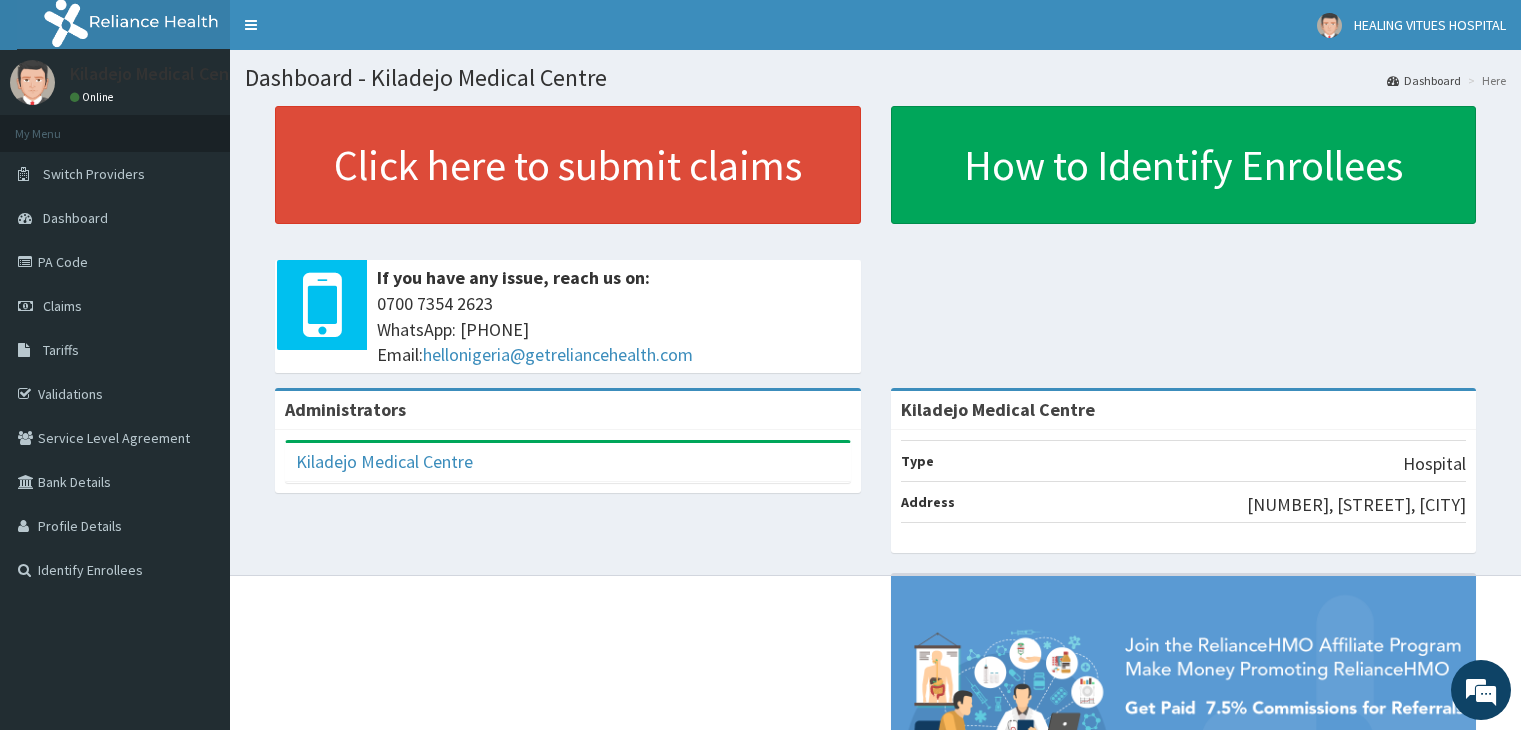 scroll, scrollTop: 0, scrollLeft: 0, axis: both 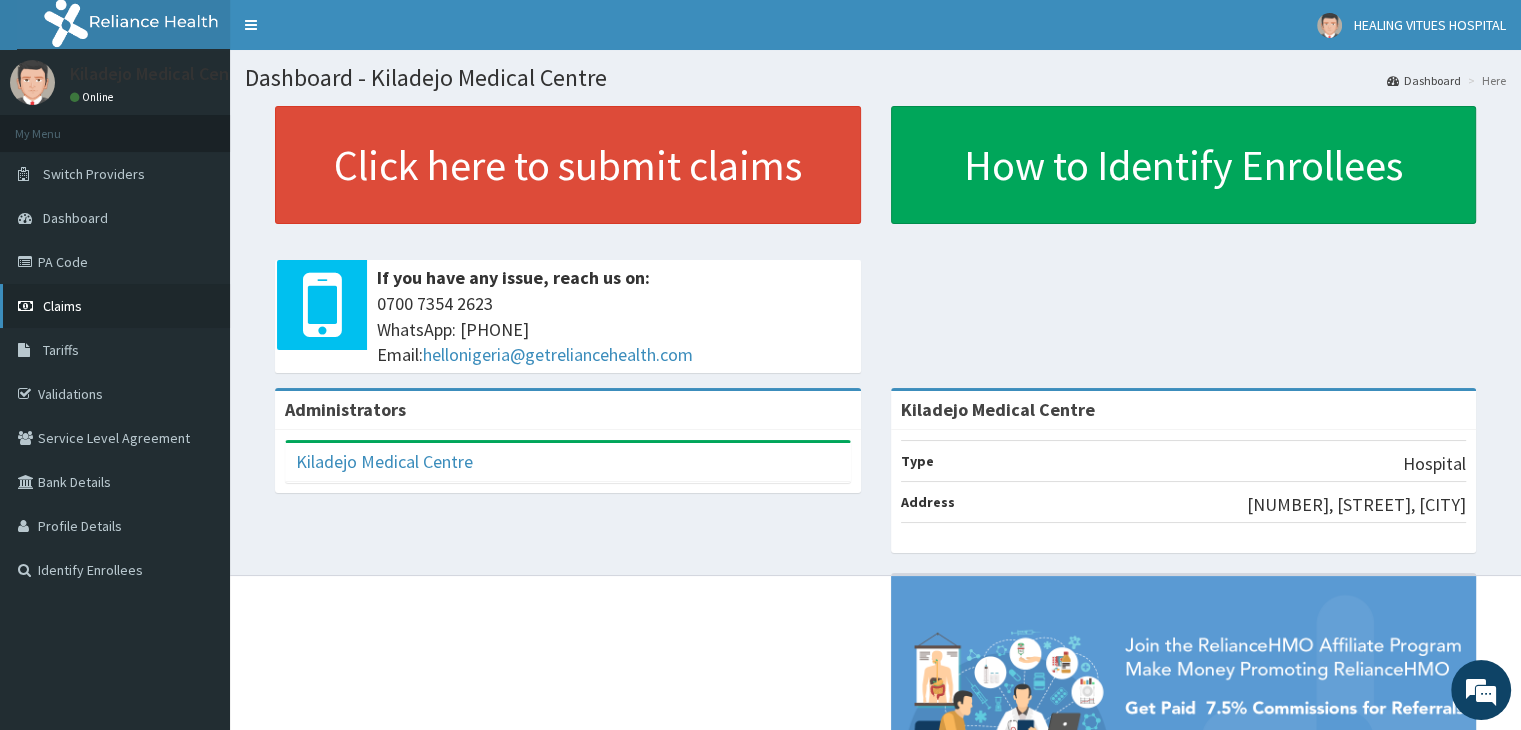 click on "Claims" at bounding box center [62, 306] 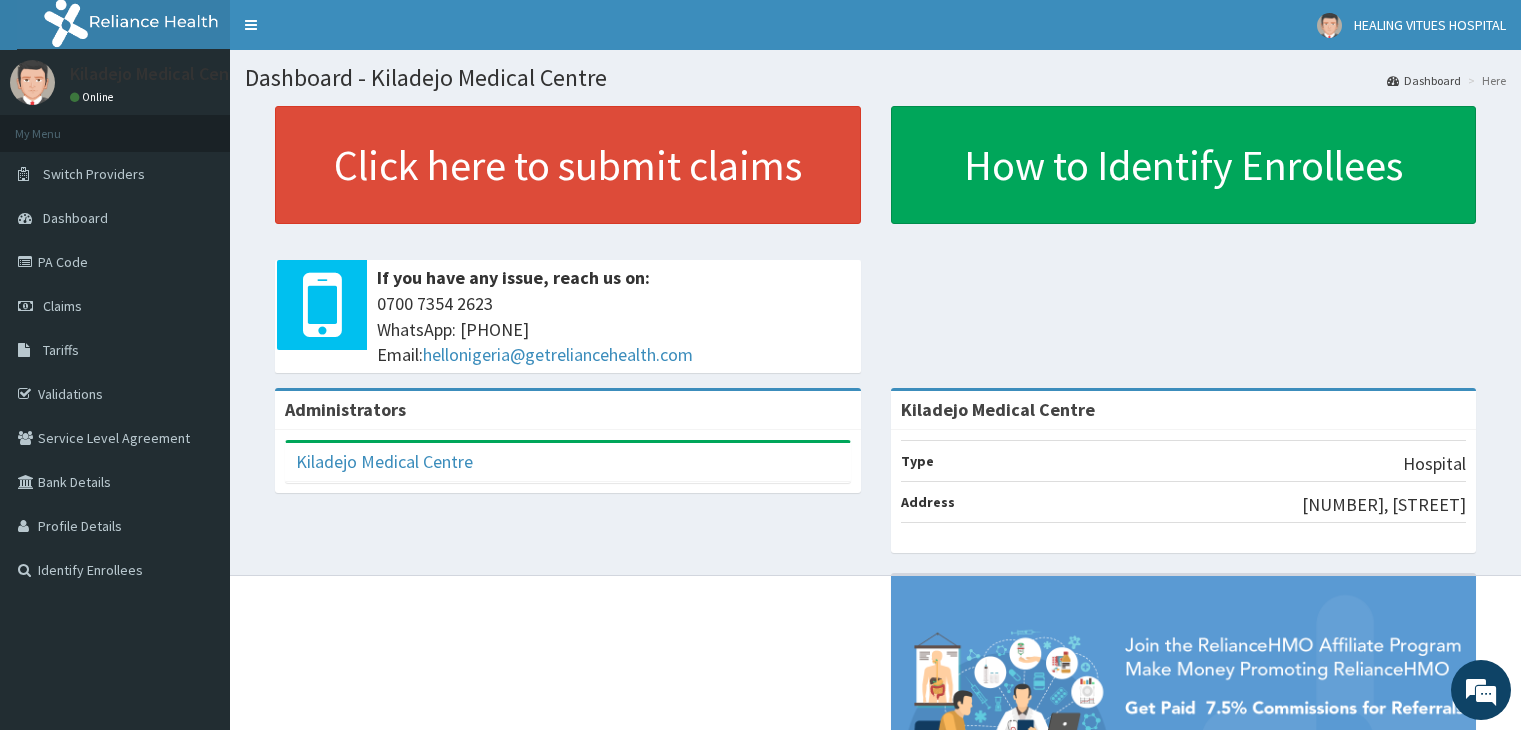scroll, scrollTop: 0, scrollLeft: 0, axis: both 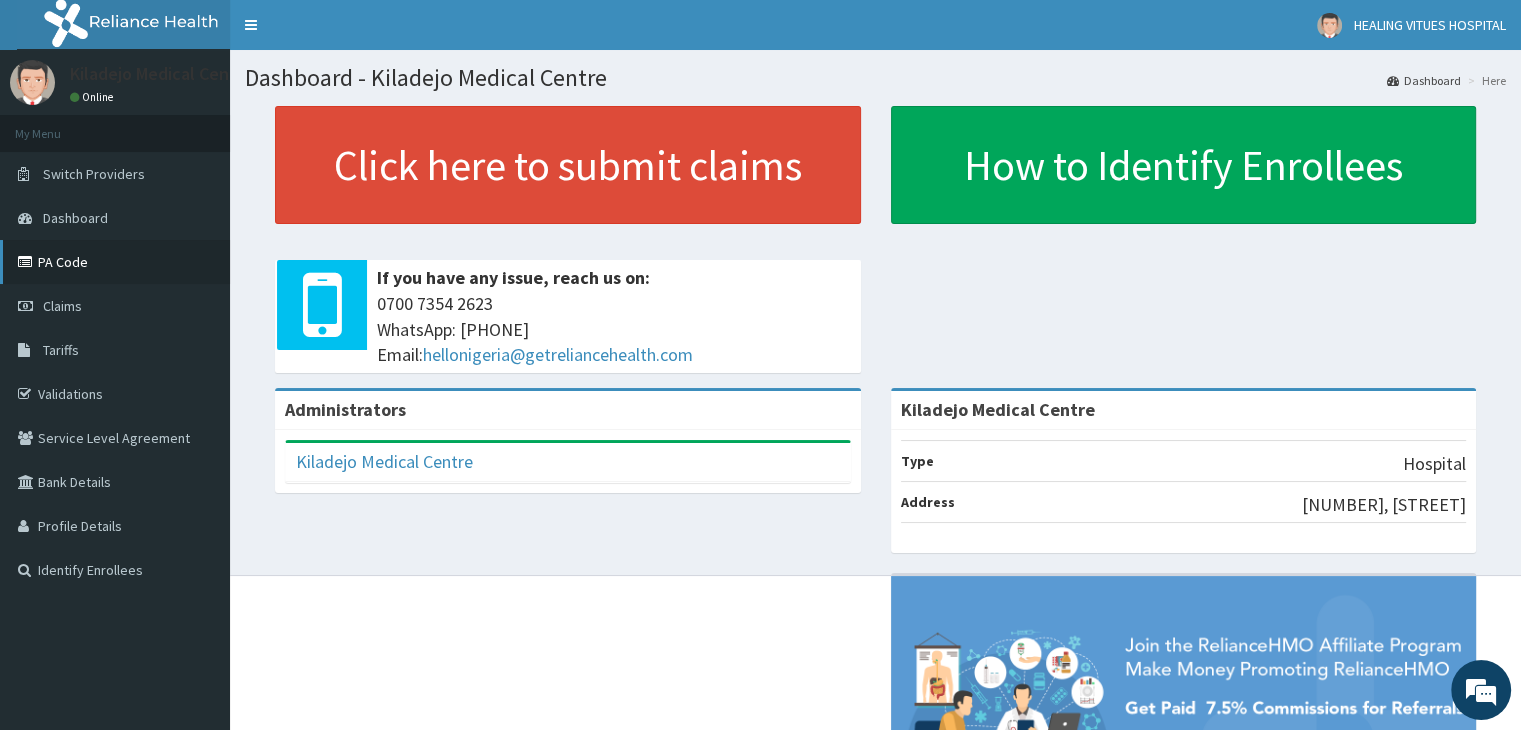 click on "PA Code" at bounding box center [115, 262] 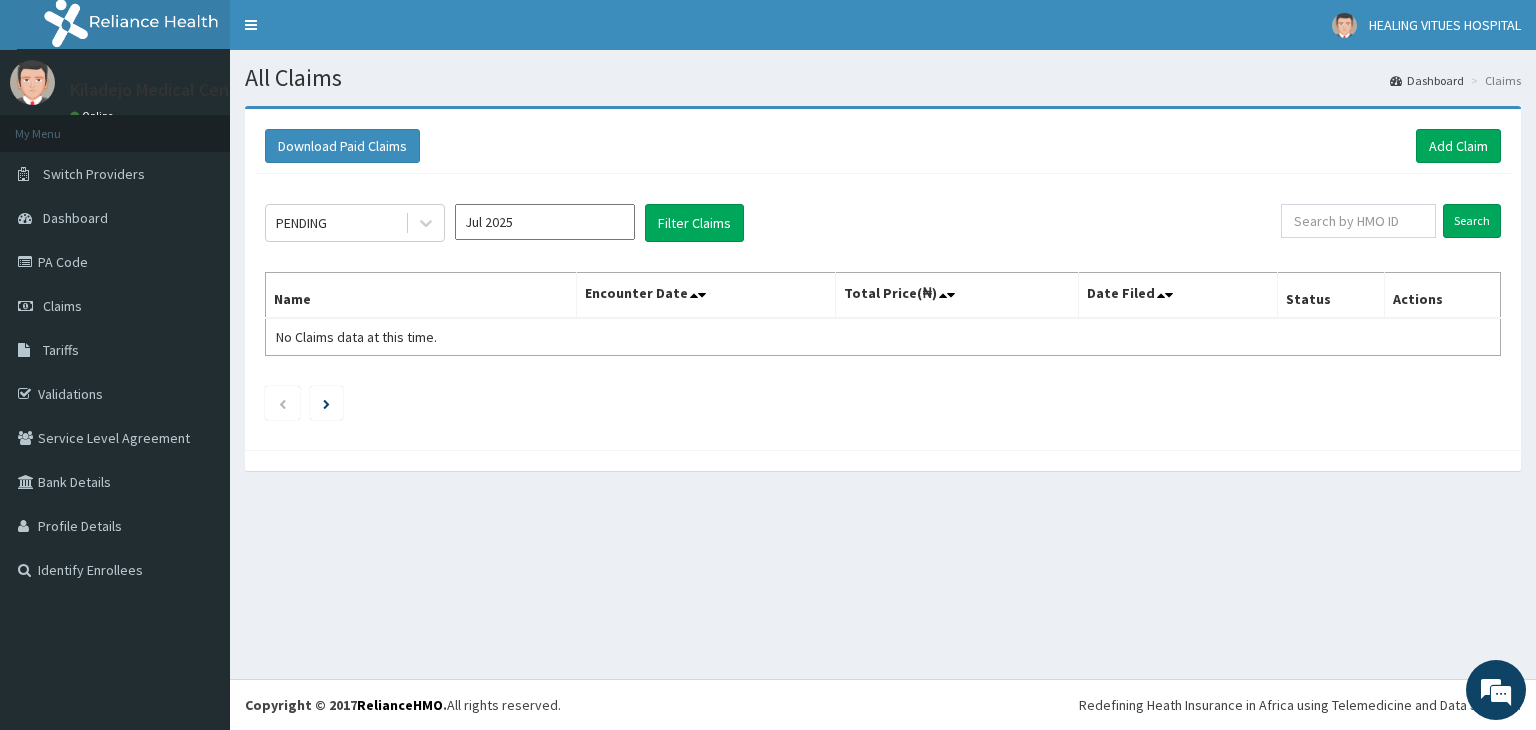 scroll, scrollTop: 0, scrollLeft: 0, axis: both 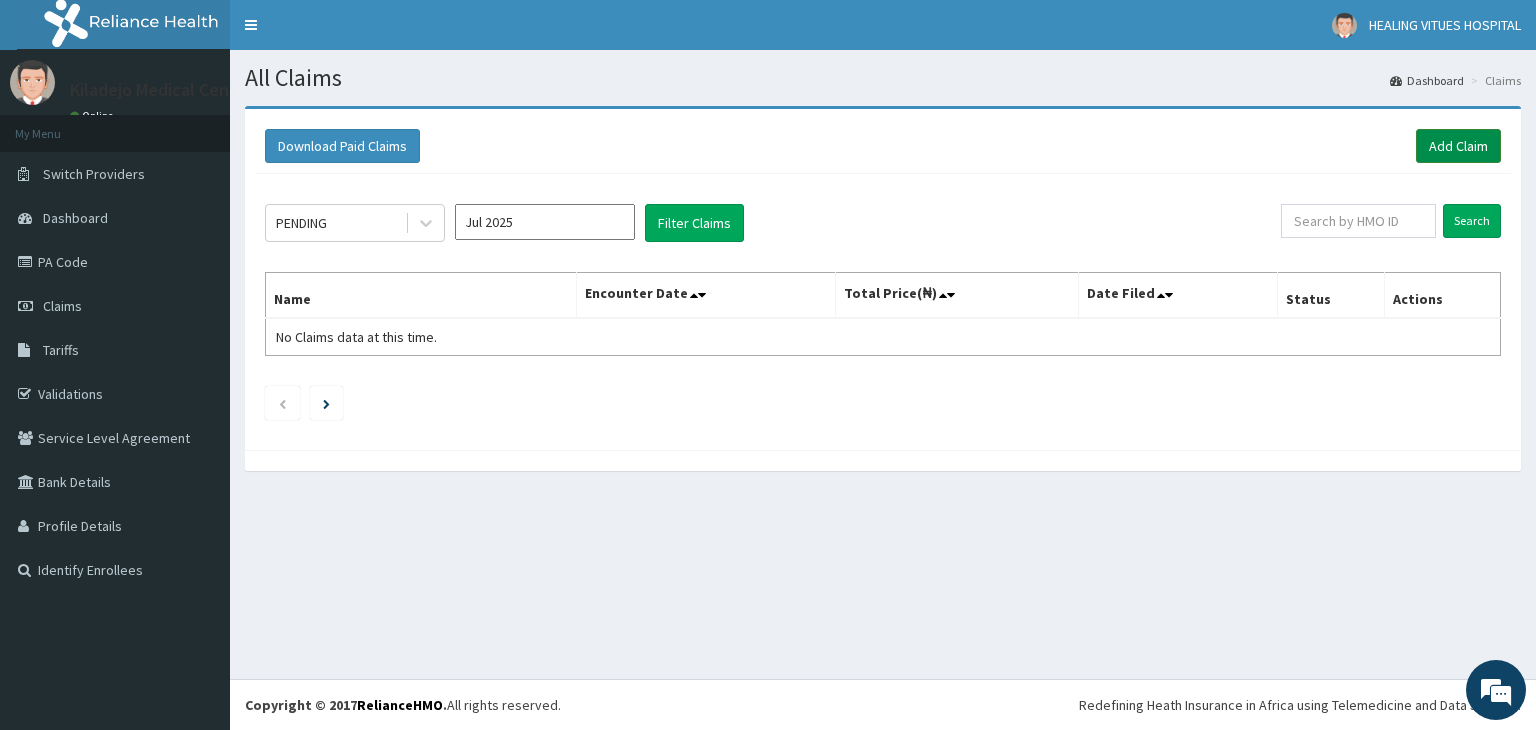 click on "Add Claim" at bounding box center [1458, 146] 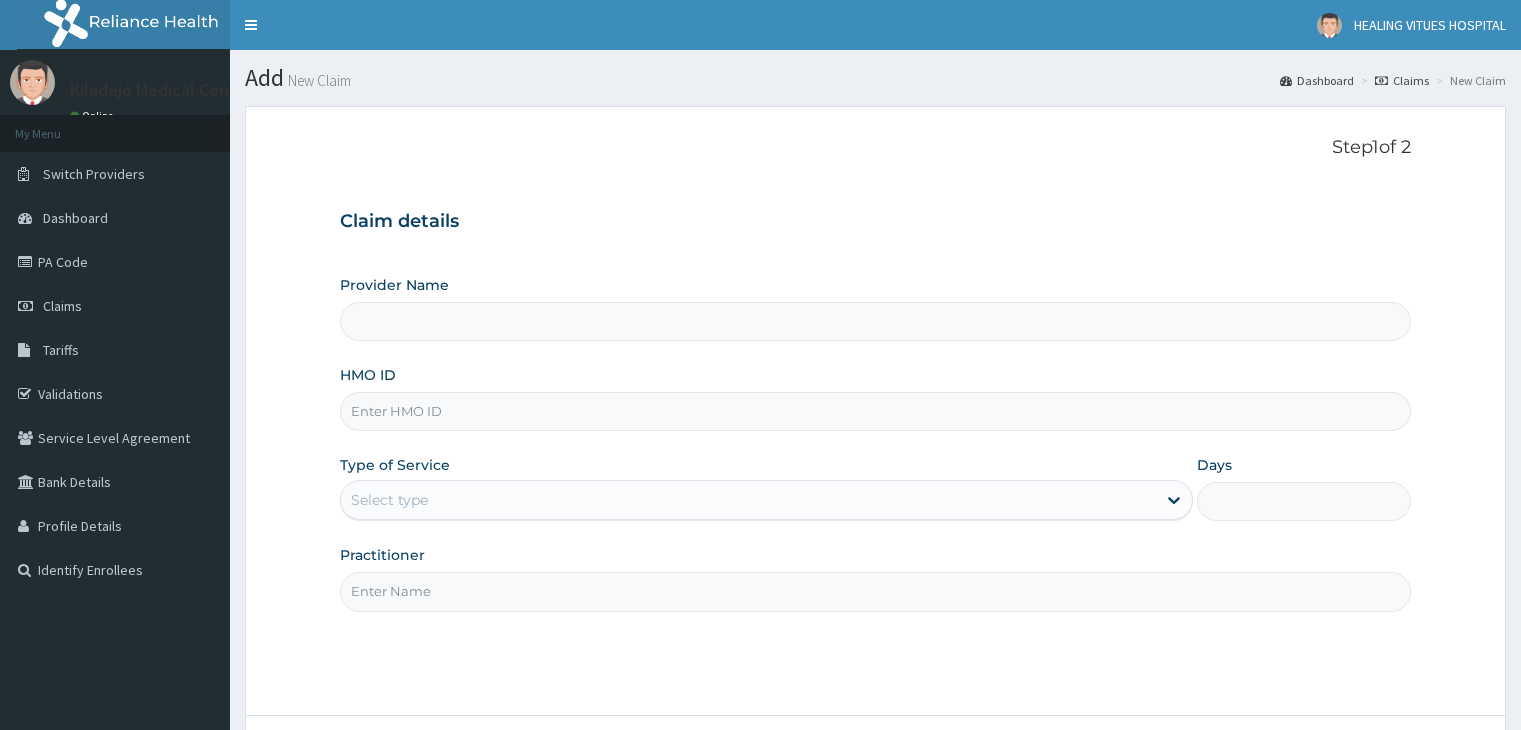 scroll, scrollTop: 0, scrollLeft: 0, axis: both 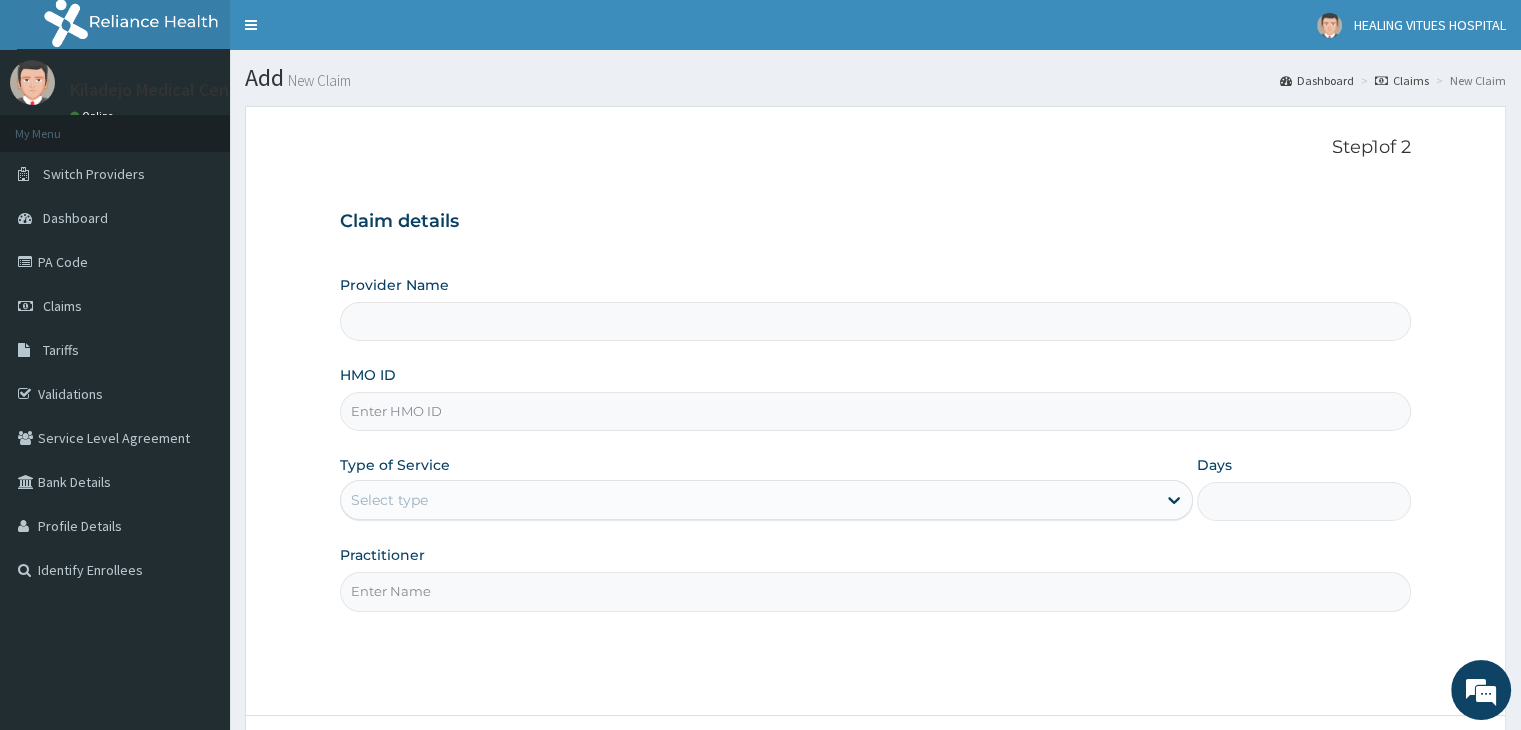 type on "Kiladejo Medical Centre" 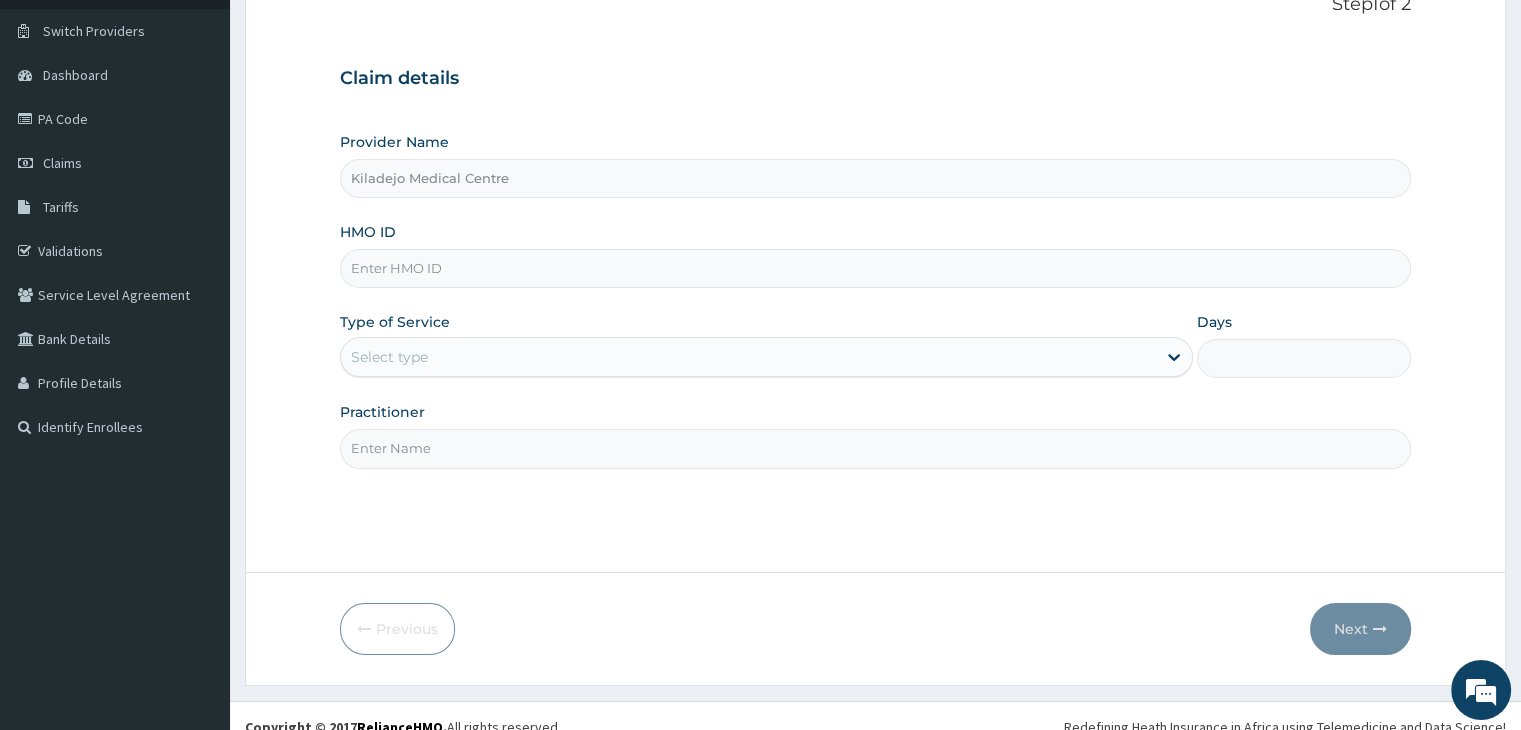 scroll, scrollTop: 164, scrollLeft: 0, axis: vertical 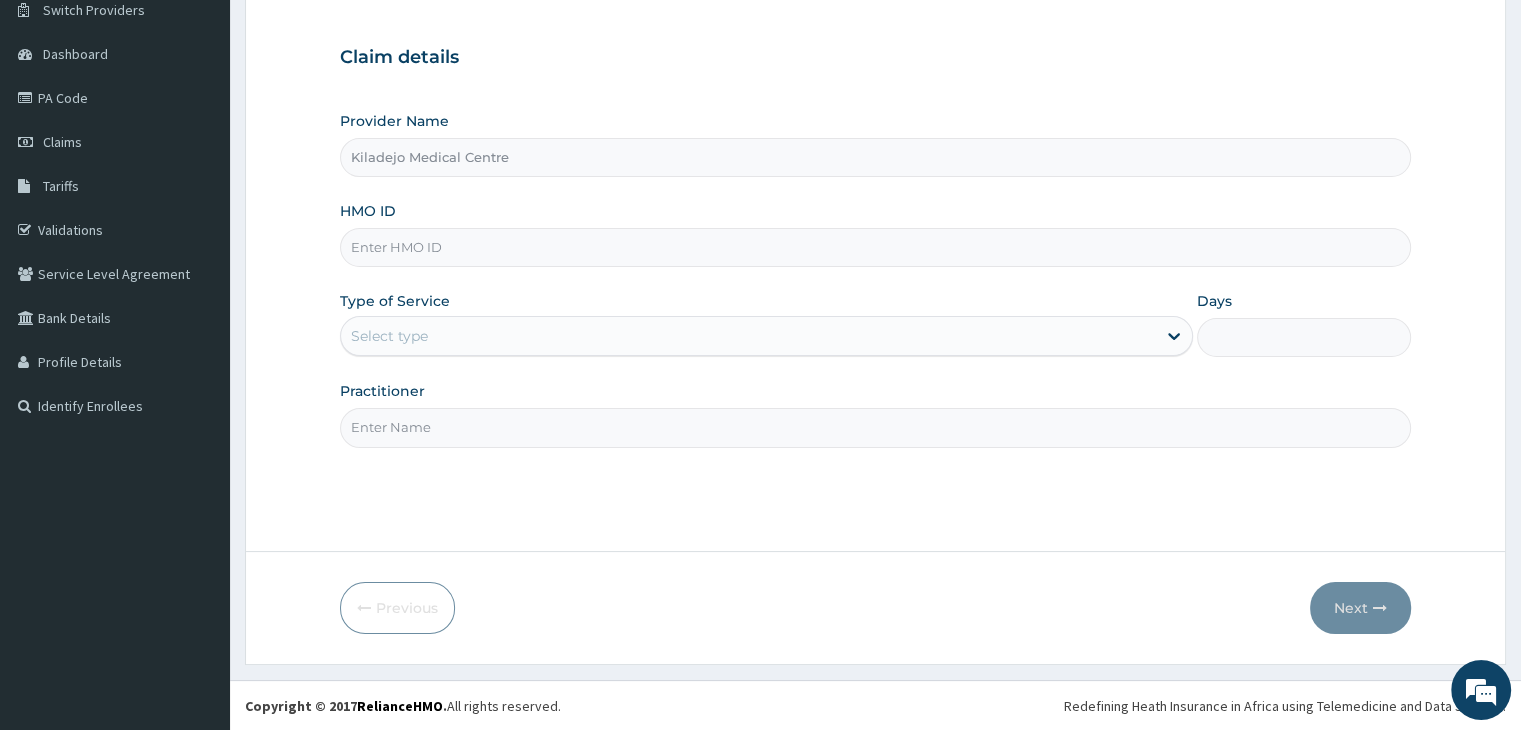 click on "HMO ID" at bounding box center [875, 247] 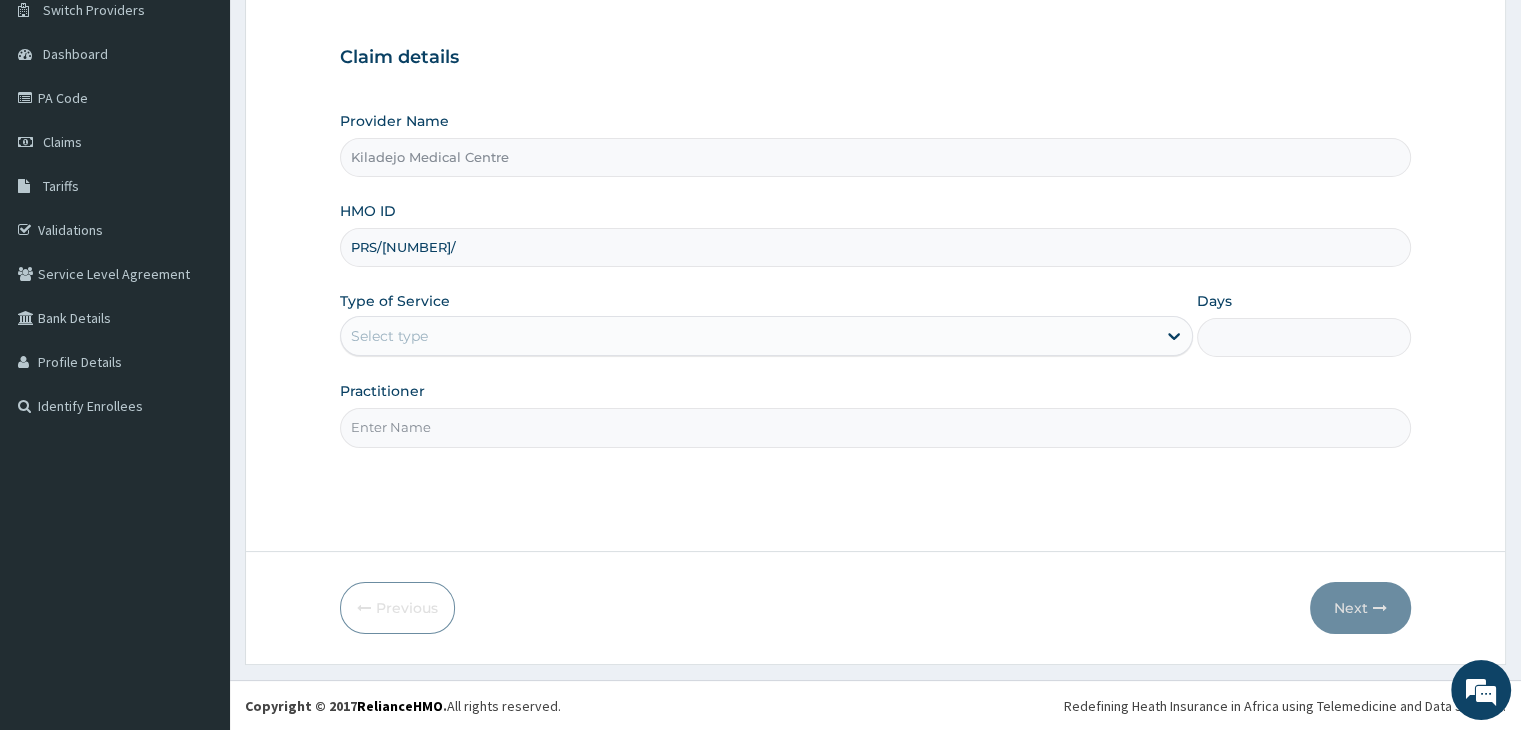 scroll, scrollTop: 0, scrollLeft: 0, axis: both 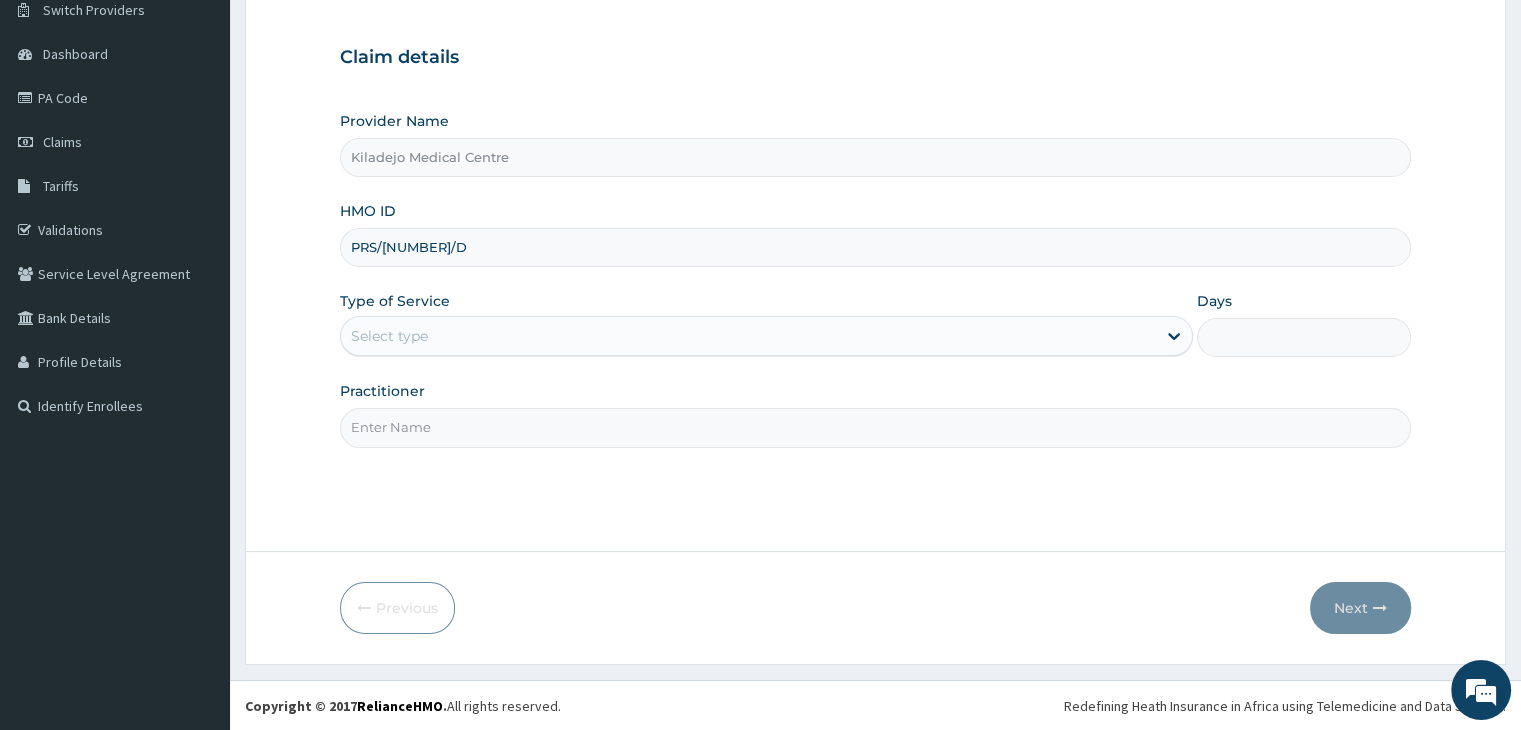 type on "PRS/10316/D" 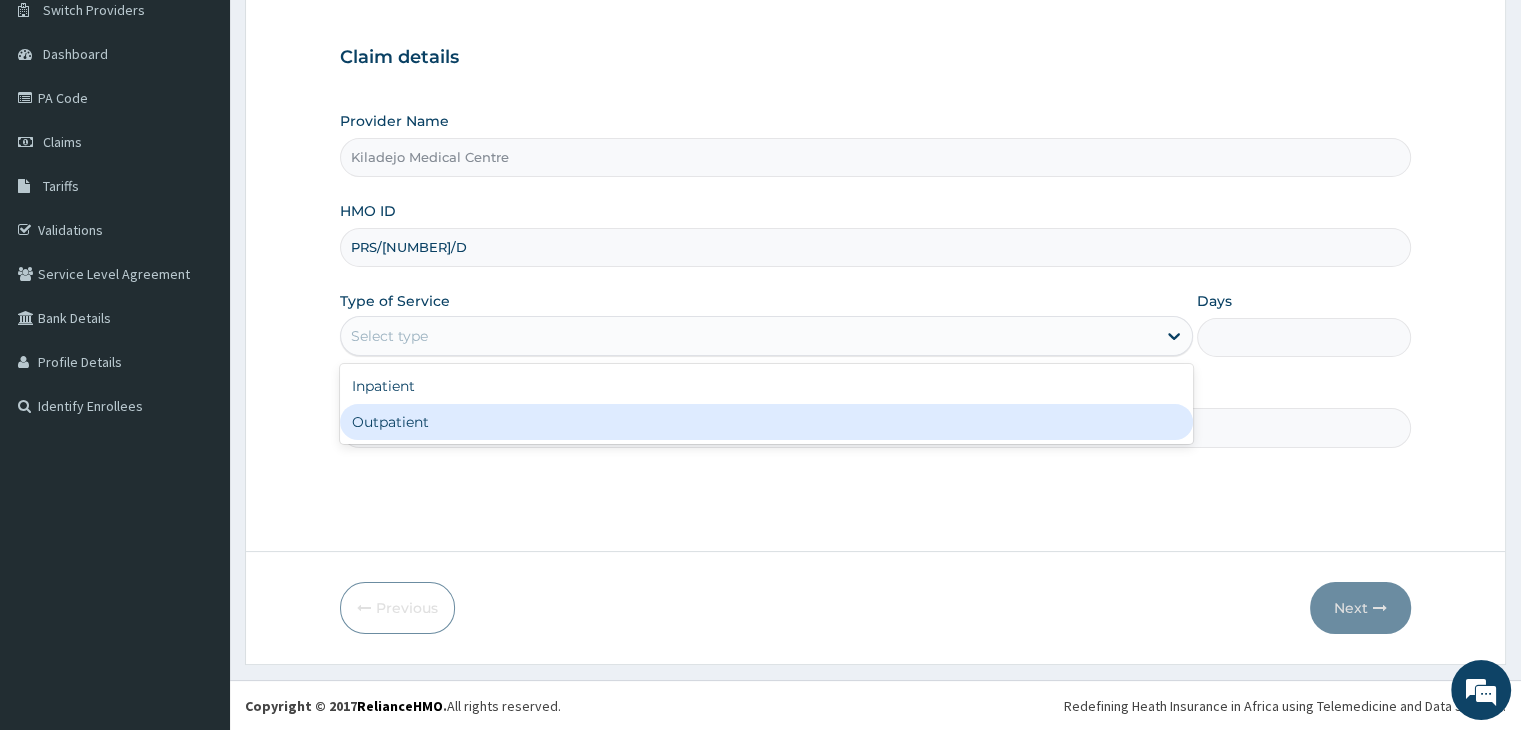 click on "Outpatient" at bounding box center [766, 422] 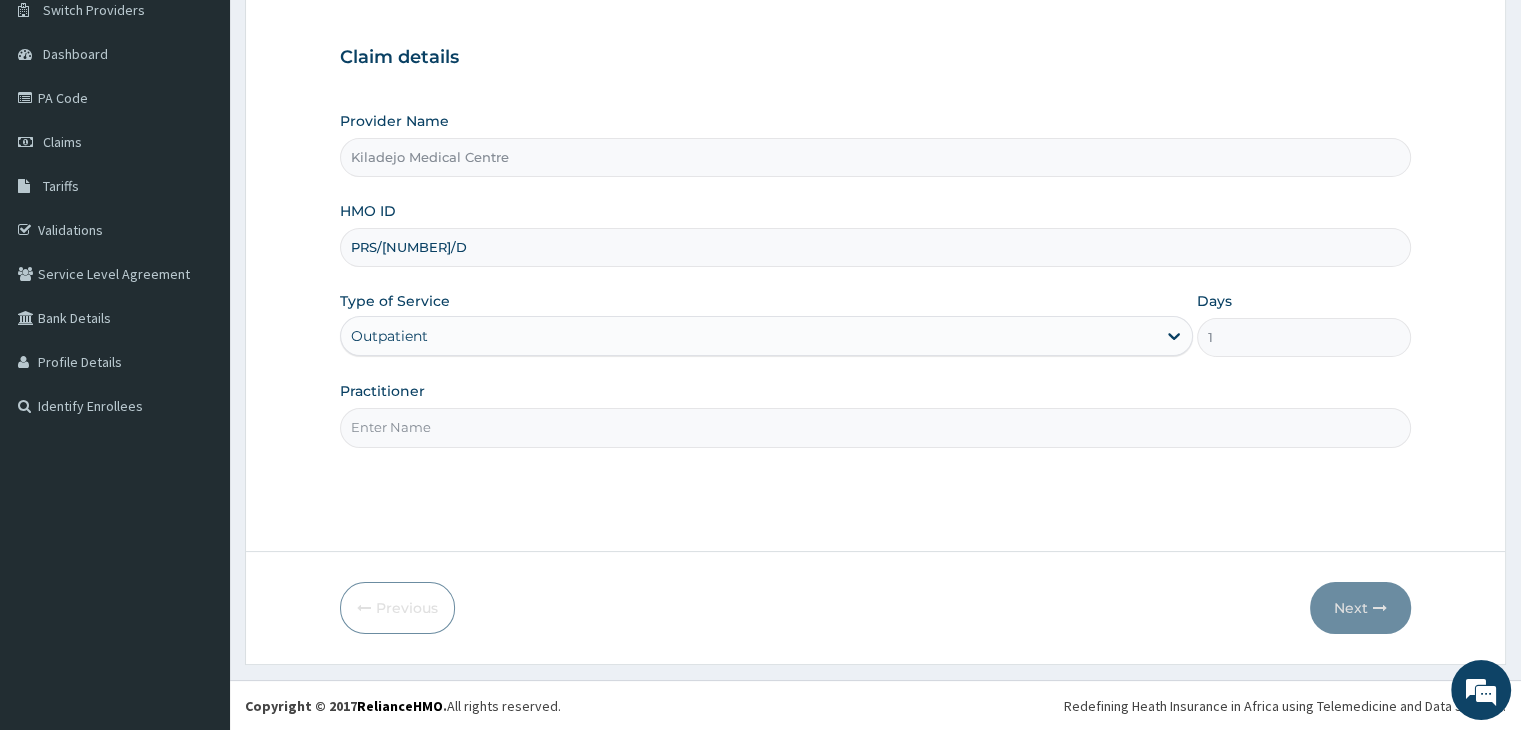 click on "Practitioner" at bounding box center (875, 427) 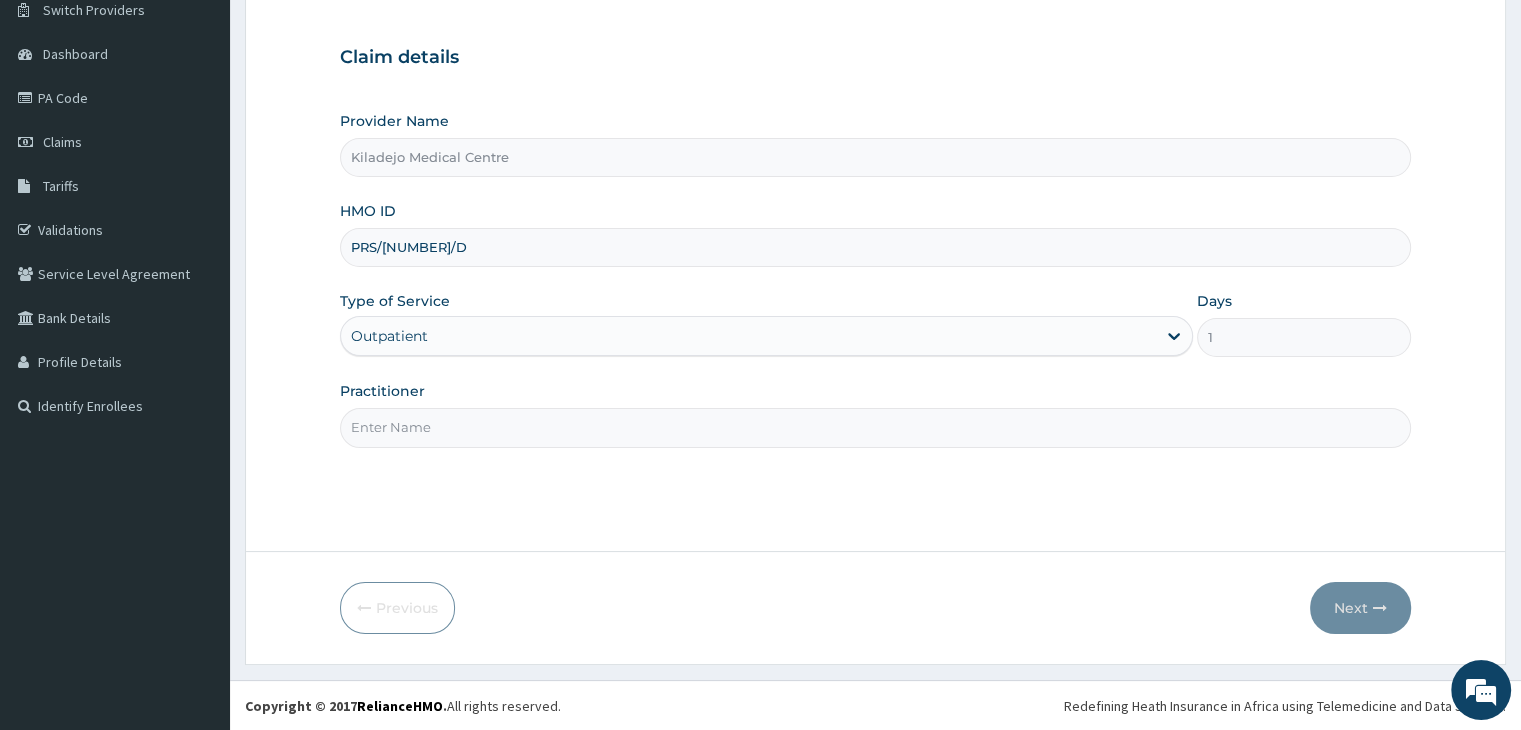 type on "Dr Bakare" 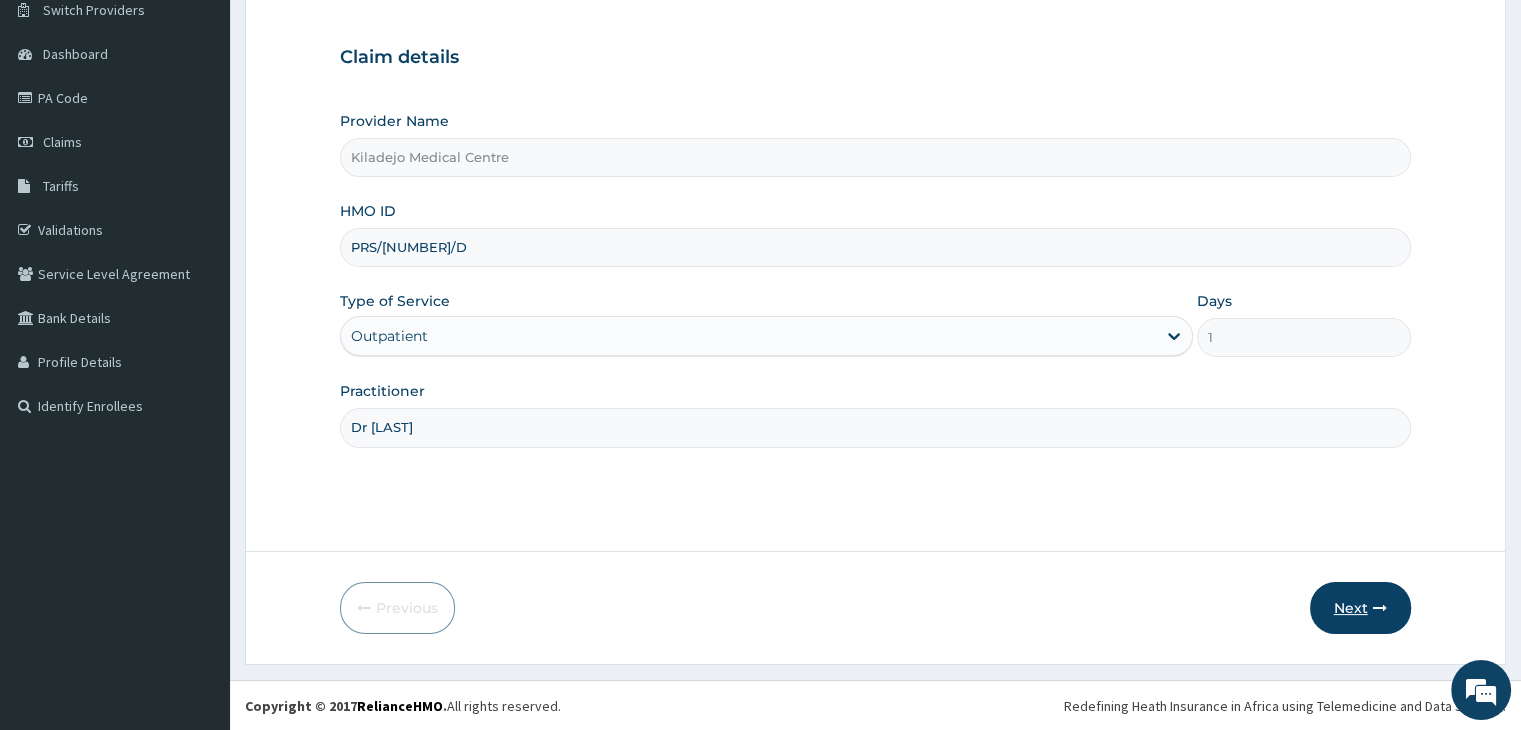 click on "Next" at bounding box center (1360, 608) 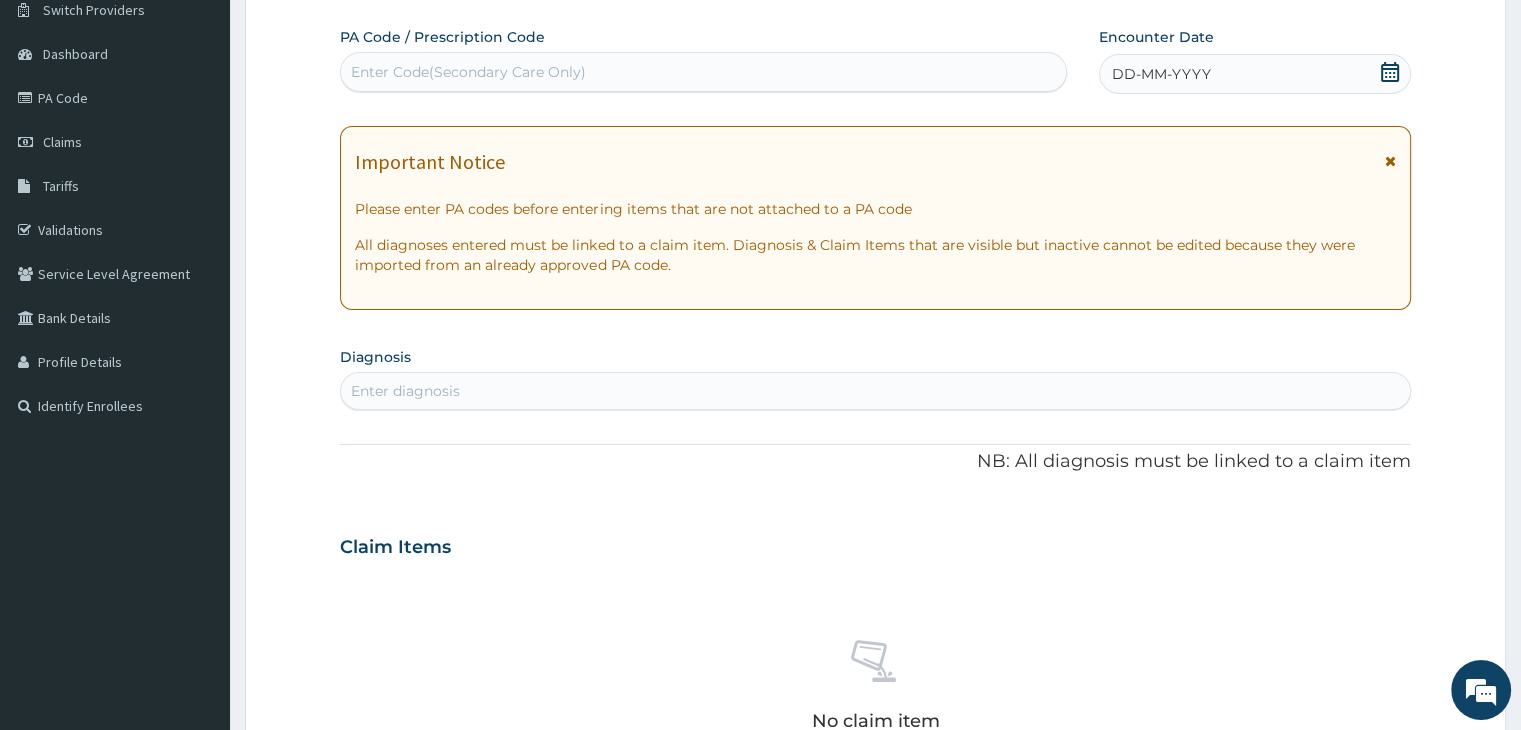 click 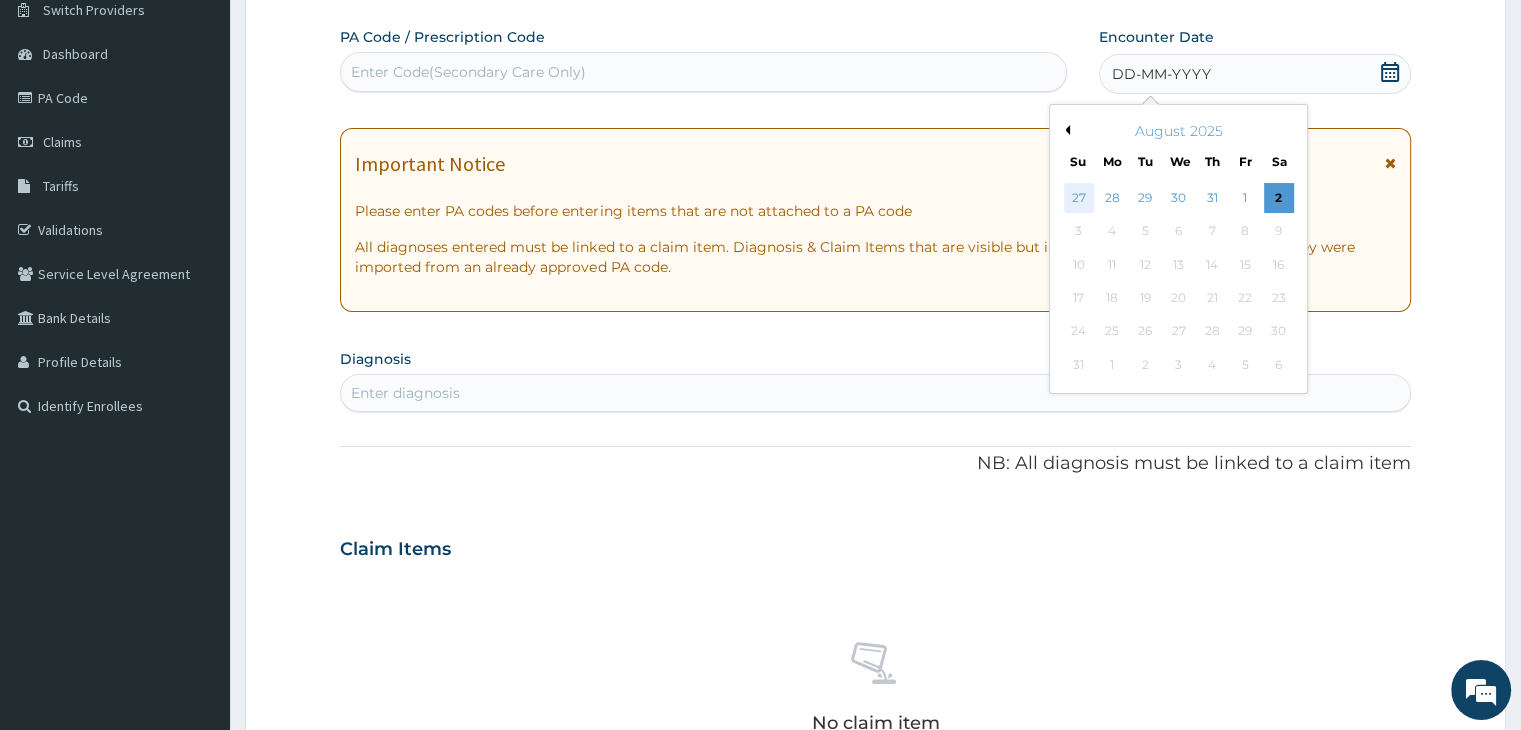 click on "27" at bounding box center [1079, 198] 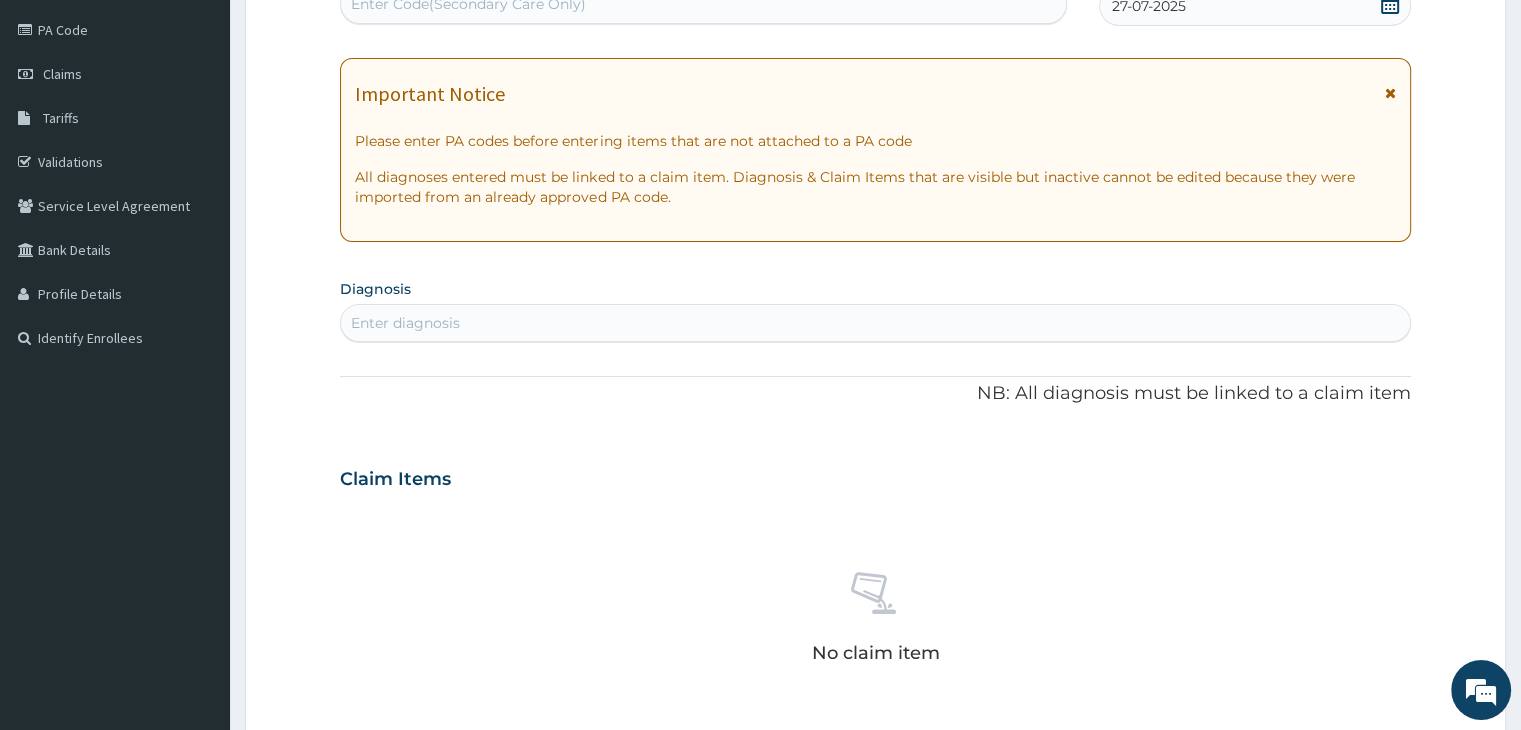 scroll, scrollTop: 464, scrollLeft: 0, axis: vertical 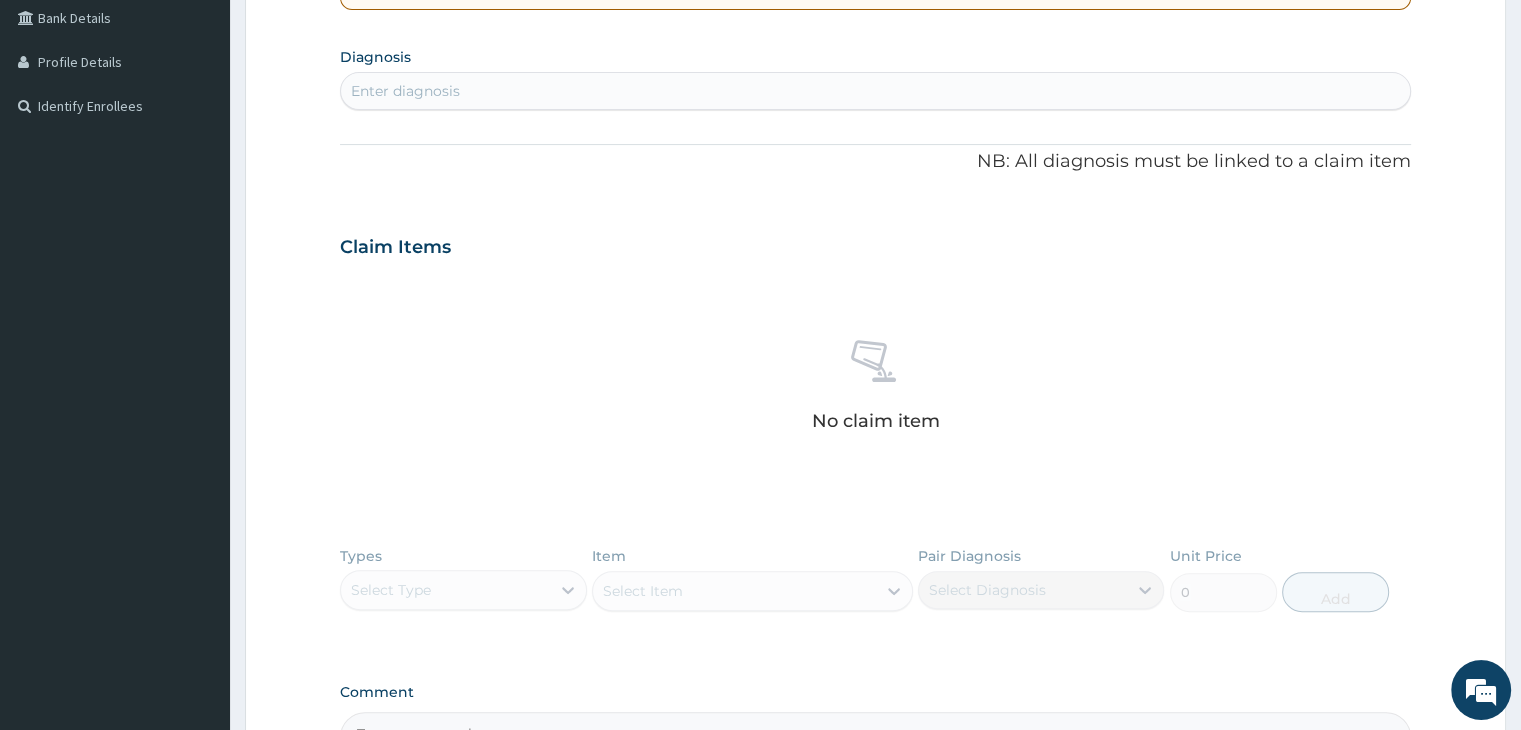 click on "Enter diagnosis" at bounding box center (875, 91) 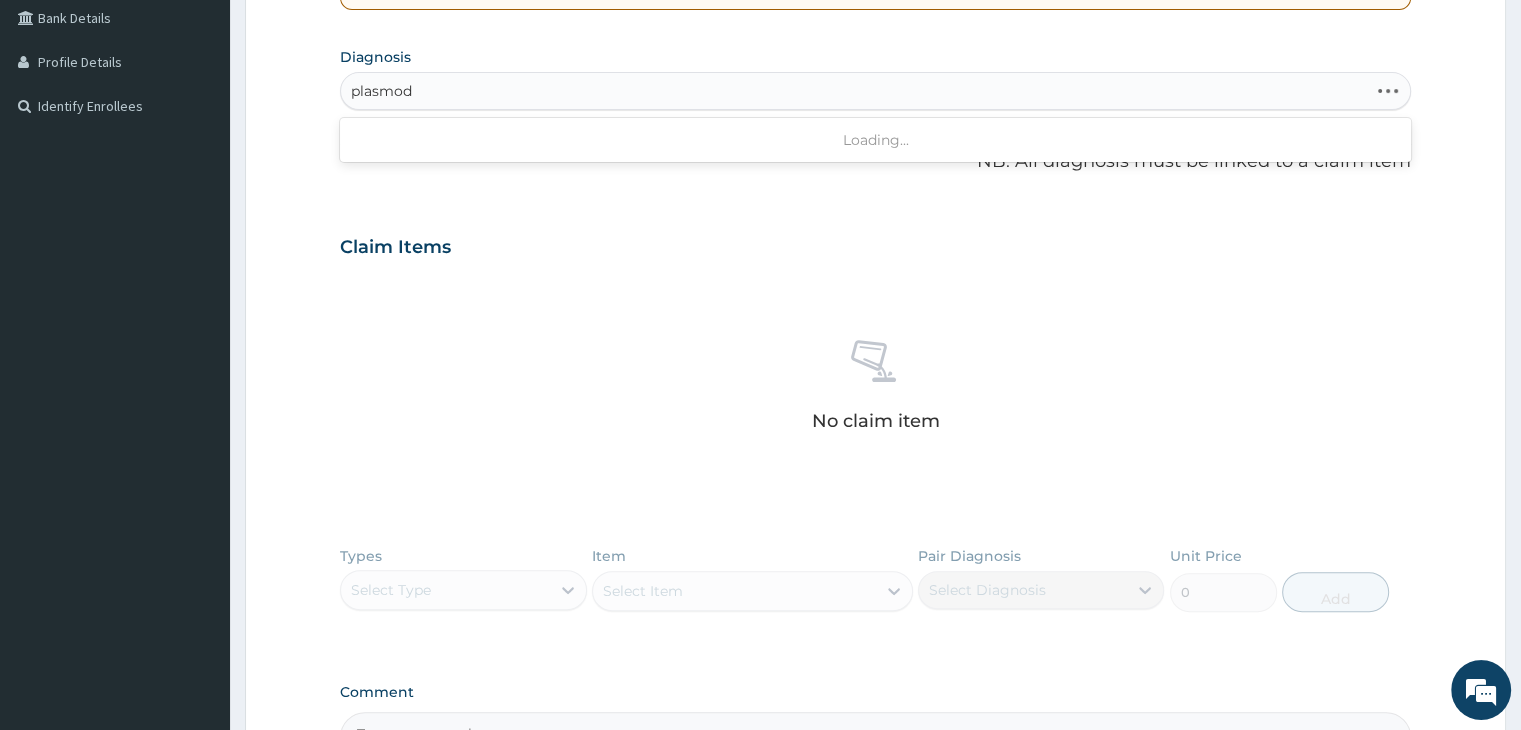 type on "plasmodi" 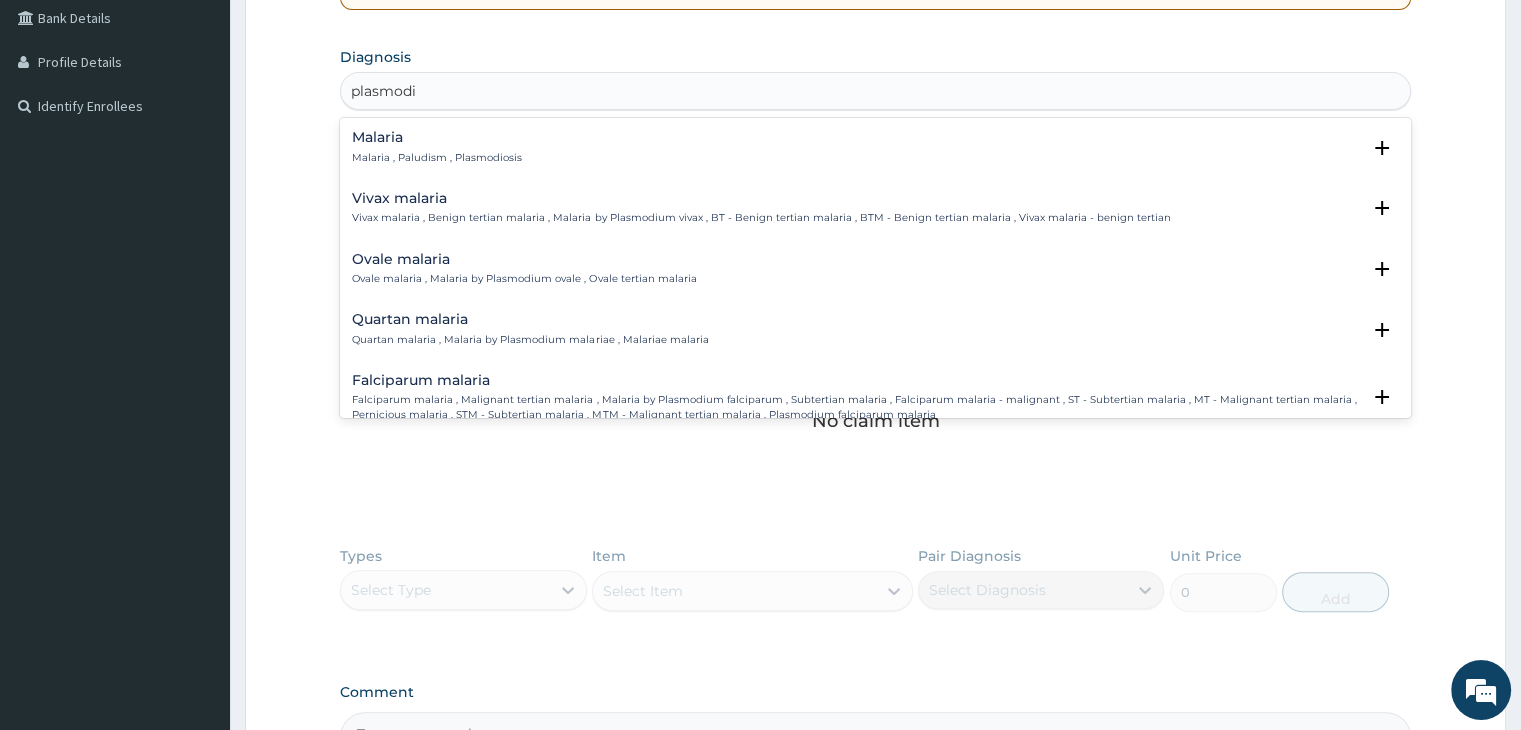 click on "Malaria Malaria , Paludism , Plasmodiosis" at bounding box center [875, 147] 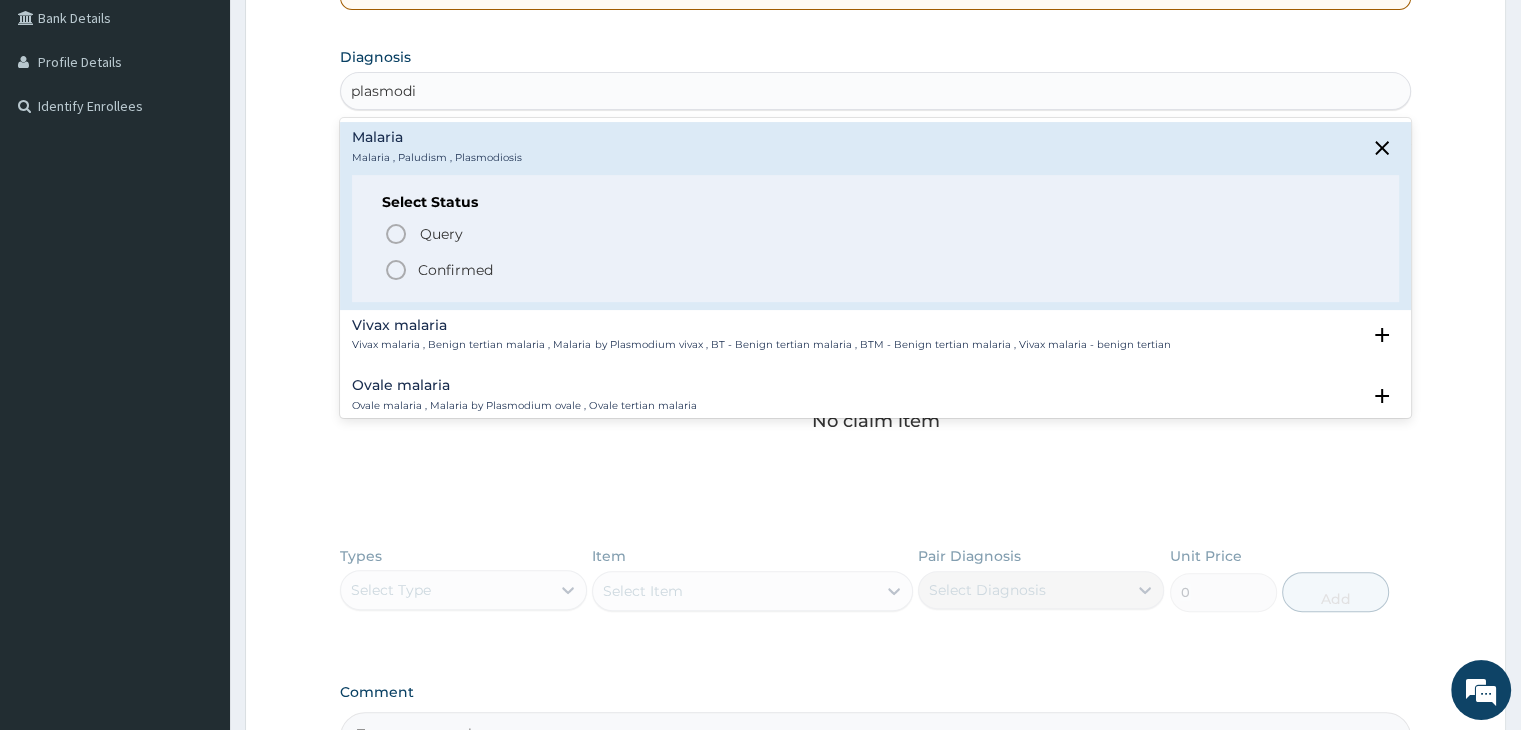click 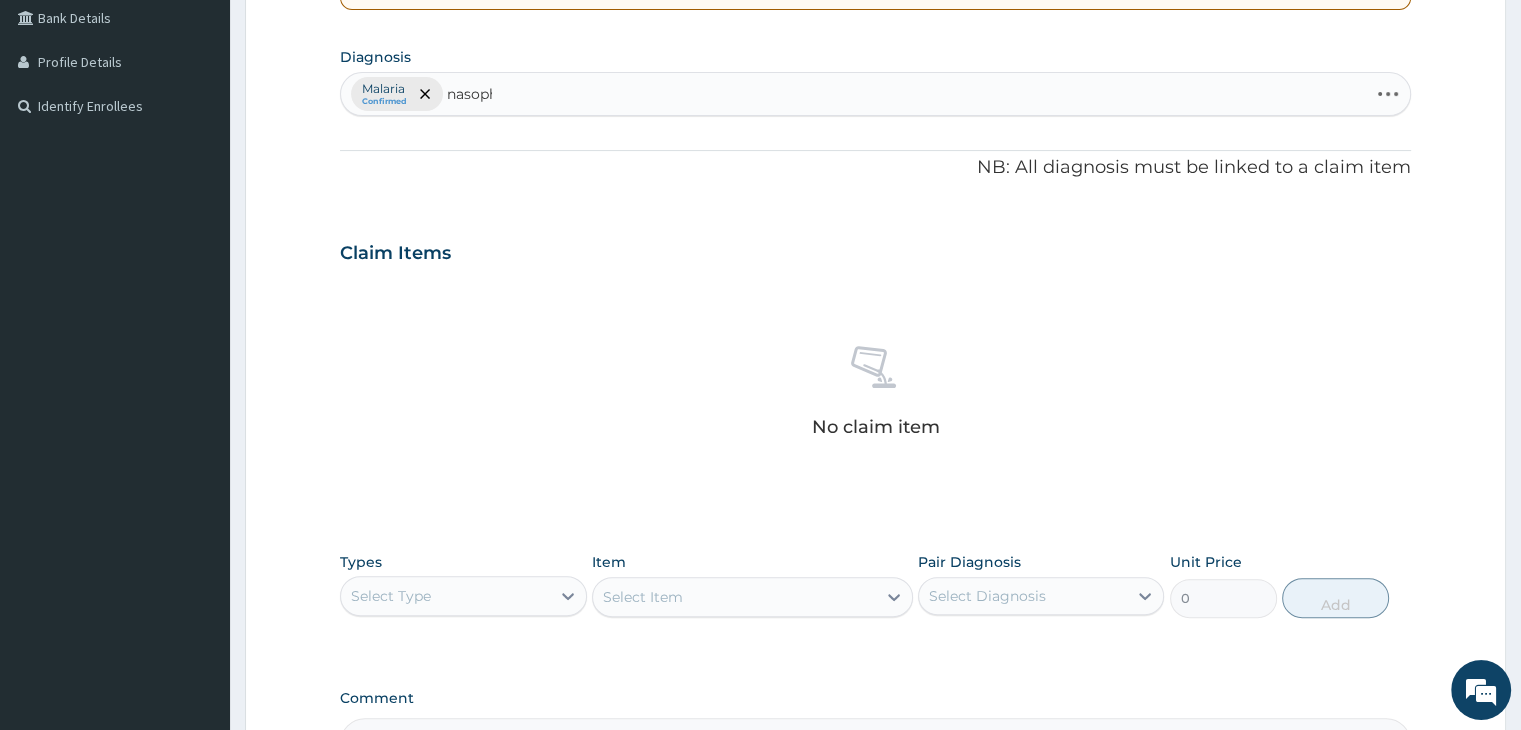 type on "nasopha" 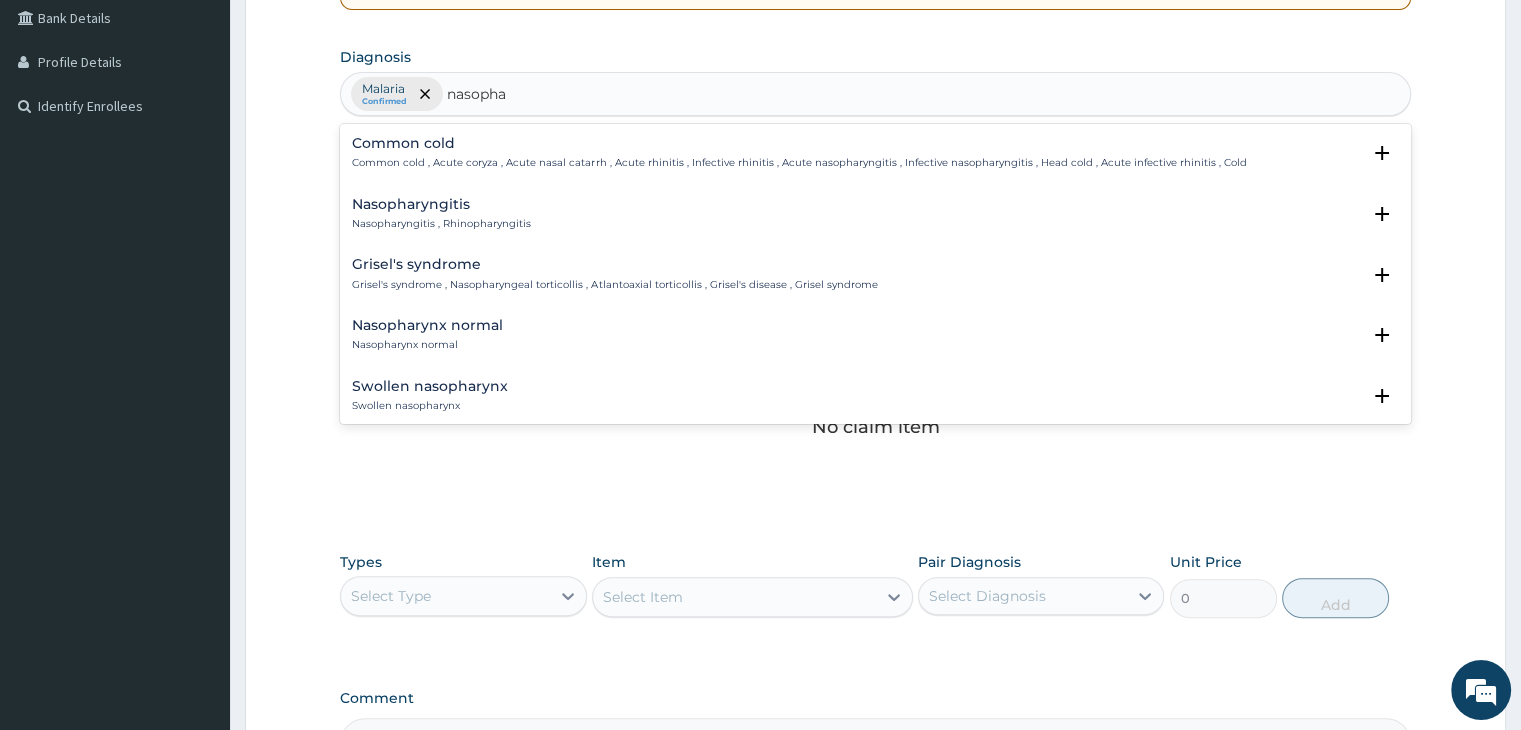 click on "Nasopharyngitis , Rhinopharyngitis" at bounding box center [441, 224] 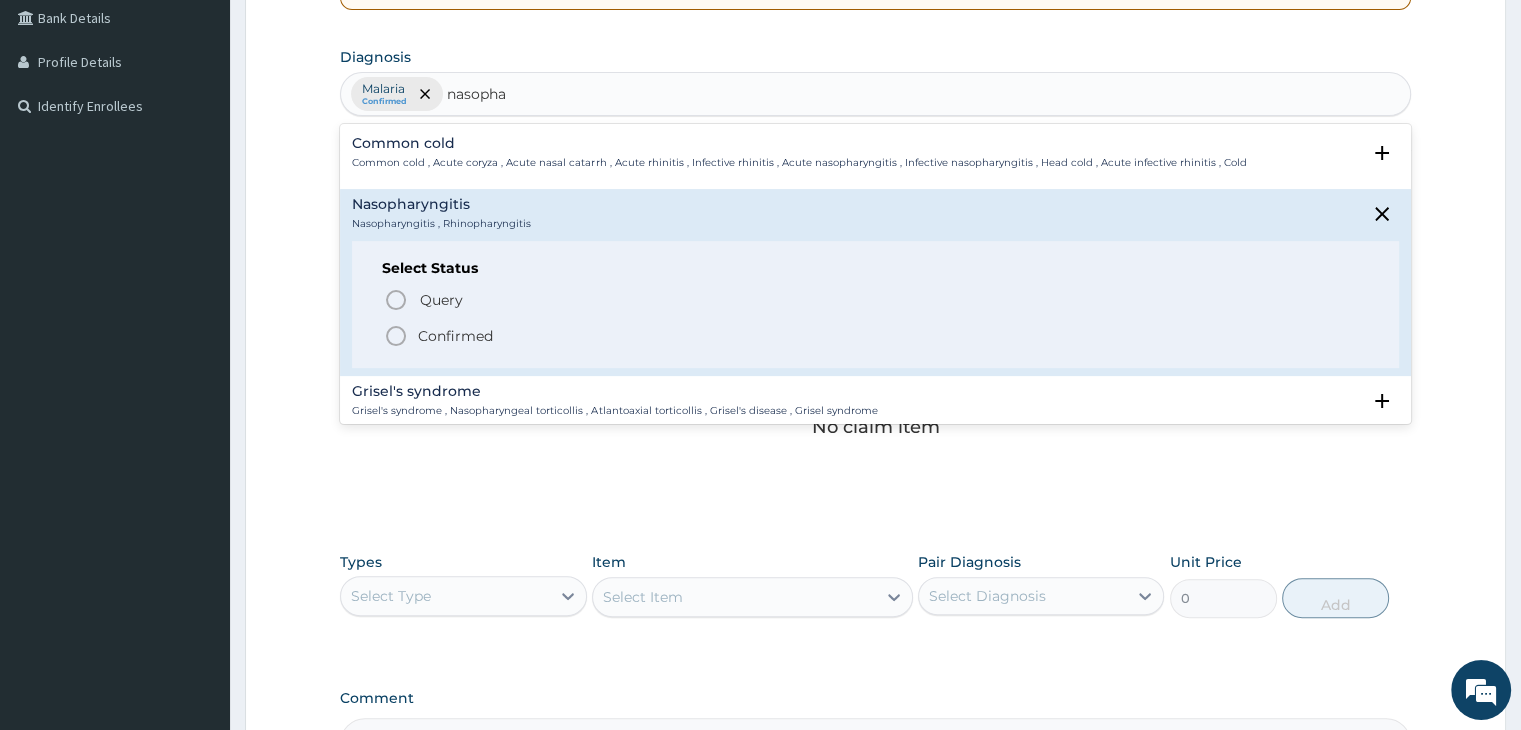 click 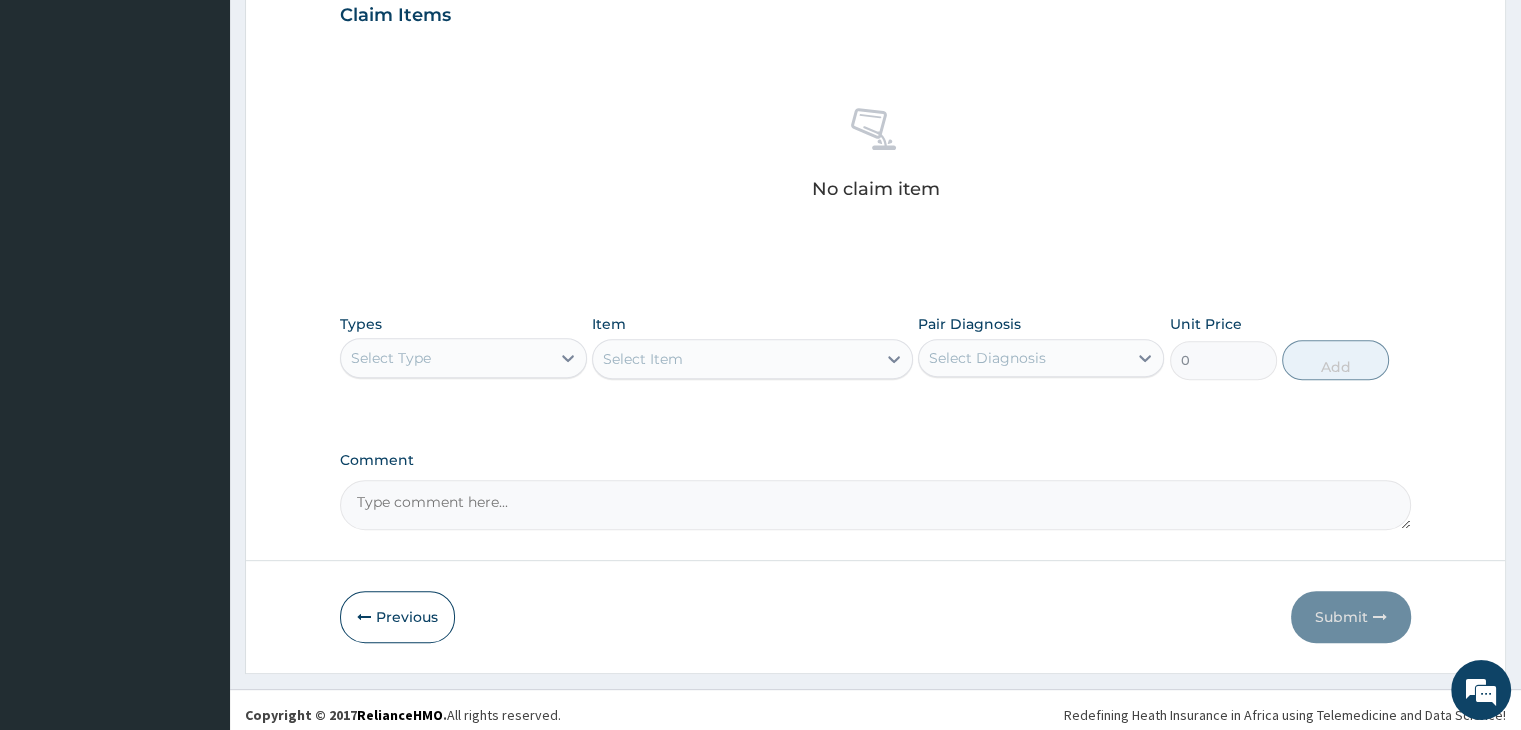 scroll, scrollTop: 710, scrollLeft: 0, axis: vertical 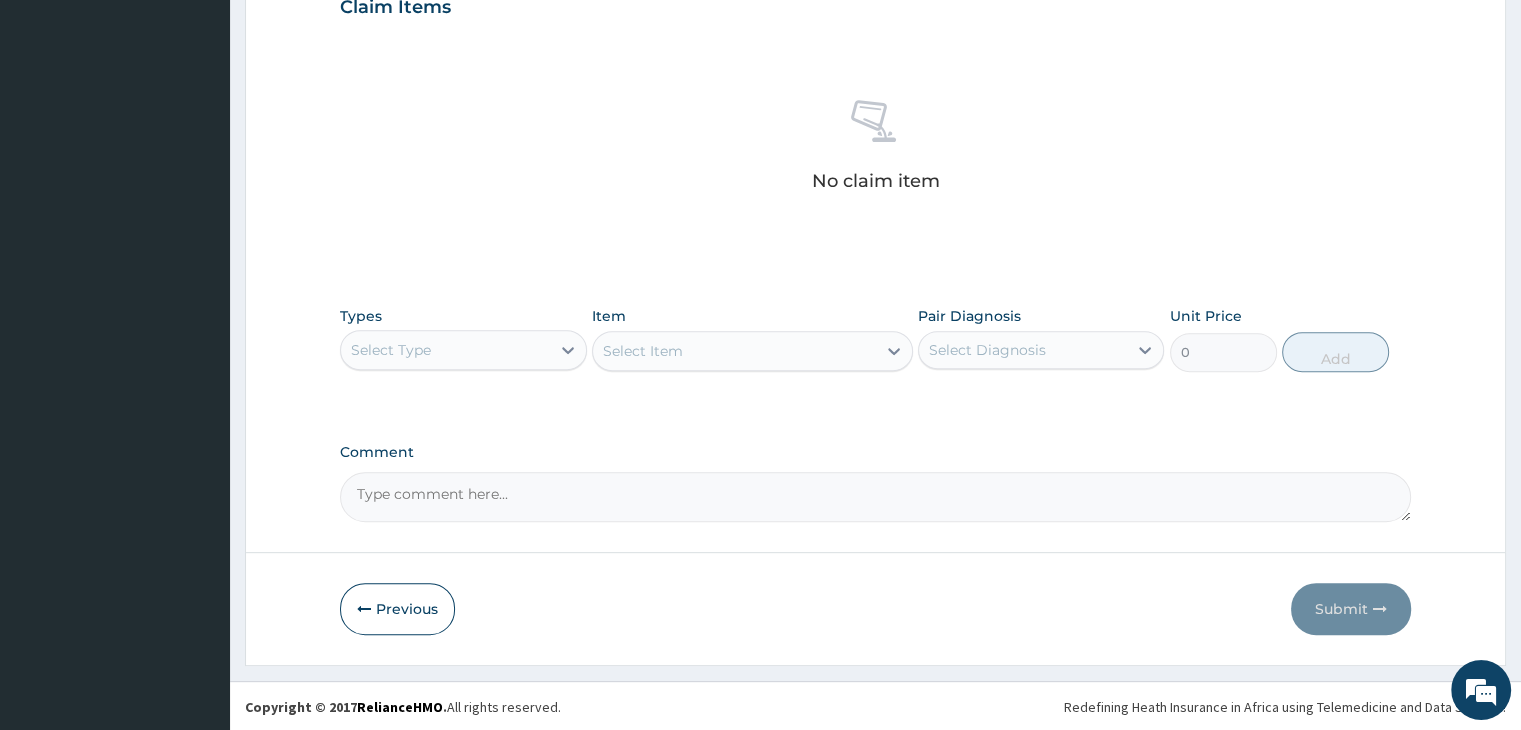 click on "Select Type" at bounding box center (445, 350) 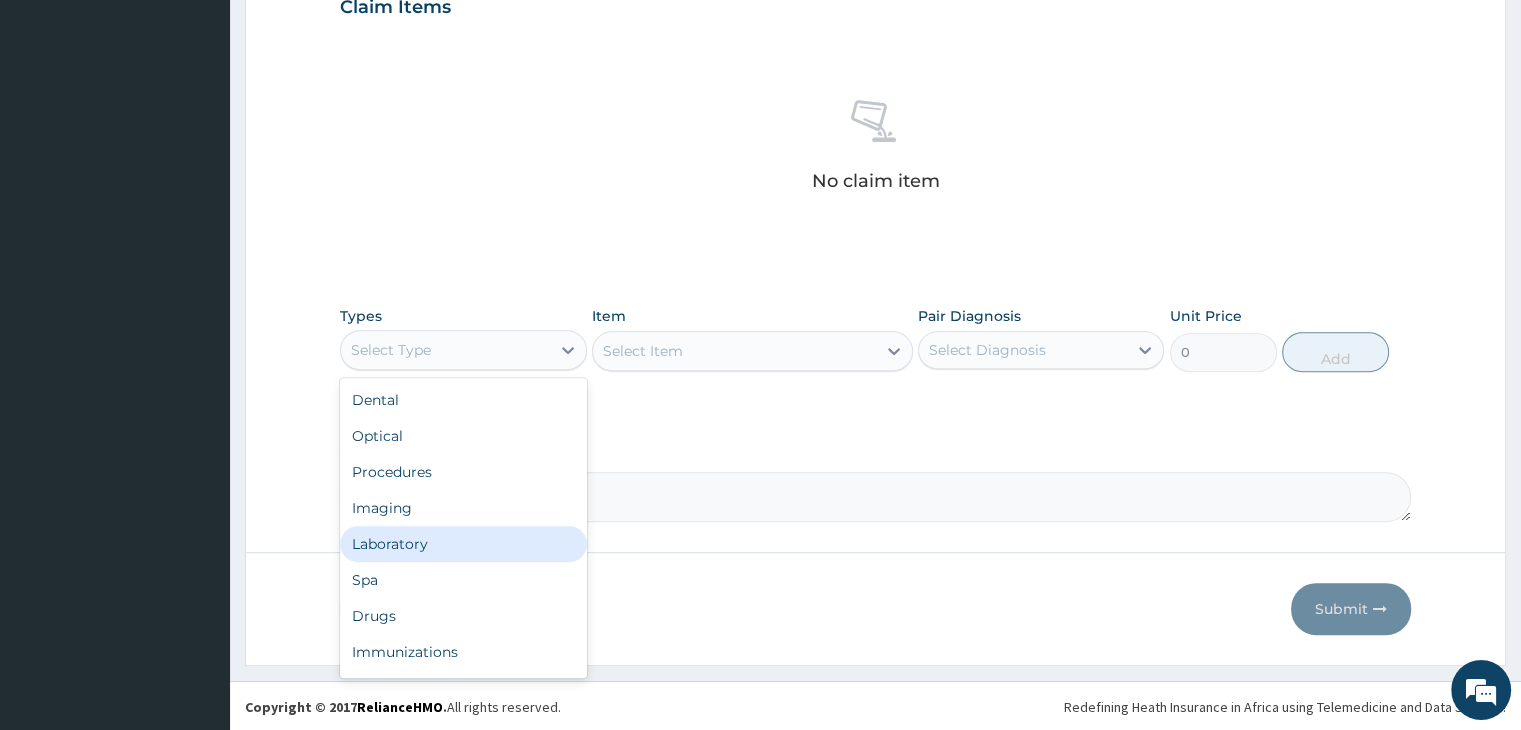 click on "Laboratory" at bounding box center (463, 544) 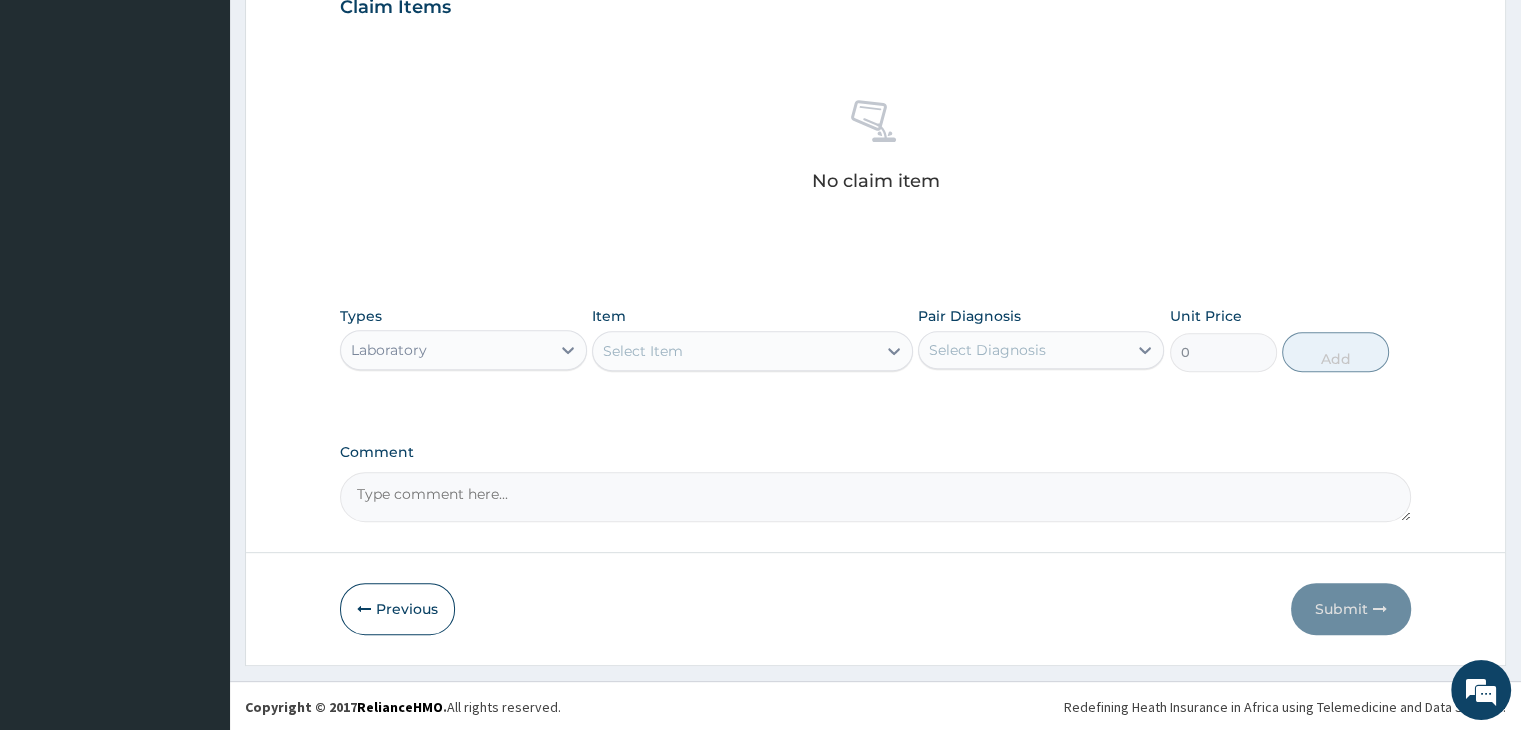 click on "Select Item" at bounding box center [734, 351] 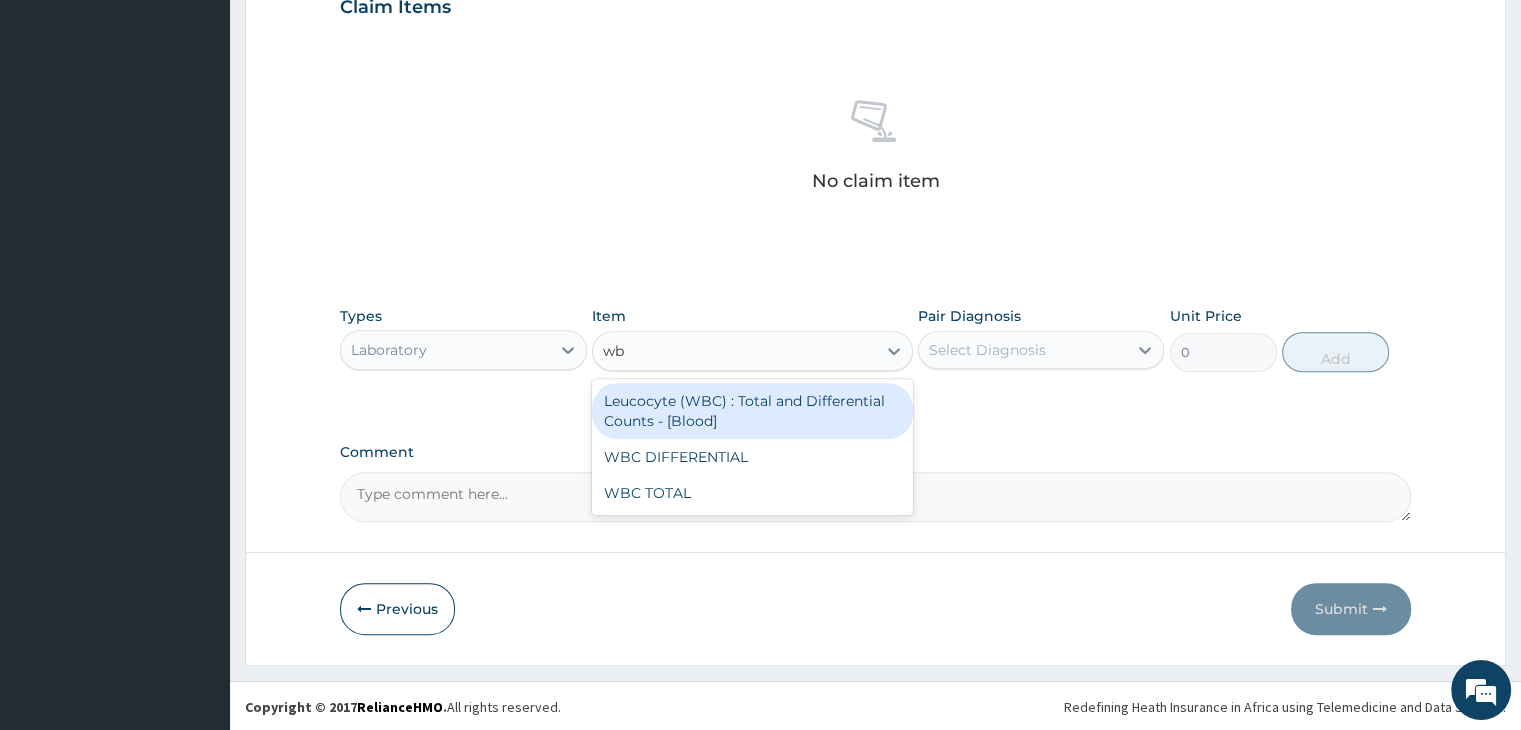 type on "wbc" 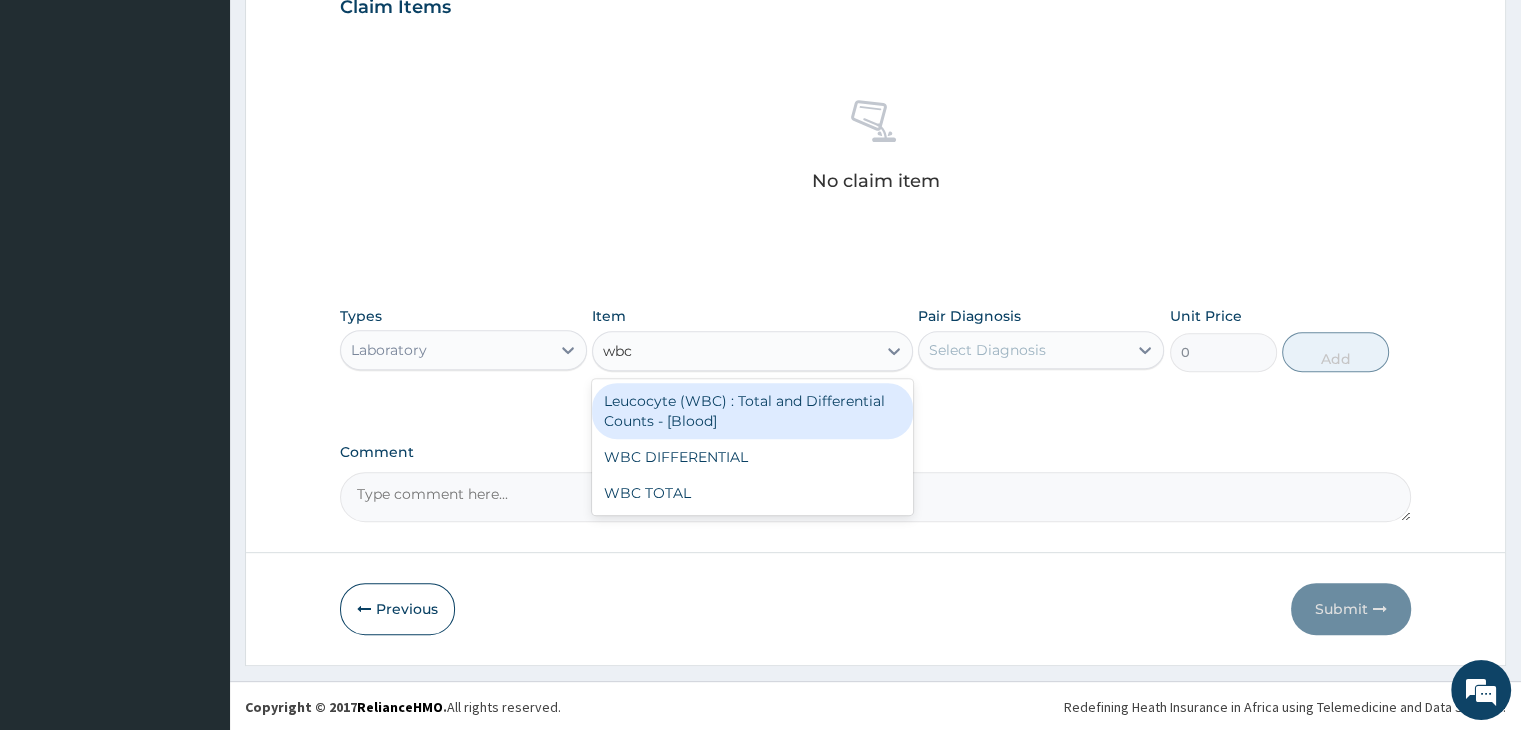 click on "Leucocyte (WBC) : Total and Differential Counts - [Blood]" at bounding box center [752, 411] 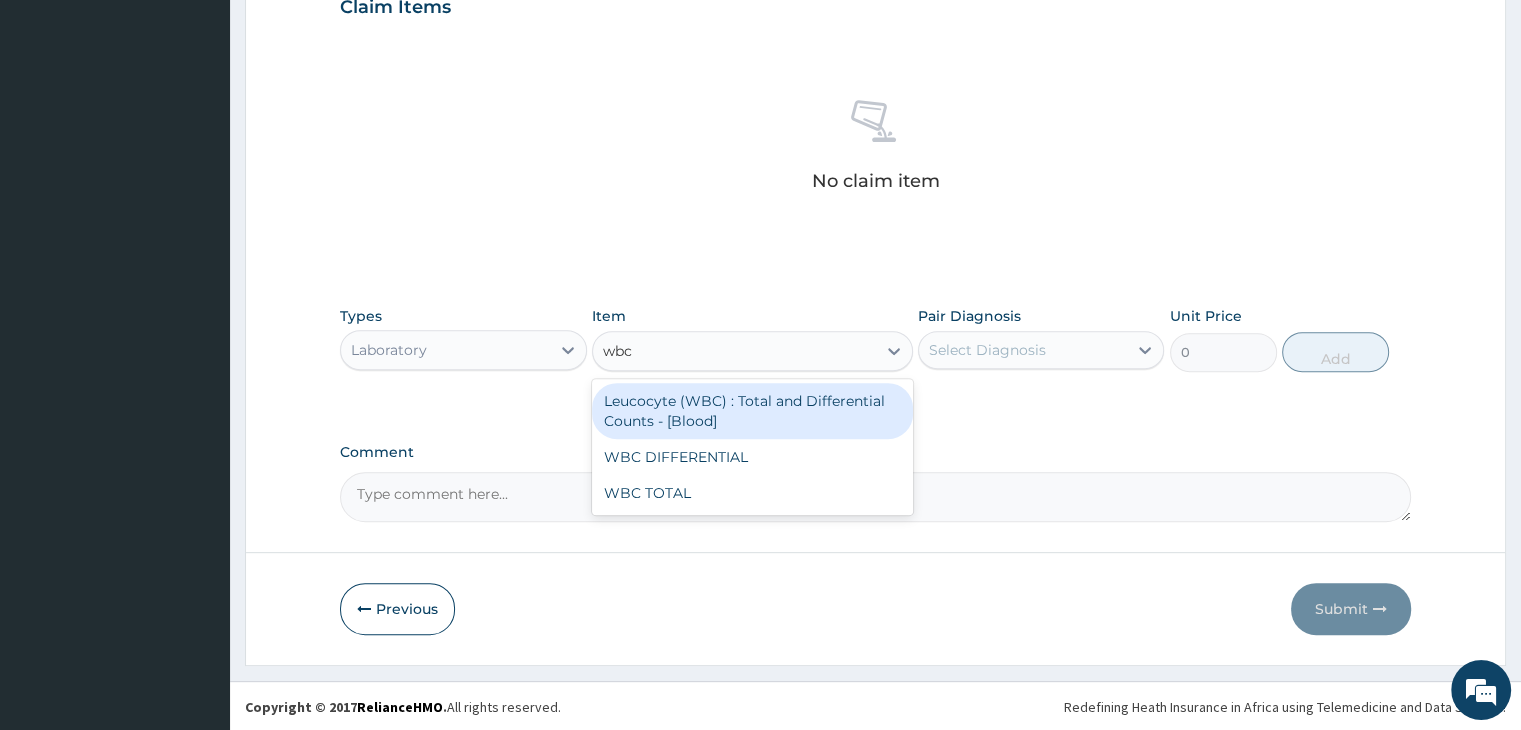 type 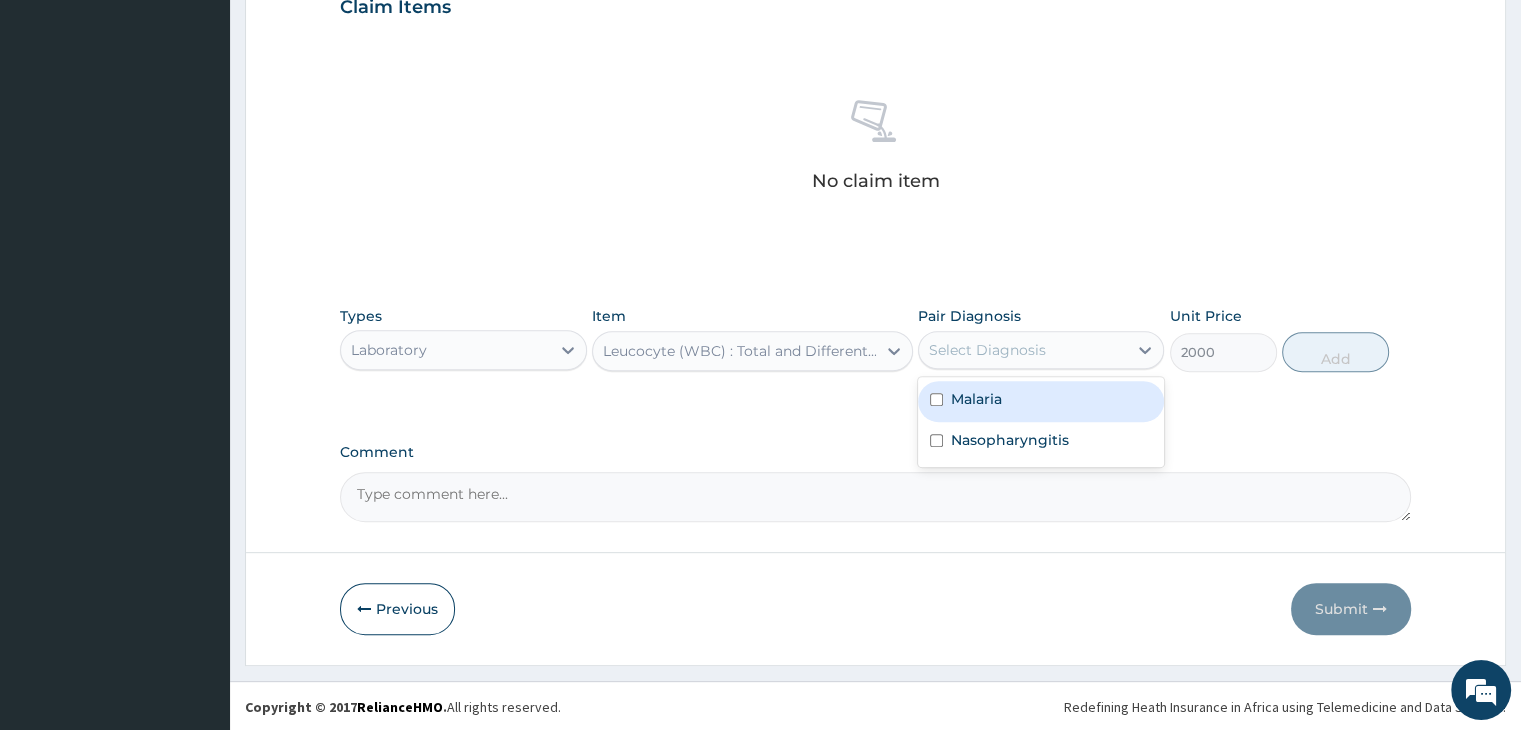 click on "Select Diagnosis" at bounding box center (1023, 350) 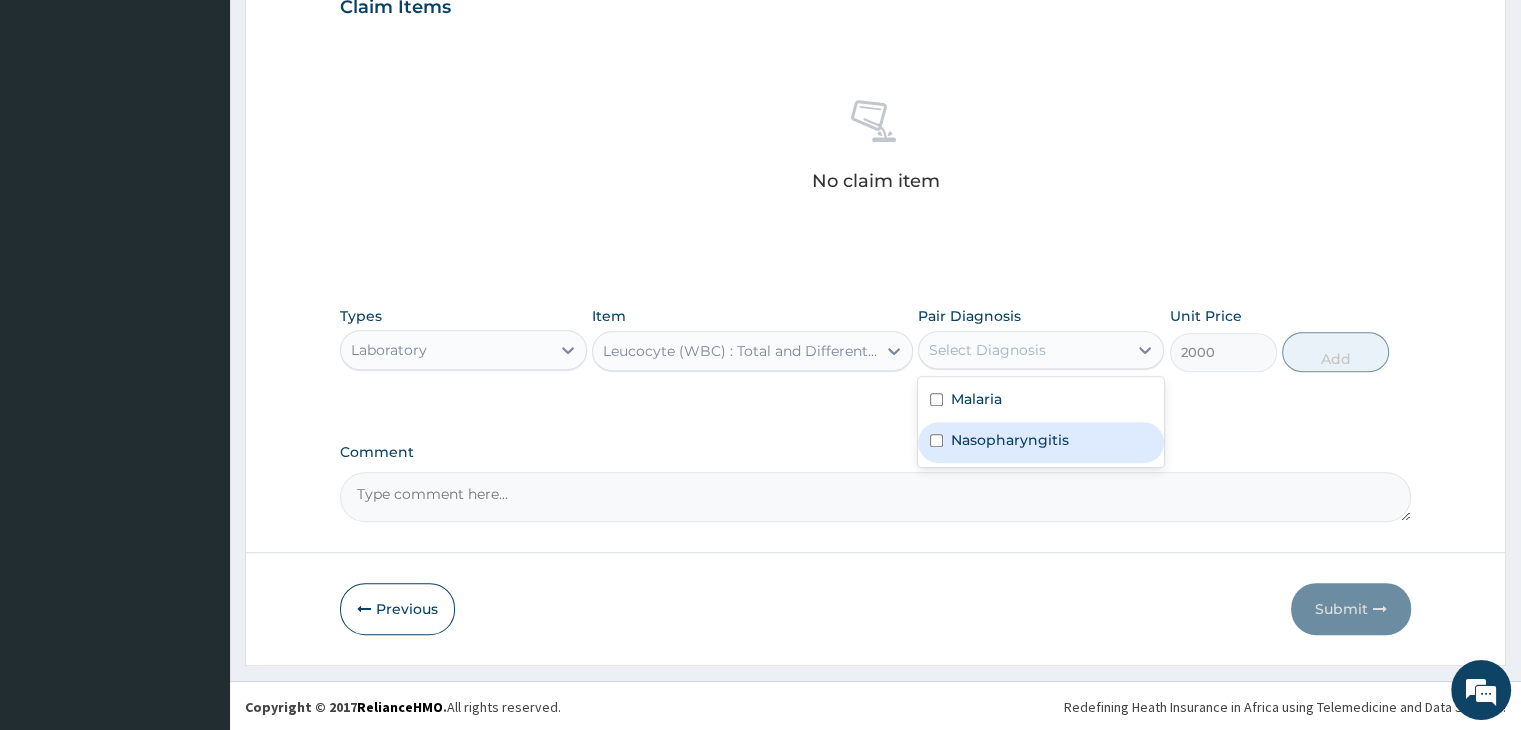 click on "Nasopharyngitis" at bounding box center [1010, 440] 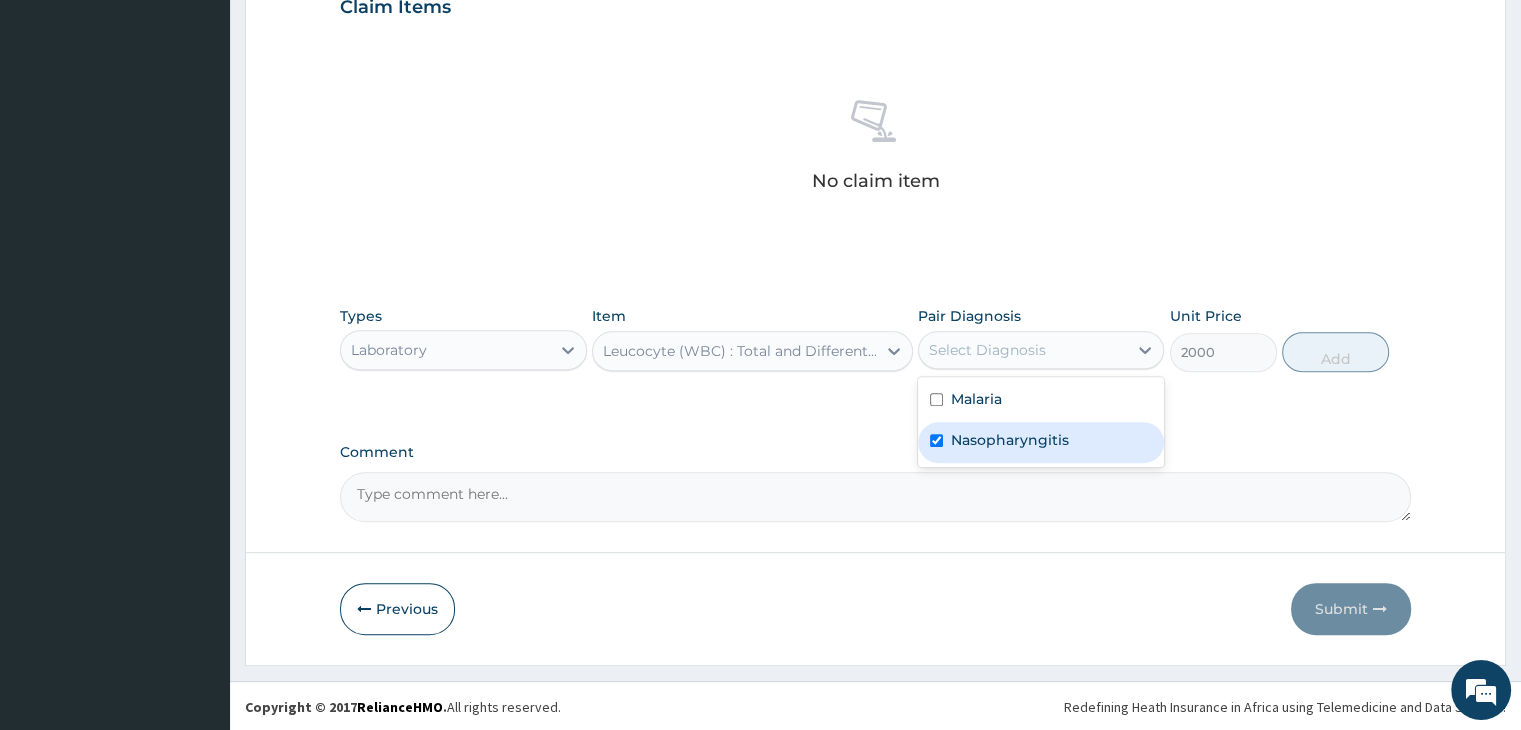 checkbox on "true" 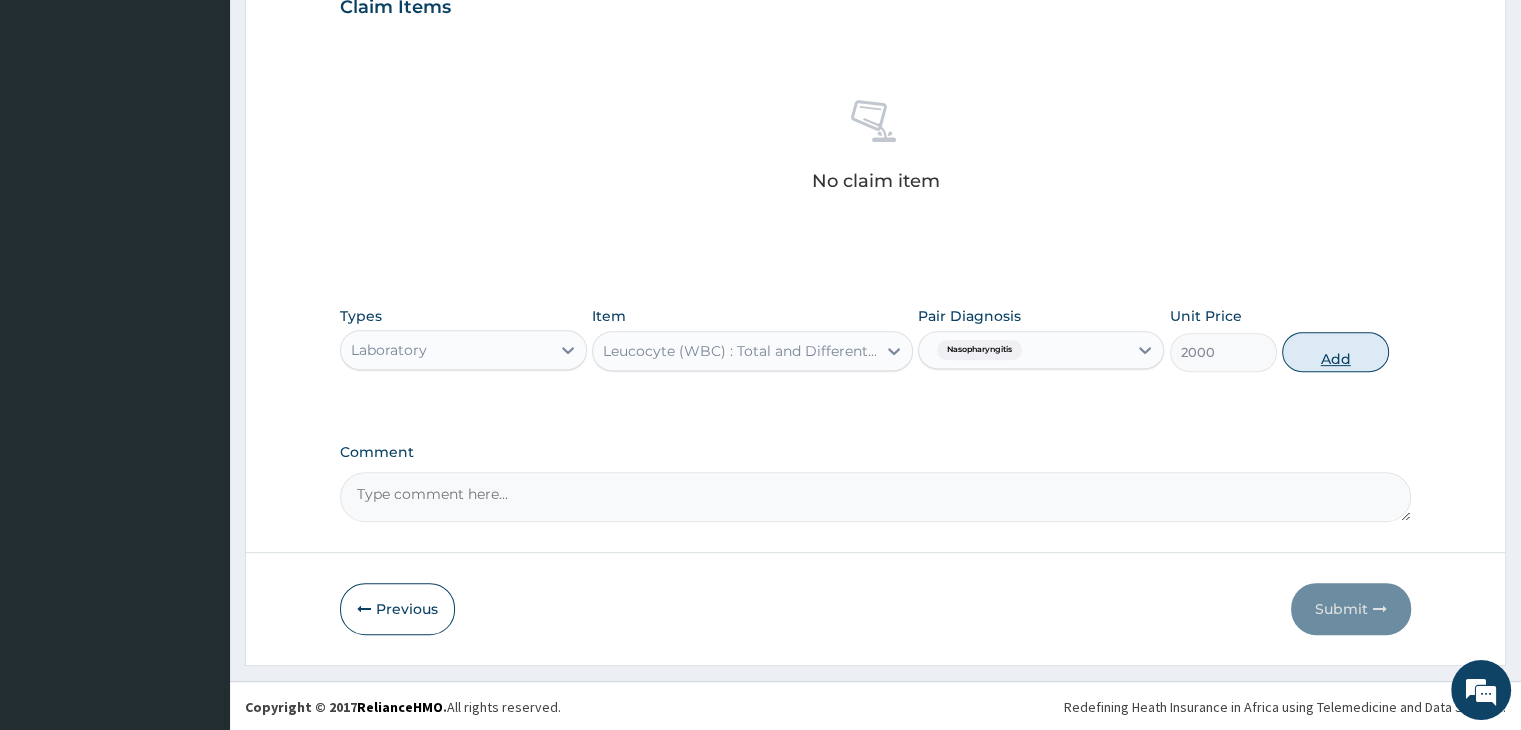 click on "Add" at bounding box center [1335, 352] 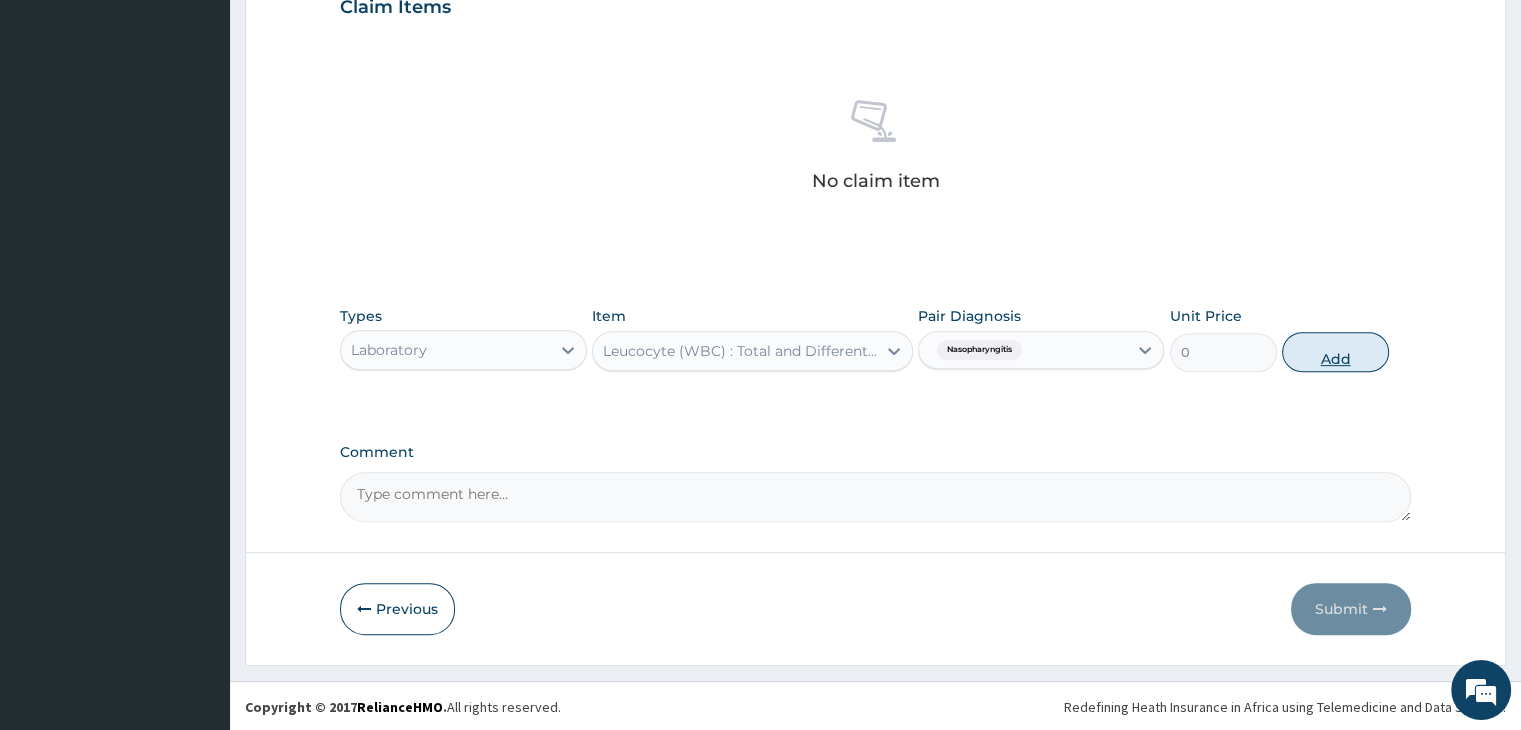scroll, scrollTop: 614, scrollLeft: 0, axis: vertical 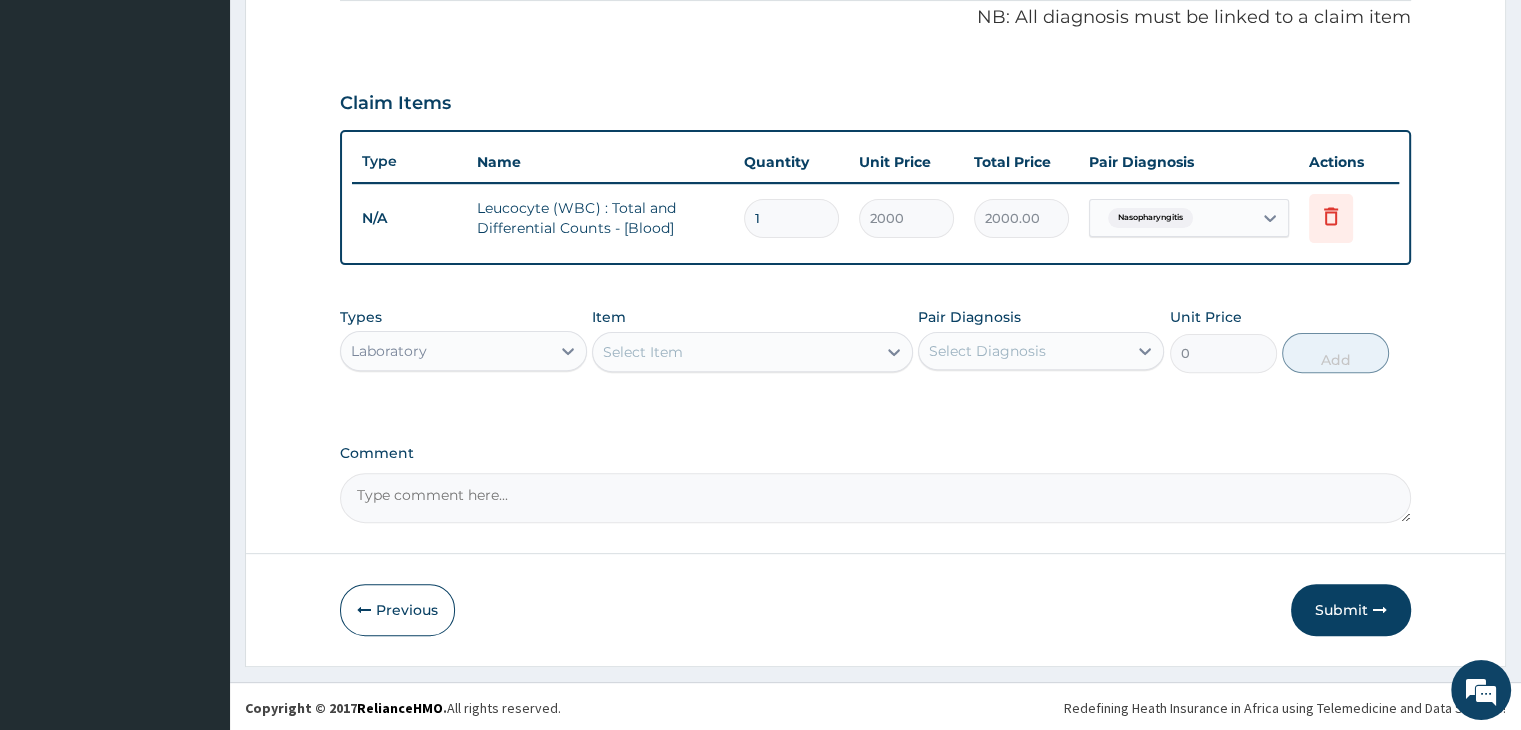 click on "Select Item" at bounding box center (734, 352) 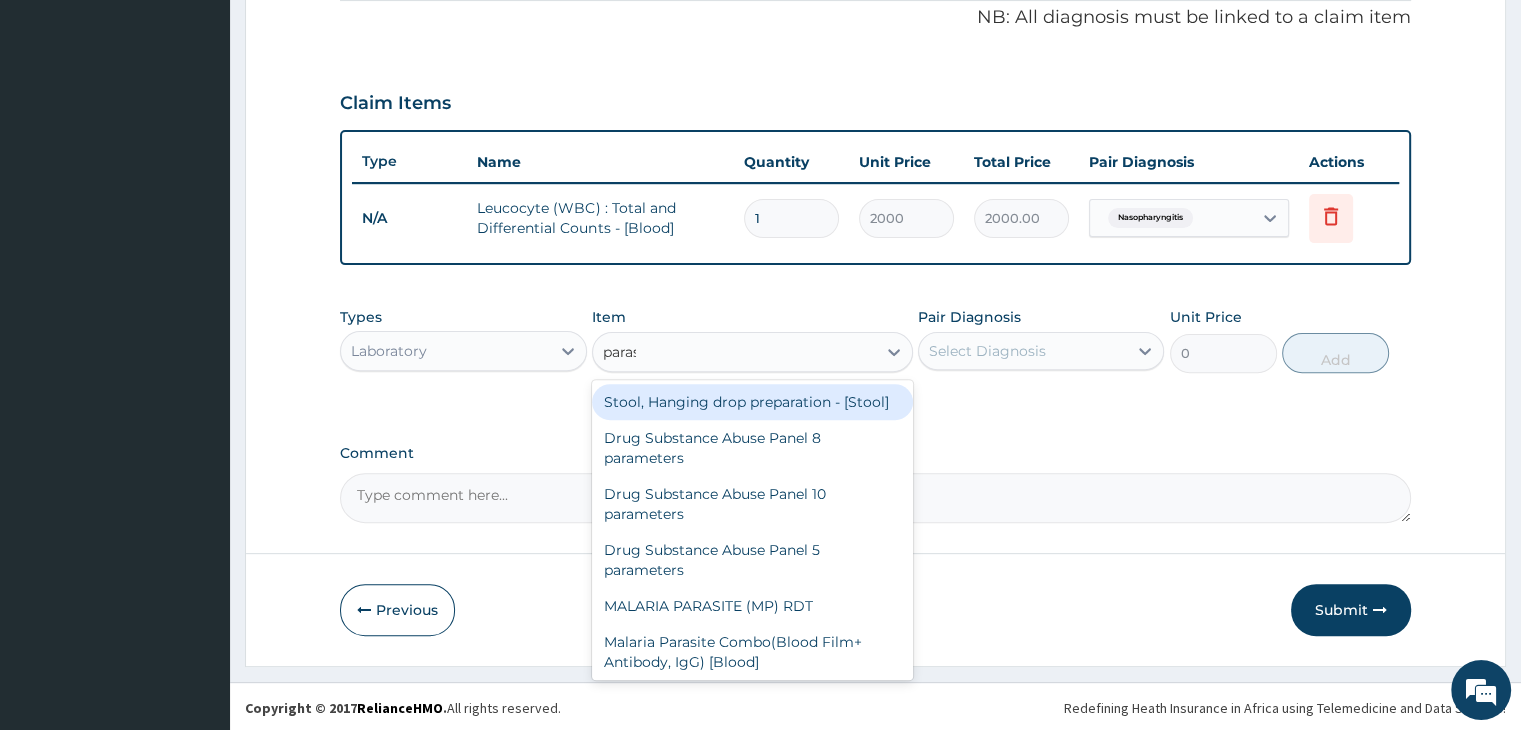 type on "parasi" 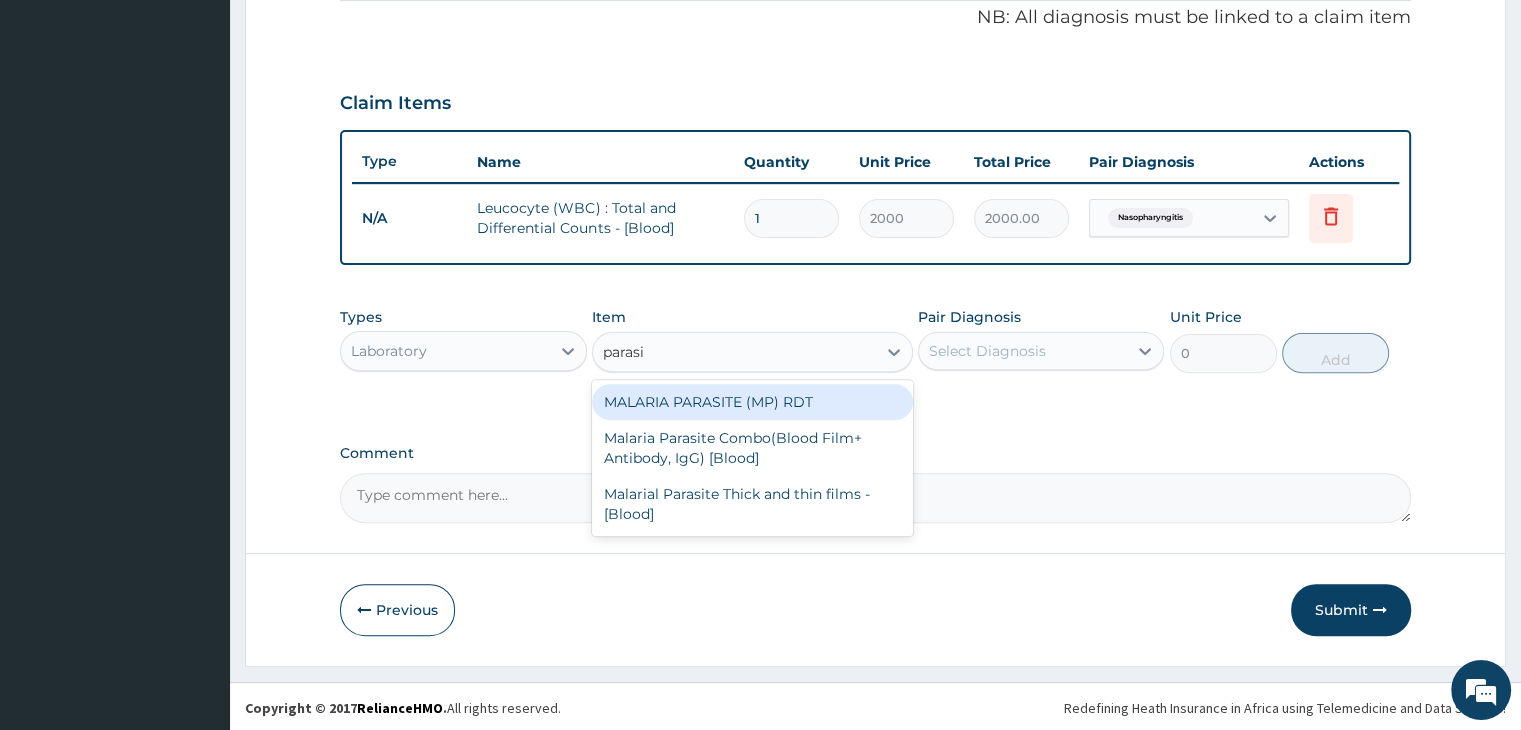 click on "MALARIA PARASITE (MP) RDT" at bounding box center (752, 402) 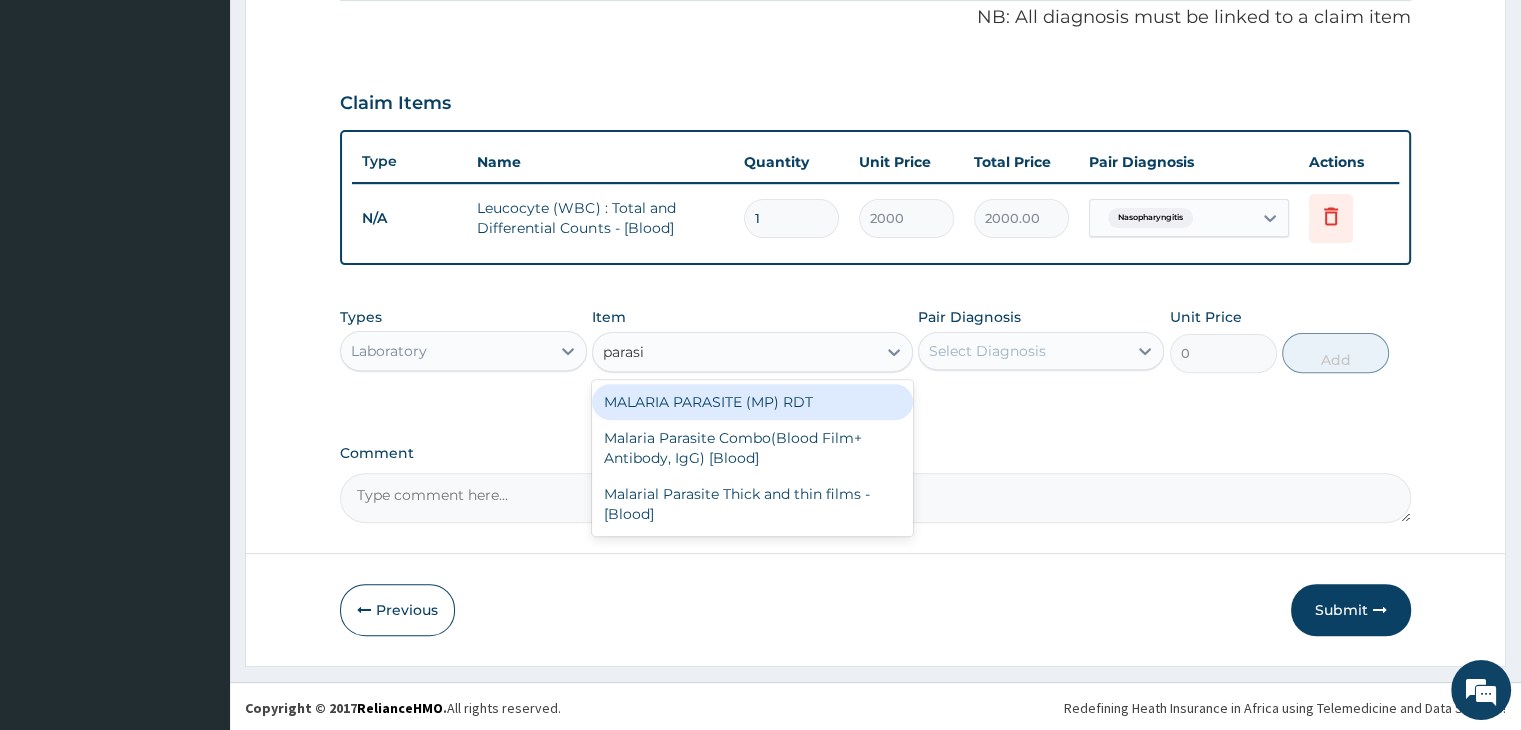 type 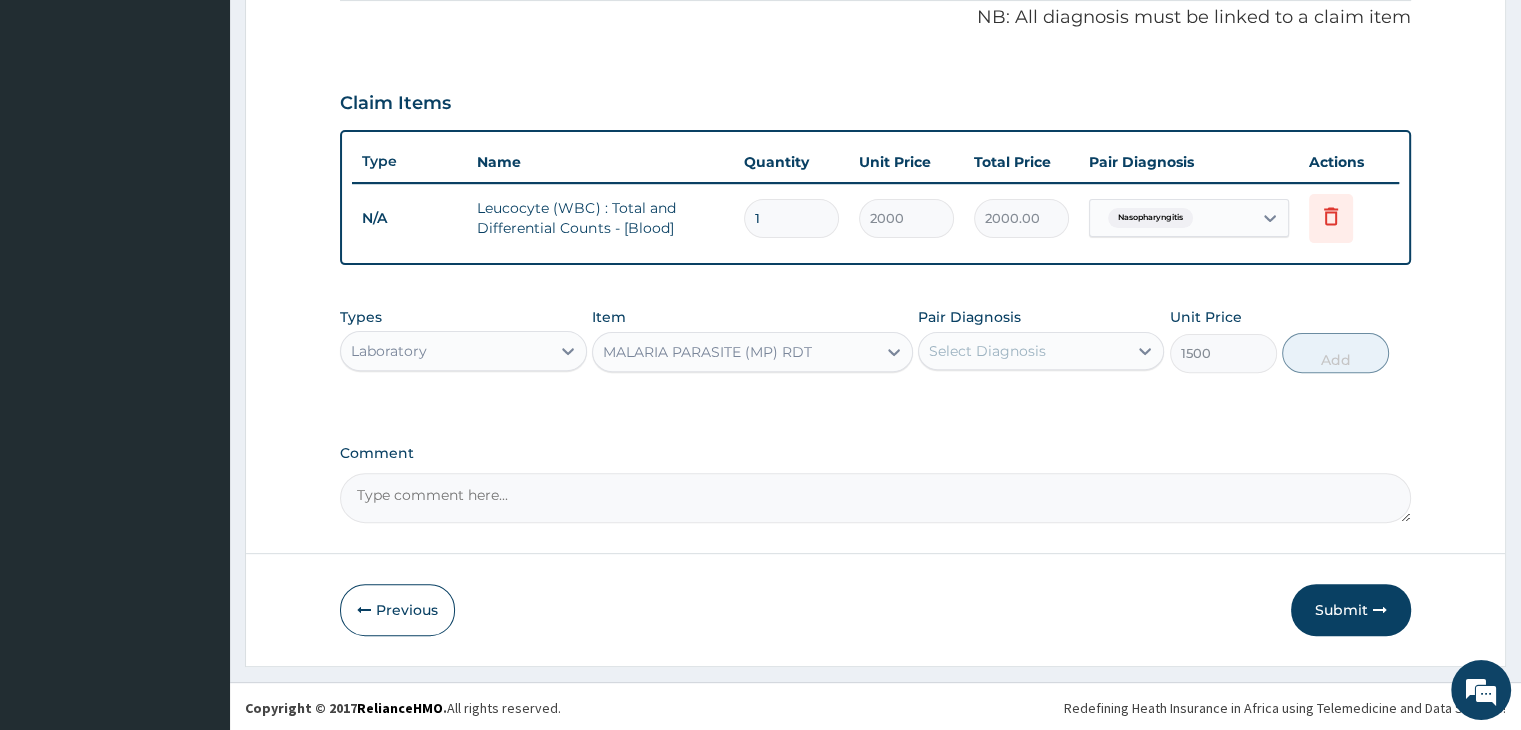 click on "Select Diagnosis" at bounding box center [1023, 351] 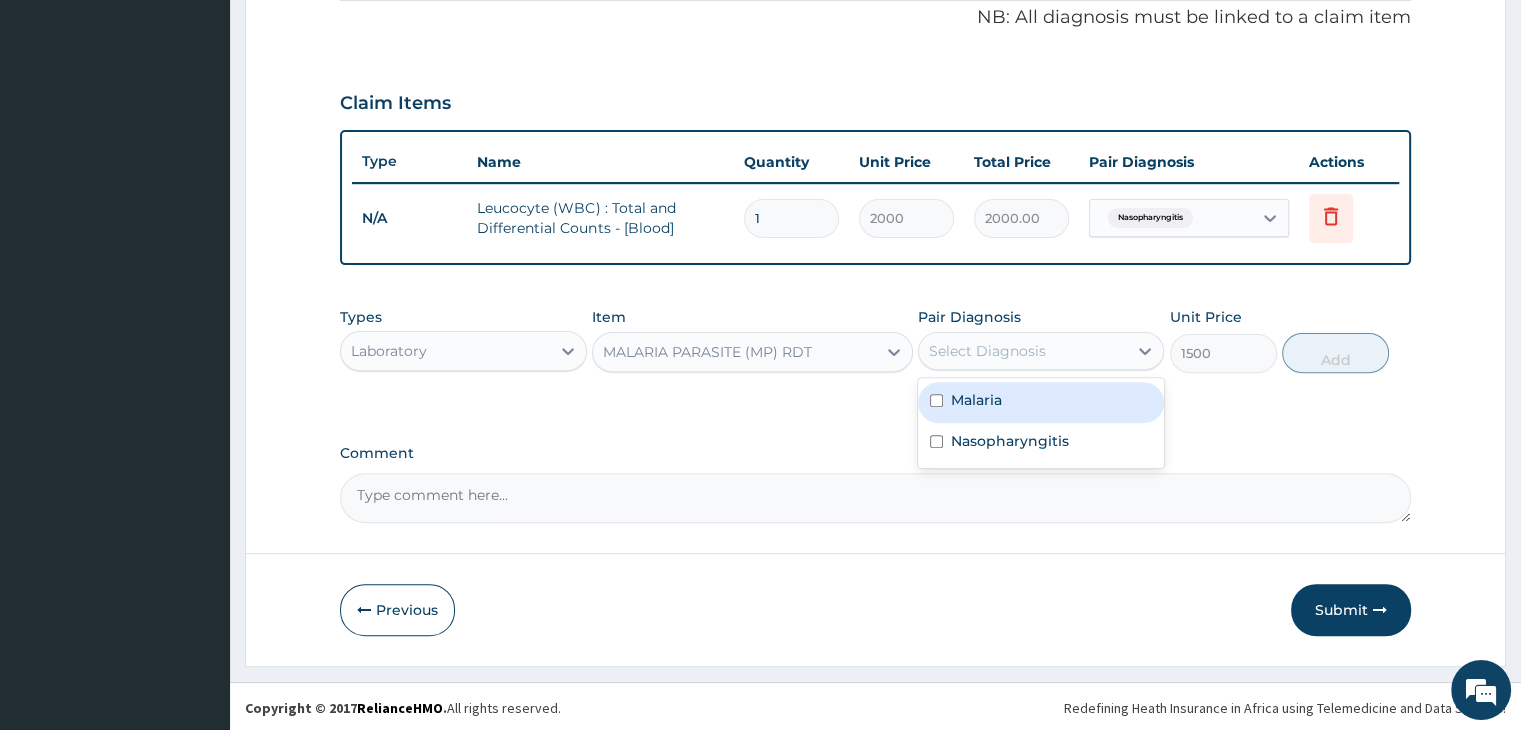click on "Malaria" at bounding box center (1041, 402) 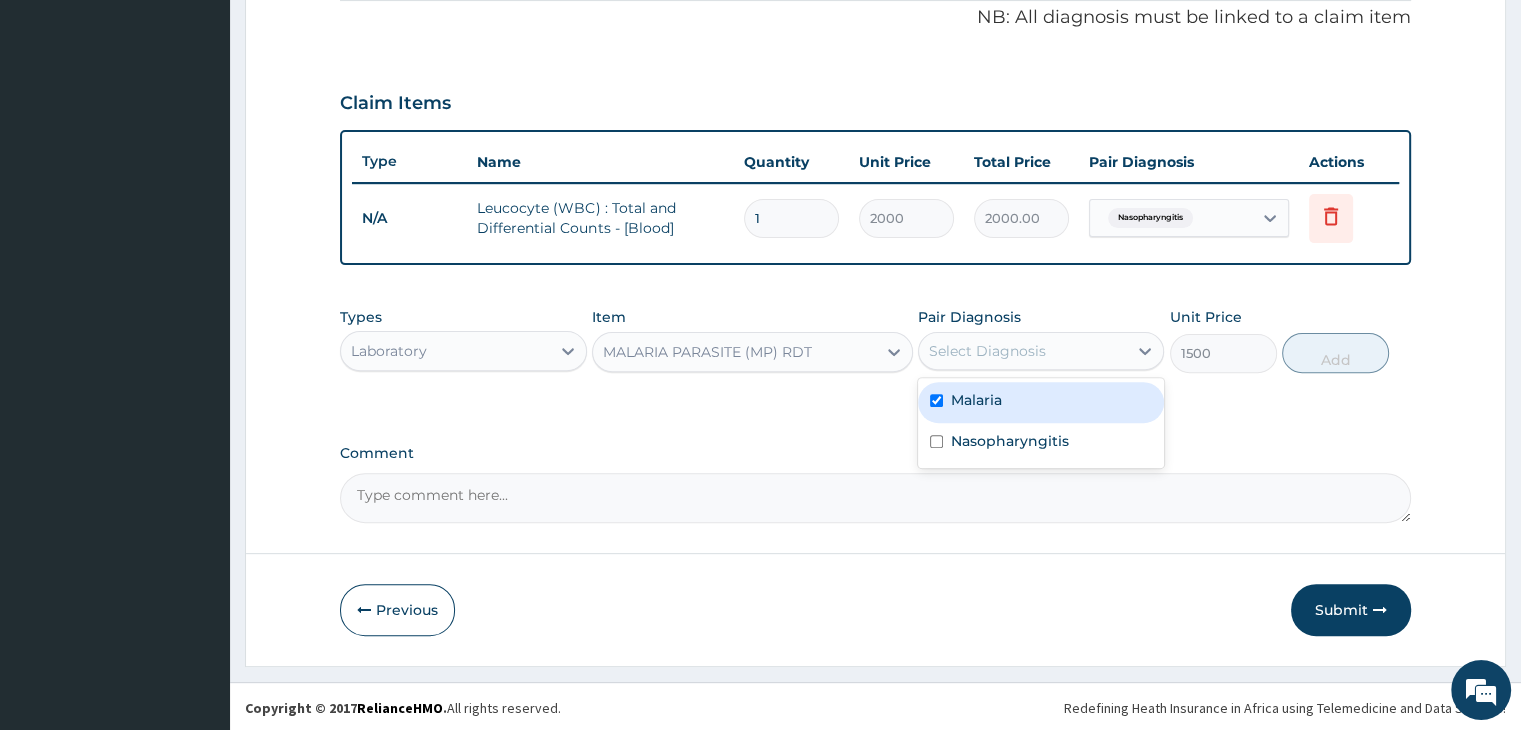 checkbox on "true" 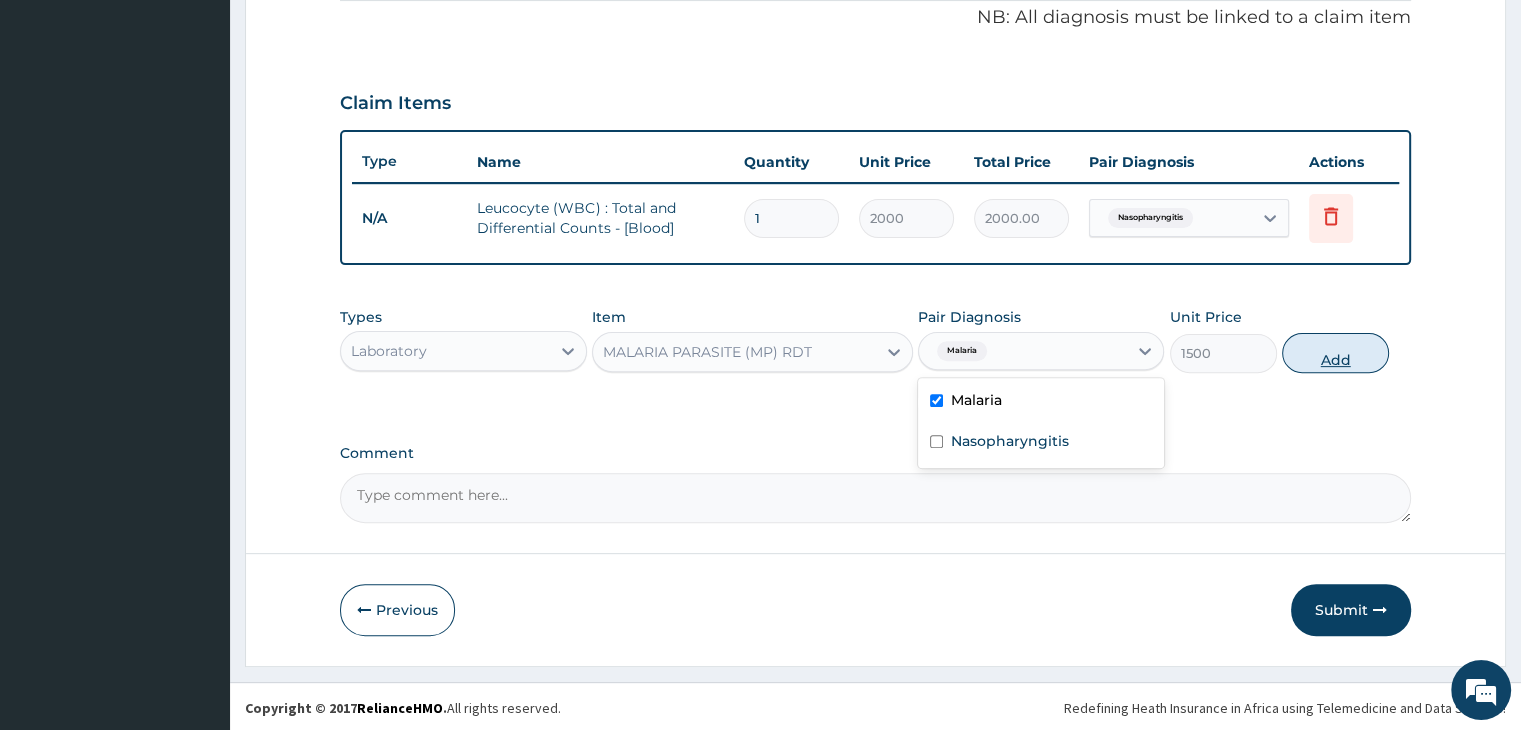 click on "Add" at bounding box center [1335, 353] 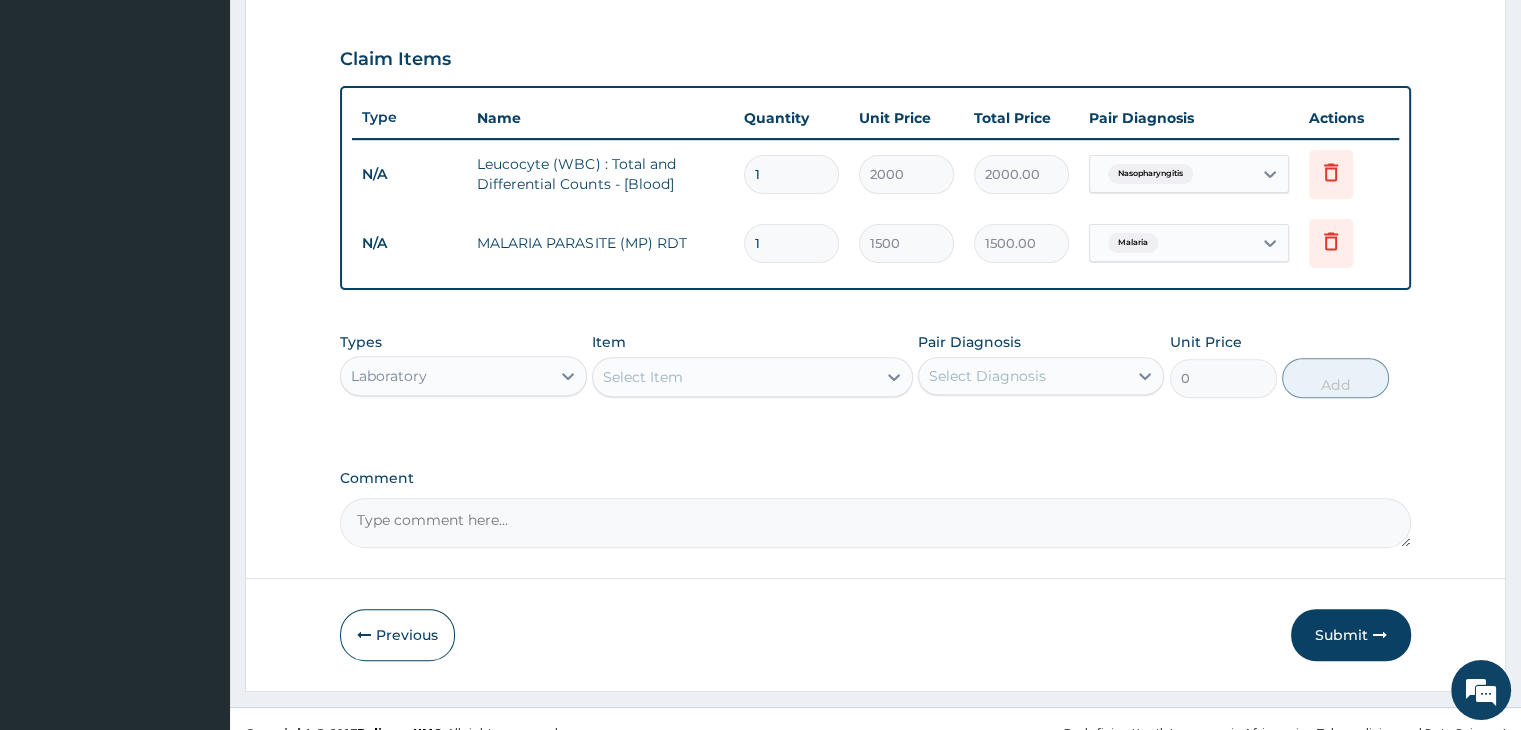 scroll, scrollTop: 683, scrollLeft: 0, axis: vertical 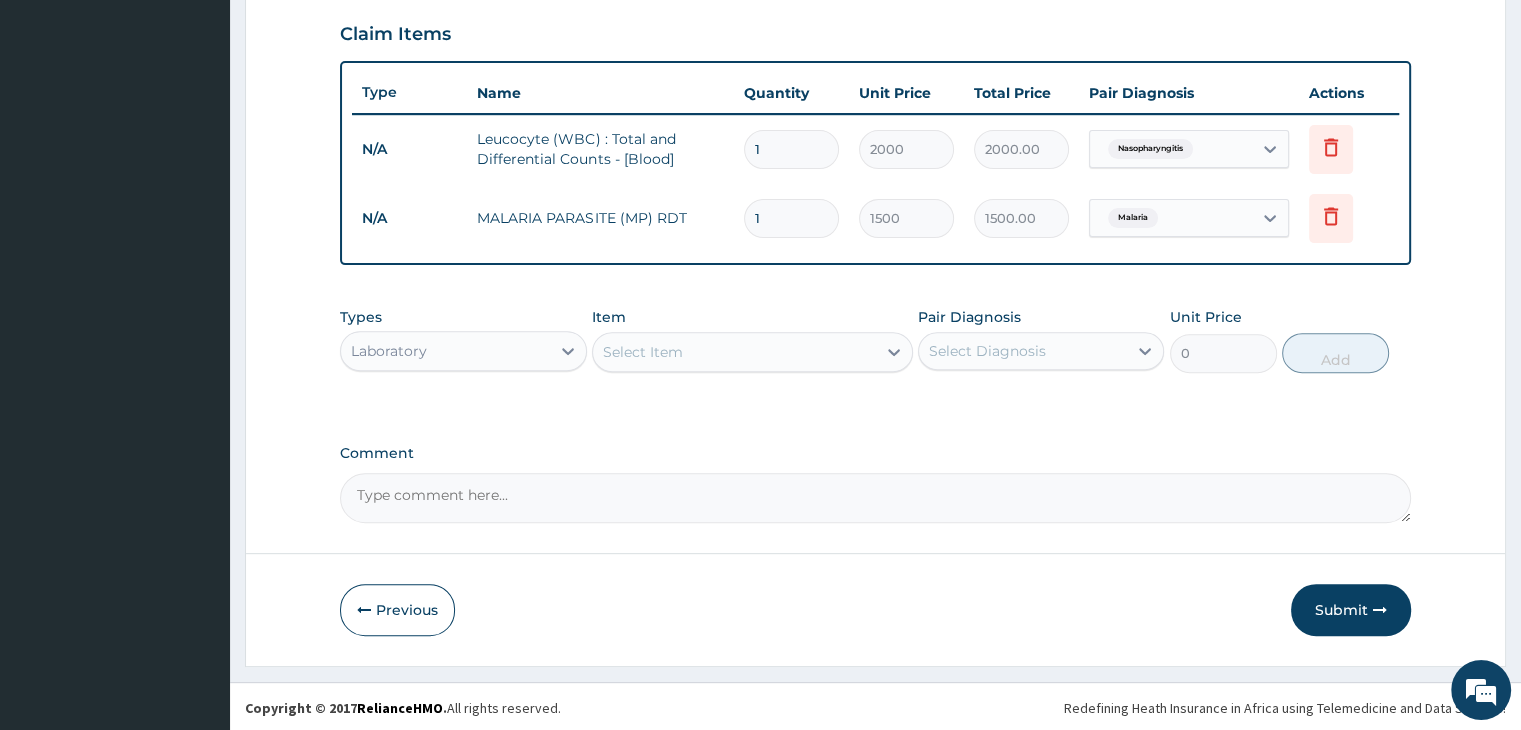 click on "Laboratory" at bounding box center (445, 351) 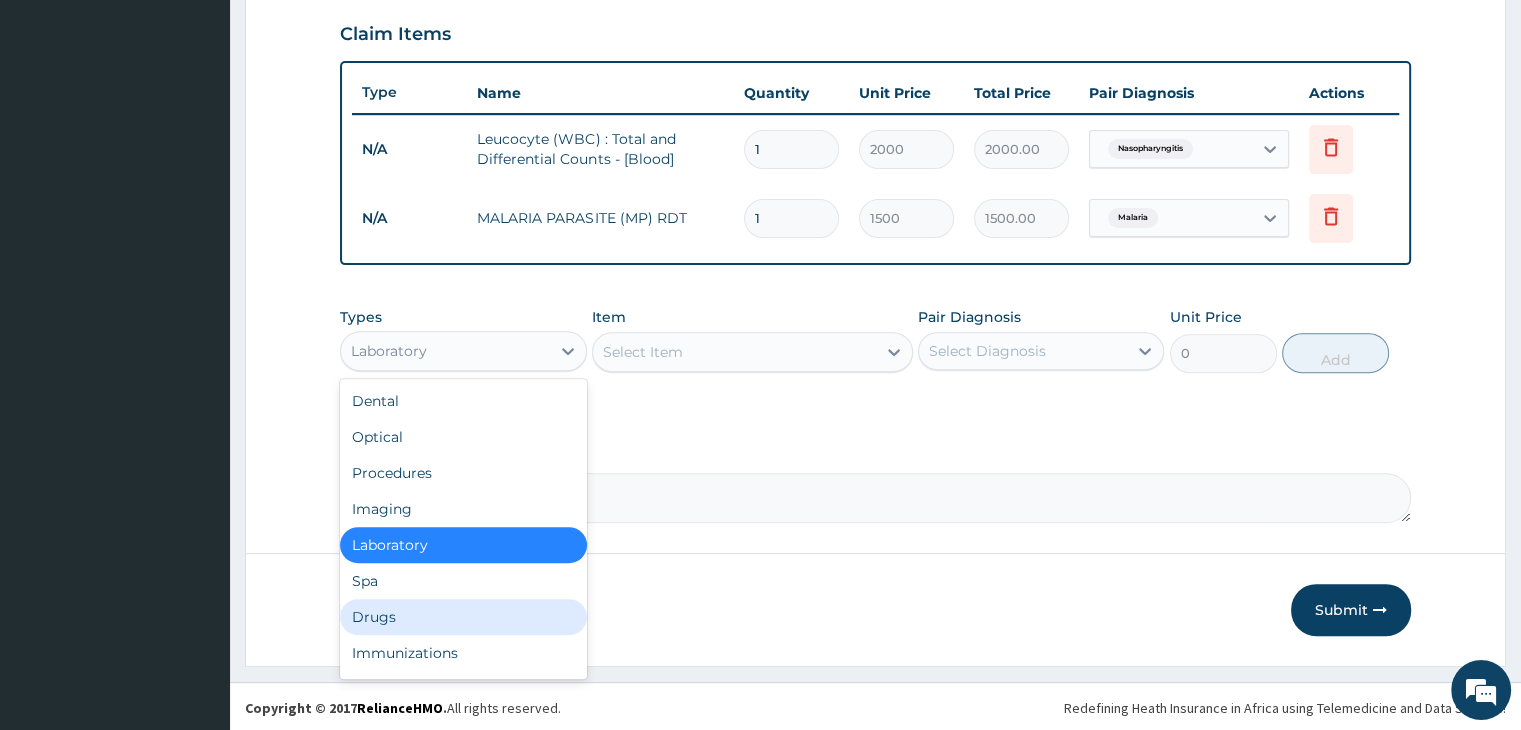 click on "Drugs" at bounding box center [463, 617] 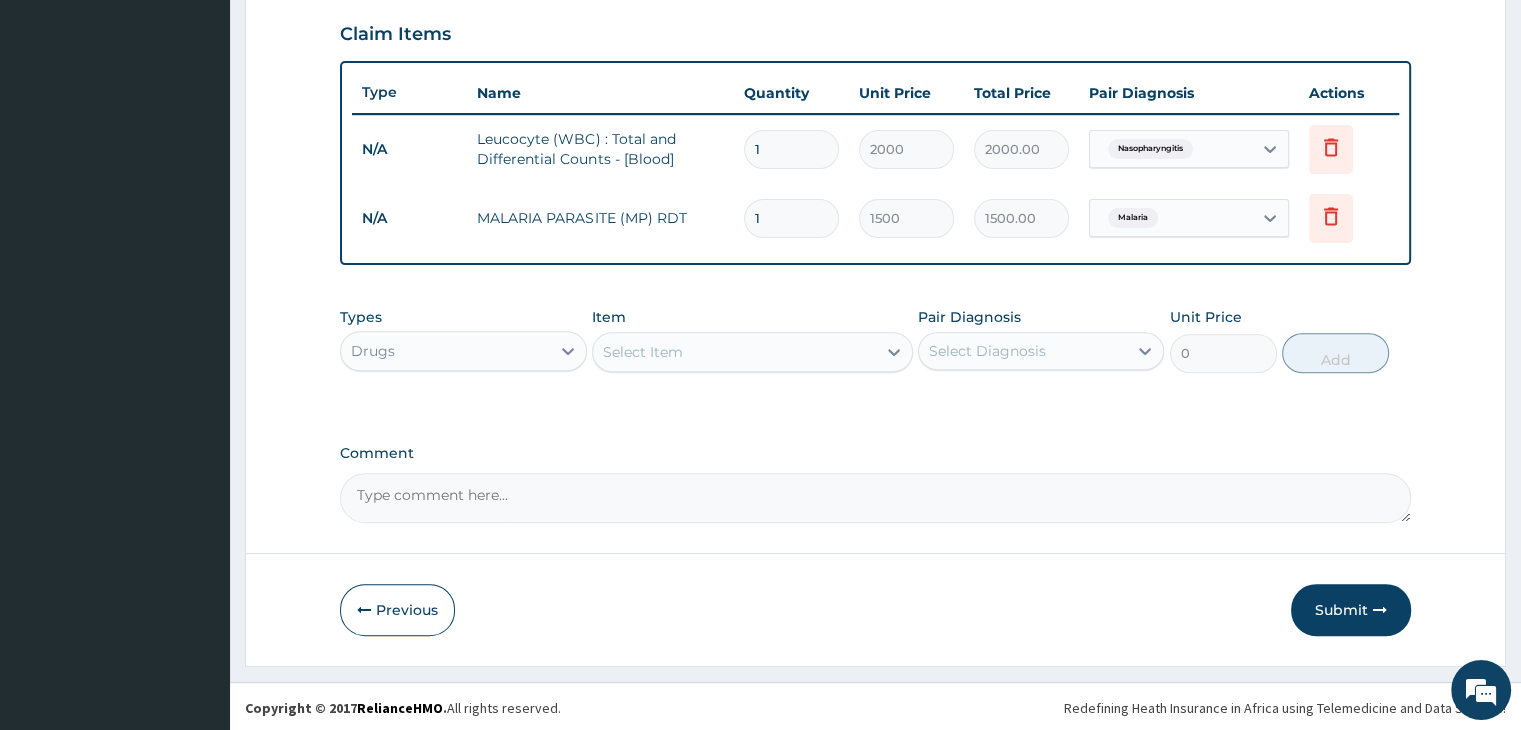 click on "Select Item" at bounding box center (734, 352) 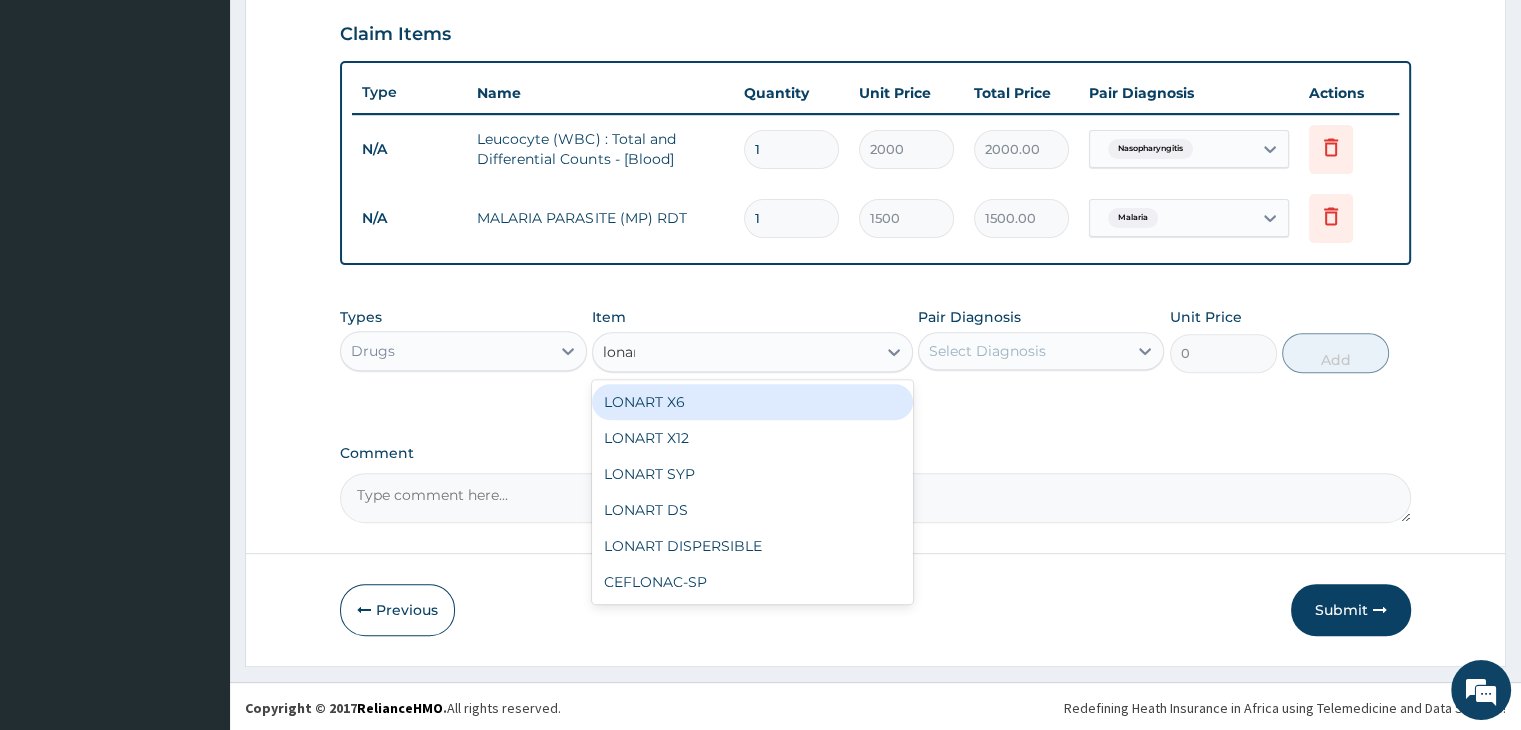 type on "lonart" 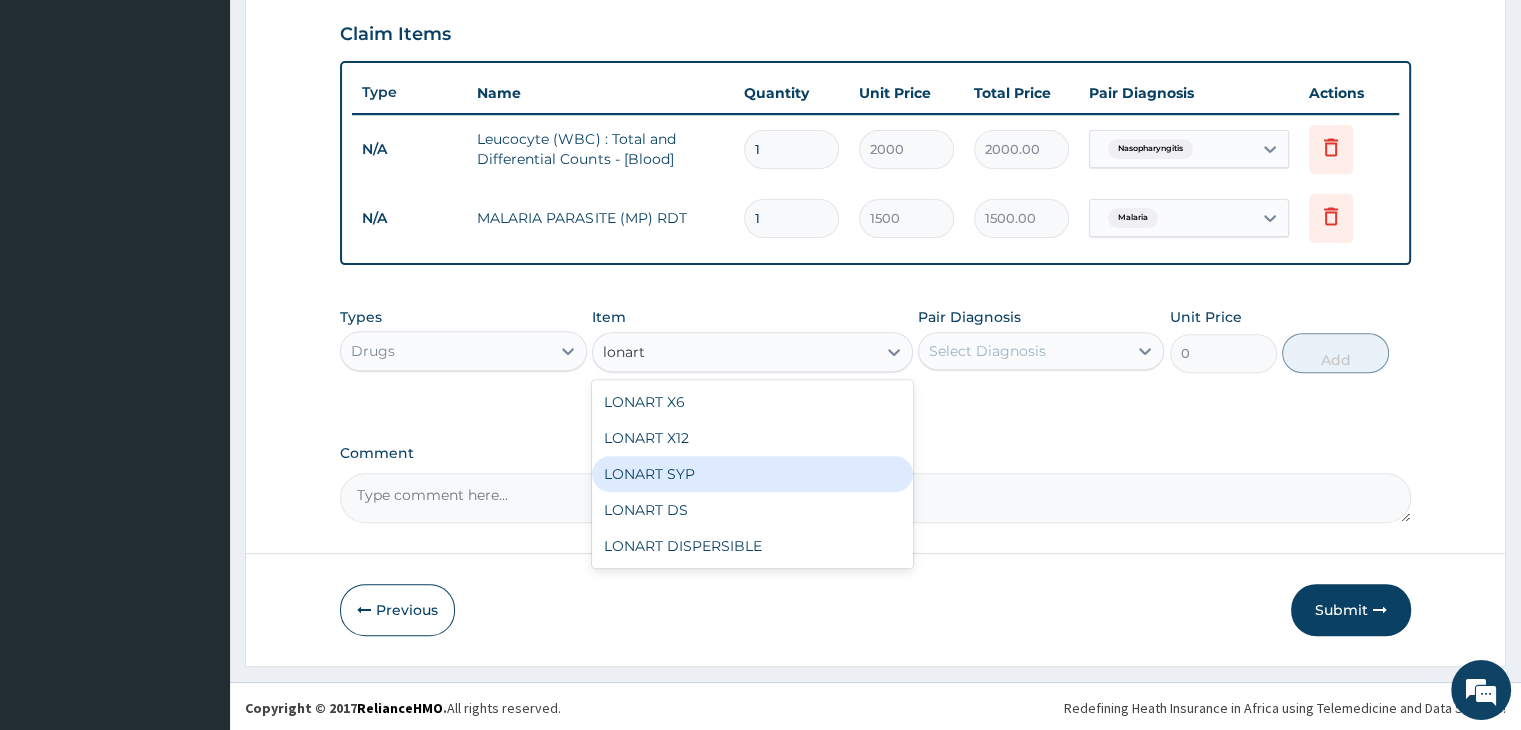 click on "LONART SYP" at bounding box center (752, 474) 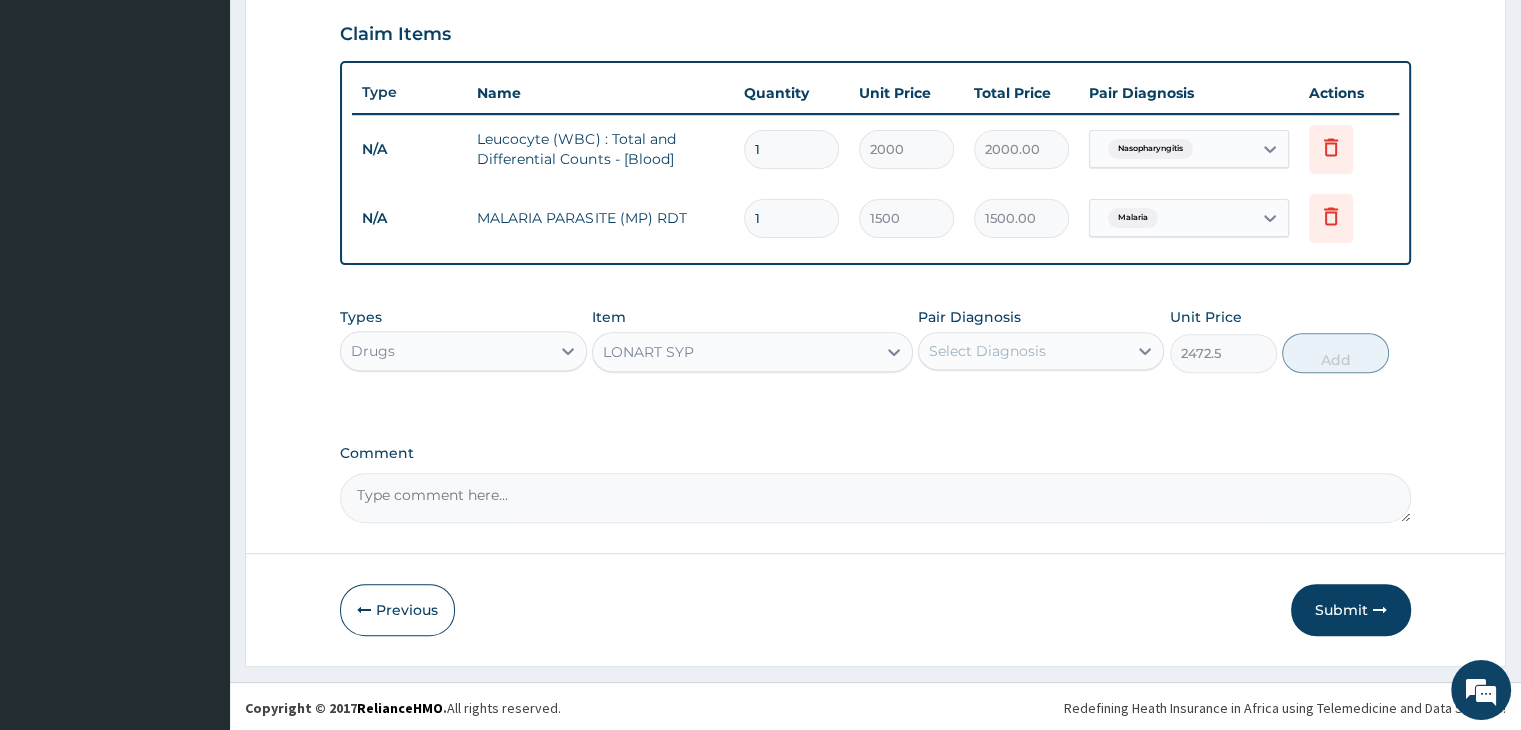 click on "Select Diagnosis" at bounding box center (1023, 351) 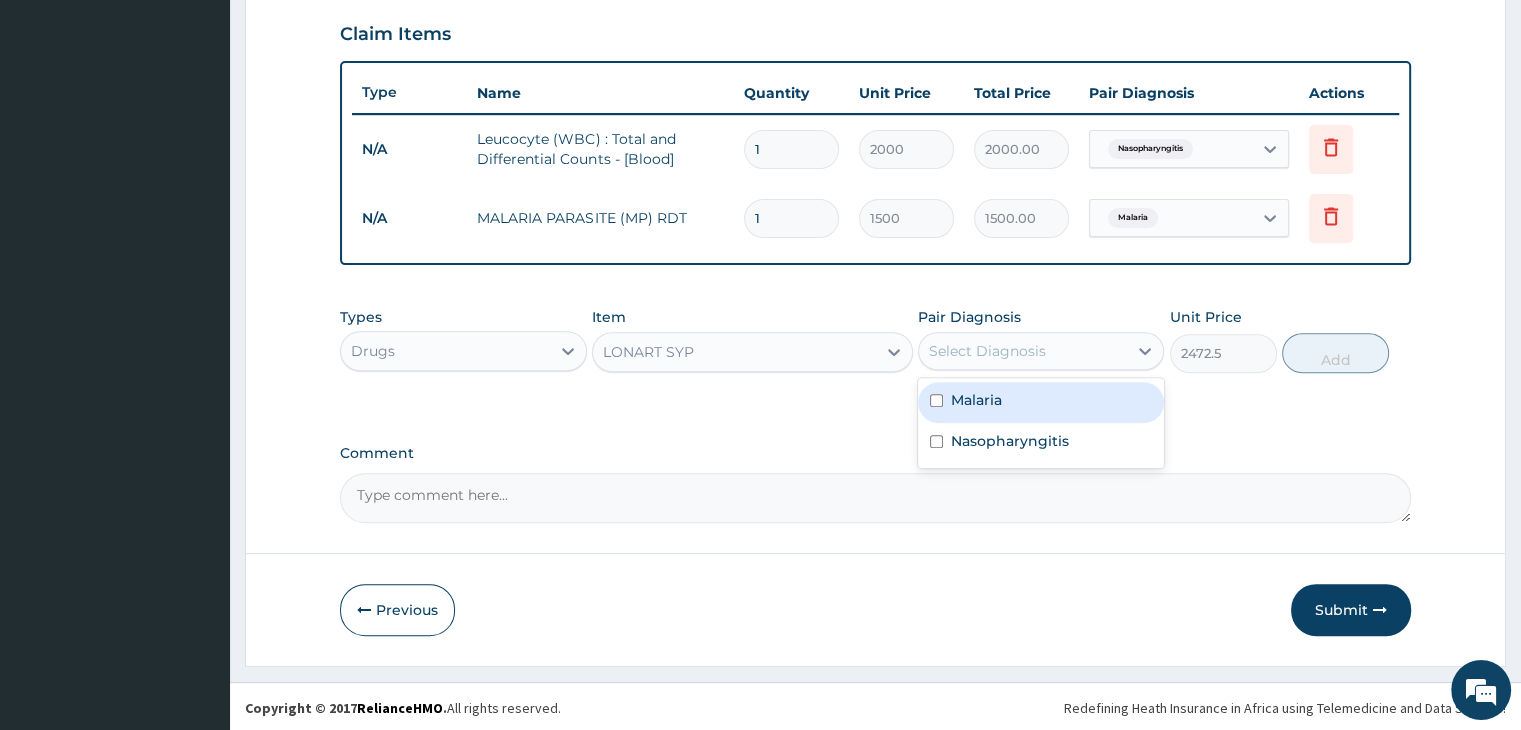 click on "Malaria" at bounding box center (1041, 402) 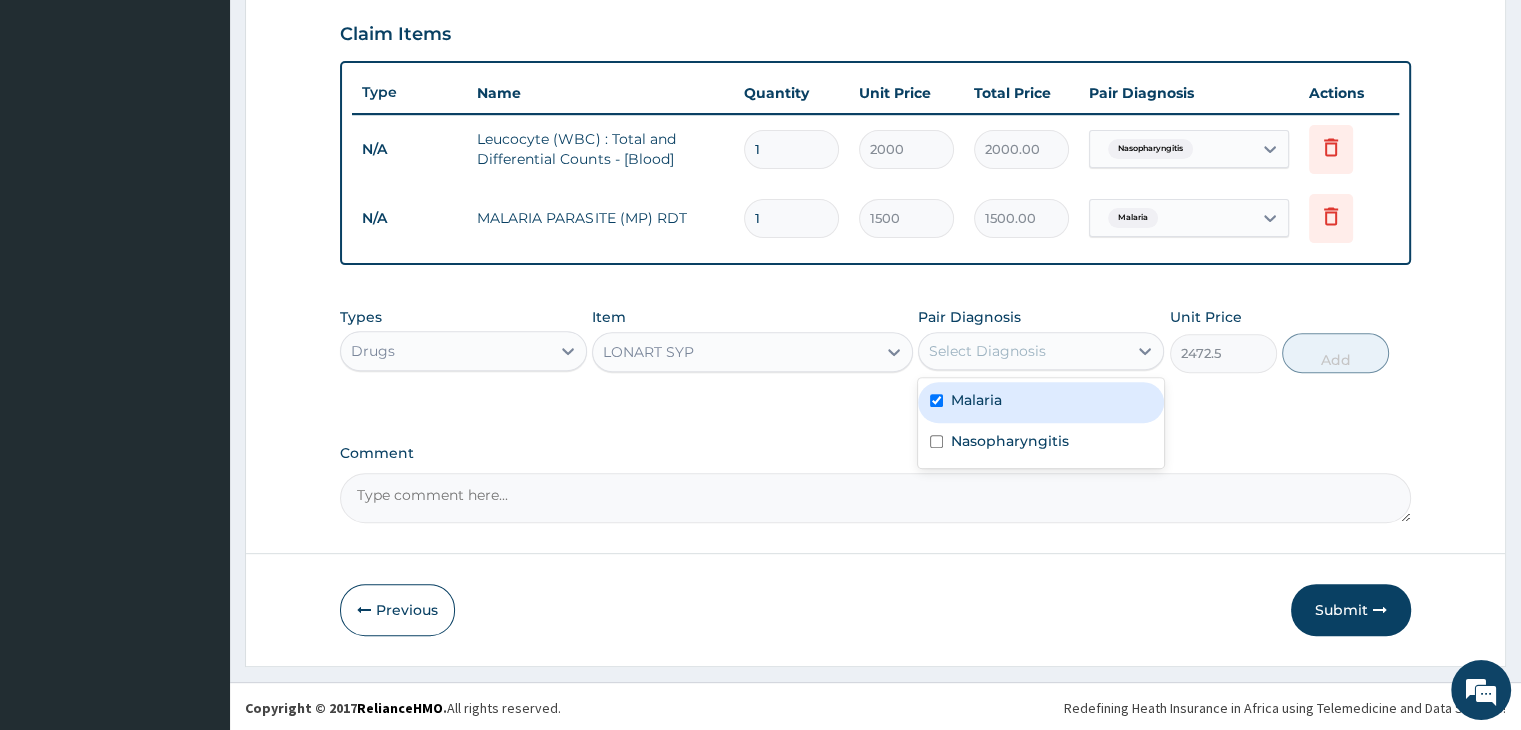 checkbox on "true" 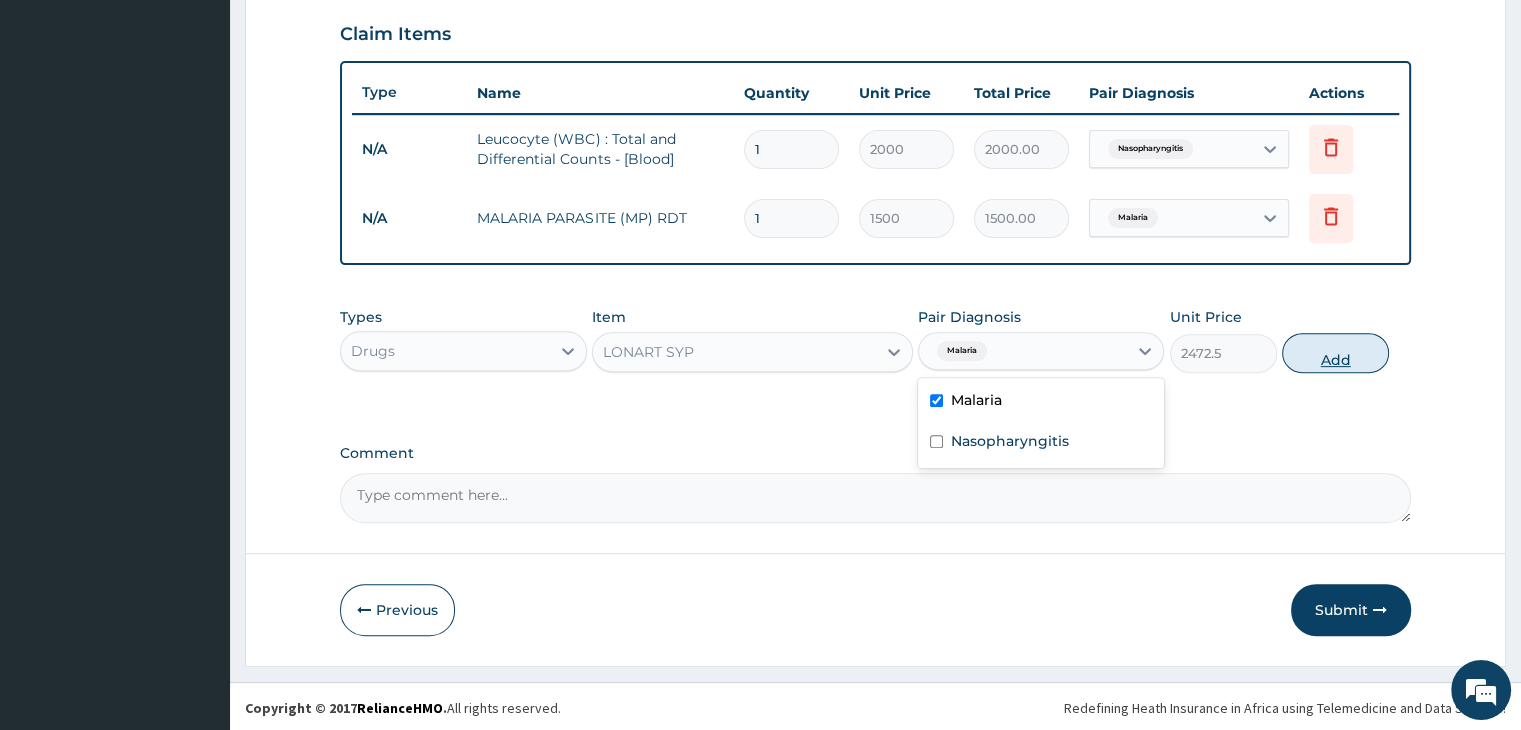 click on "Add" at bounding box center [1335, 353] 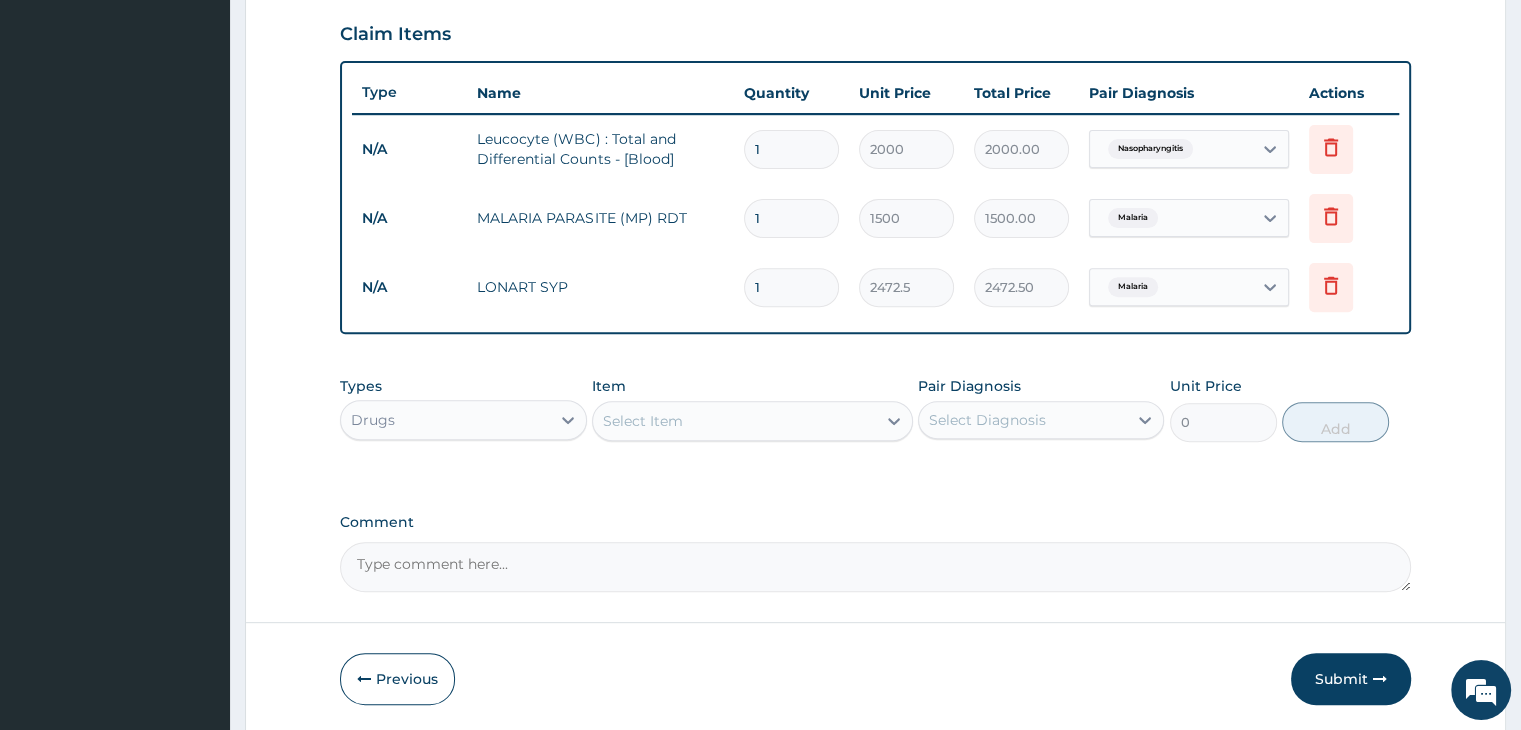 click on "Select Item" at bounding box center (734, 421) 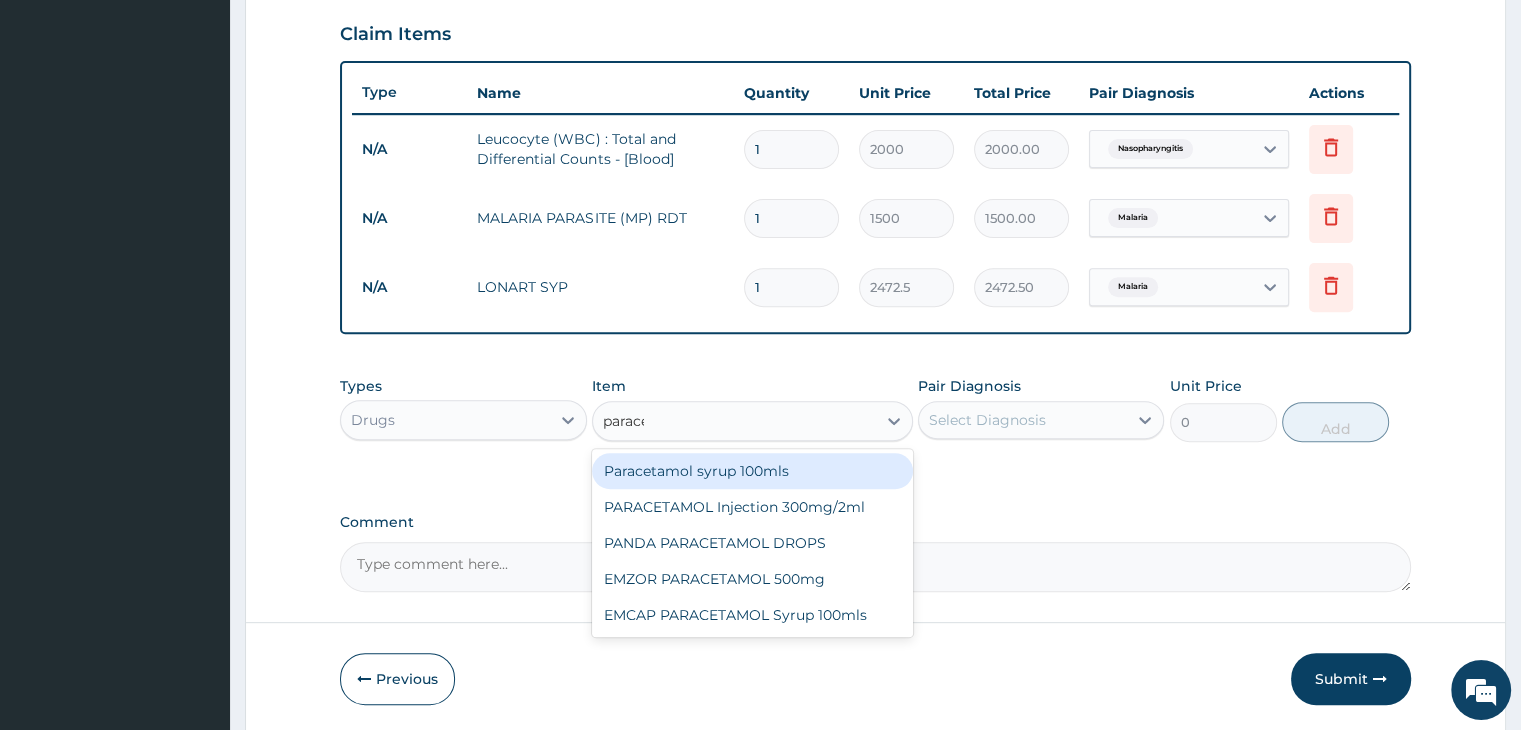type on "paracet" 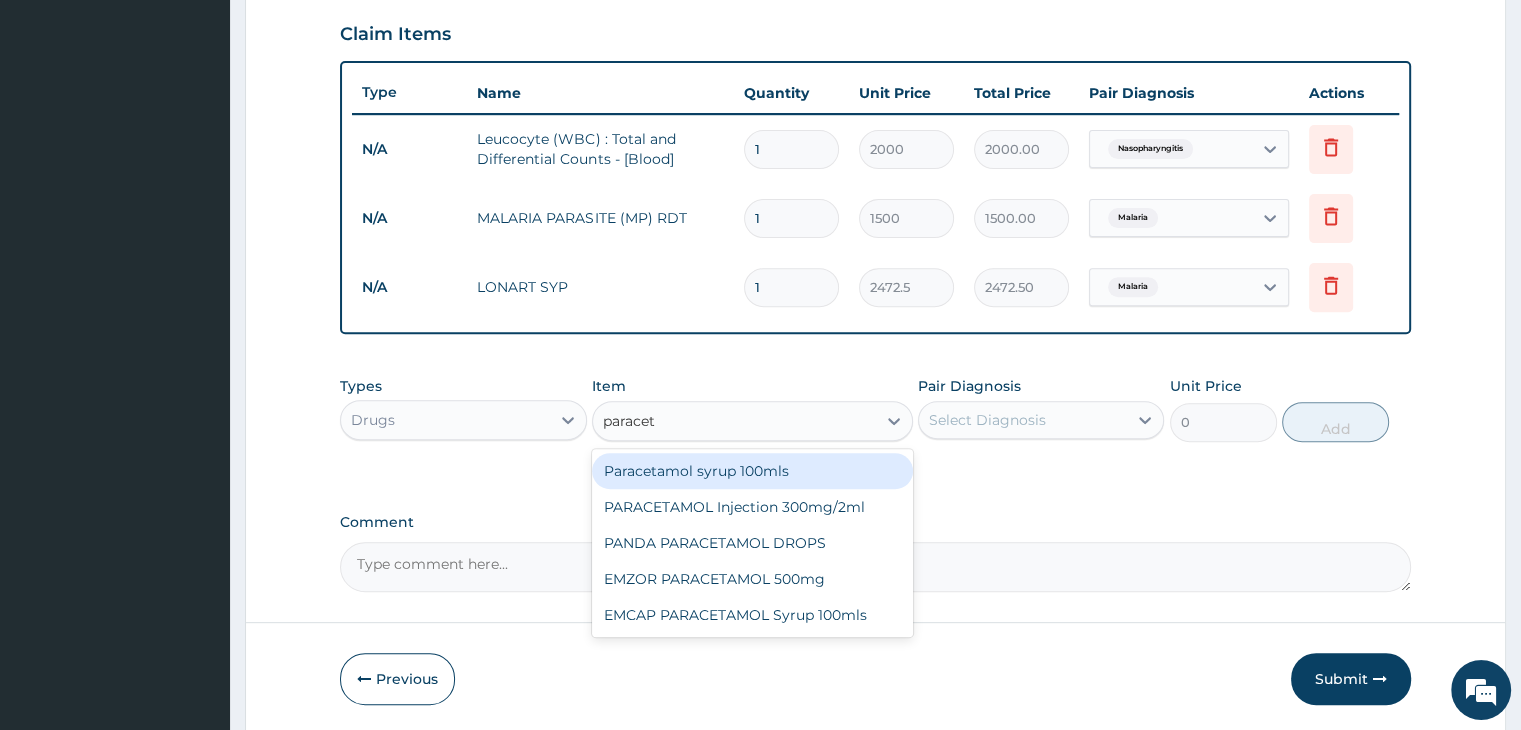click on "Paracetamol syrup 100mls" at bounding box center [752, 471] 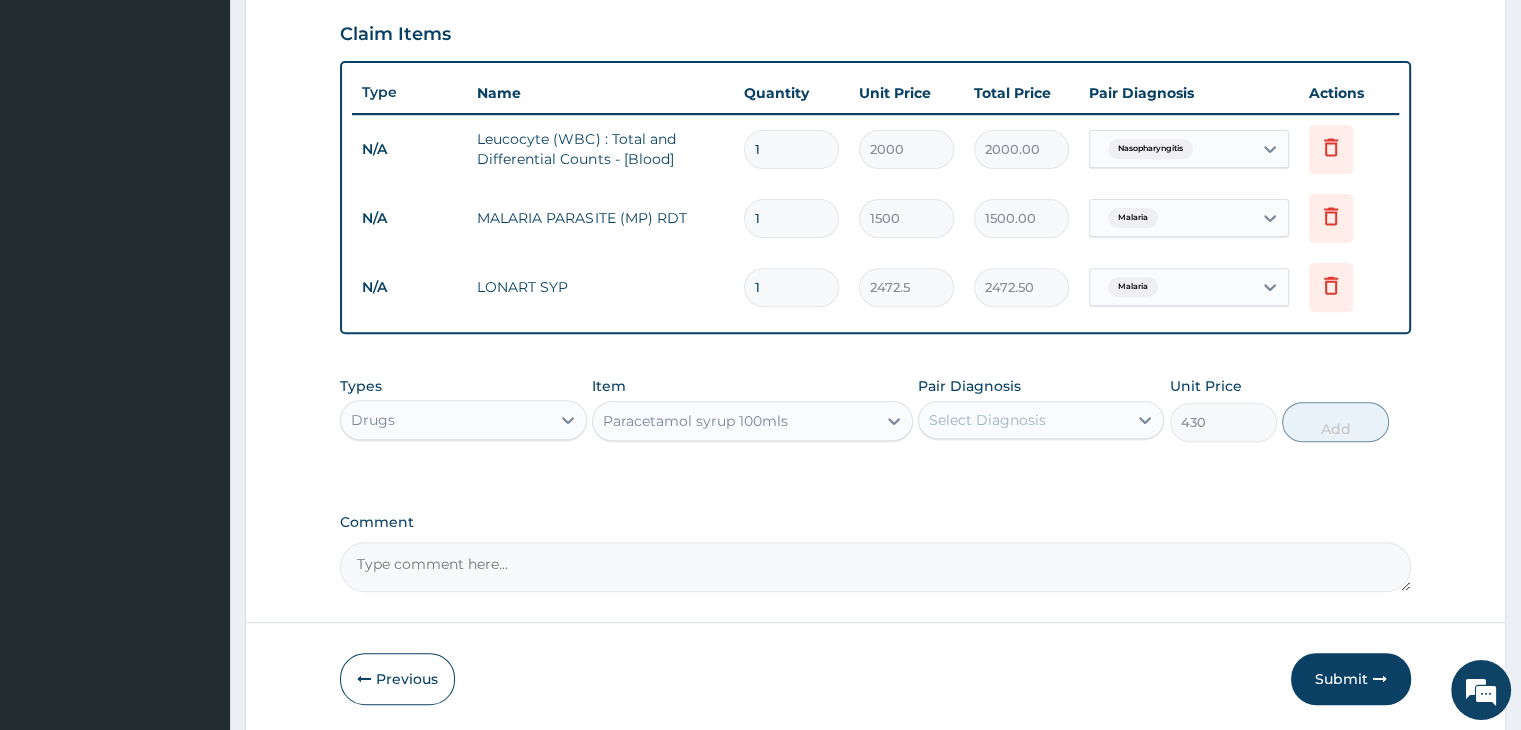click on "Select Diagnosis" at bounding box center (987, 420) 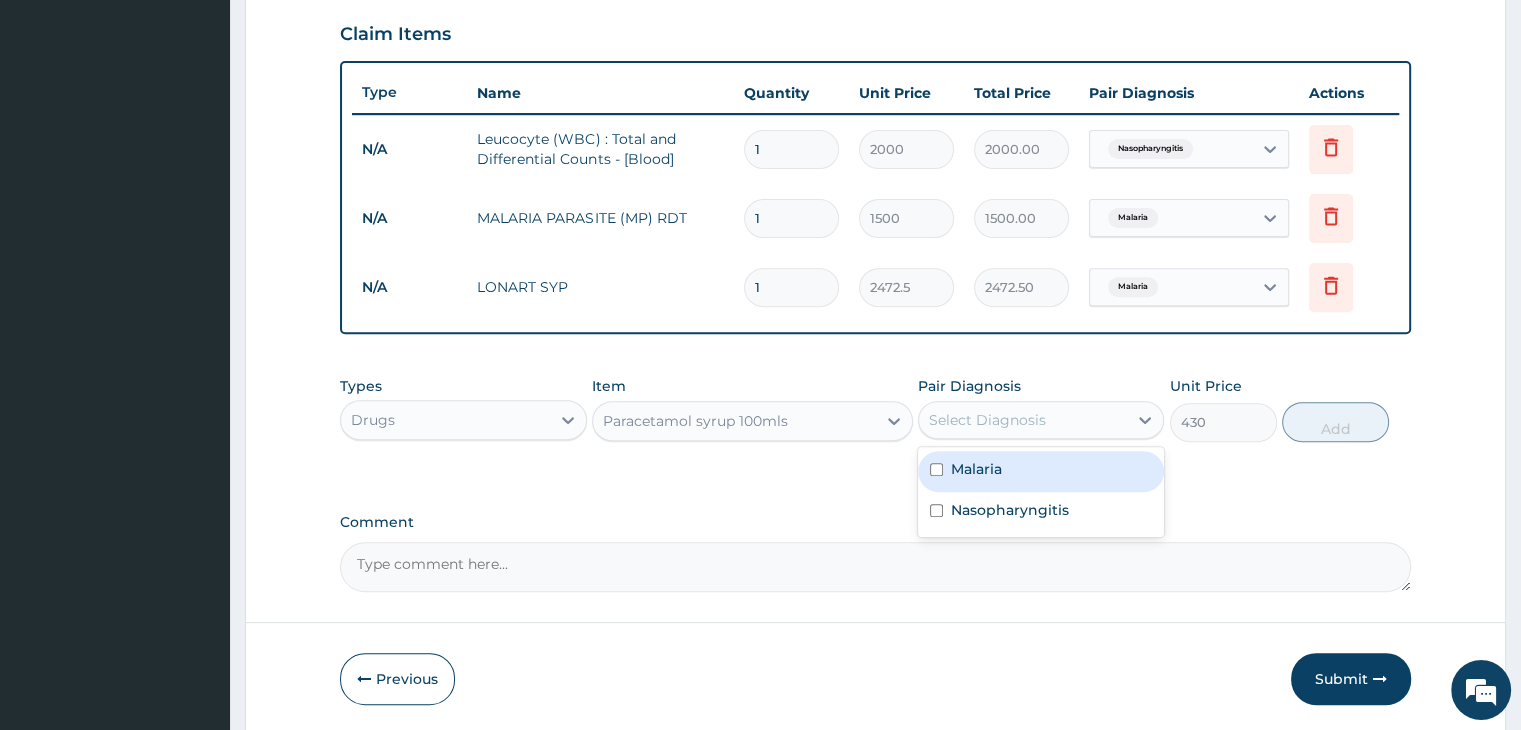 click on "Malaria" at bounding box center (1041, 471) 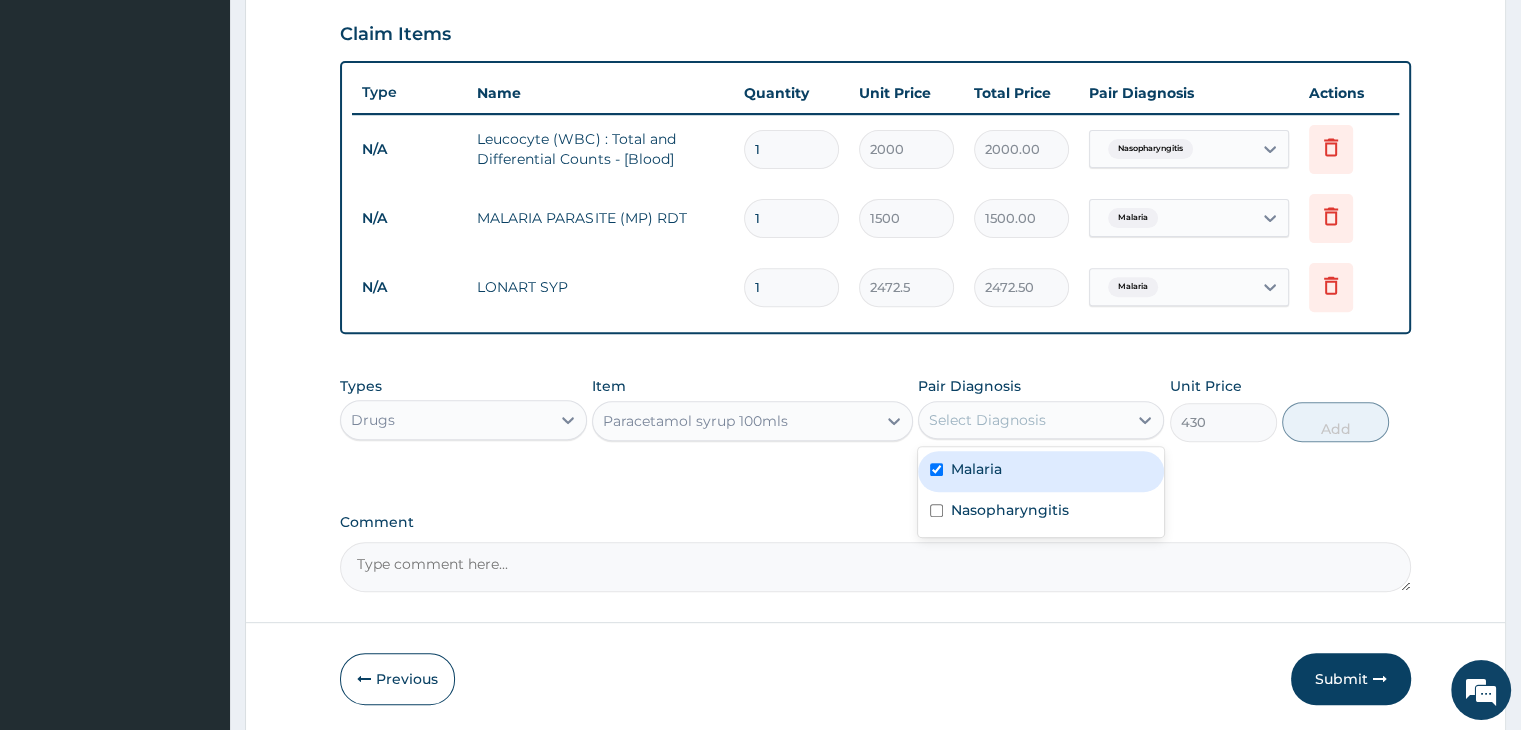 checkbox on "true" 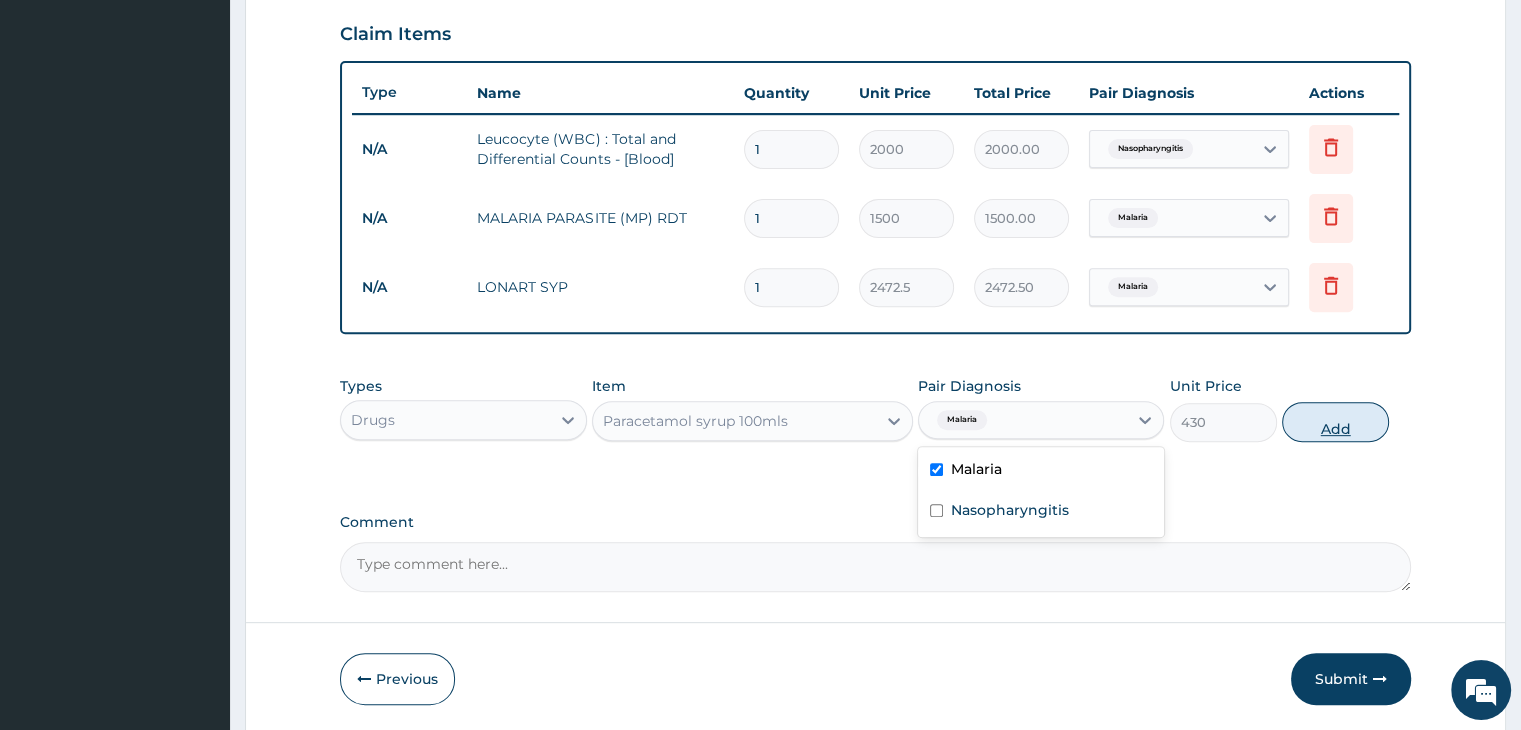 click on "Add" at bounding box center (1335, 422) 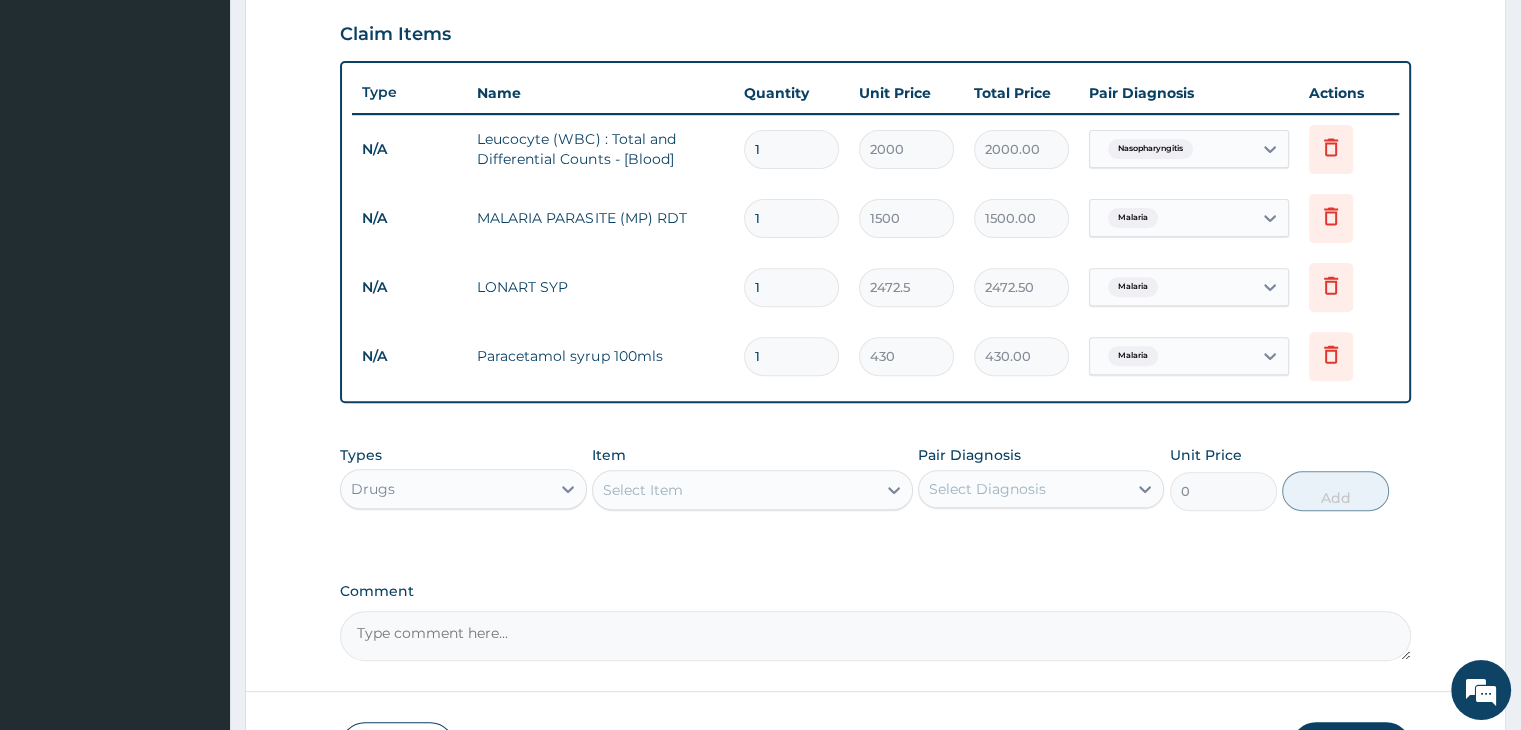 click on "Select Item" at bounding box center (734, 490) 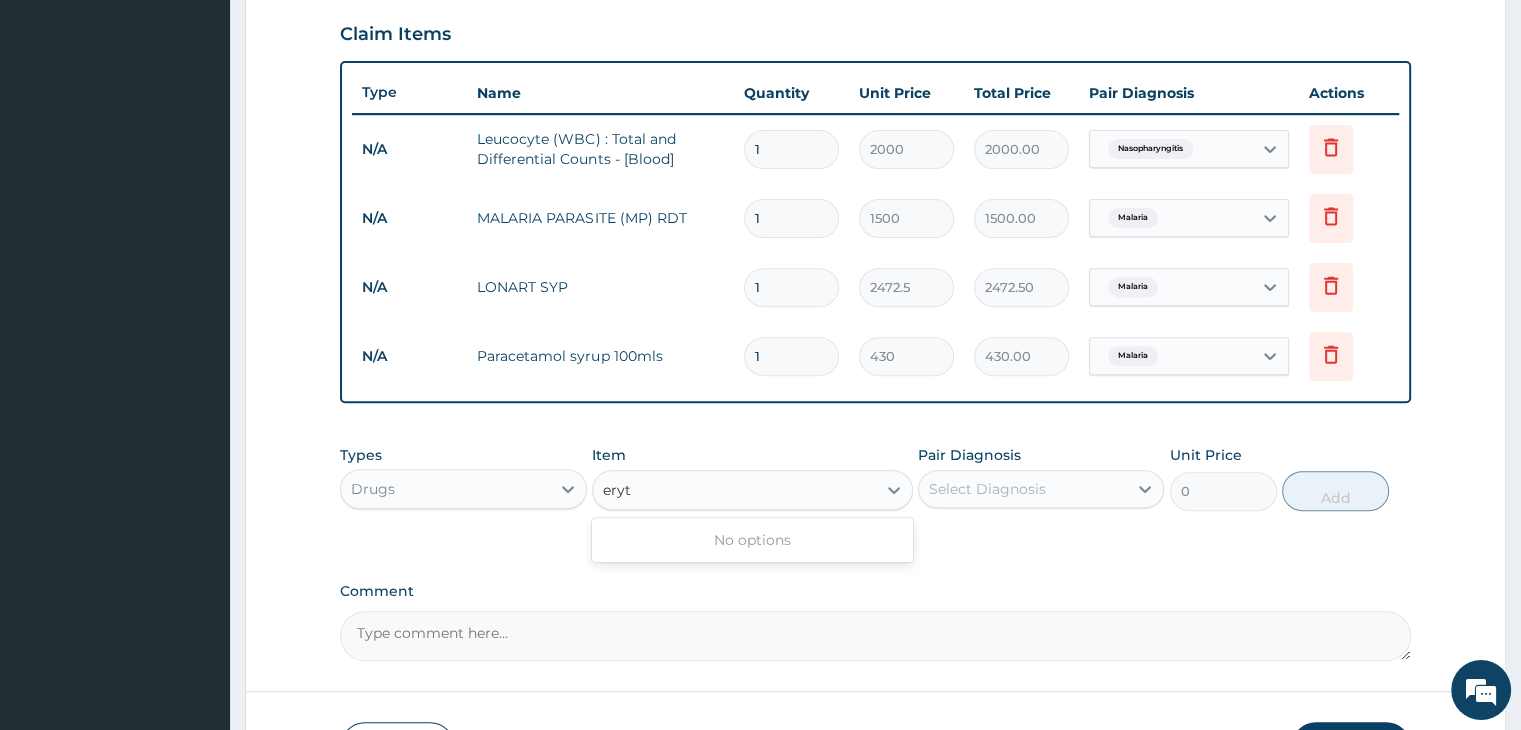 type on "ery" 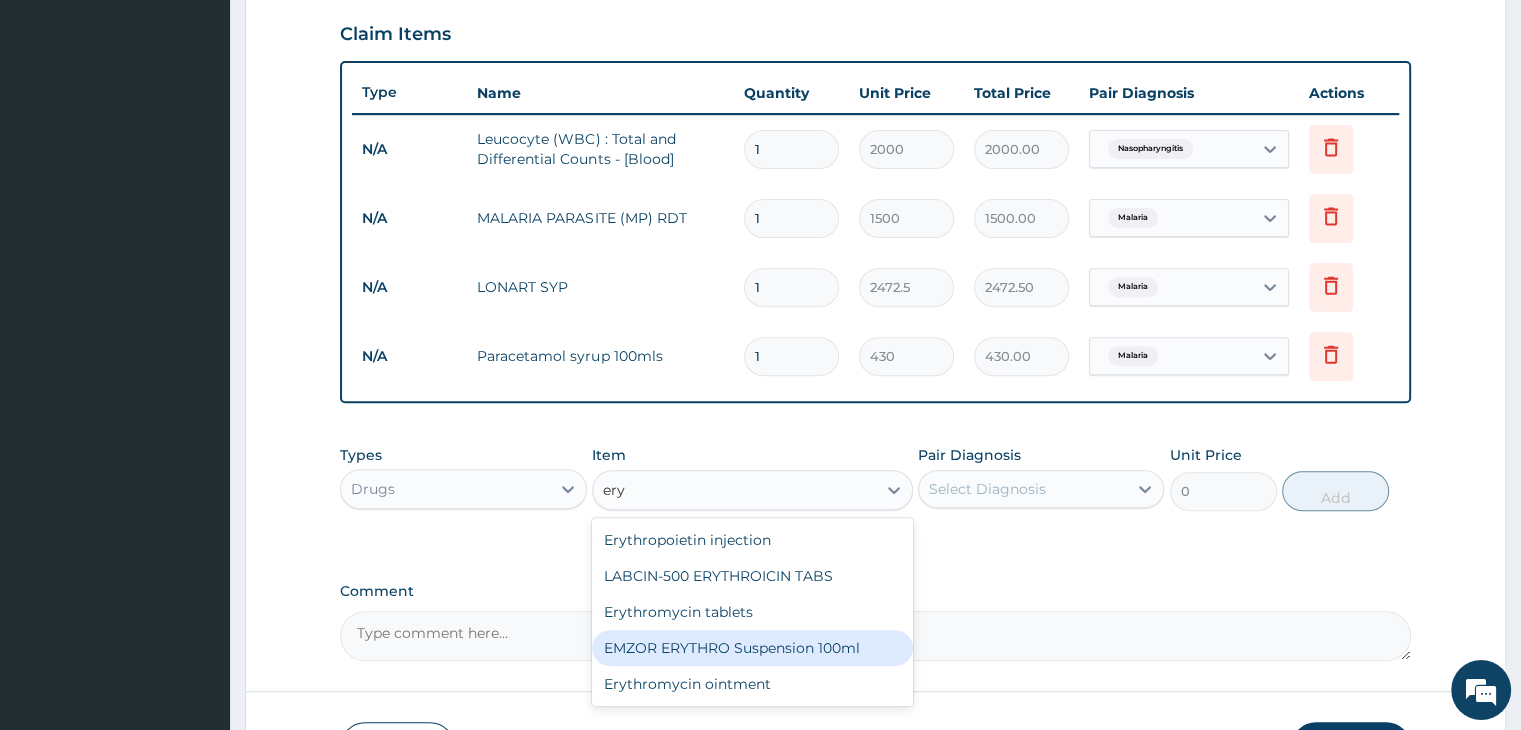 click on "EMZOR ERYTHRO Suspension 100ml" at bounding box center (752, 648) 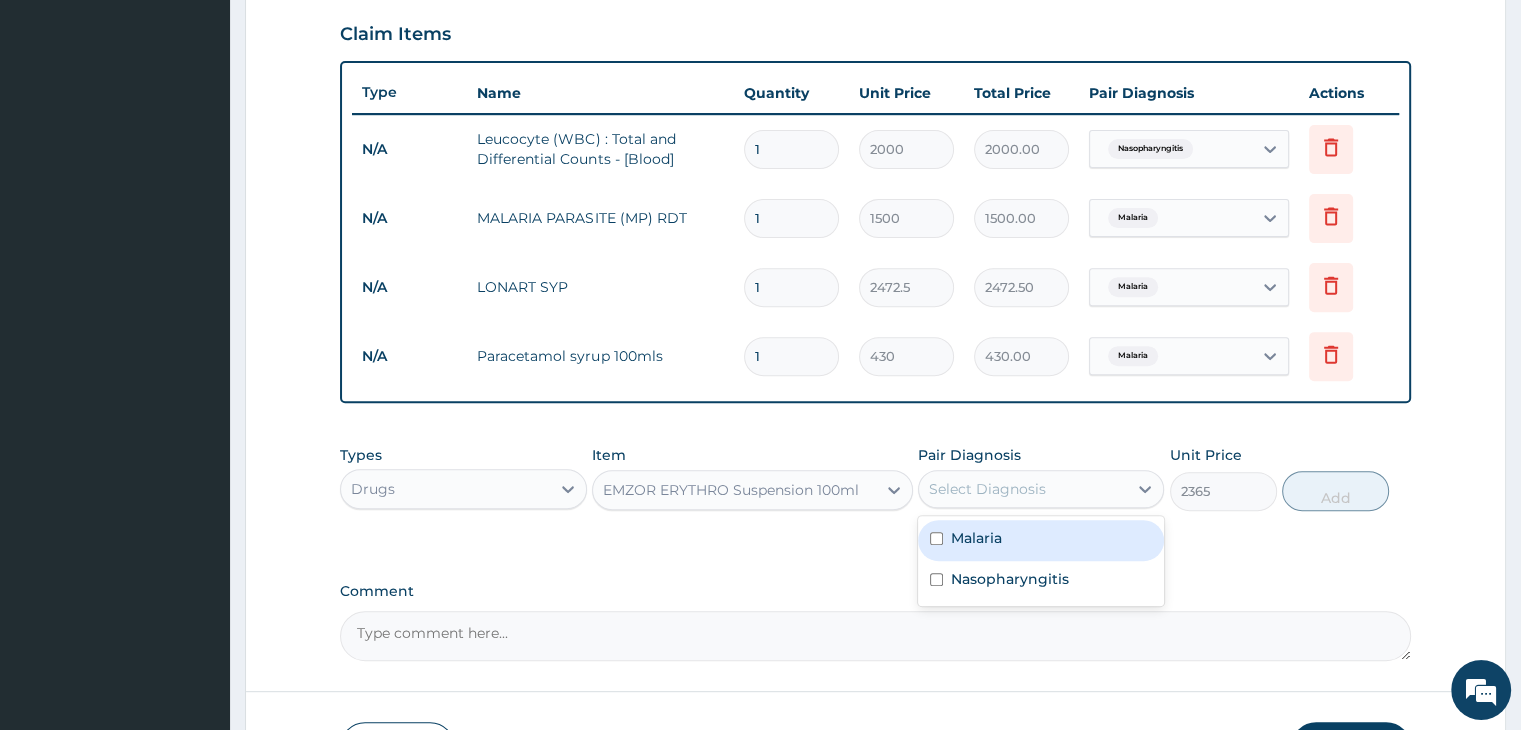 click on "Select Diagnosis" at bounding box center (987, 489) 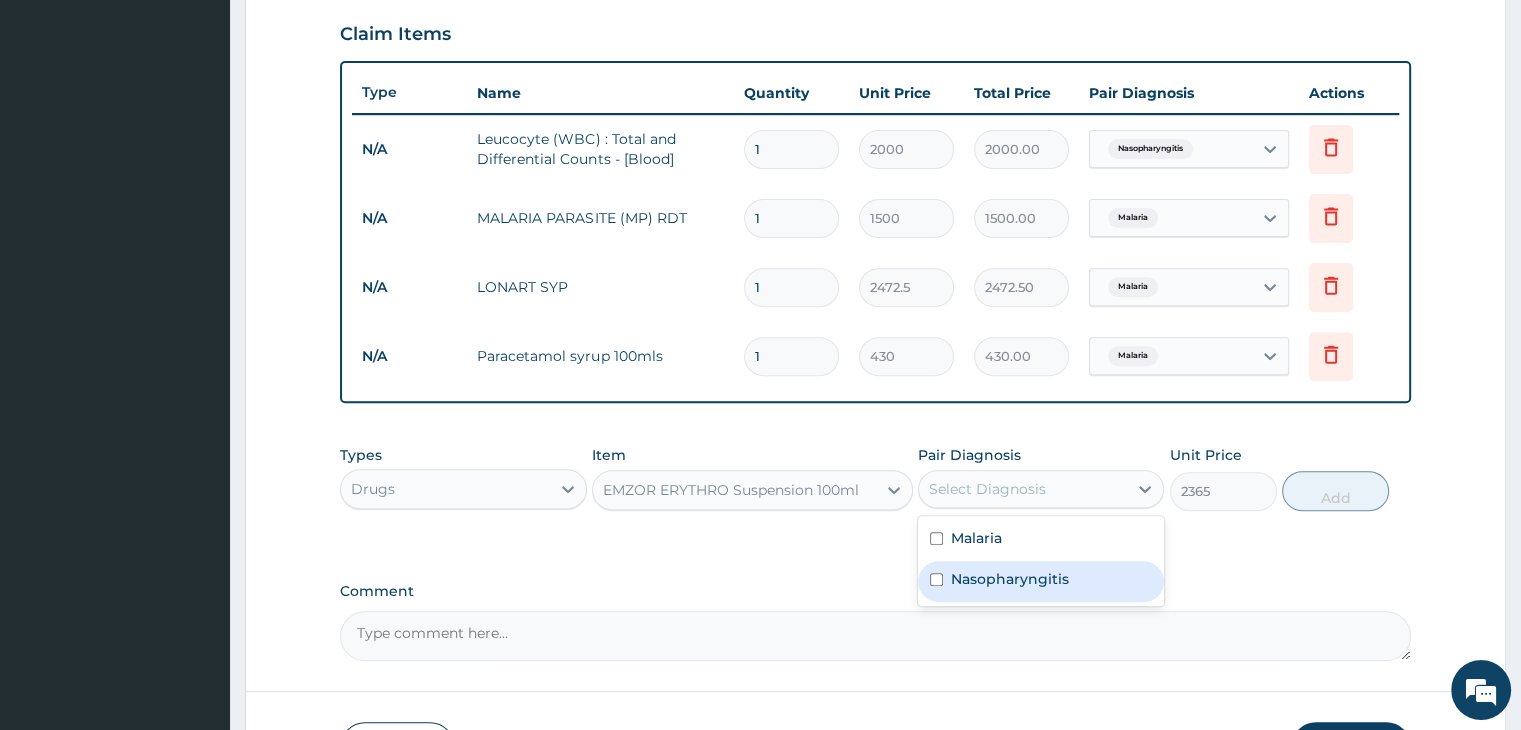 click on "Nasopharyngitis" at bounding box center [1010, 579] 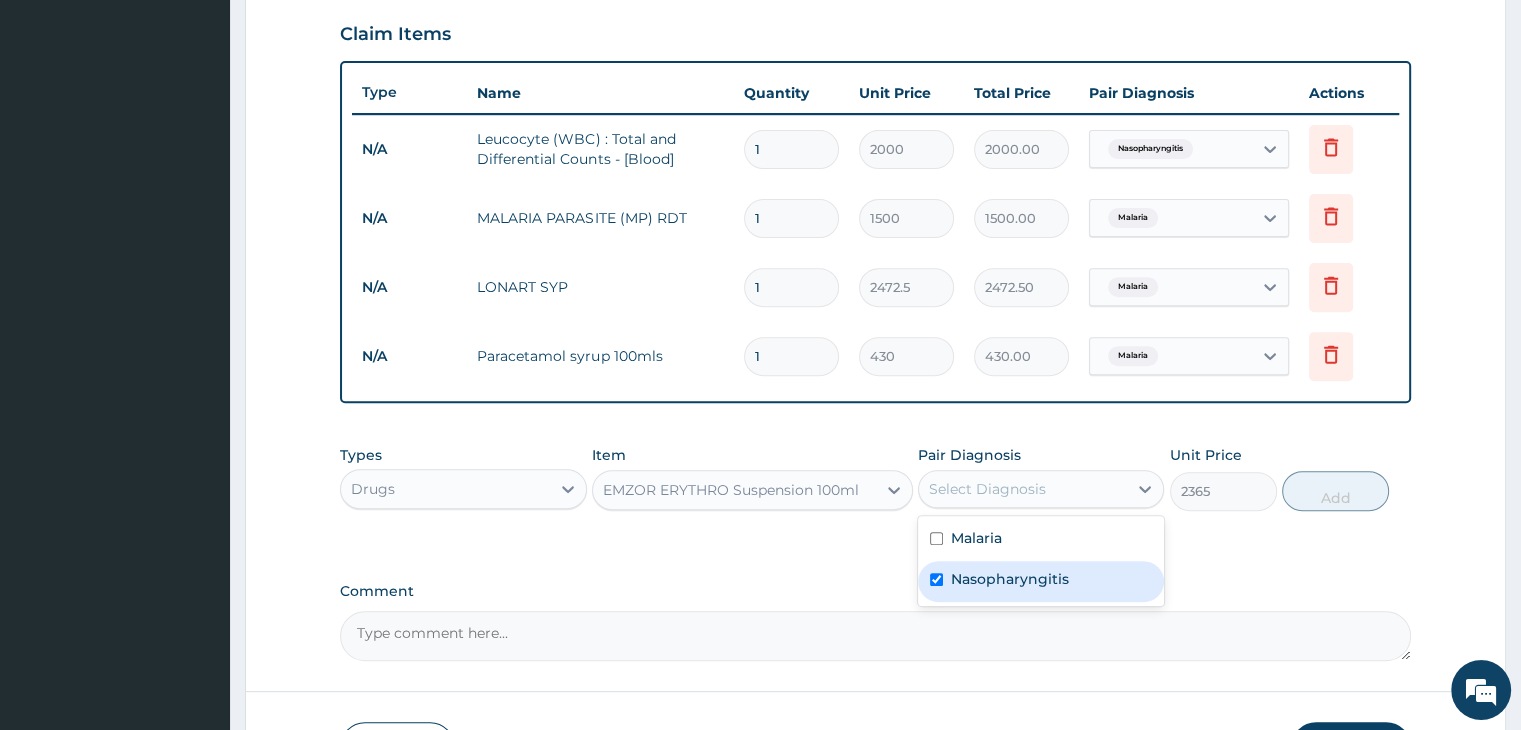 checkbox on "true" 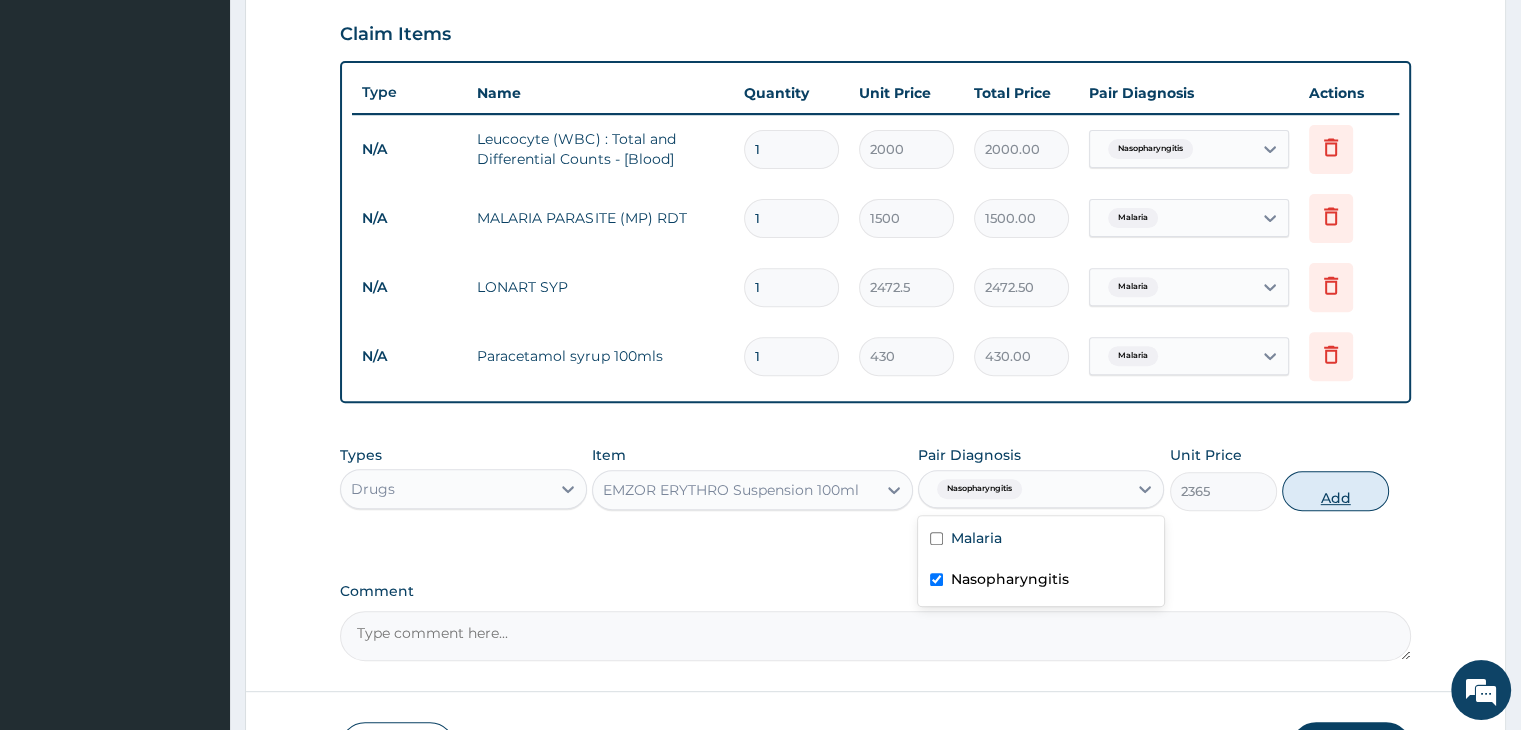 click on "Add" at bounding box center [1335, 491] 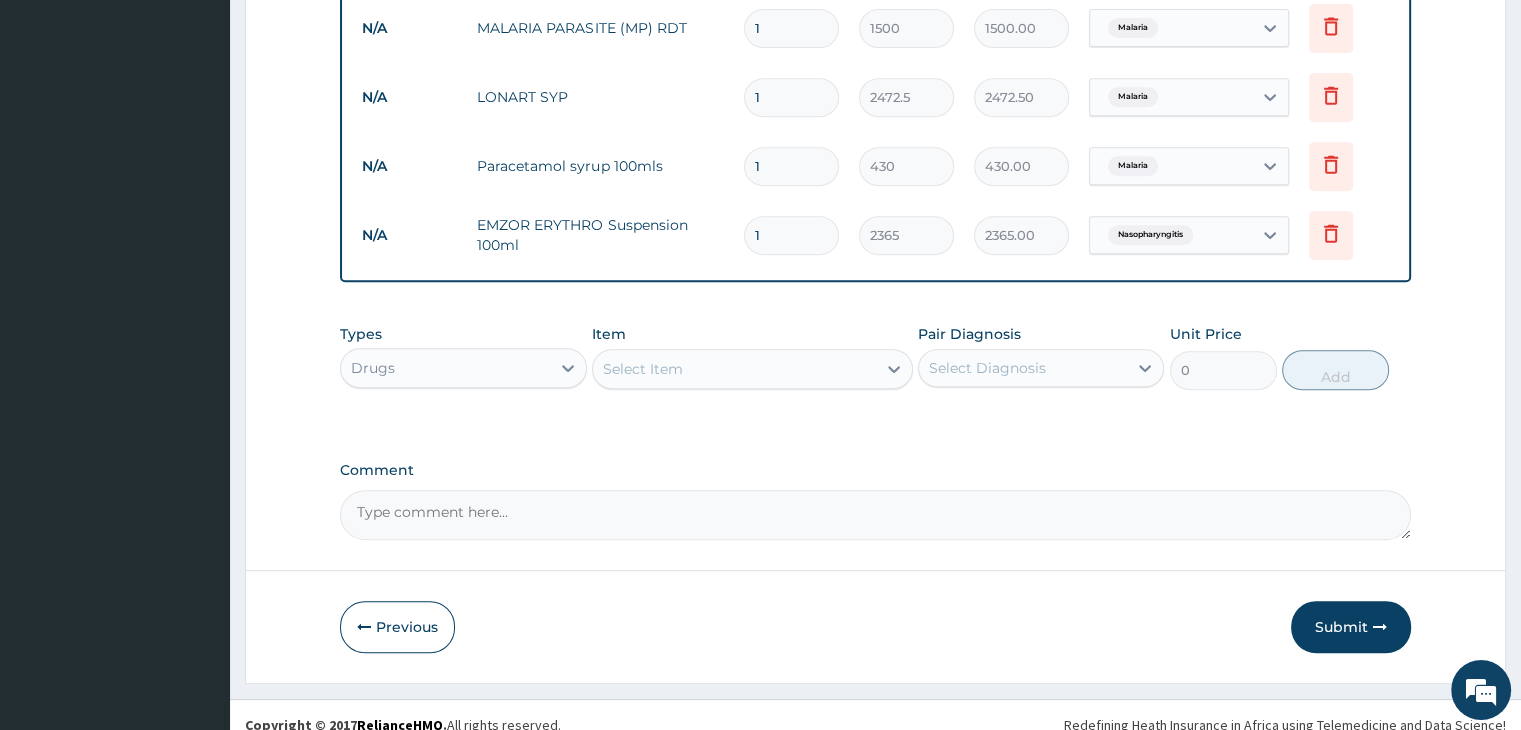scroll, scrollTop: 883, scrollLeft: 0, axis: vertical 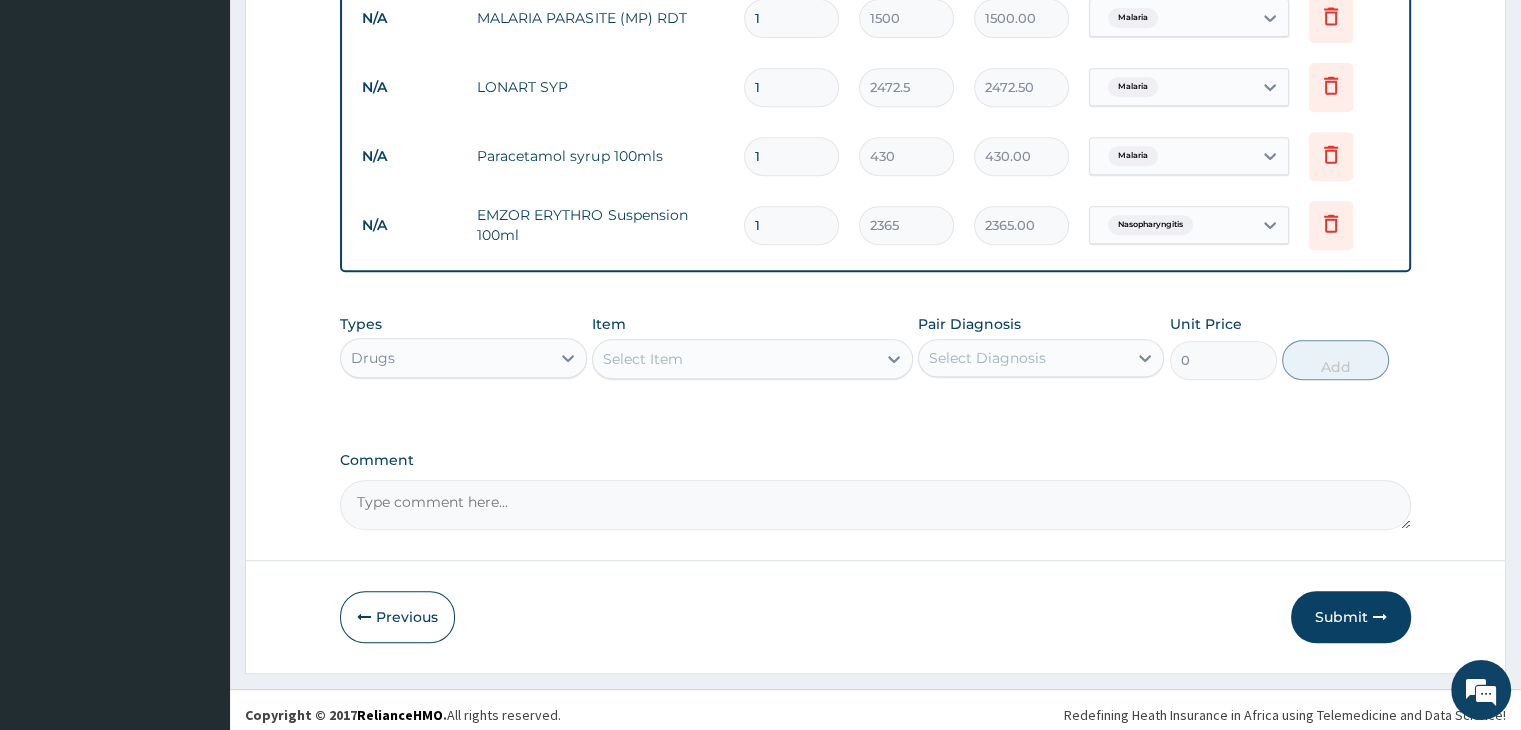 click on "Select Item" at bounding box center [734, 359] 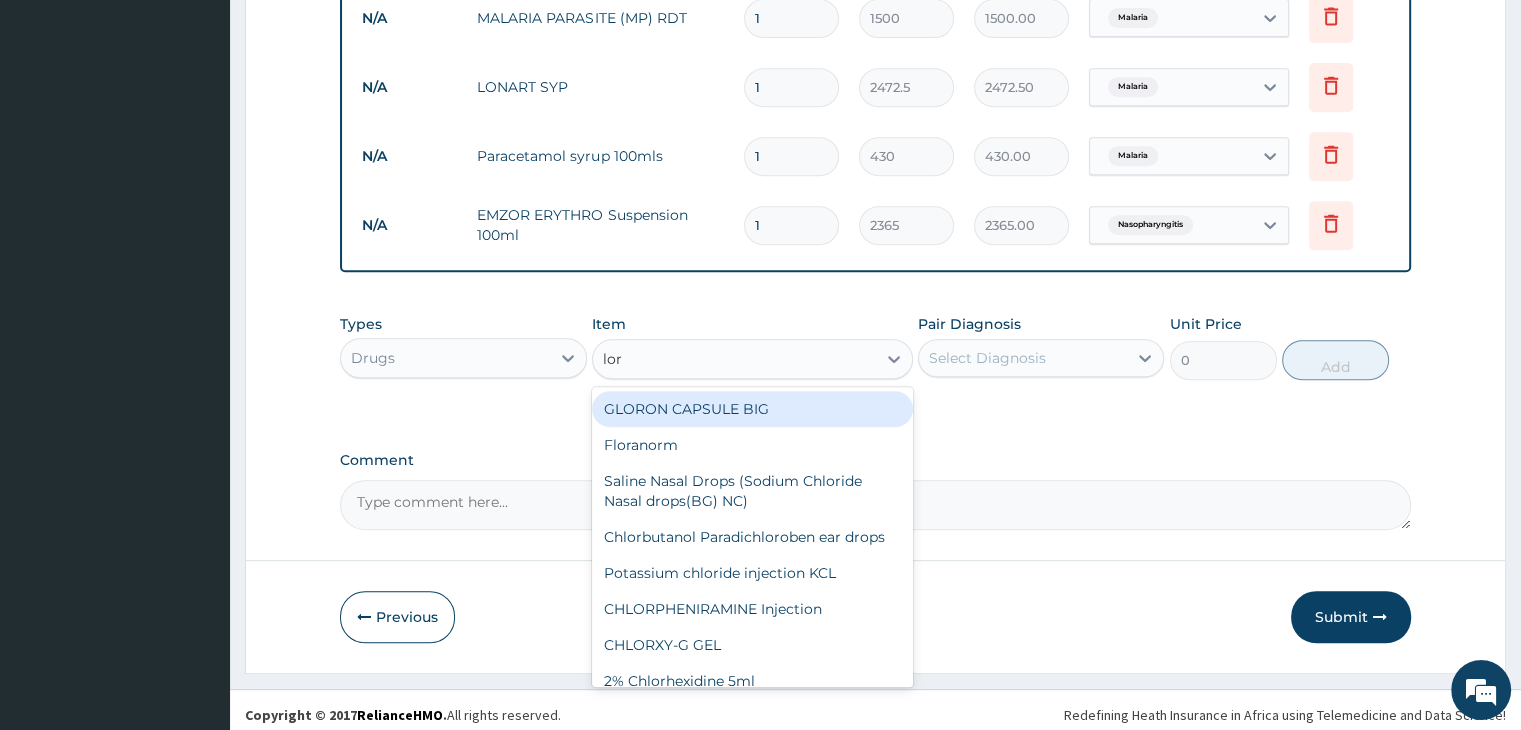 type on "lora" 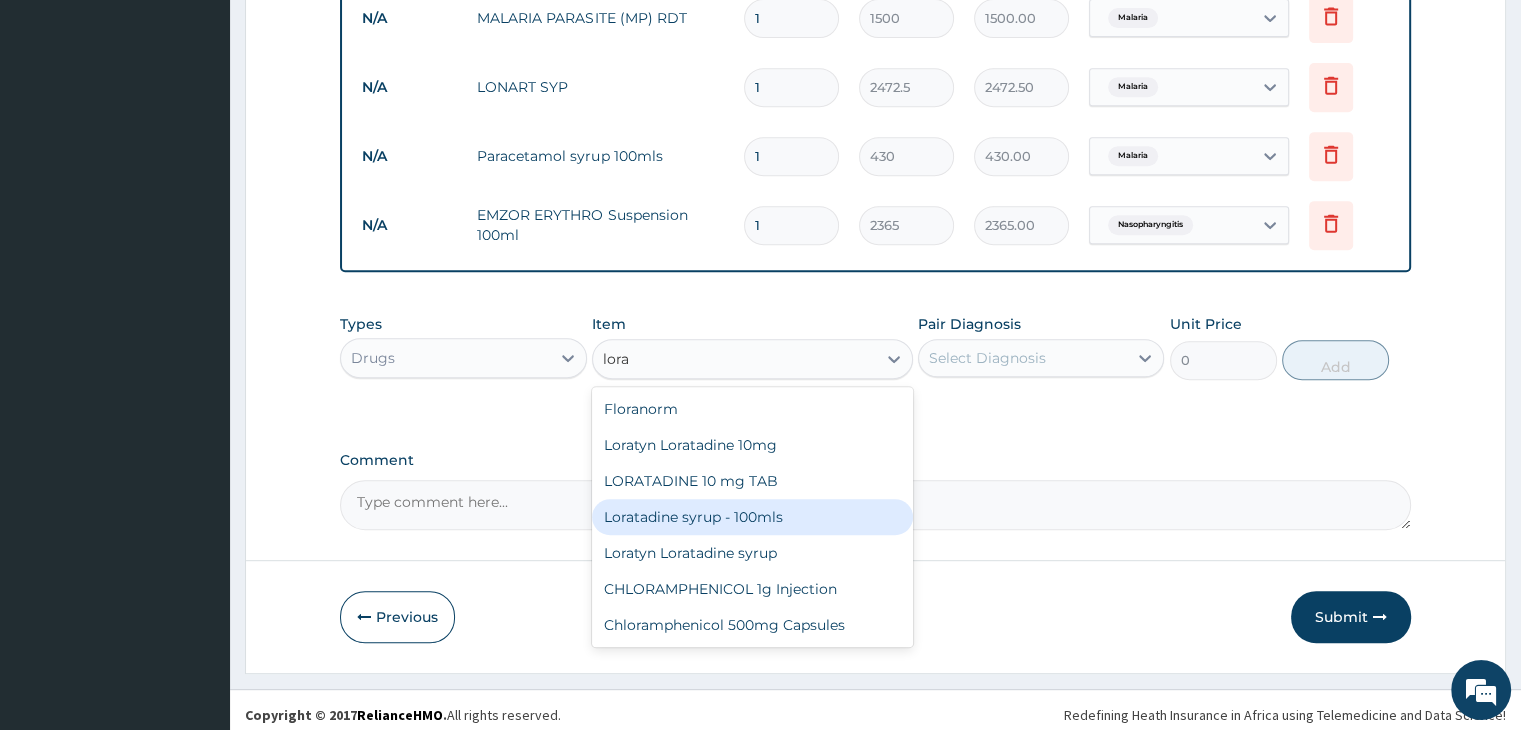 click on "Loratadine syrup - 100mls" at bounding box center [752, 517] 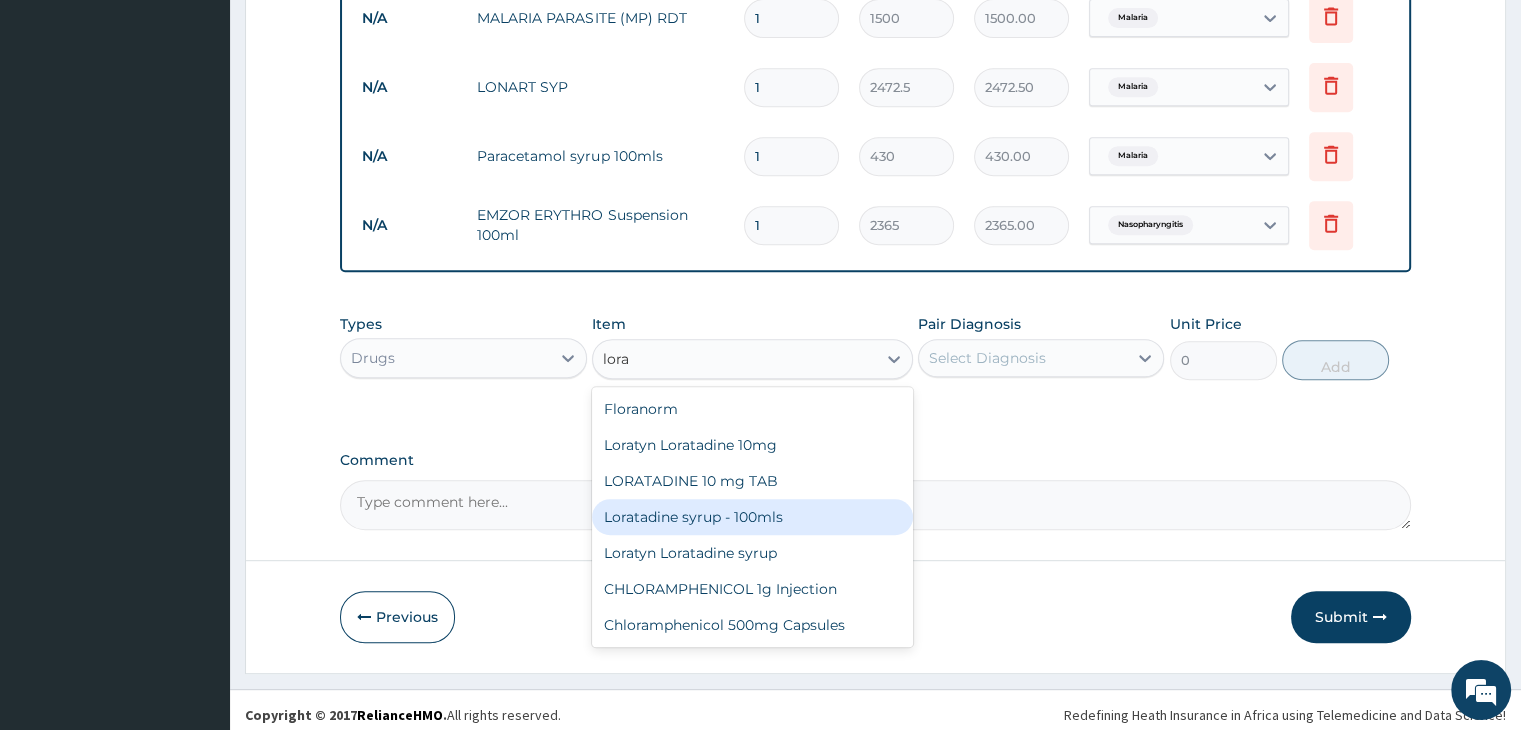 type 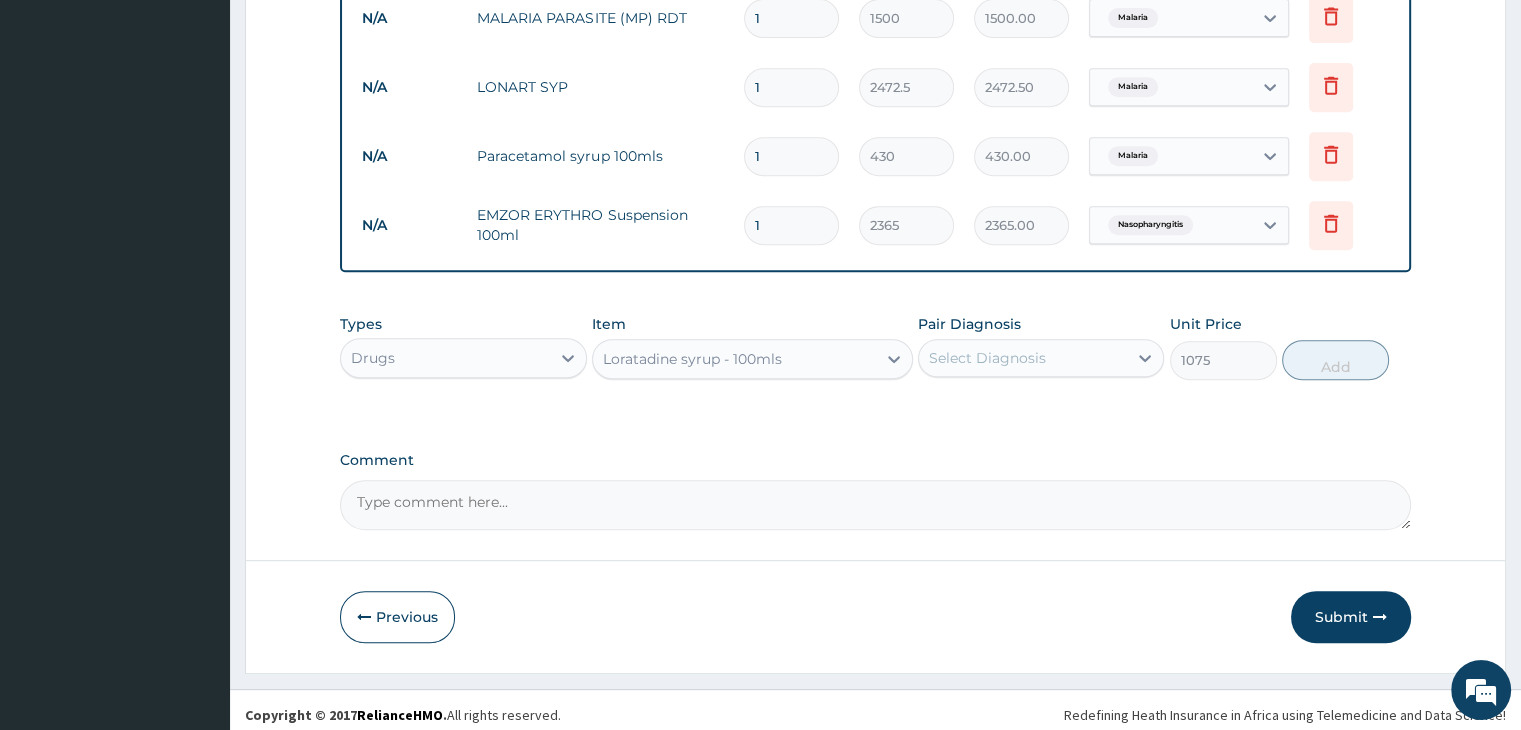click on "Select Diagnosis" at bounding box center [987, 358] 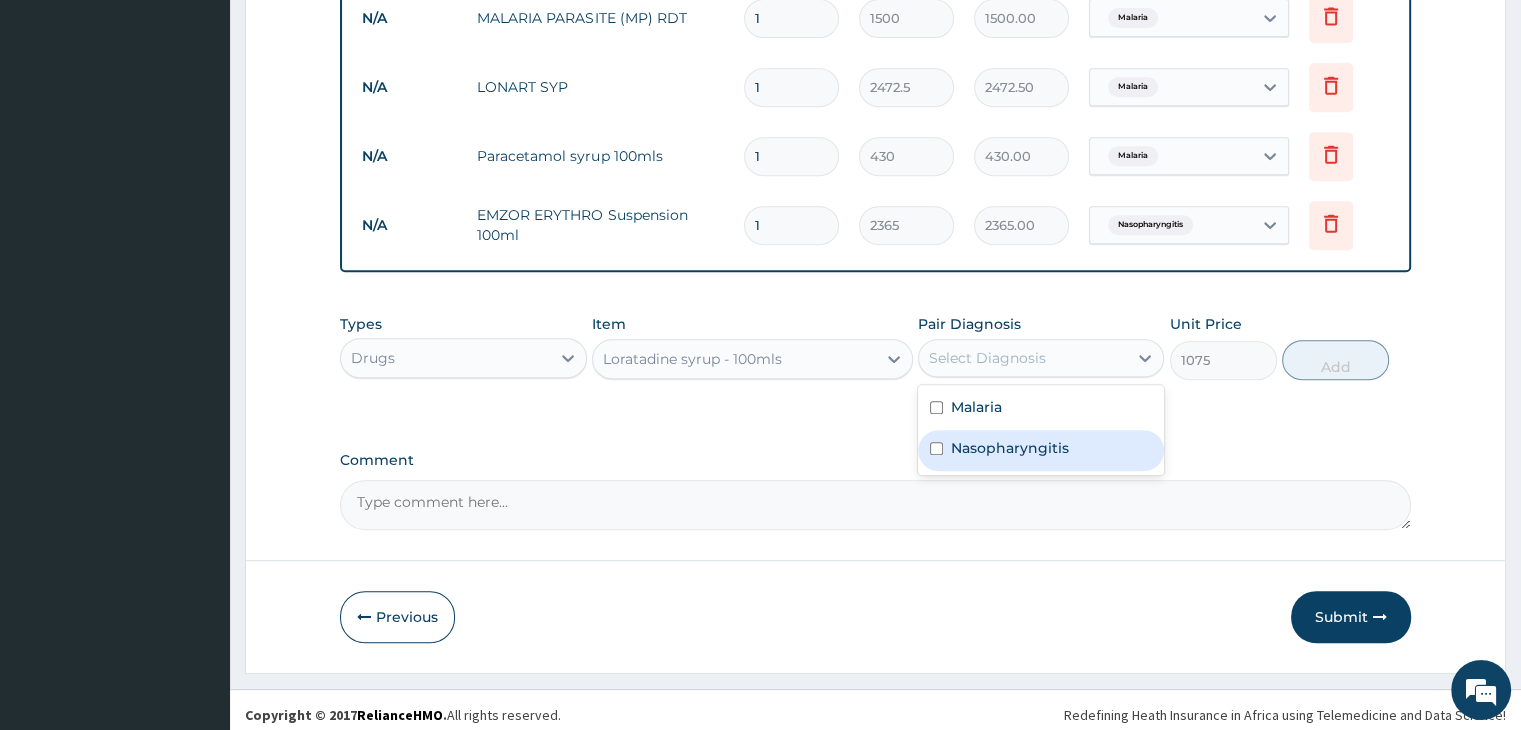 drag, startPoint x: 1018, startPoint y: 450, endPoint x: 1137, endPoint y: 433, distance: 120.20815 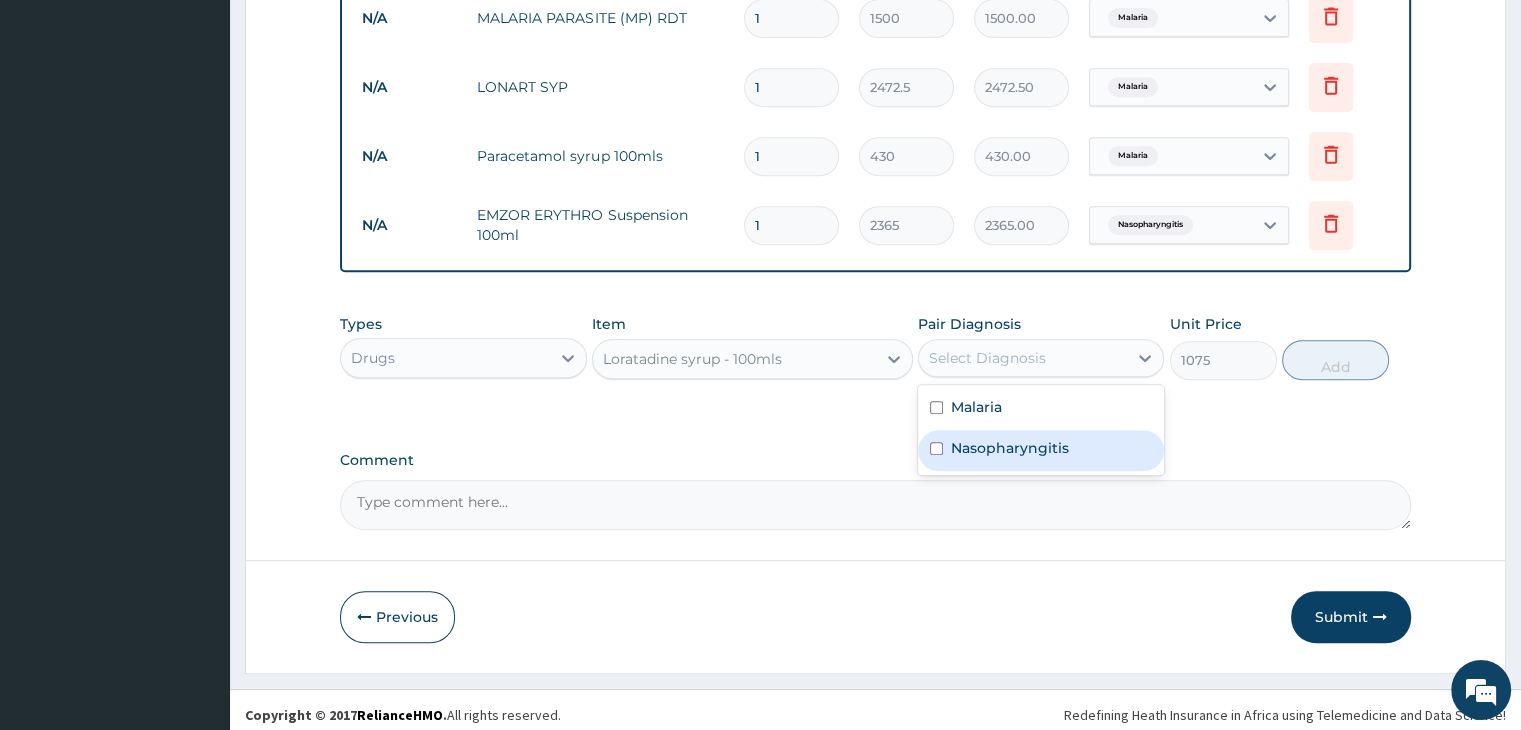 click on "Nasopharyngitis" at bounding box center [1010, 448] 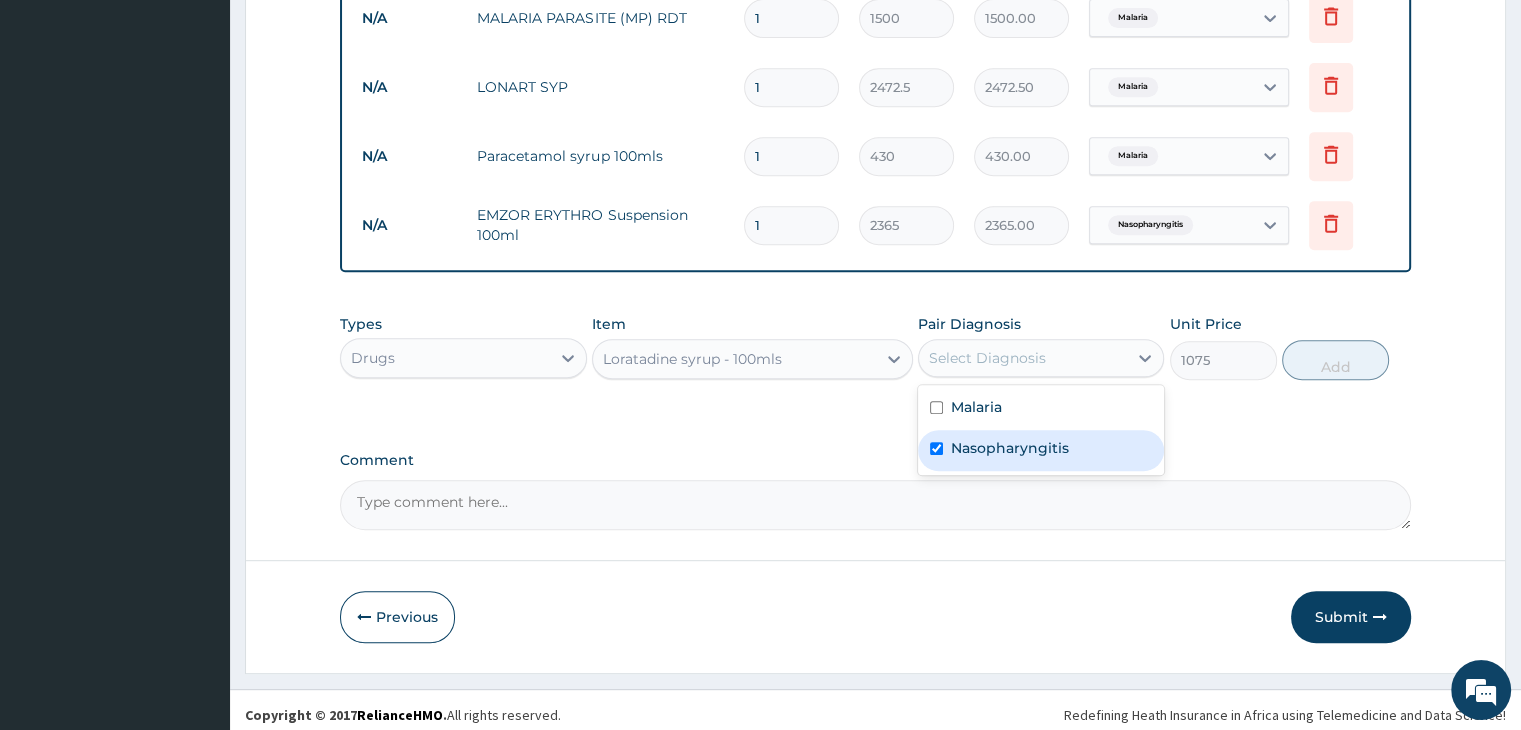 checkbox on "true" 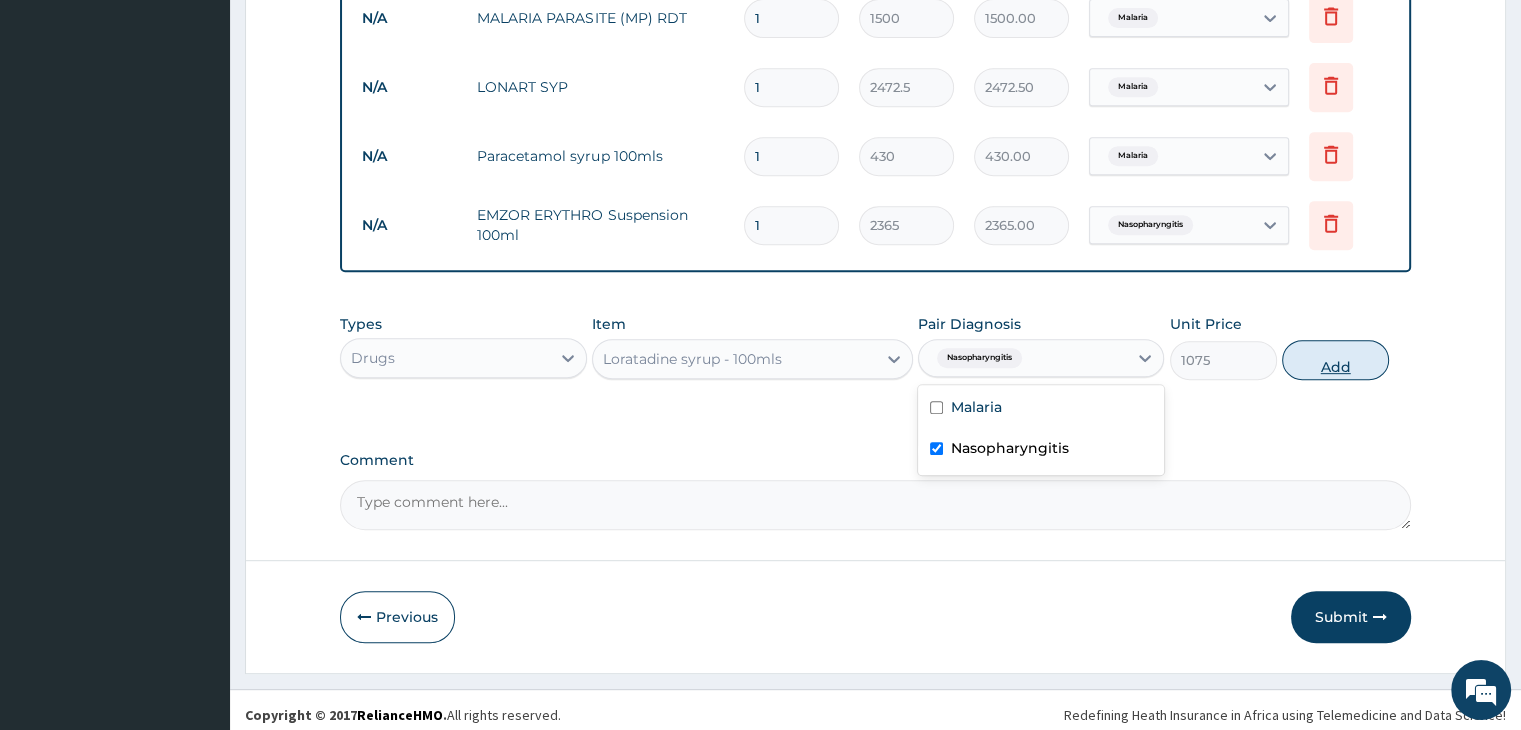 click on "Add" at bounding box center [1335, 360] 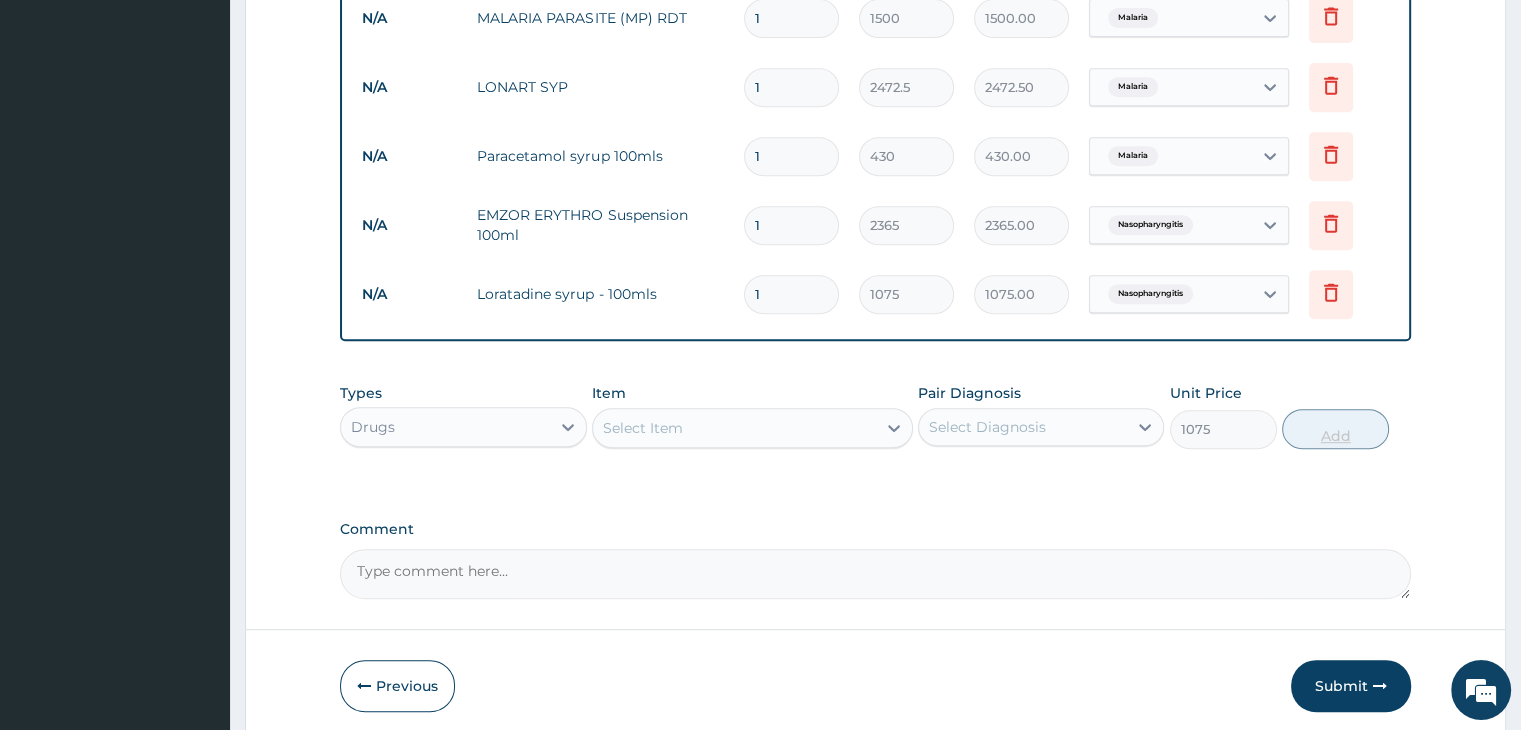 type on "0" 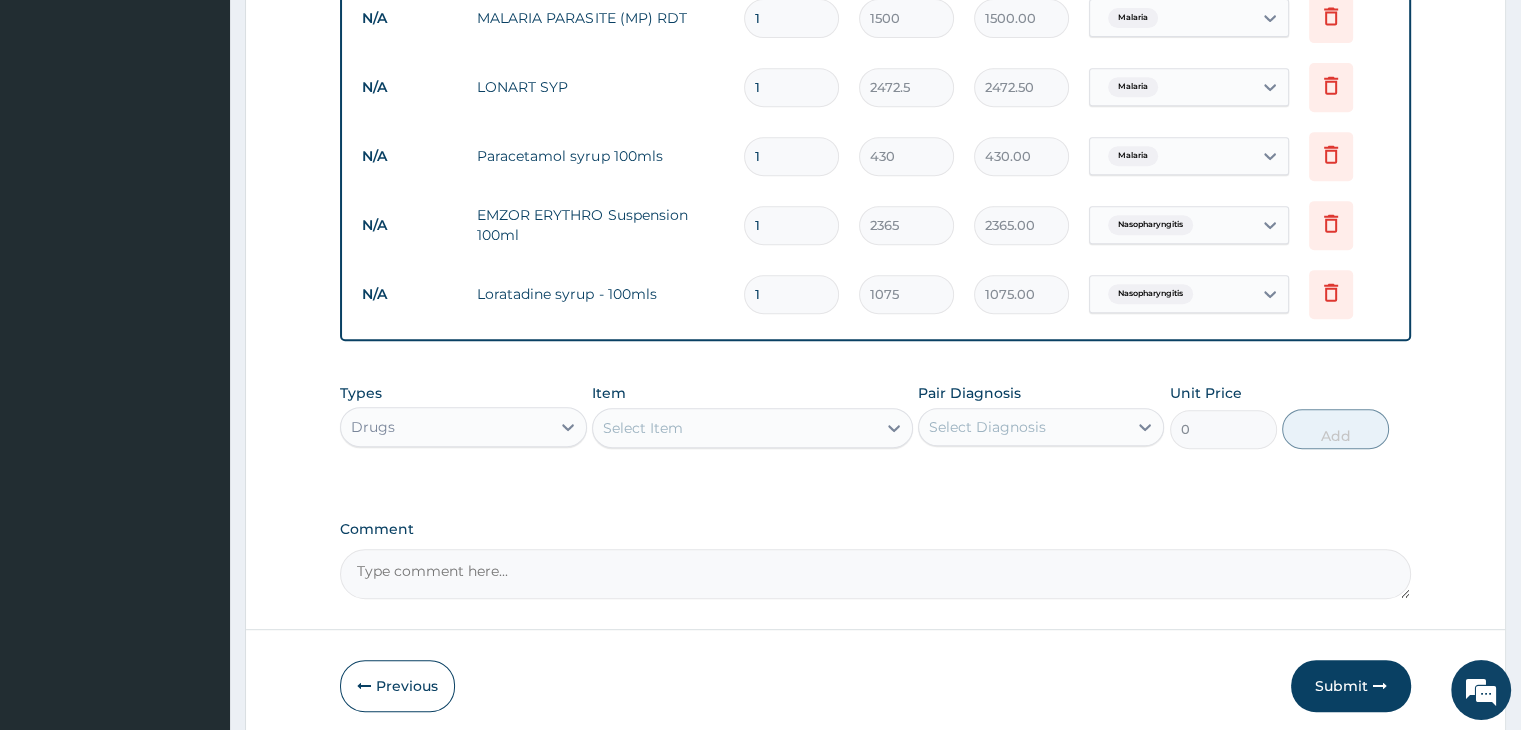 click on "PA Code / Prescription Code Enter Code(Secondary Care Only) Encounter Date 27-07-2025 Important Notice Please enter PA codes before entering items that are not attached to a PA code   All diagnoses entered must be linked to a claim item. Diagnosis & Claim Items that are visible but inactive cannot be edited because they were imported from an already approved PA code. Diagnosis Malaria Confirmed Nasopharyngitis Confirmed NB: All diagnosis must be linked to a claim item Claim Items Type Name Quantity Unit Price Total Price Pair Diagnosis Actions N/A Leucocyte (WBC) : Total and Differential Counts - [Blood] 1 2000 2000.00 Nasopharyngitis Delete N/A MALARIA PARASITE (MP) RDT 1 1500 1500.00 Malaria Delete N/A LONART SYP 1 2472.5 2472.50 Malaria Delete N/A Paracetamol syrup 100mls 1 430 430.00 Malaria Delete N/A EMZOR ERYTHRO Suspension 100ml 1 2365 2365.00 Nasopharyngitis Delete N/A Loratadine syrup - 100mls 1 1075 1075.00 Nasopharyngitis Delete Types Drugs Item Select Item Pair Diagnosis Select Diagnosis 0 Add" at bounding box center (875, -47) 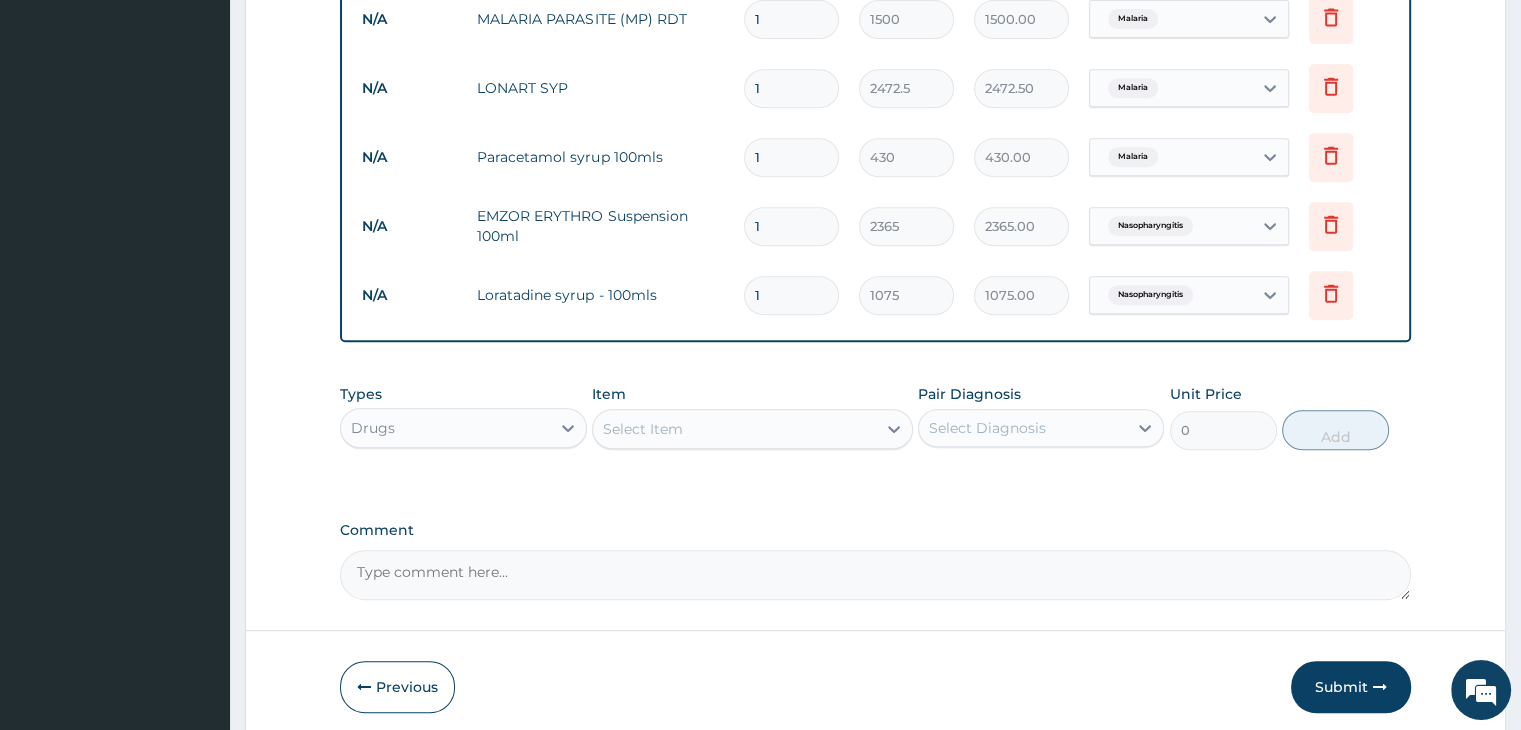 scroll, scrollTop: 958, scrollLeft: 0, axis: vertical 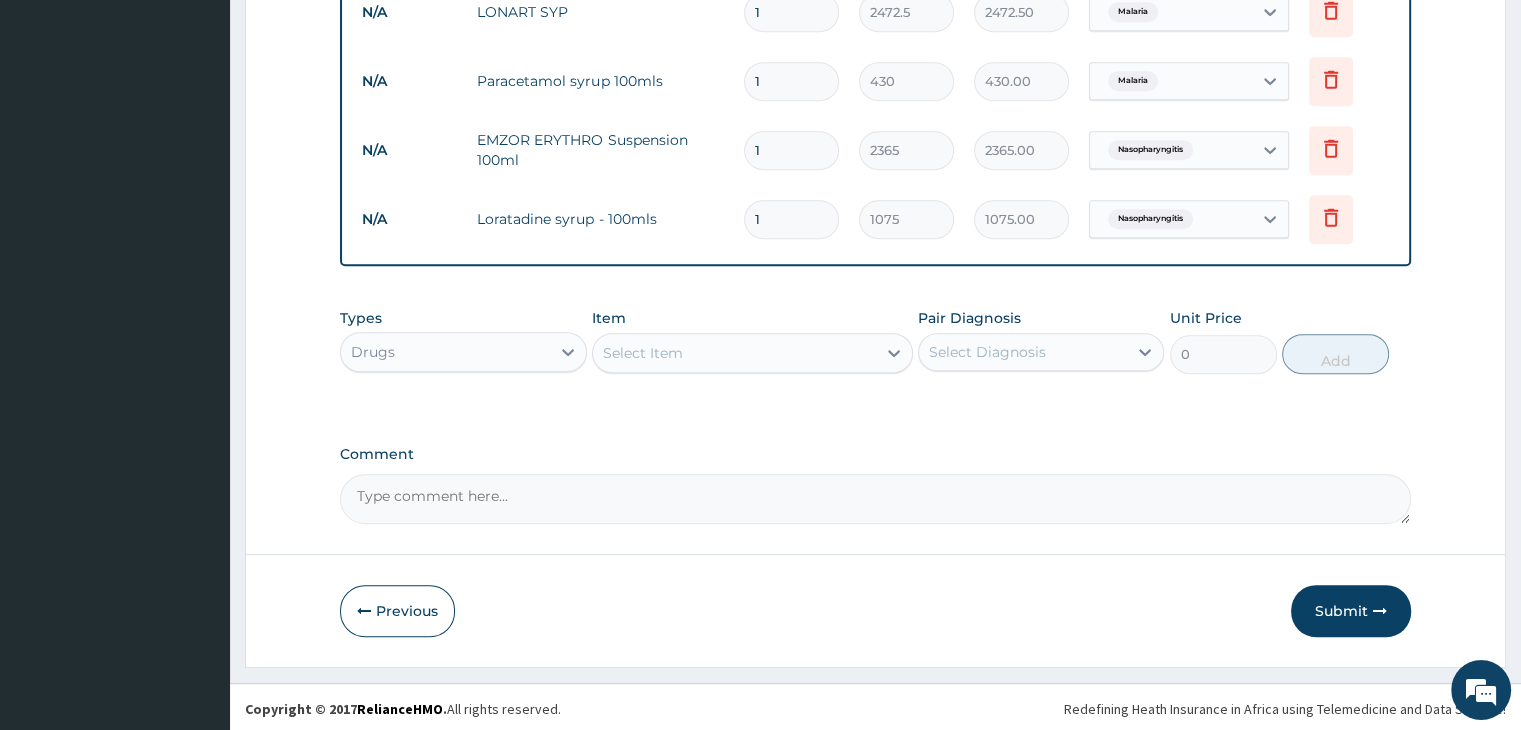 click on "Select Item" at bounding box center (734, 353) 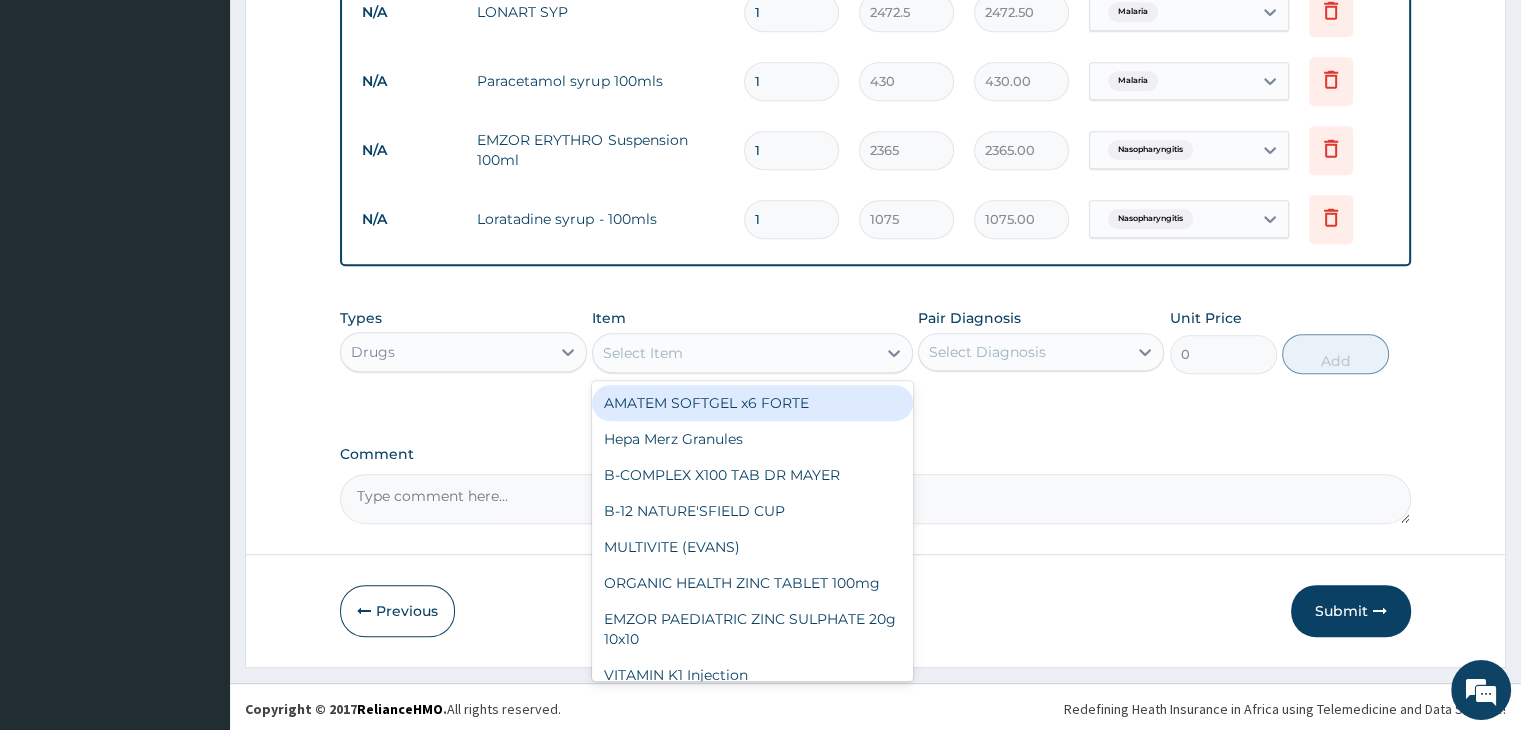 click on "Drugs" at bounding box center (445, 352) 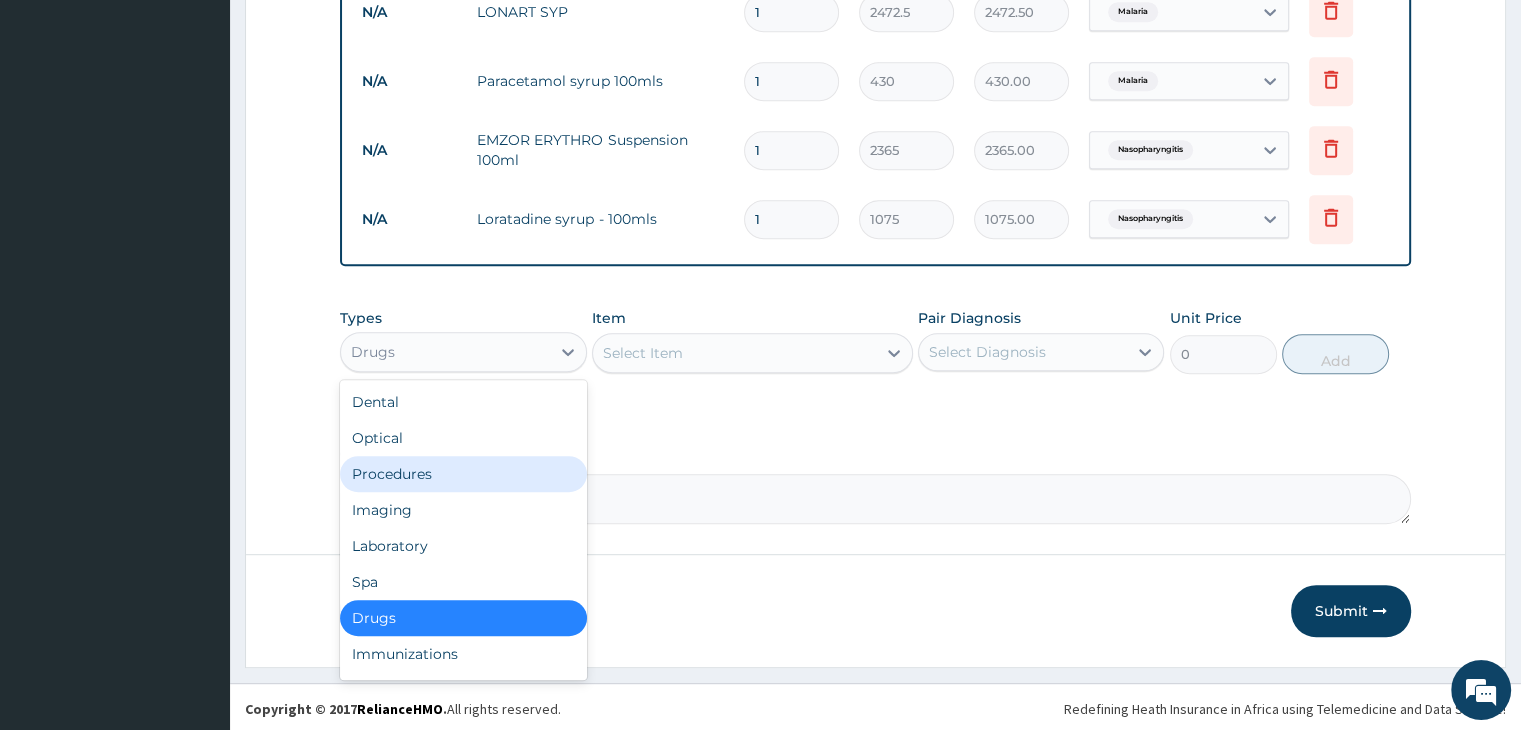 click on "Procedures" at bounding box center [463, 474] 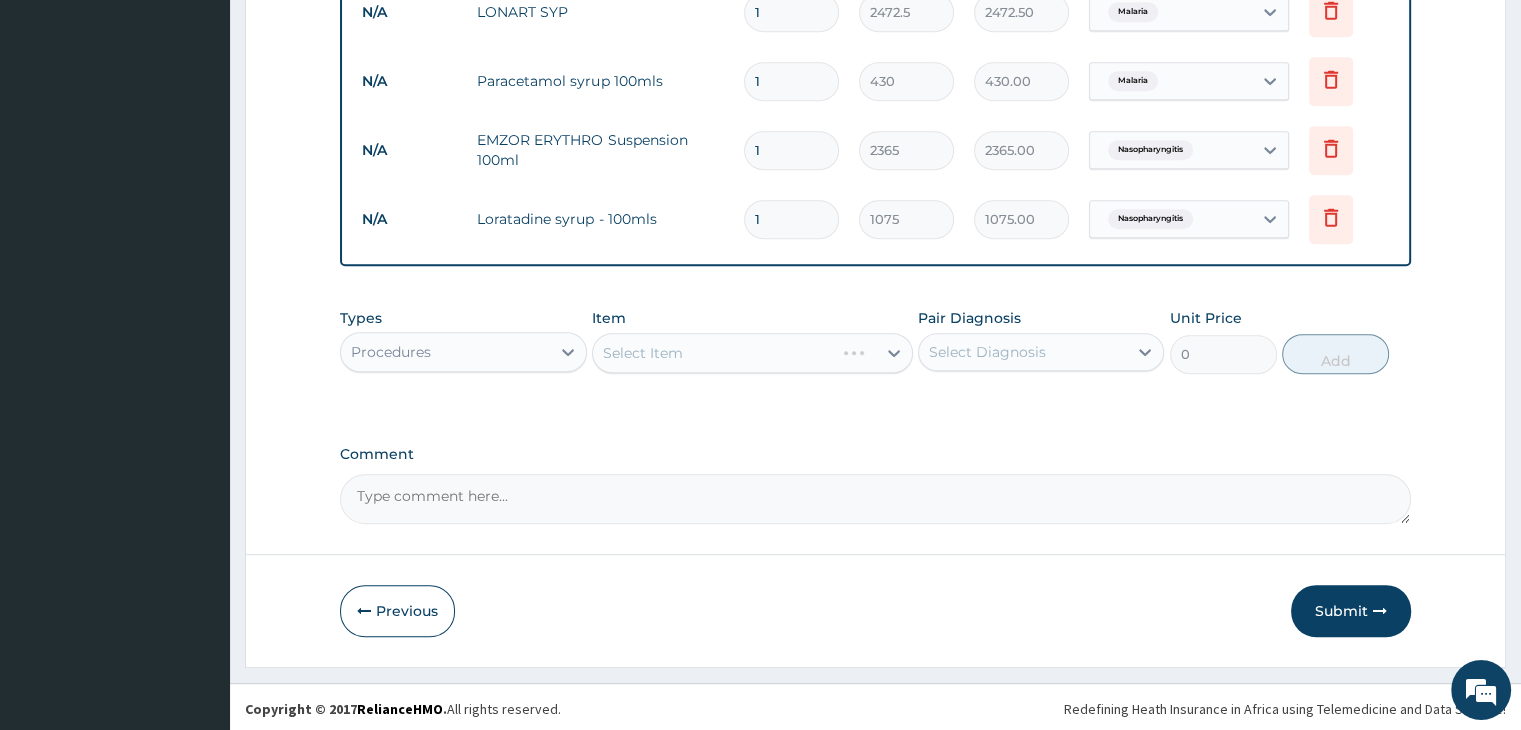 click on "Select Item" at bounding box center [752, 353] 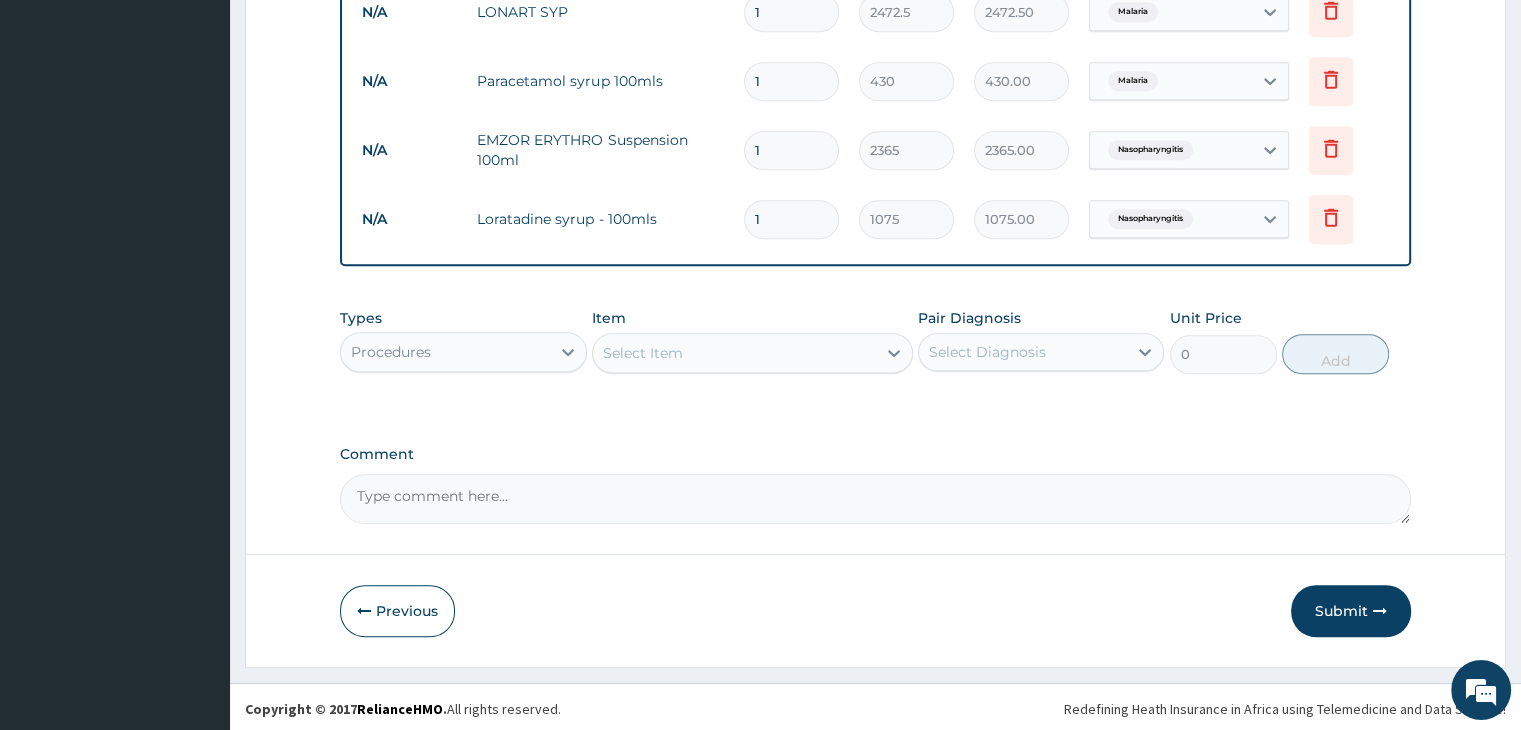 click on "Select Item" at bounding box center [734, 353] 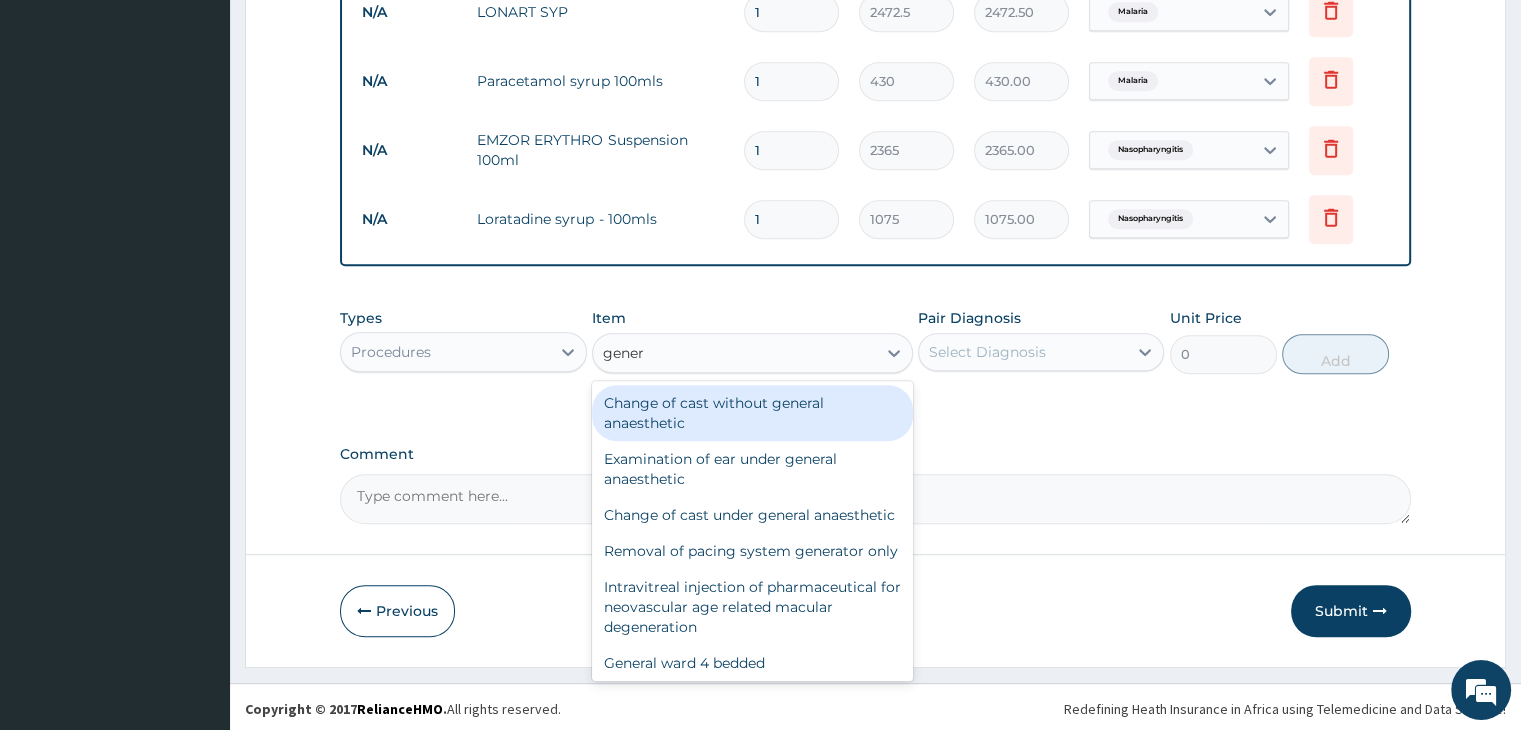 type on "genera" 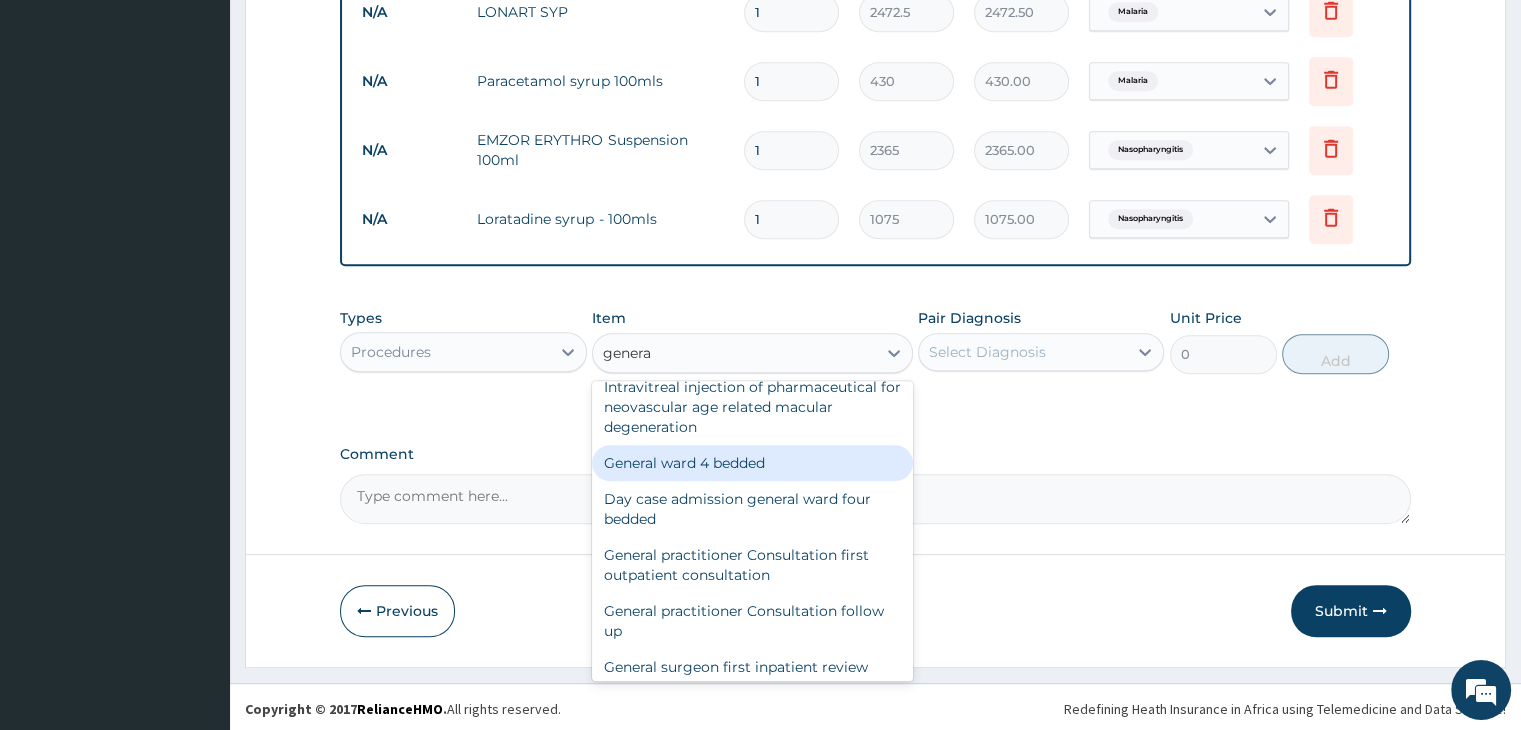 scroll, scrollTop: 300, scrollLeft: 0, axis: vertical 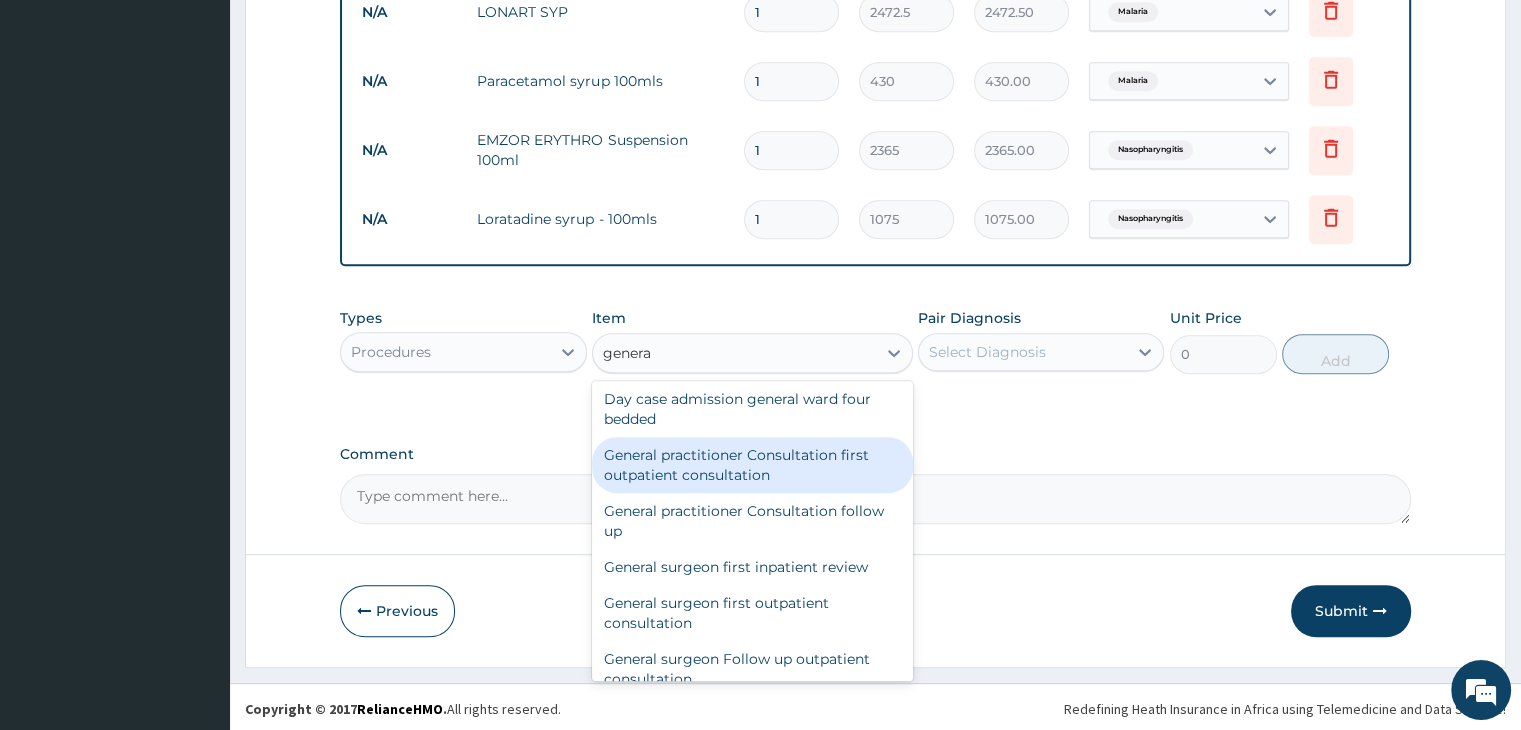 click on "General practitioner Consultation first outpatient consultation" at bounding box center [752, 465] 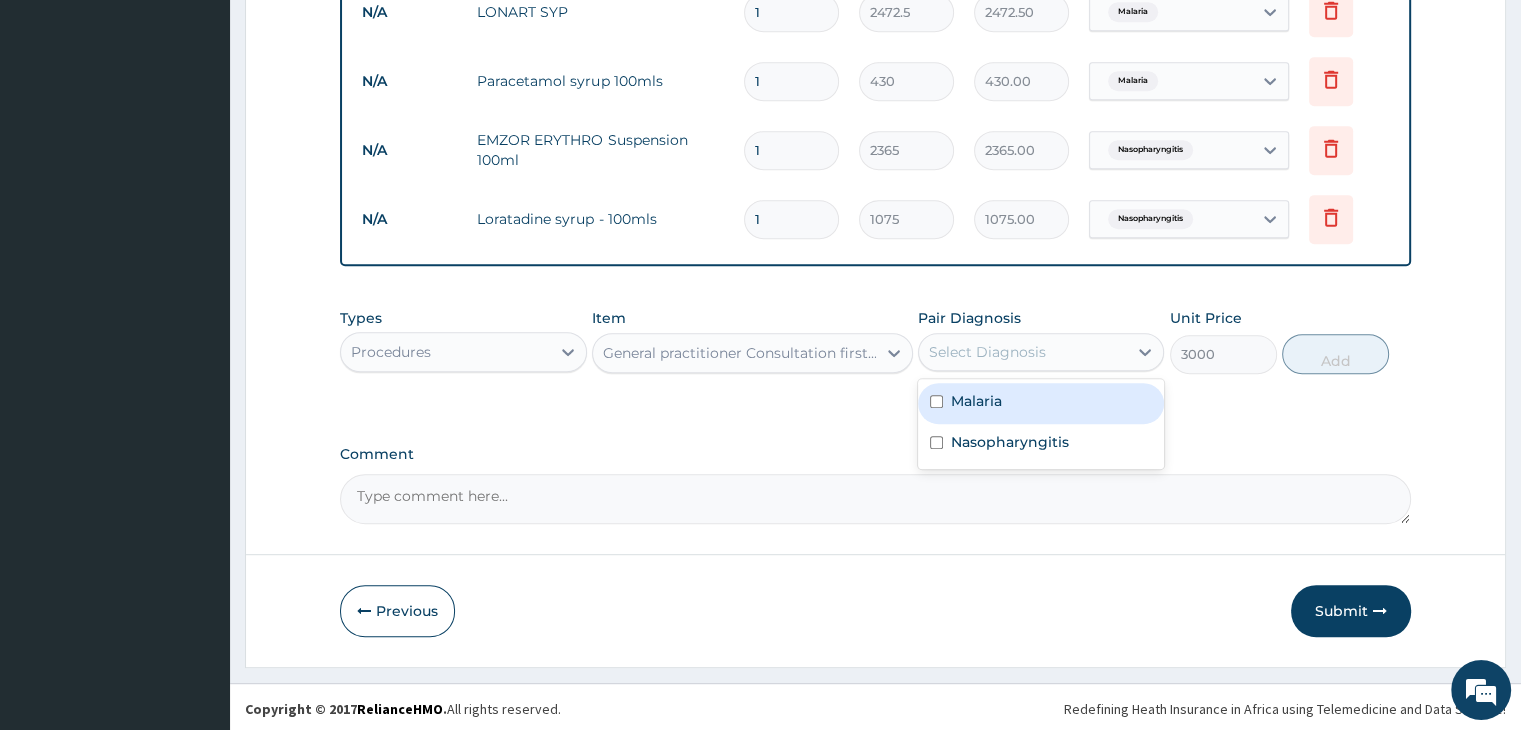 click on "Select Diagnosis" at bounding box center (987, 352) 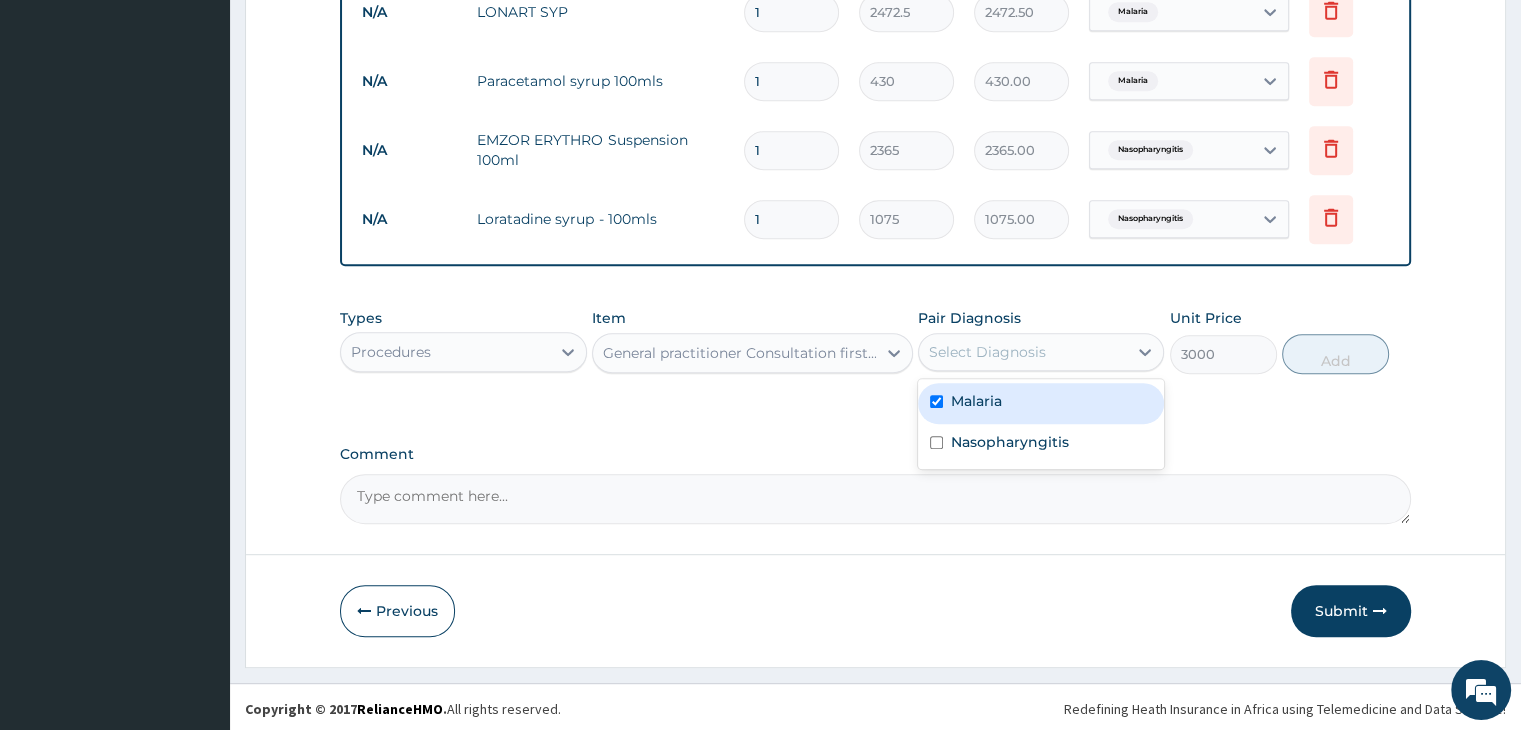 checkbox on "true" 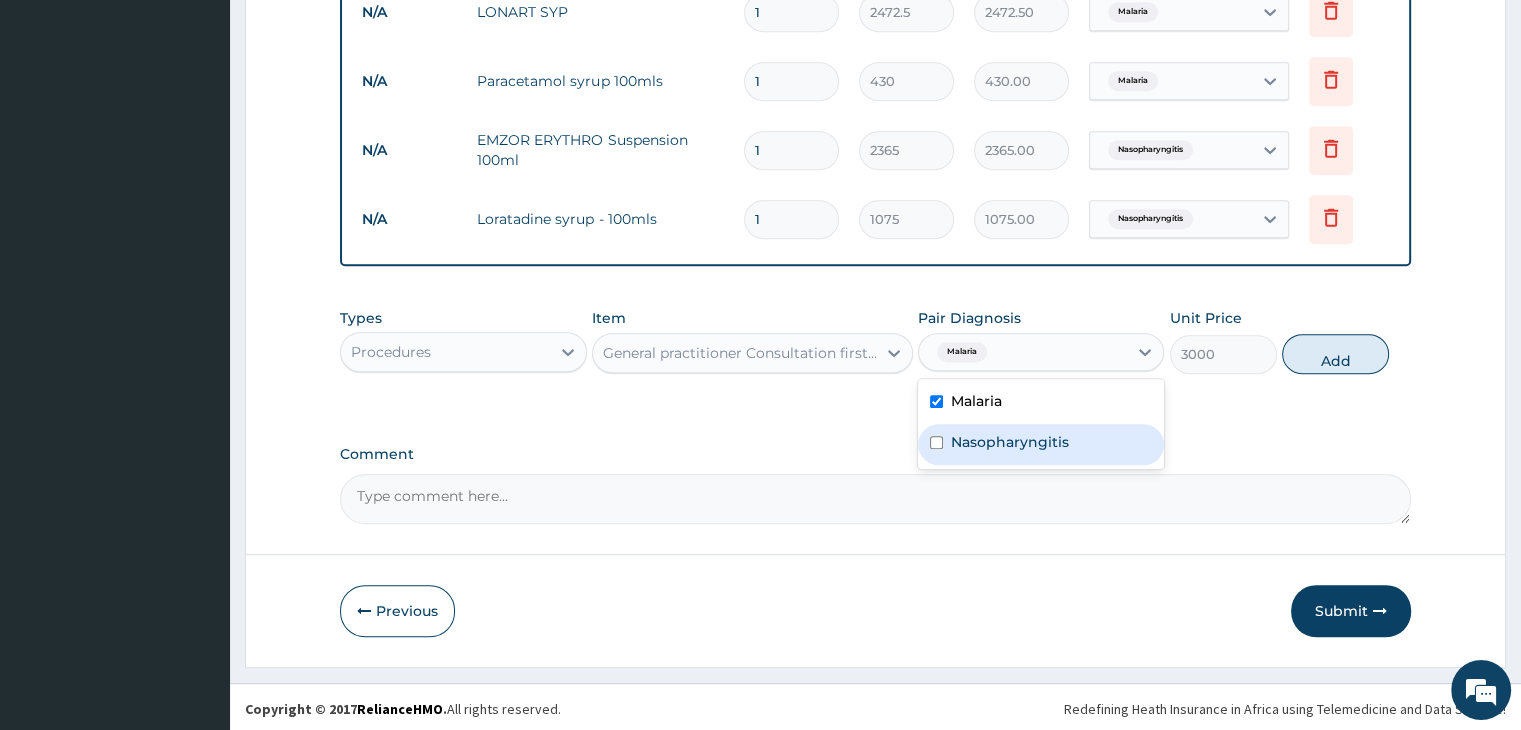click on "Nasopharyngitis" at bounding box center [1010, 442] 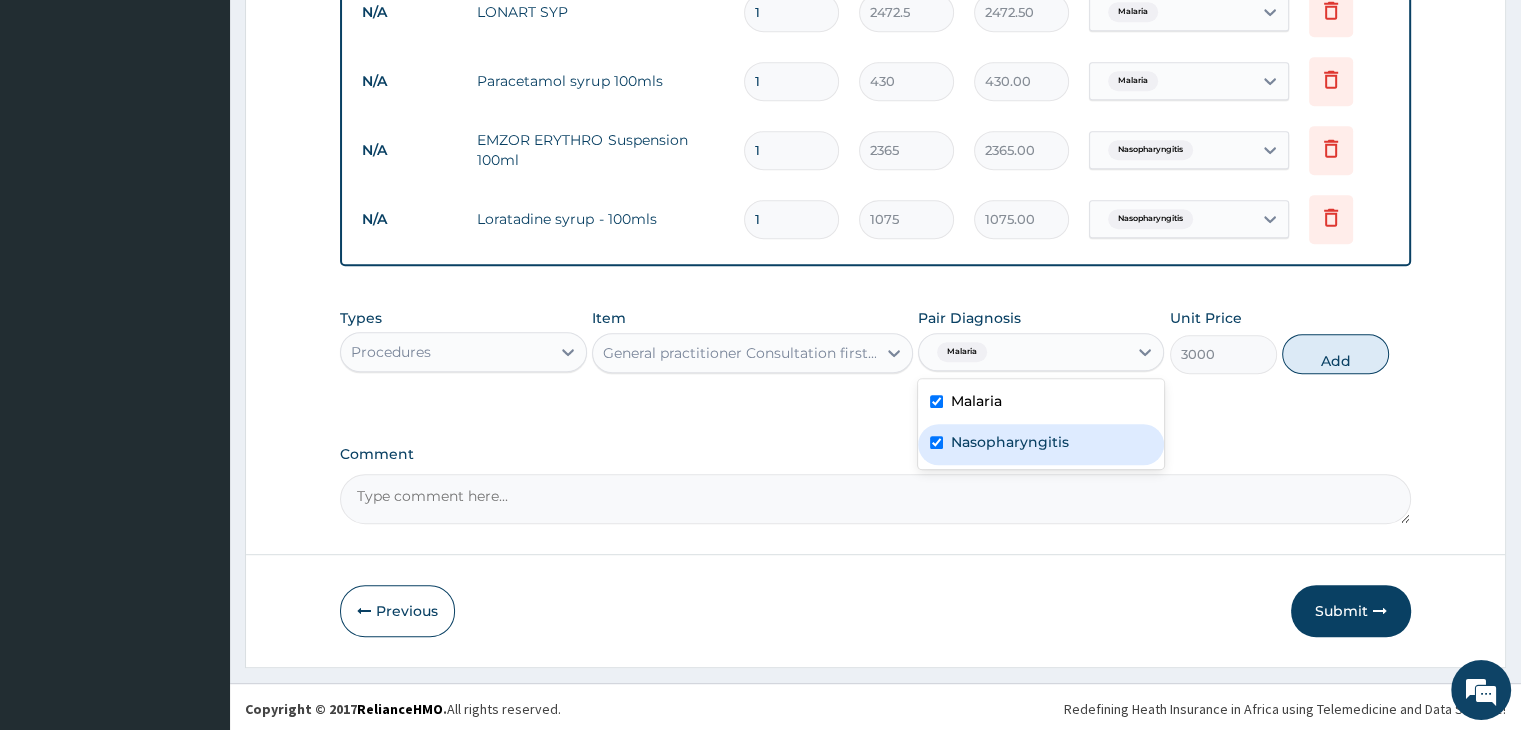 checkbox on "true" 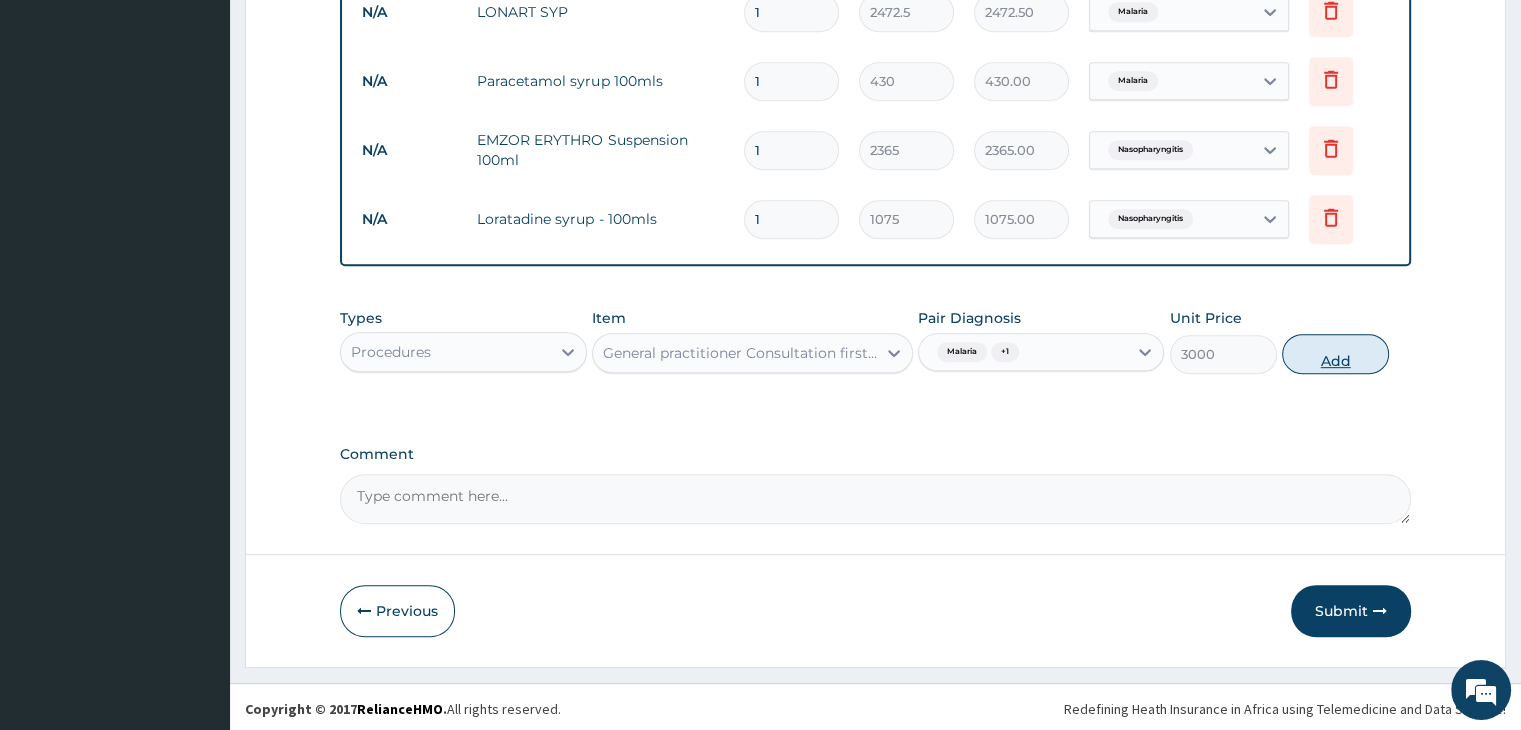 click on "Add" at bounding box center (1335, 354) 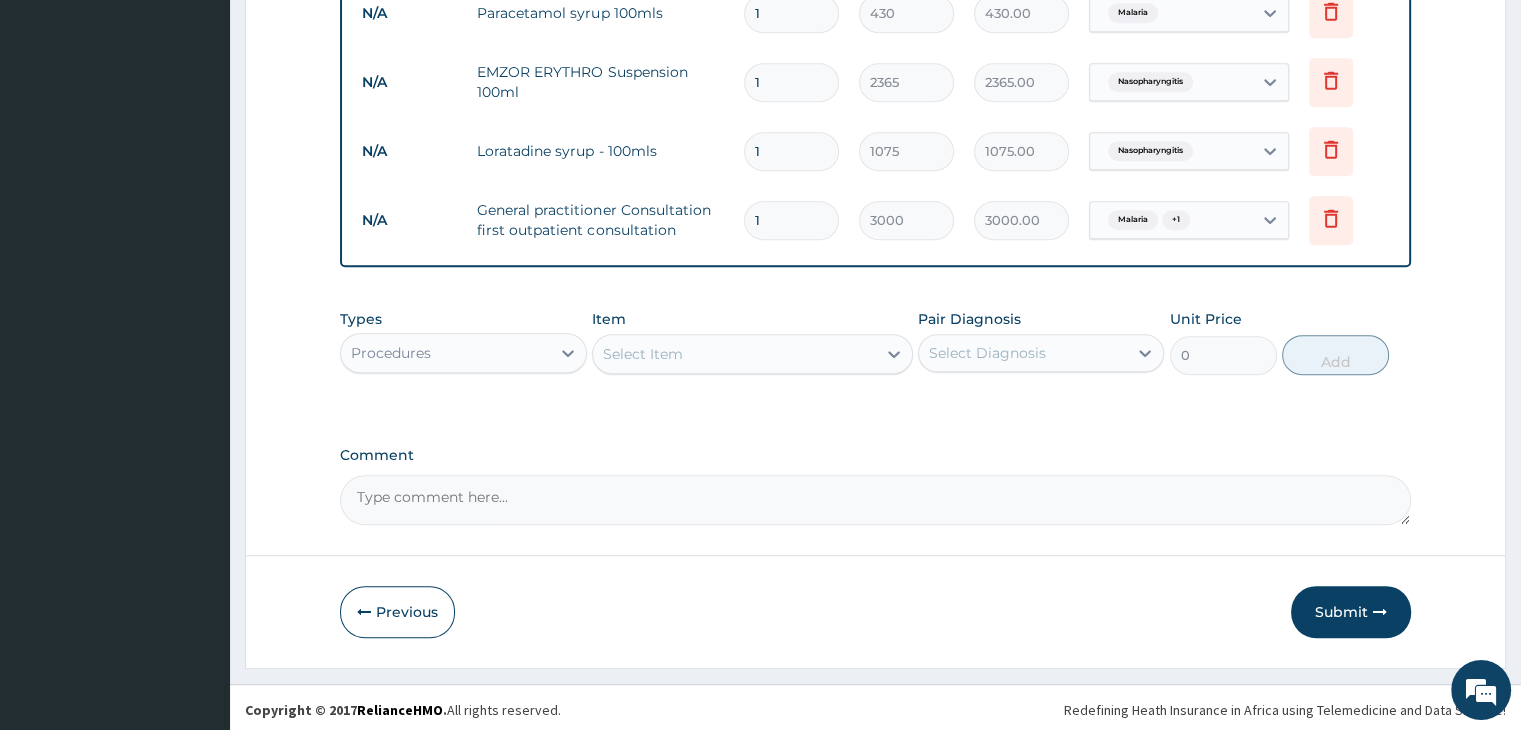 scroll, scrollTop: 1027, scrollLeft: 0, axis: vertical 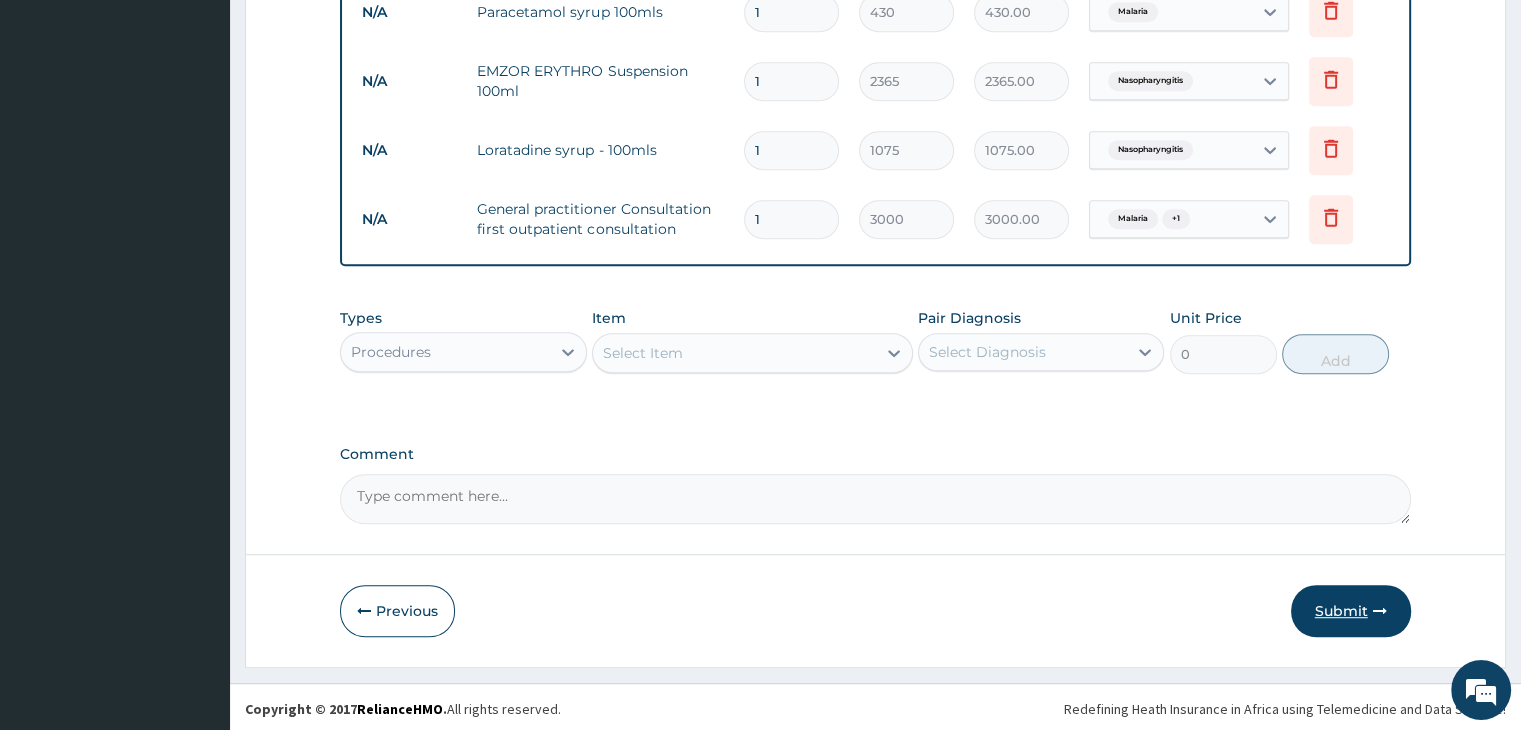 click on "Submit" at bounding box center [1351, 611] 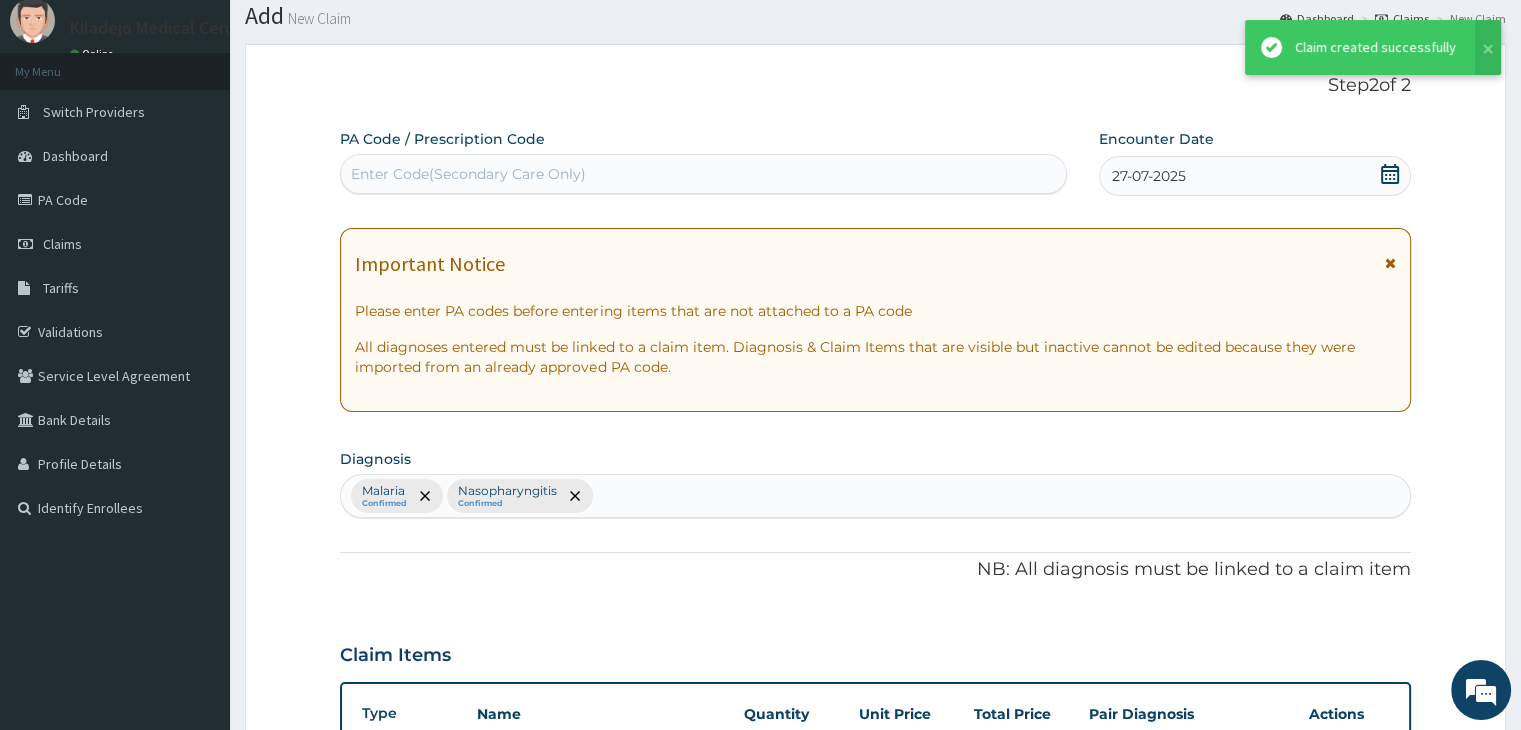 scroll, scrollTop: 1027, scrollLeft: 0, axis: vertical 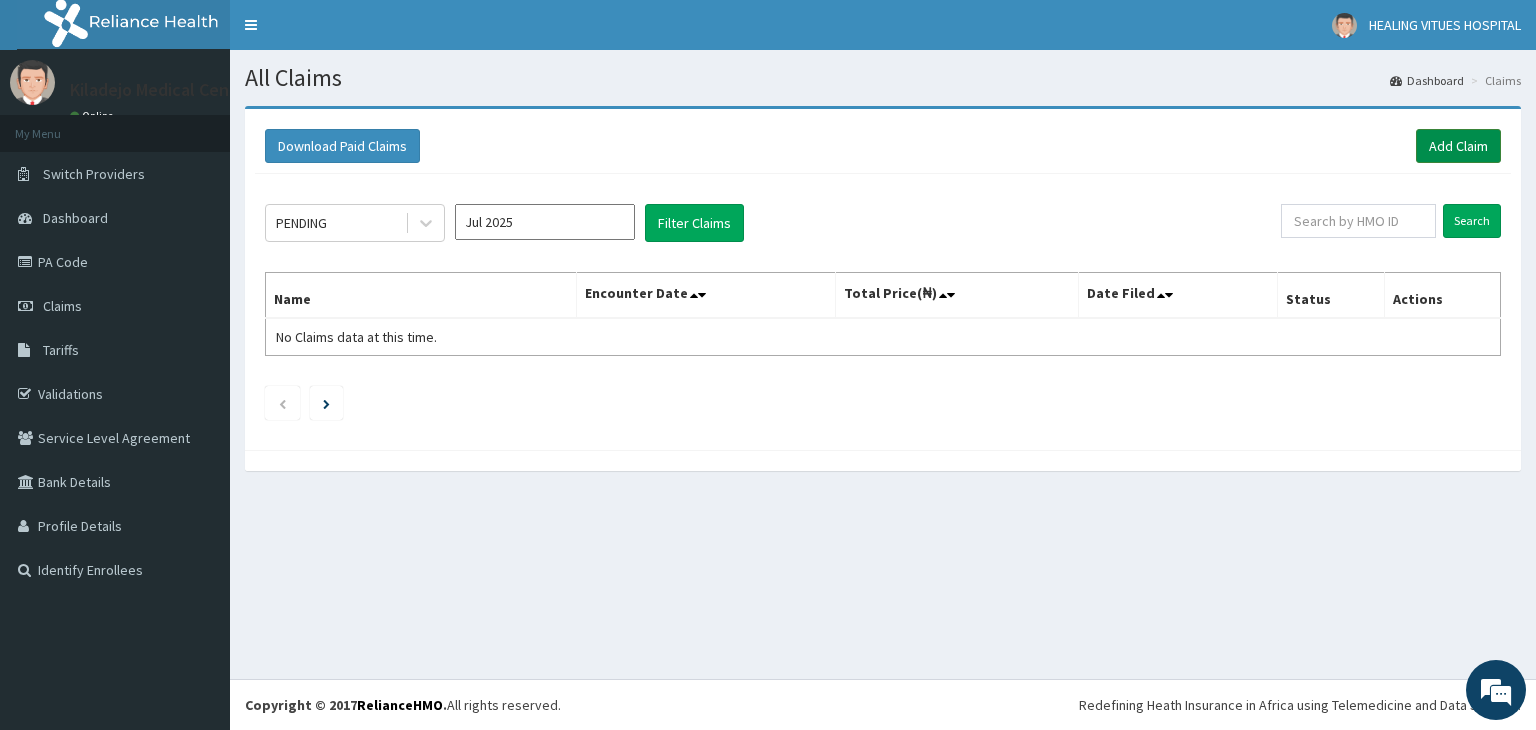 click on "Add Claim" at bounding box center [1458, 146] 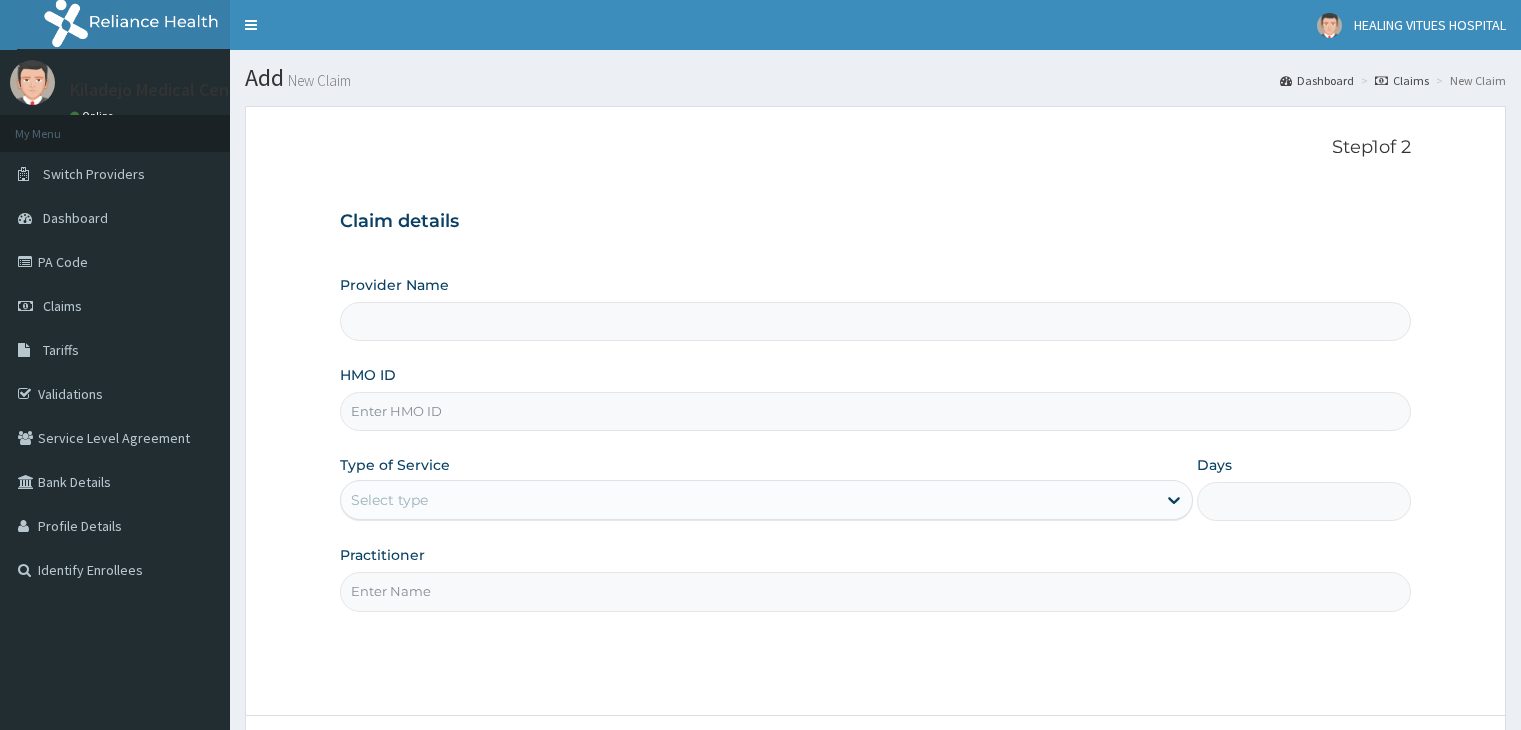 scroll, scrollTop: 0, scrollLeft: 0, axis: both 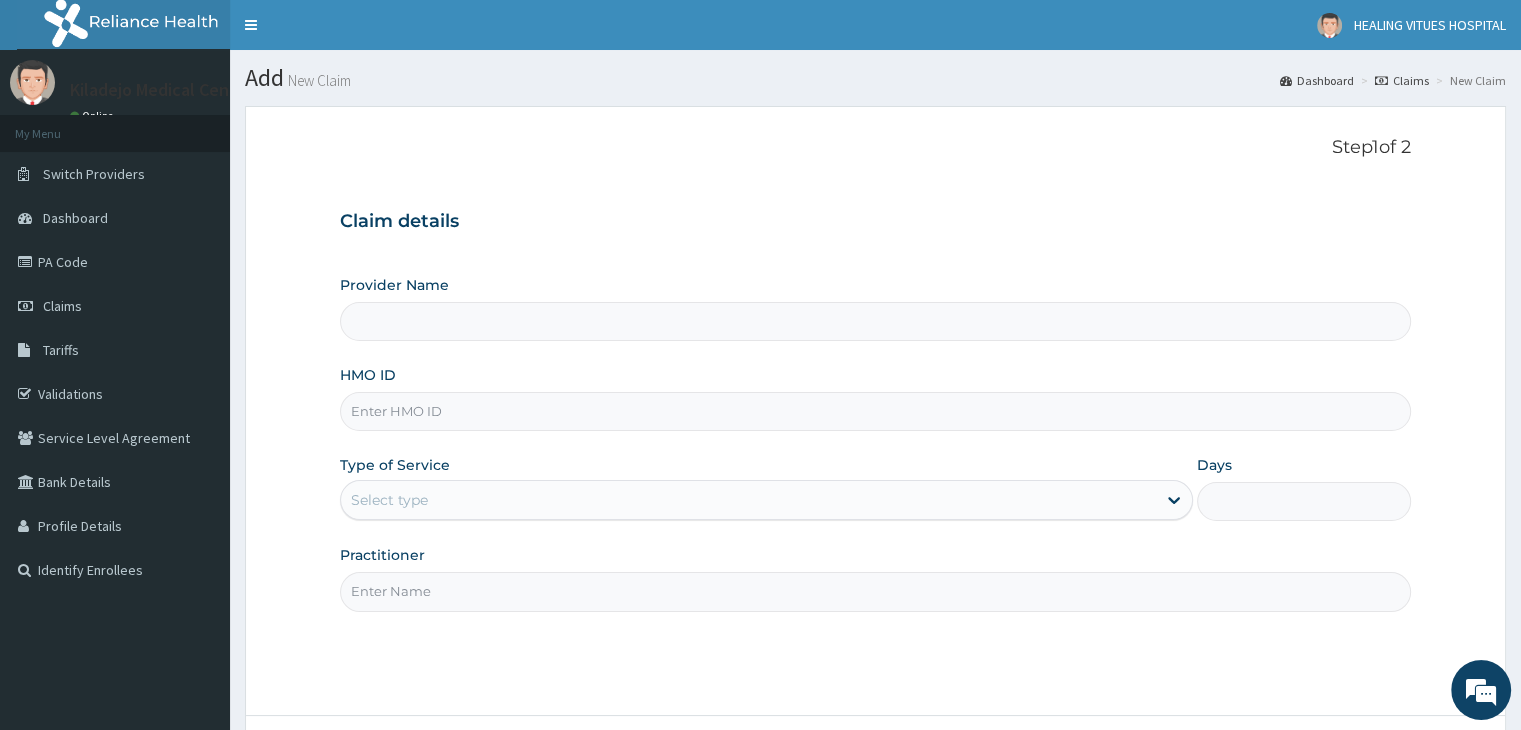 type on "Kiladejo Medical Centre" 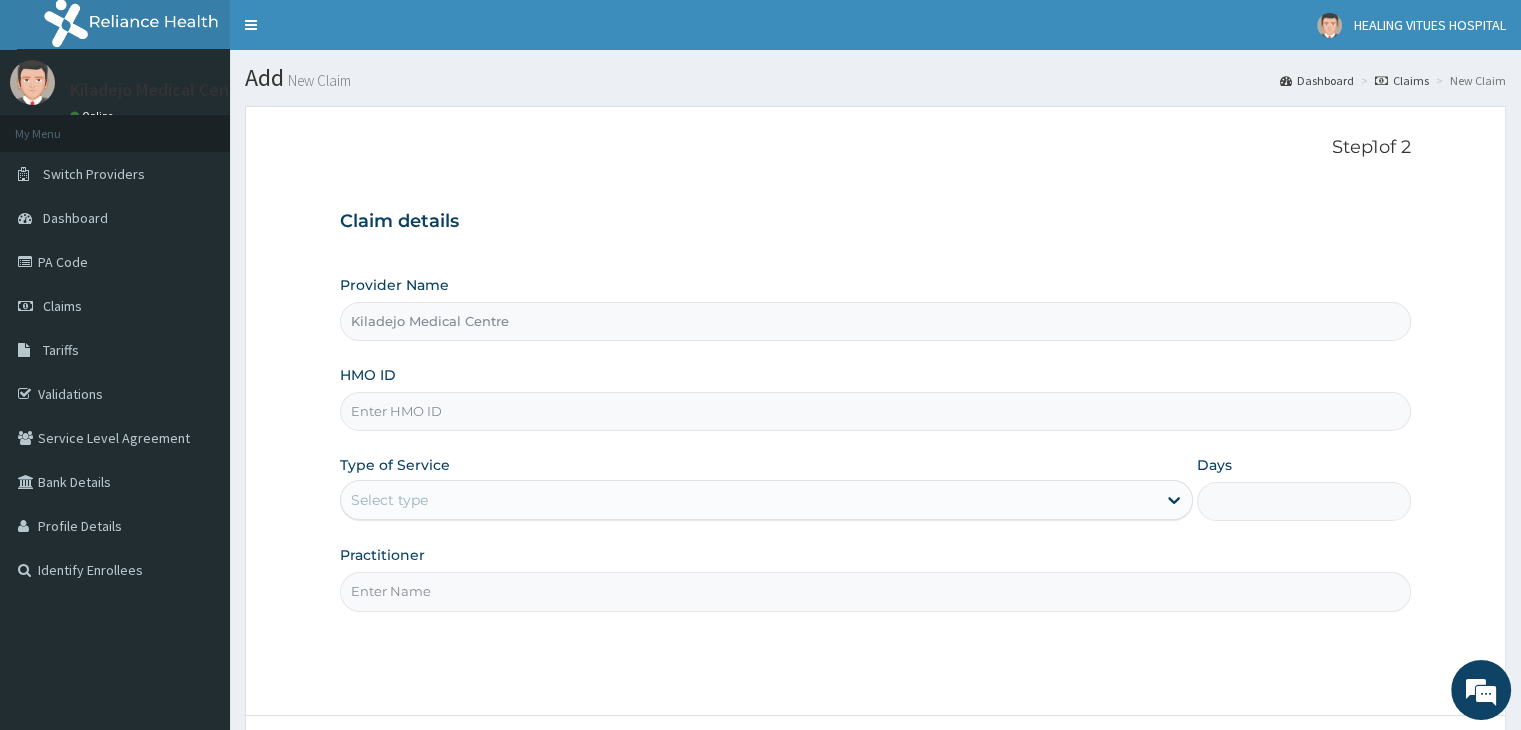click on "Kiladejo Medical Centre" at bounding box center (875, 321) 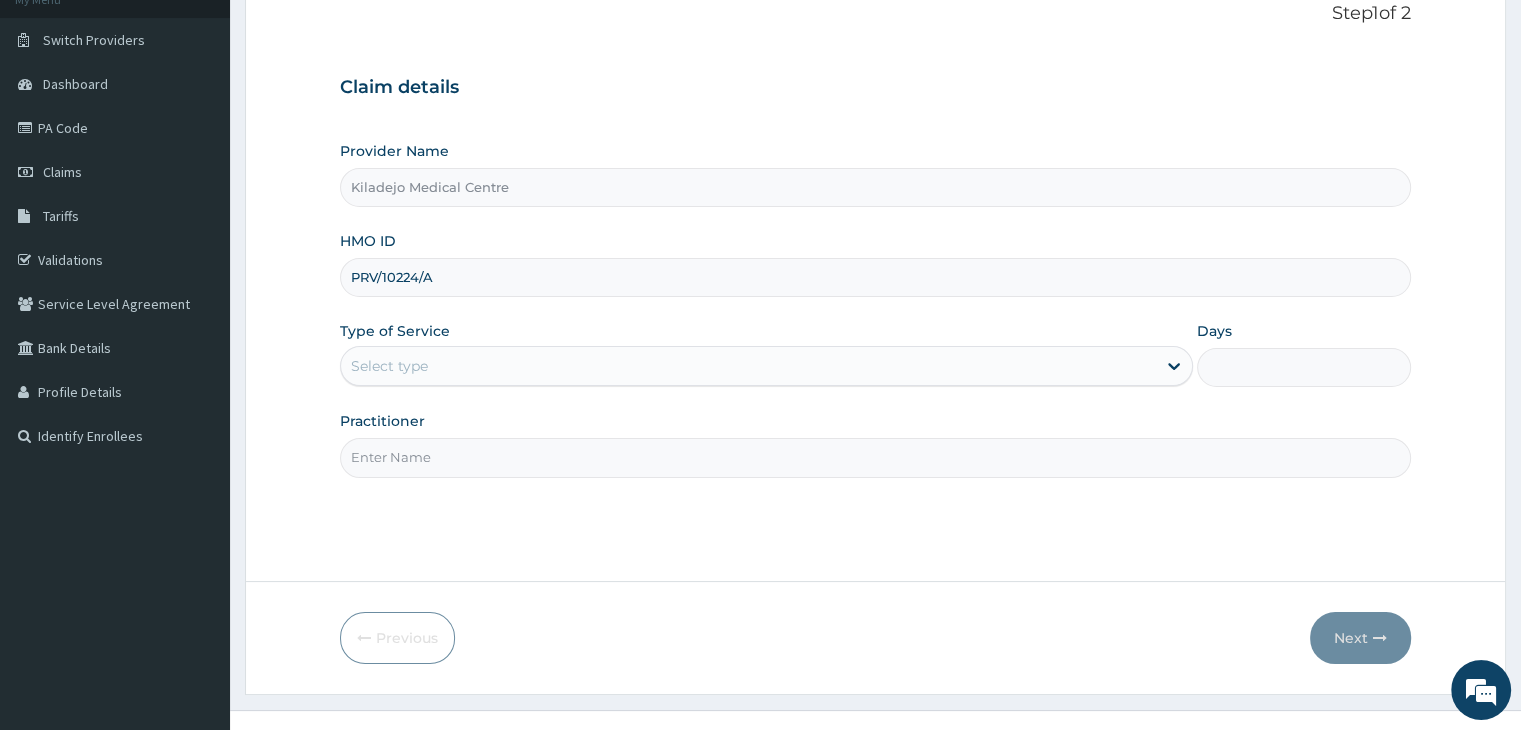 scroll, scrollTop: 164, scrollLeft: 0, axis: vertical 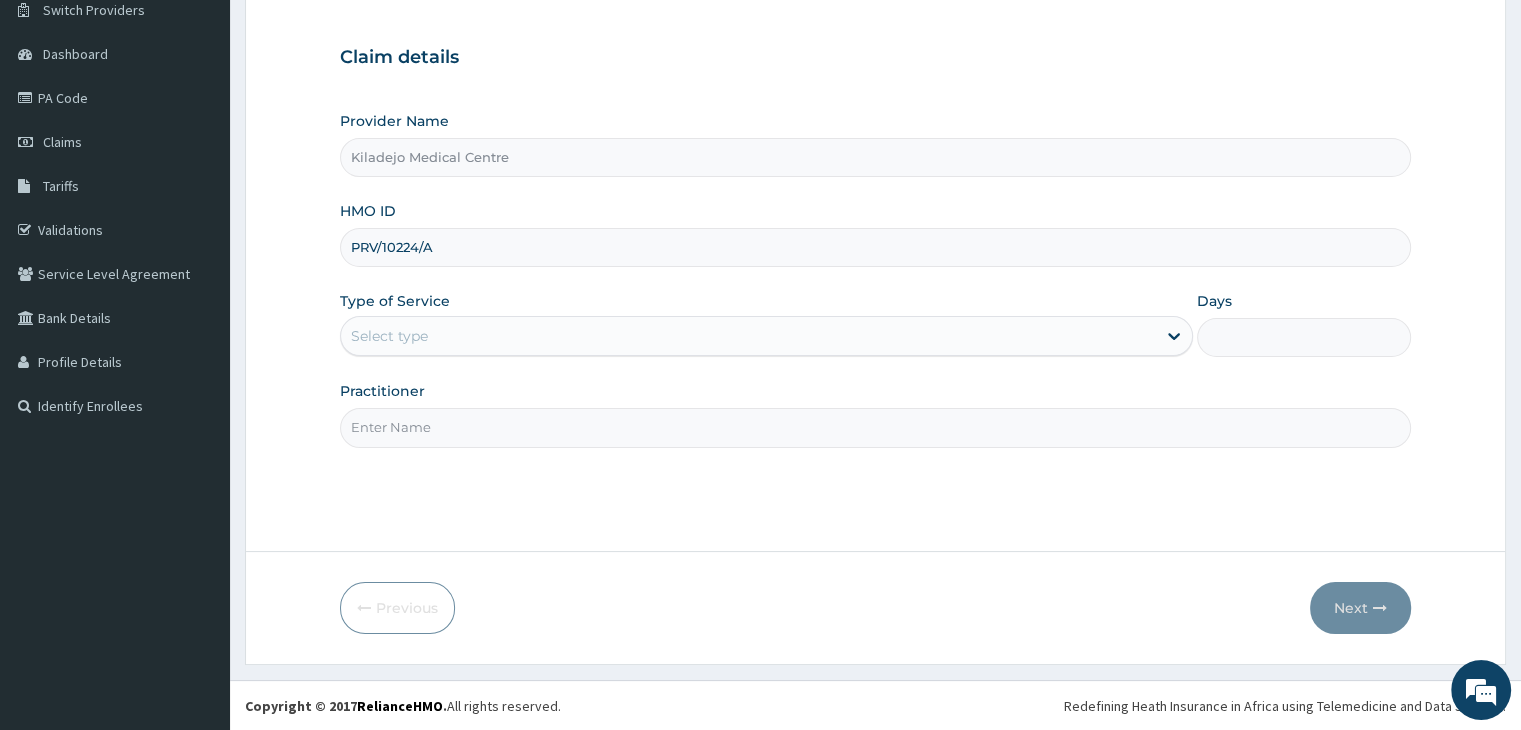 type on "PRV/10224/A" 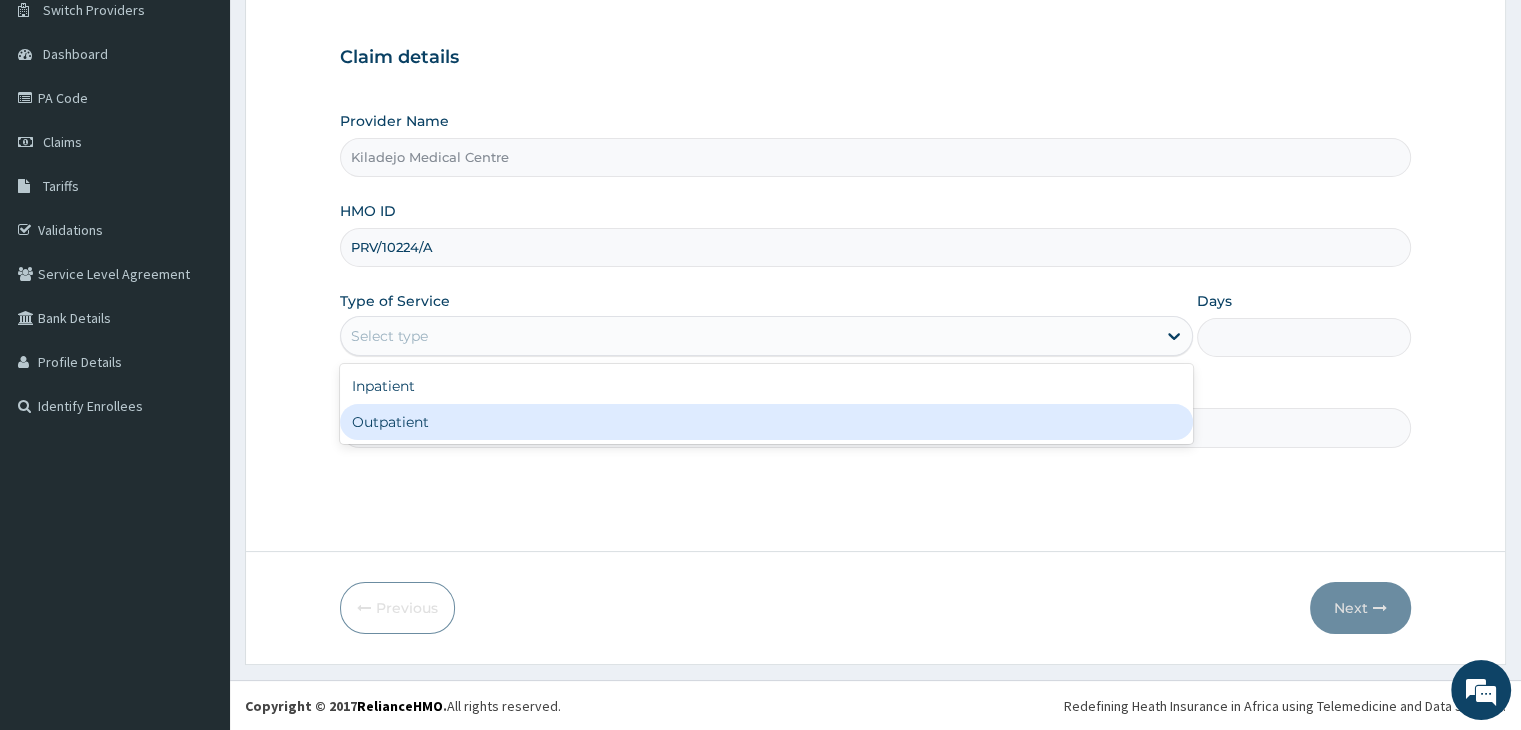click on "Outpatient" at bounding box center (766, 422) 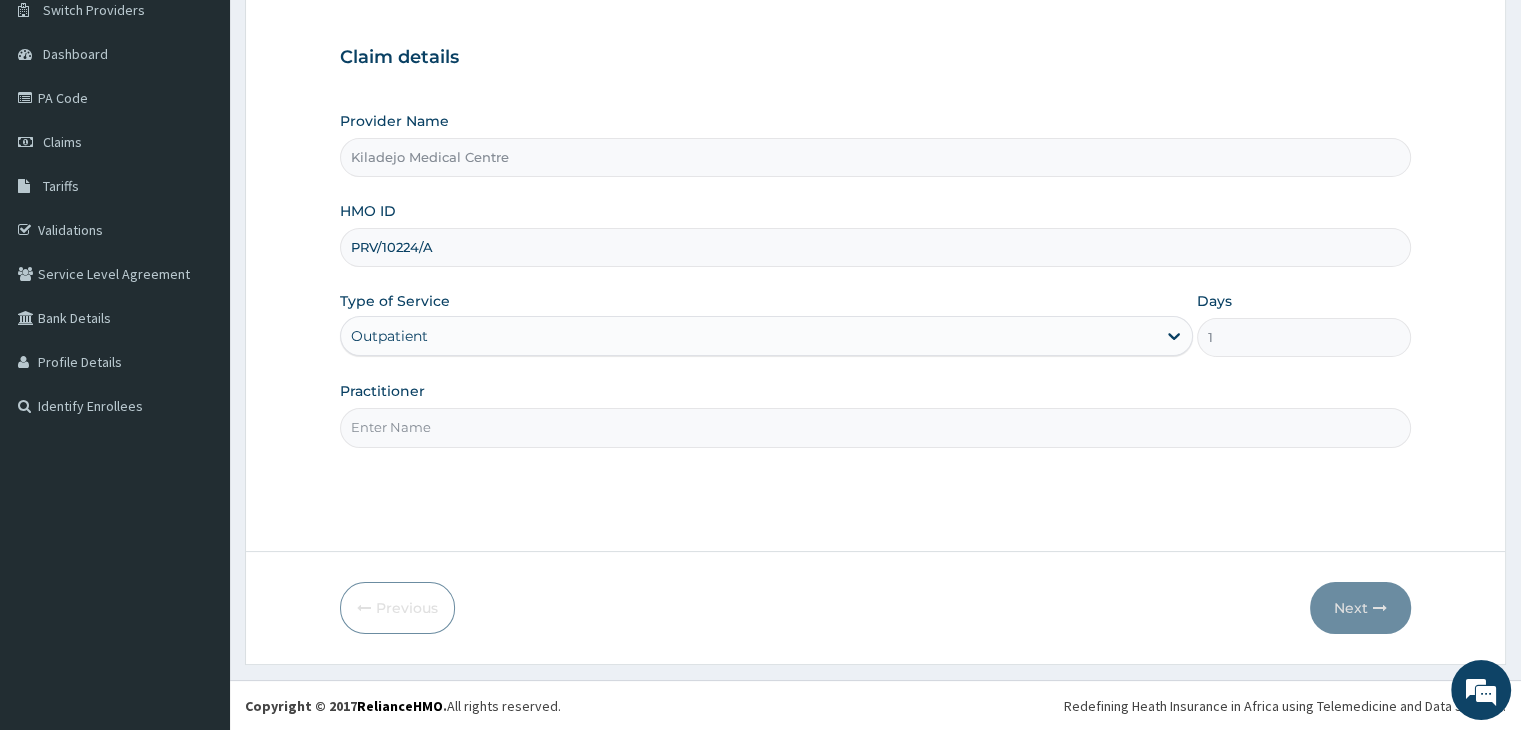 click on "Practitioner" at bounding box center [875, 427] 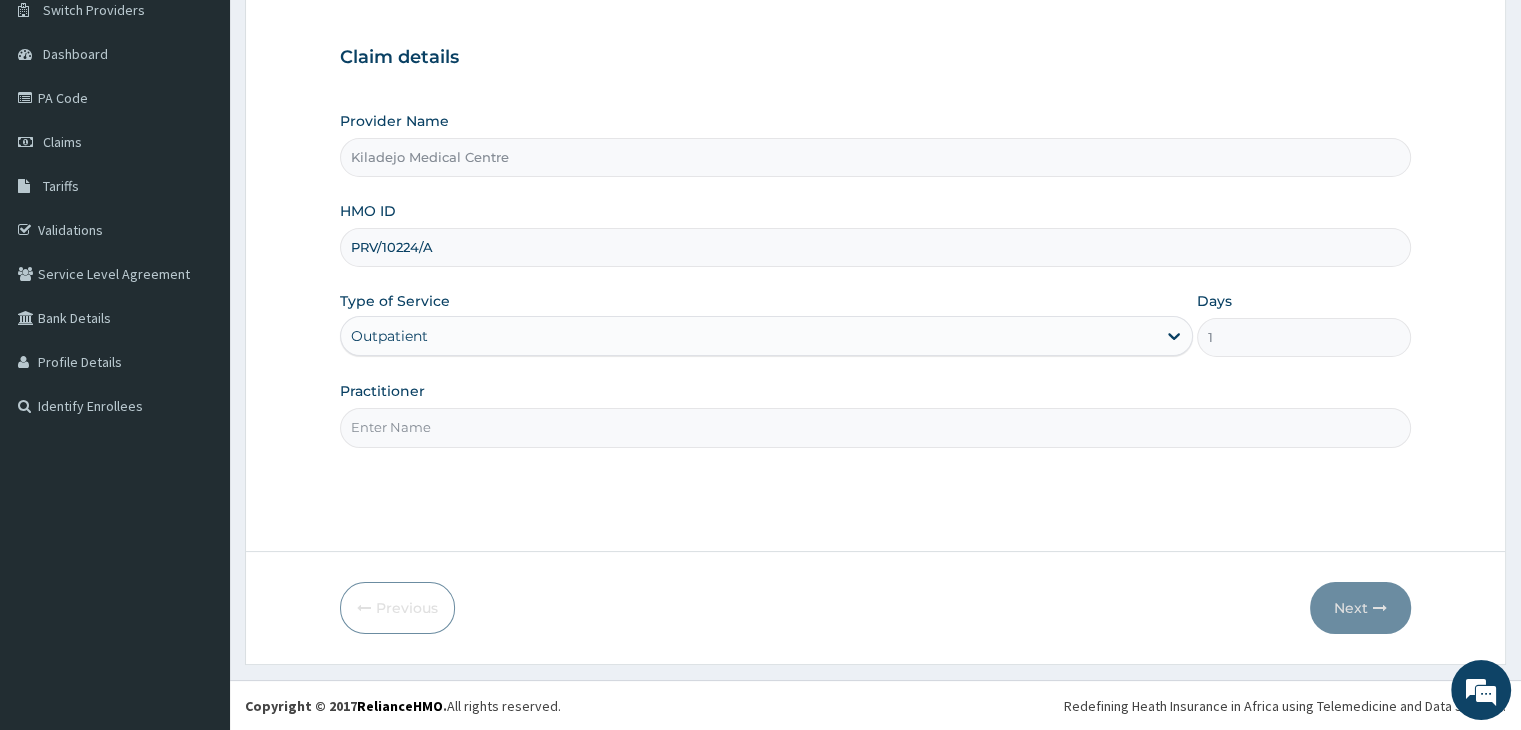 type on "Dr [LAST]" 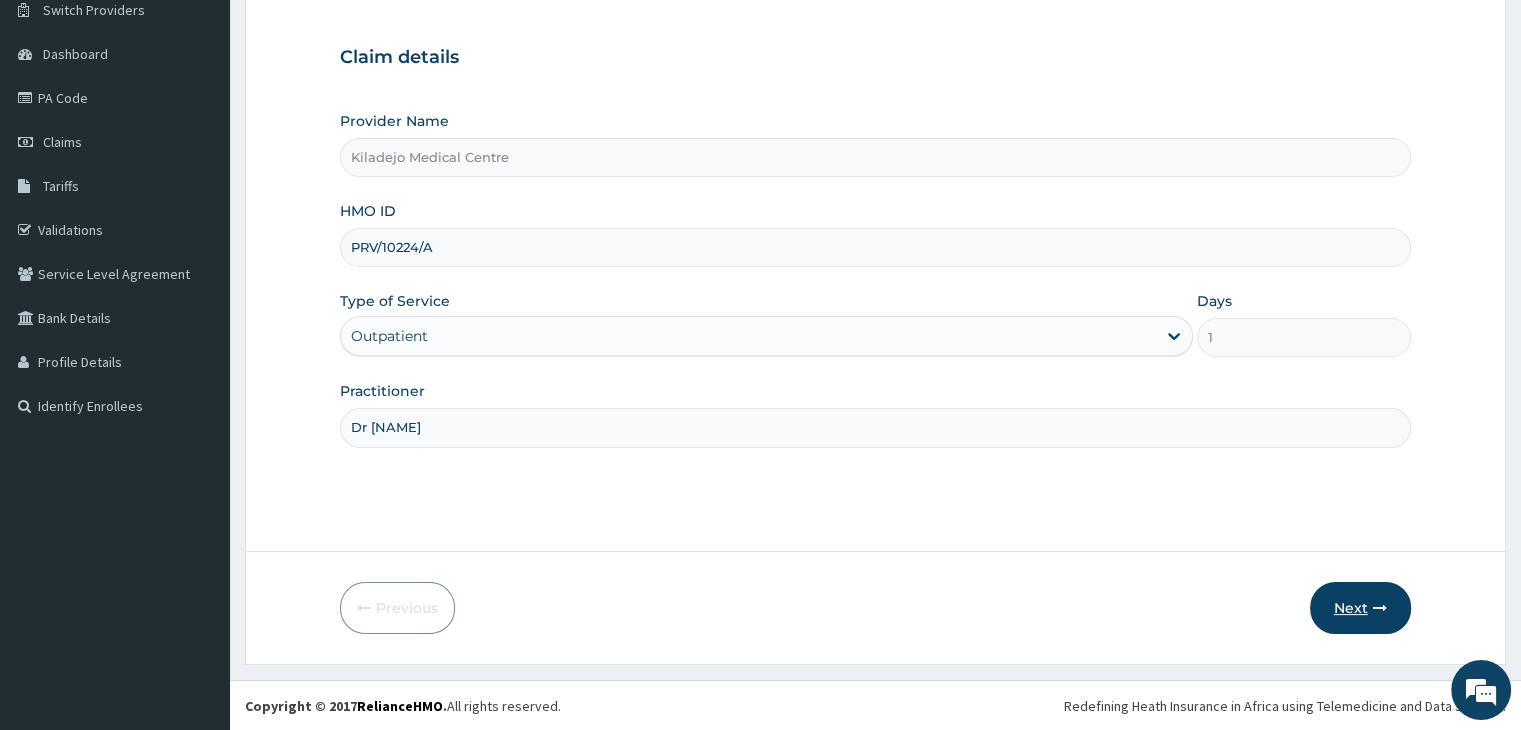 click on "Next" at bounding box center [1360, 608] 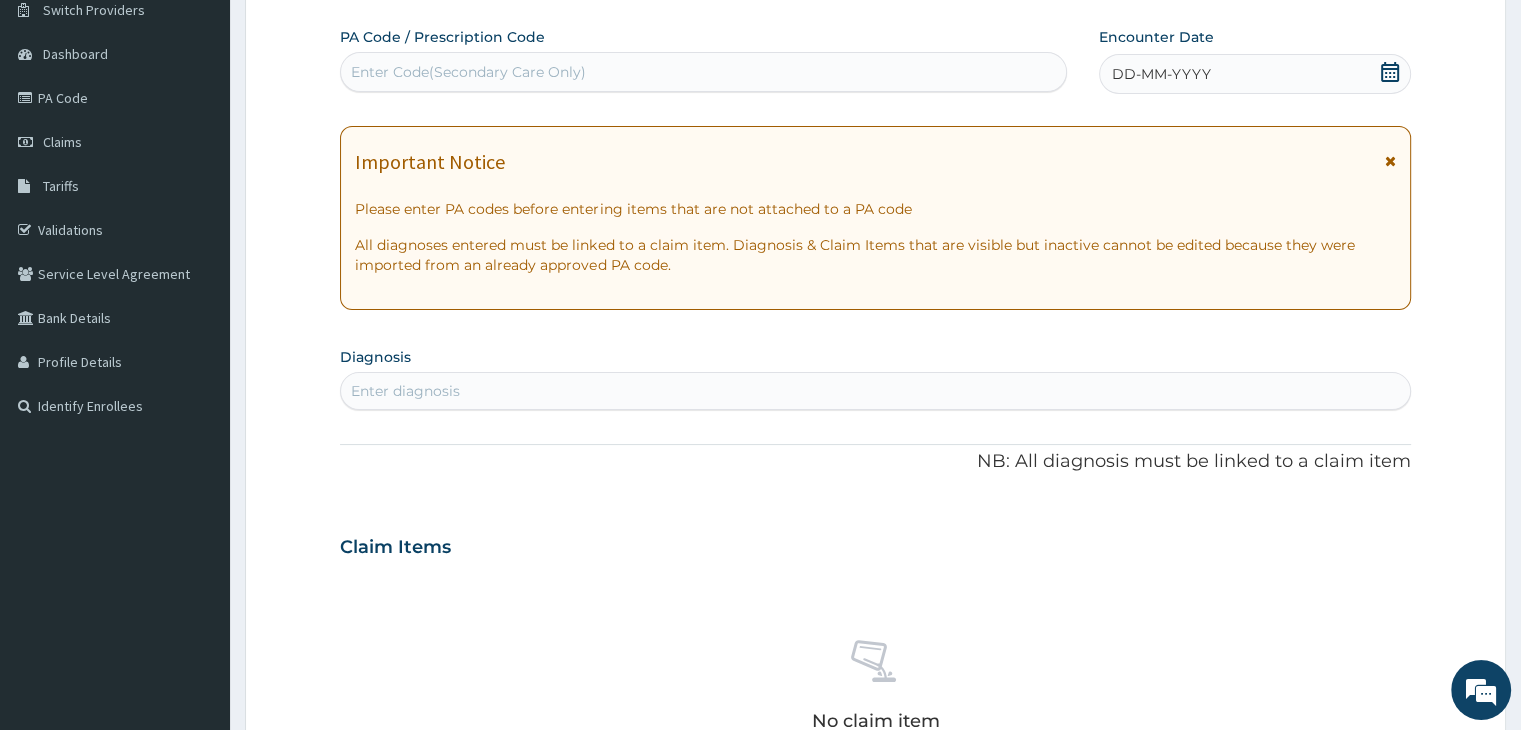 scroll, scrollTop: 0, scrollLeft: 0, axis: both 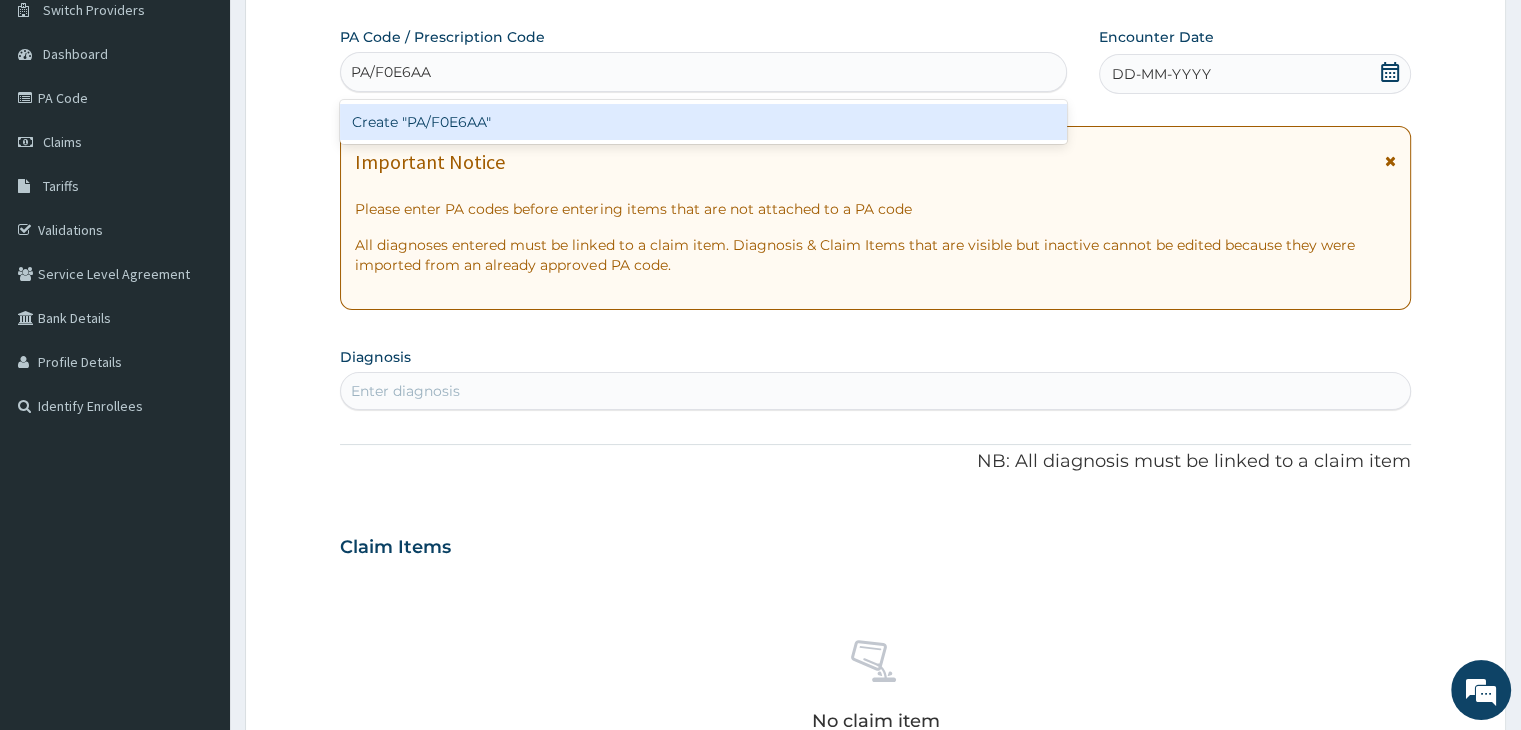 click on "Create "PA/F0E6AA"" at bounding box center [703, 122] 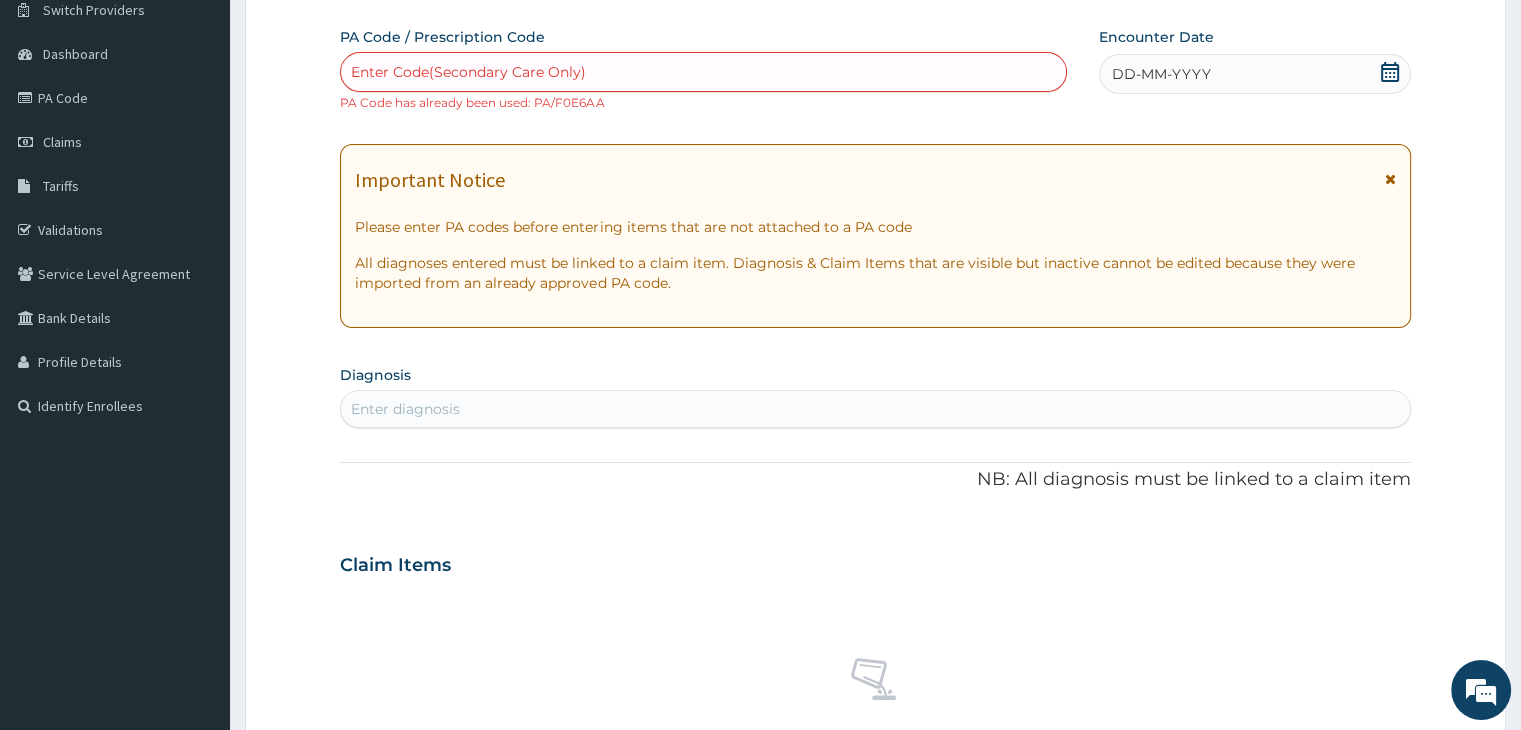 click on "Enter Code(Secondary Care Only)" at bounding box center (468, 72) 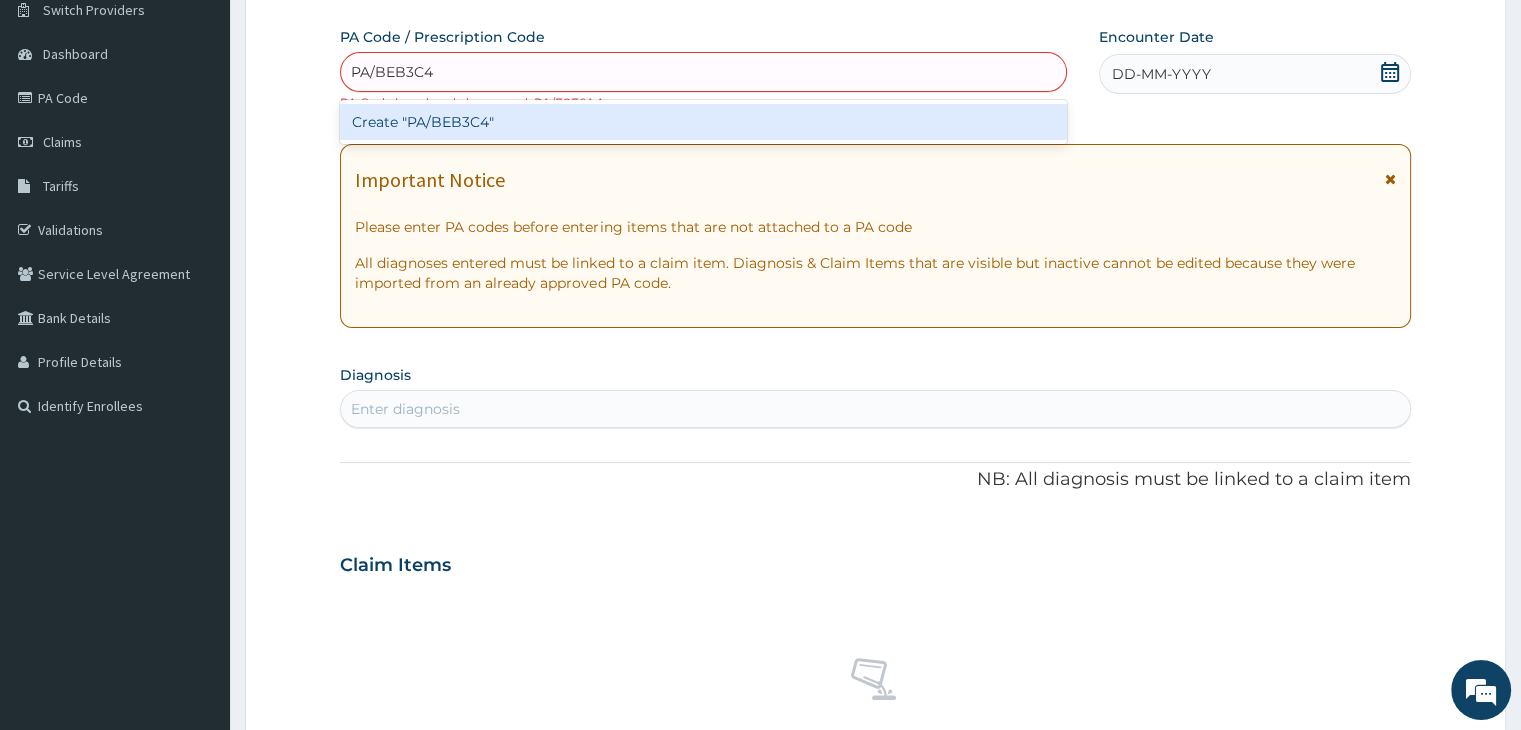 click on "Create "PA/BEB3C4"" at bounding box center (703, 122) 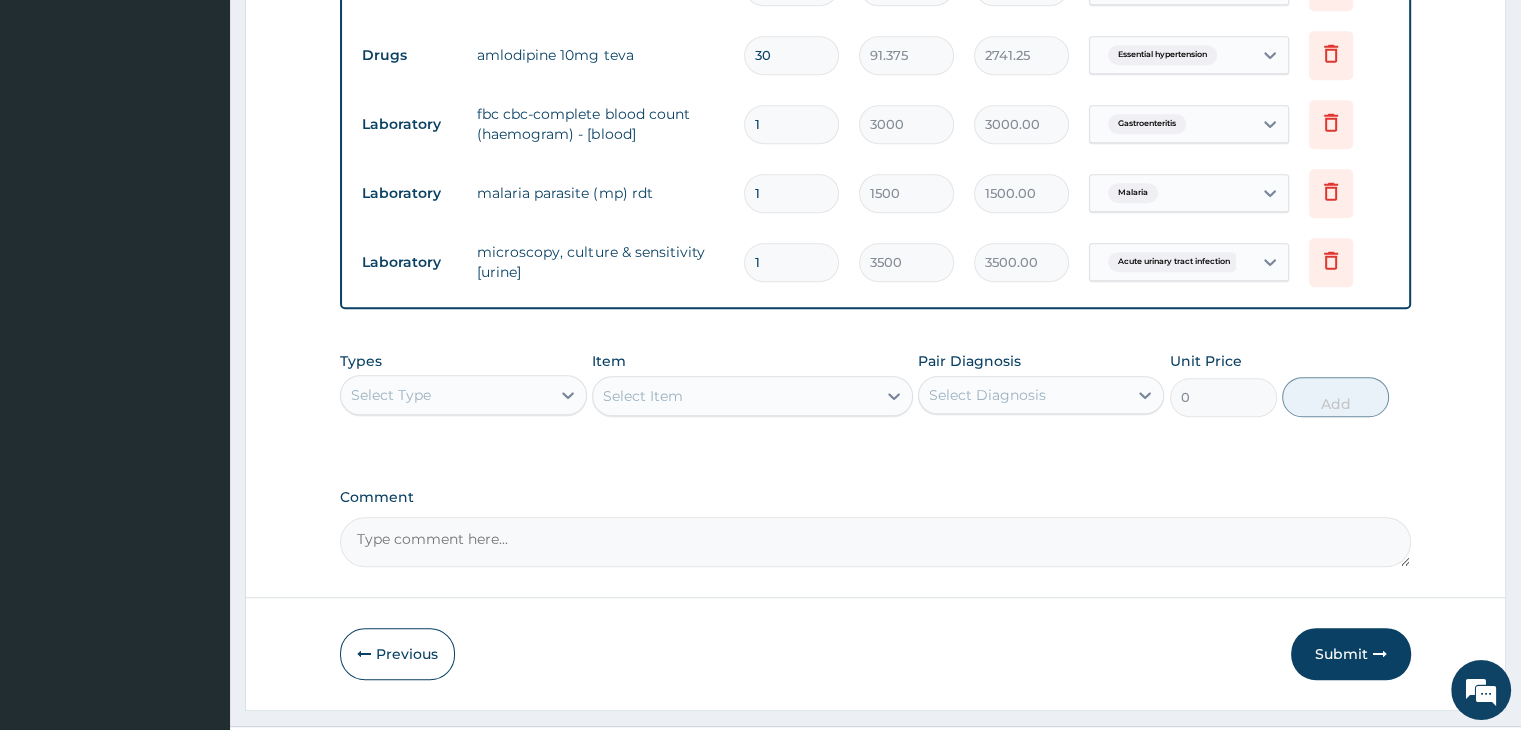 scroll, scrollTop: 1096, scrollLeft: 0, axis: vertical 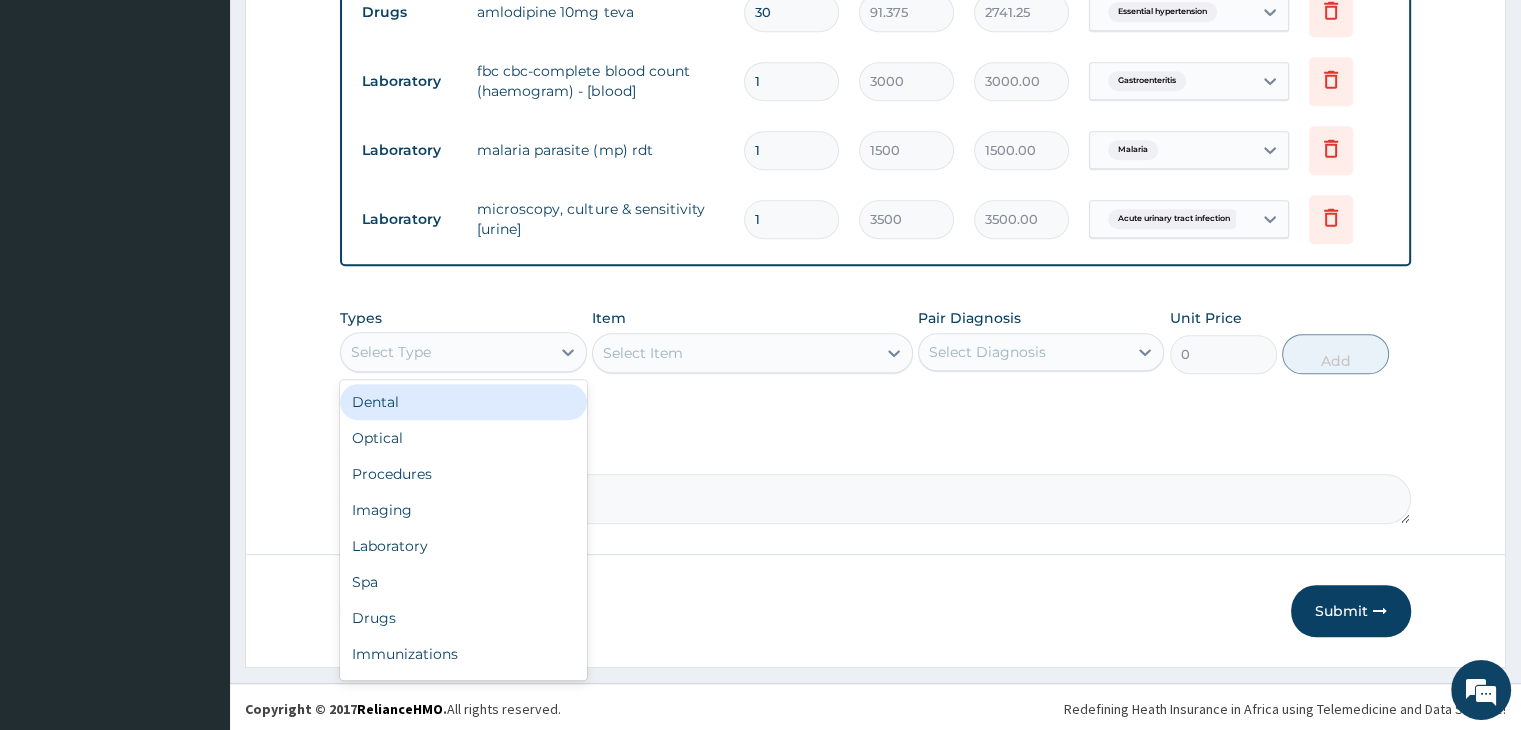 click on "Select Type" at bounding box center (445, 352) 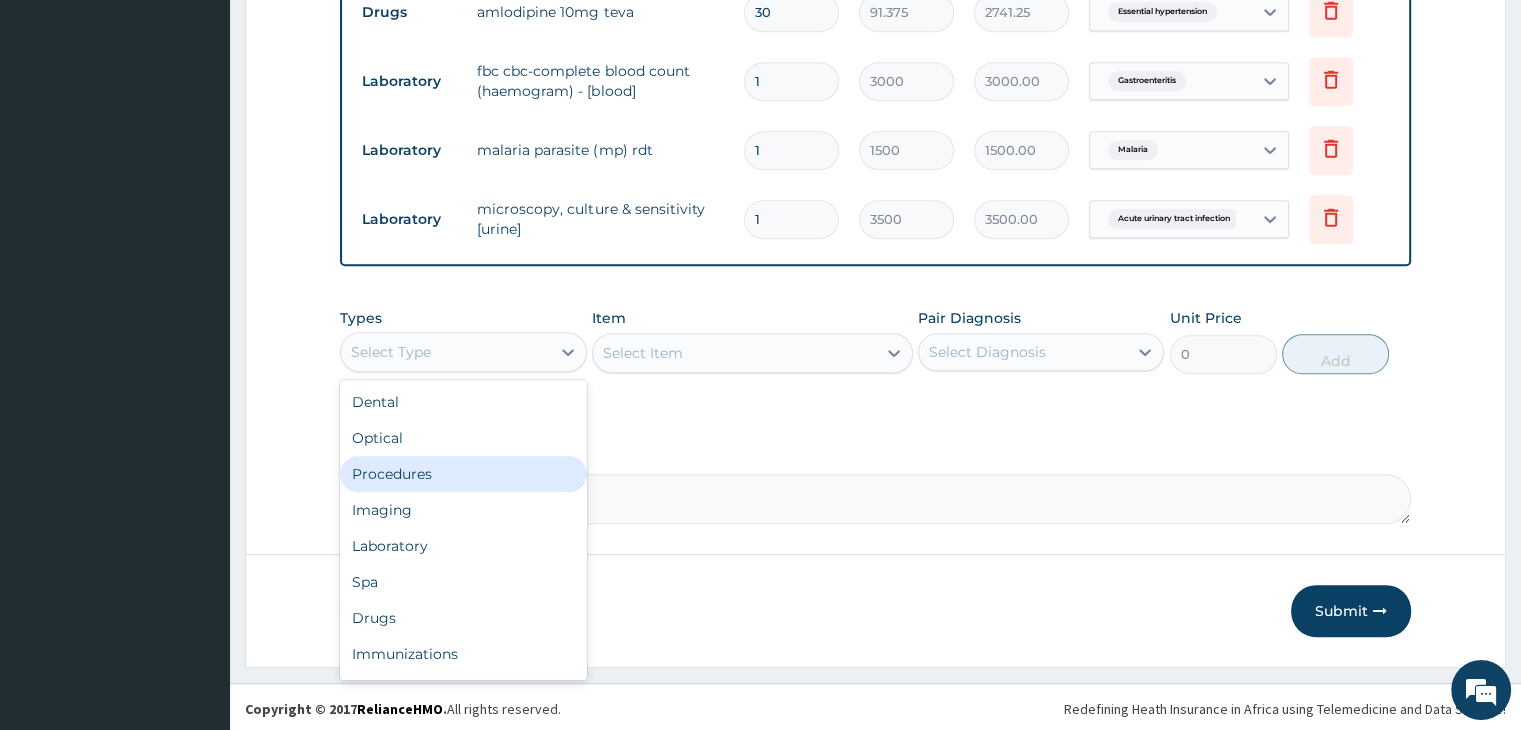 click on "Procedures" at bounding box center [463, 474] 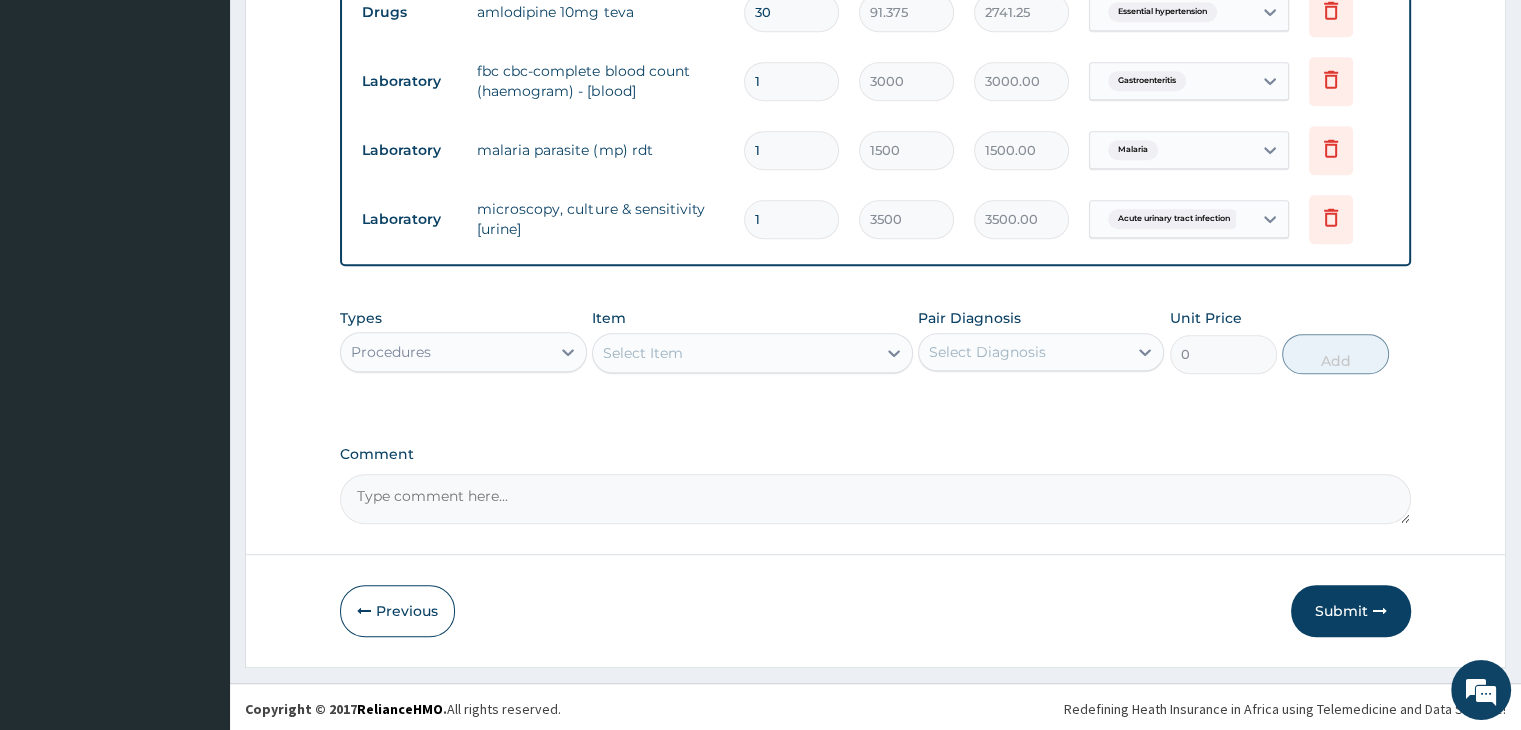 click on "Select Item" at bounding box center [734, 353] 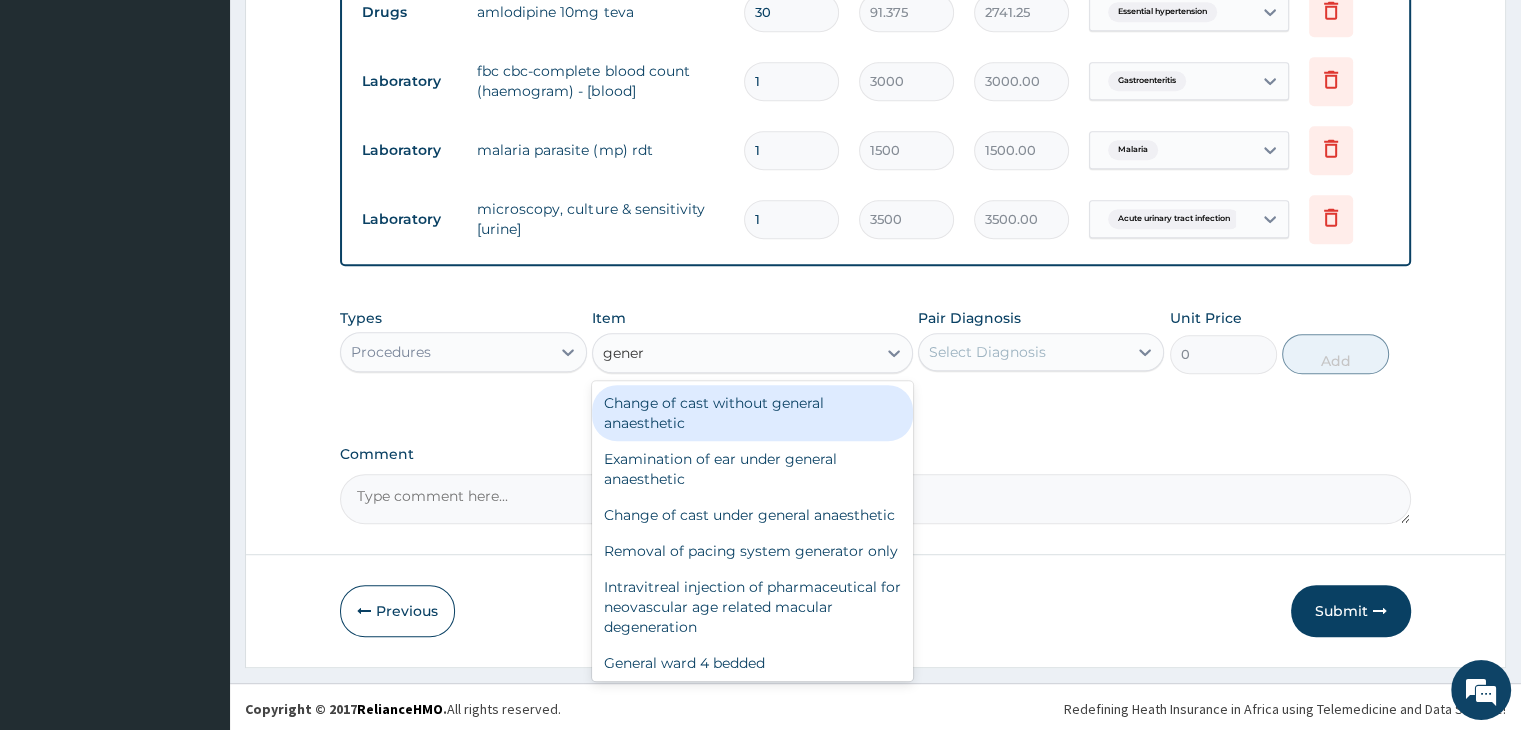 type on "genera" 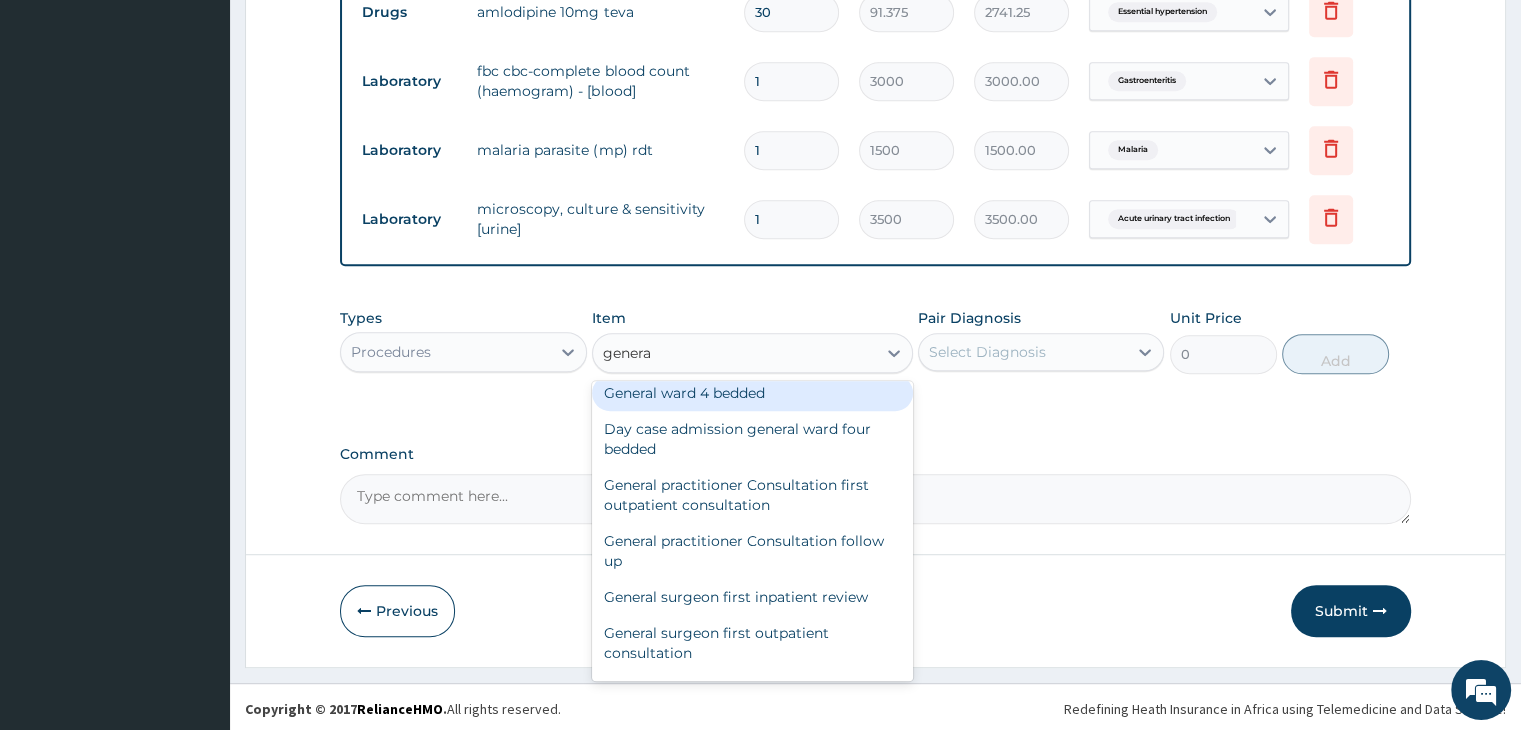 scroll, scrollTop: 300, scrollLeft: 0, axis: vertical 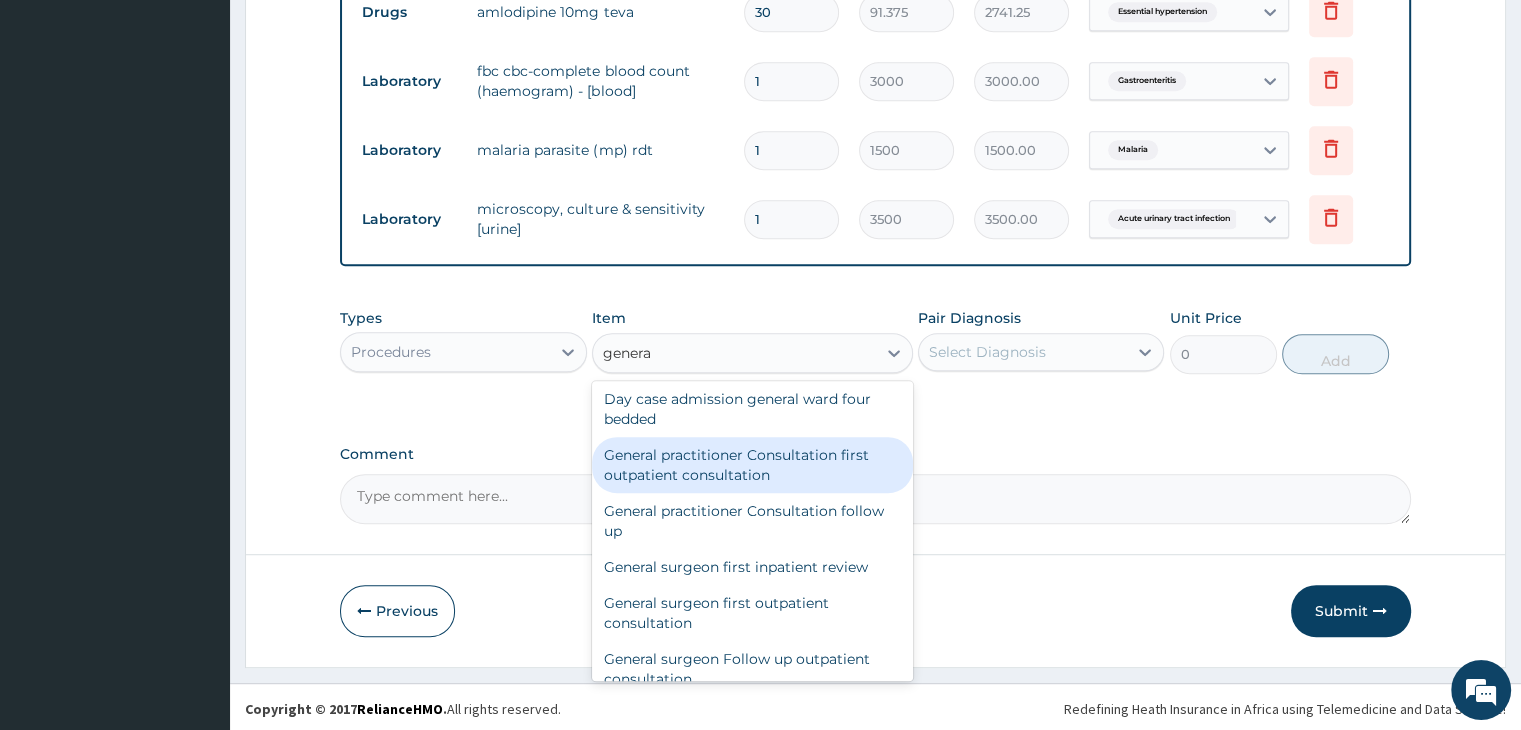 click on "General practitioner Consultation first outpatient consultation" at bounding box center (752, 465) 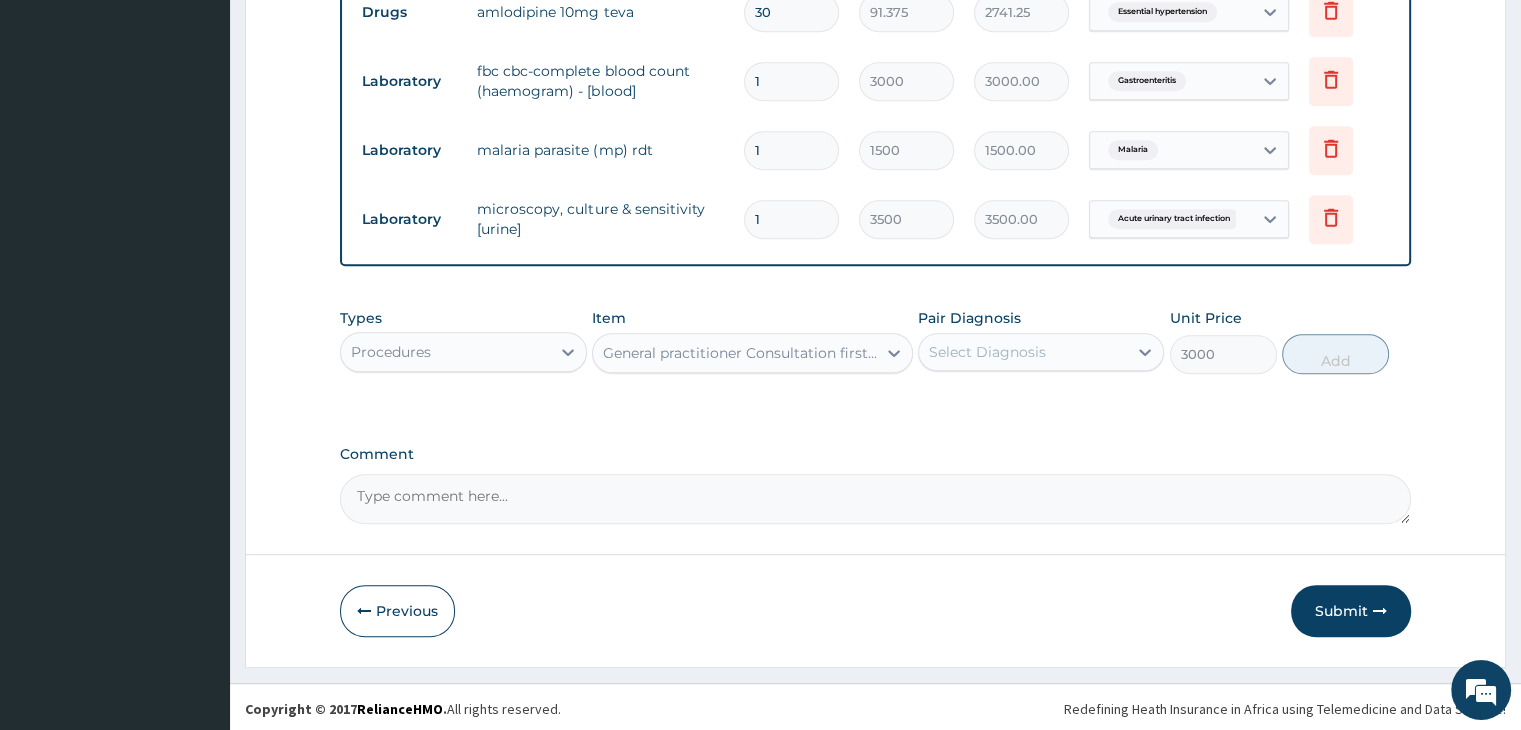 click on "Select Diagnosis" at bounding box center (1023, 352) 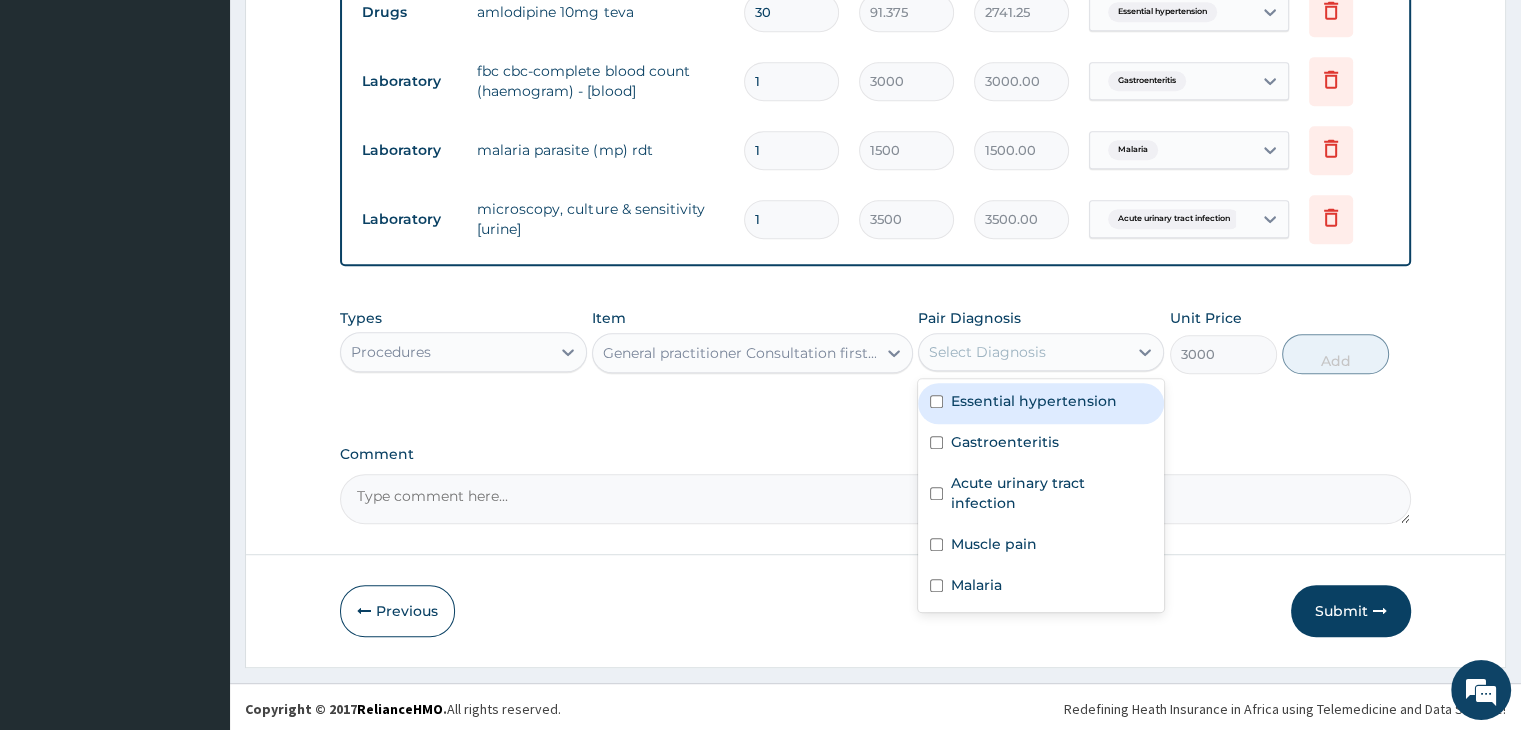 click on "Essential hypertension" at bounding box center [1034, 401] 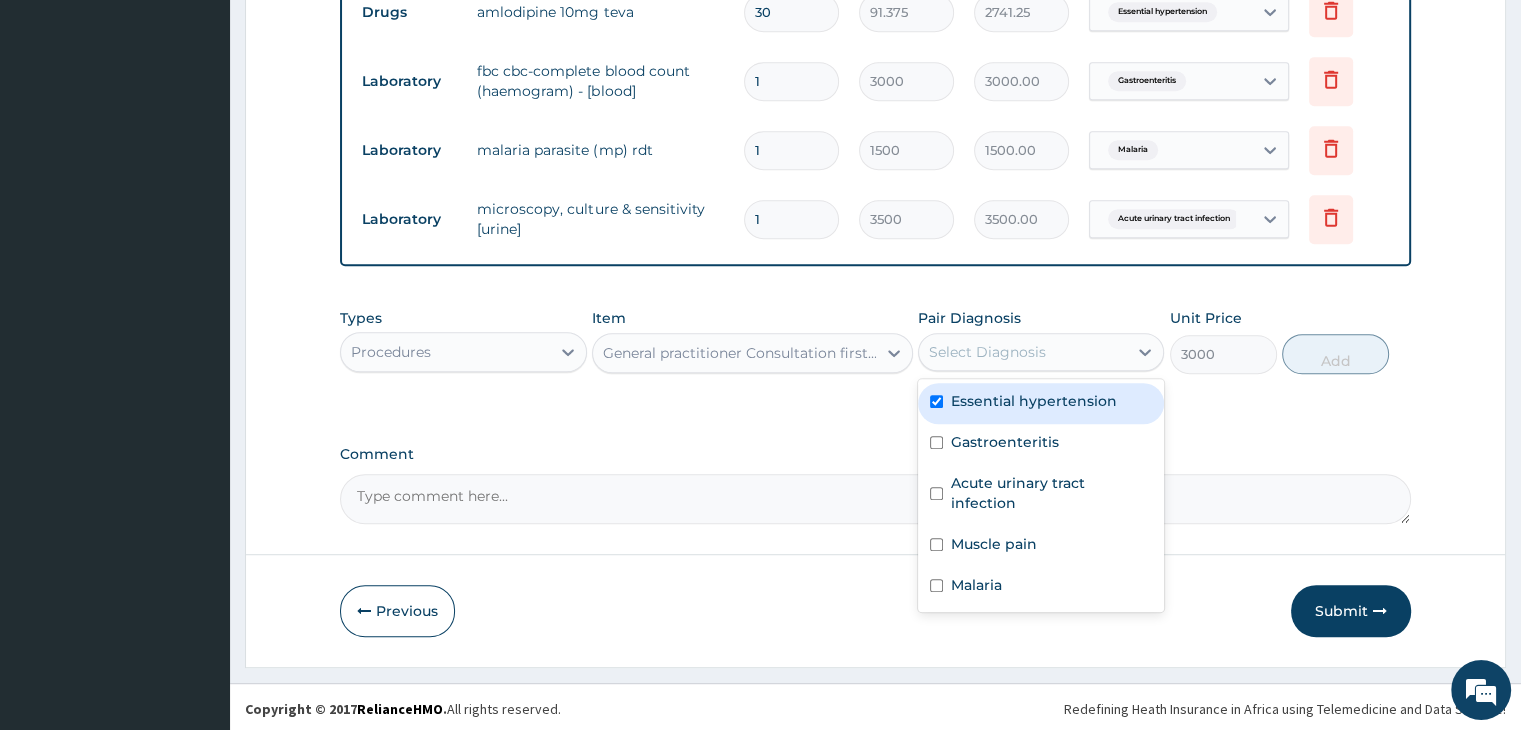 checkbox on "true" 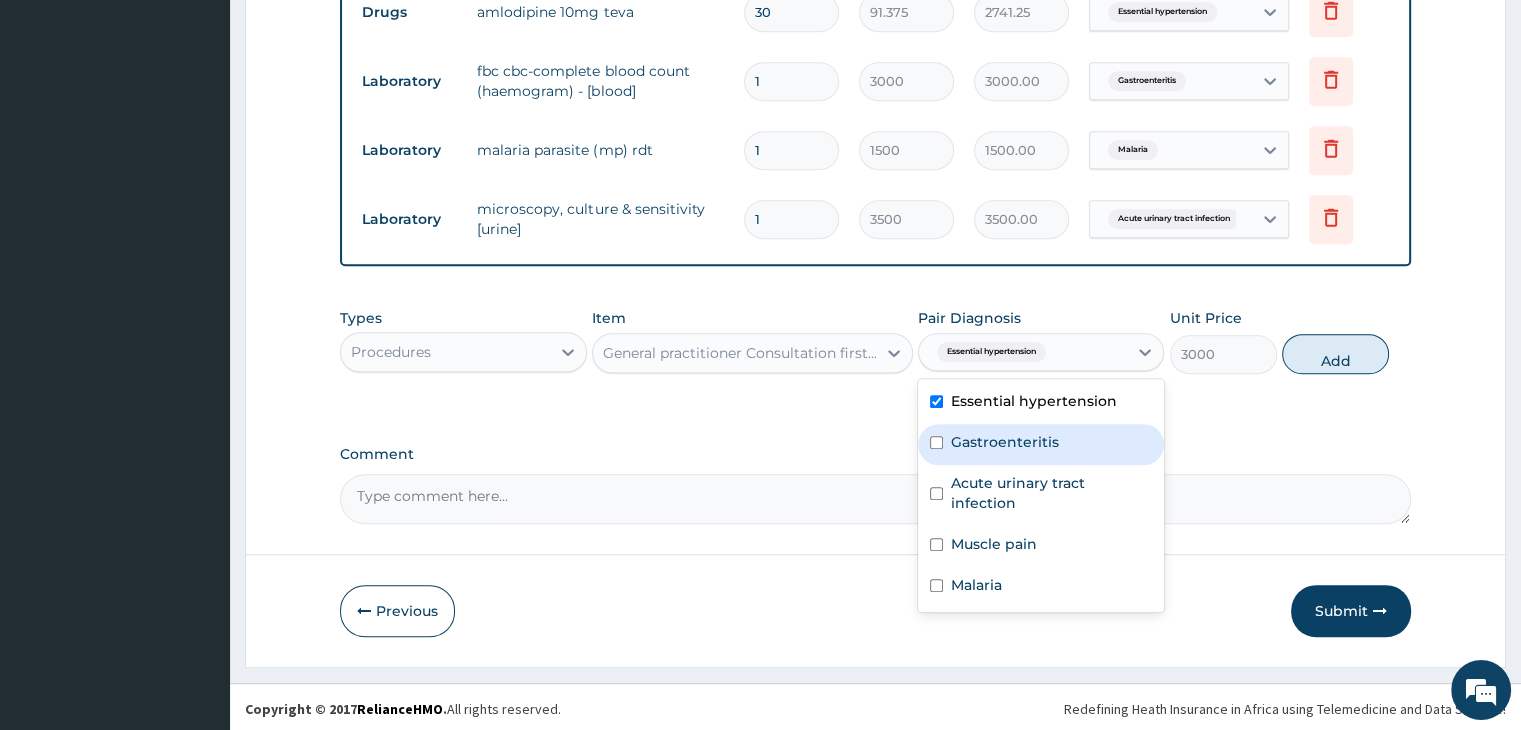 click on "Gastroenteritis" at bounding box center [1005, 442] 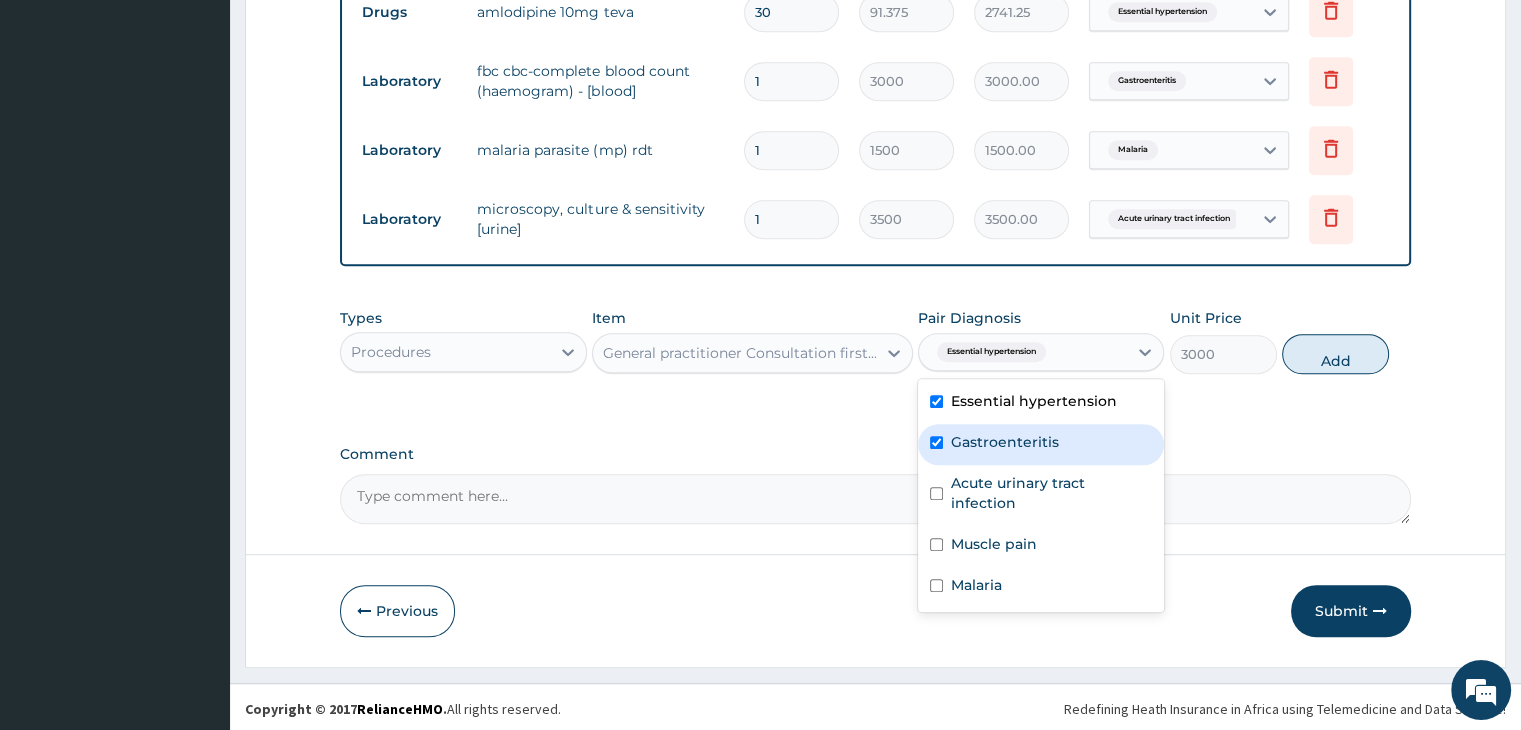 checkbox on "true" 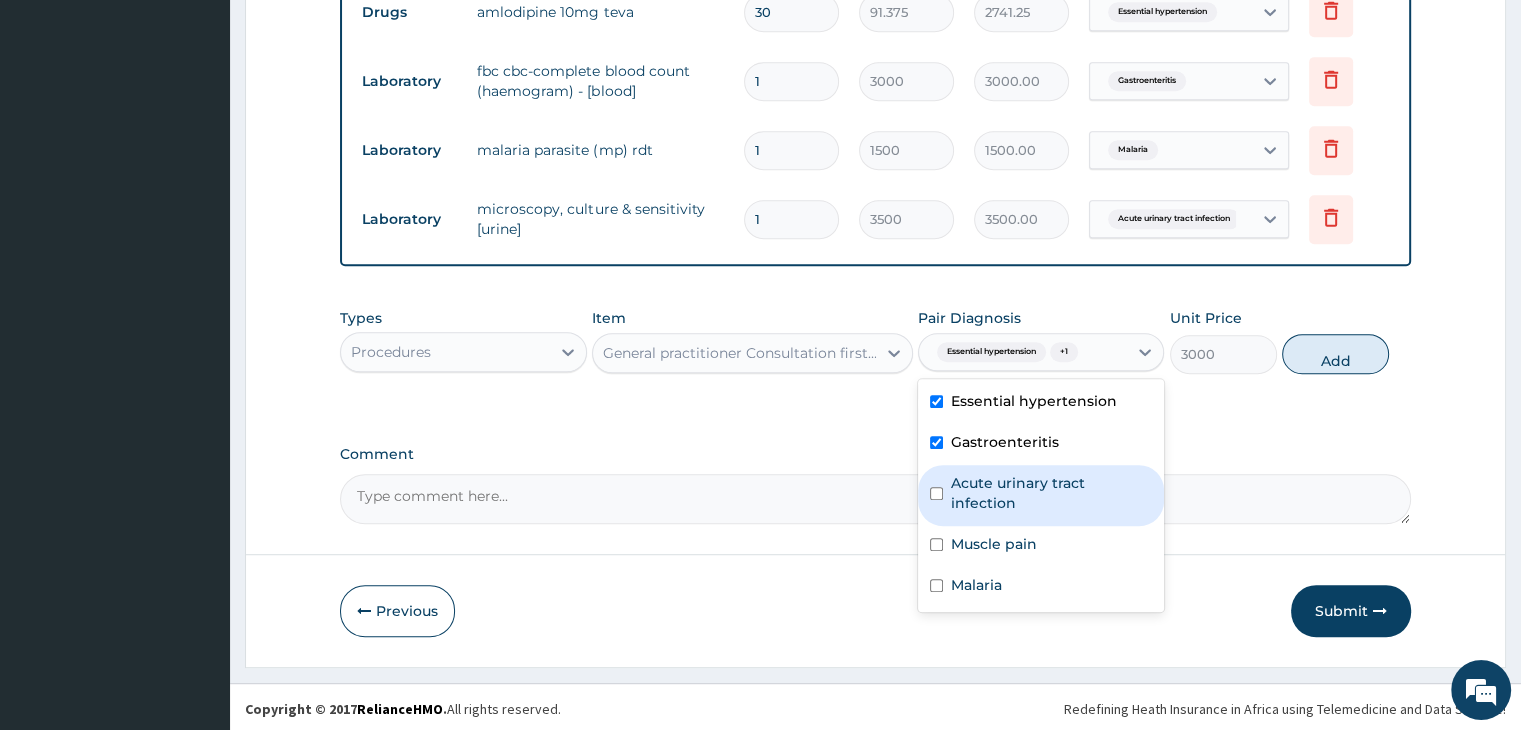 click on "Acute urinary tract infection" at bounding box center [1051, 493] 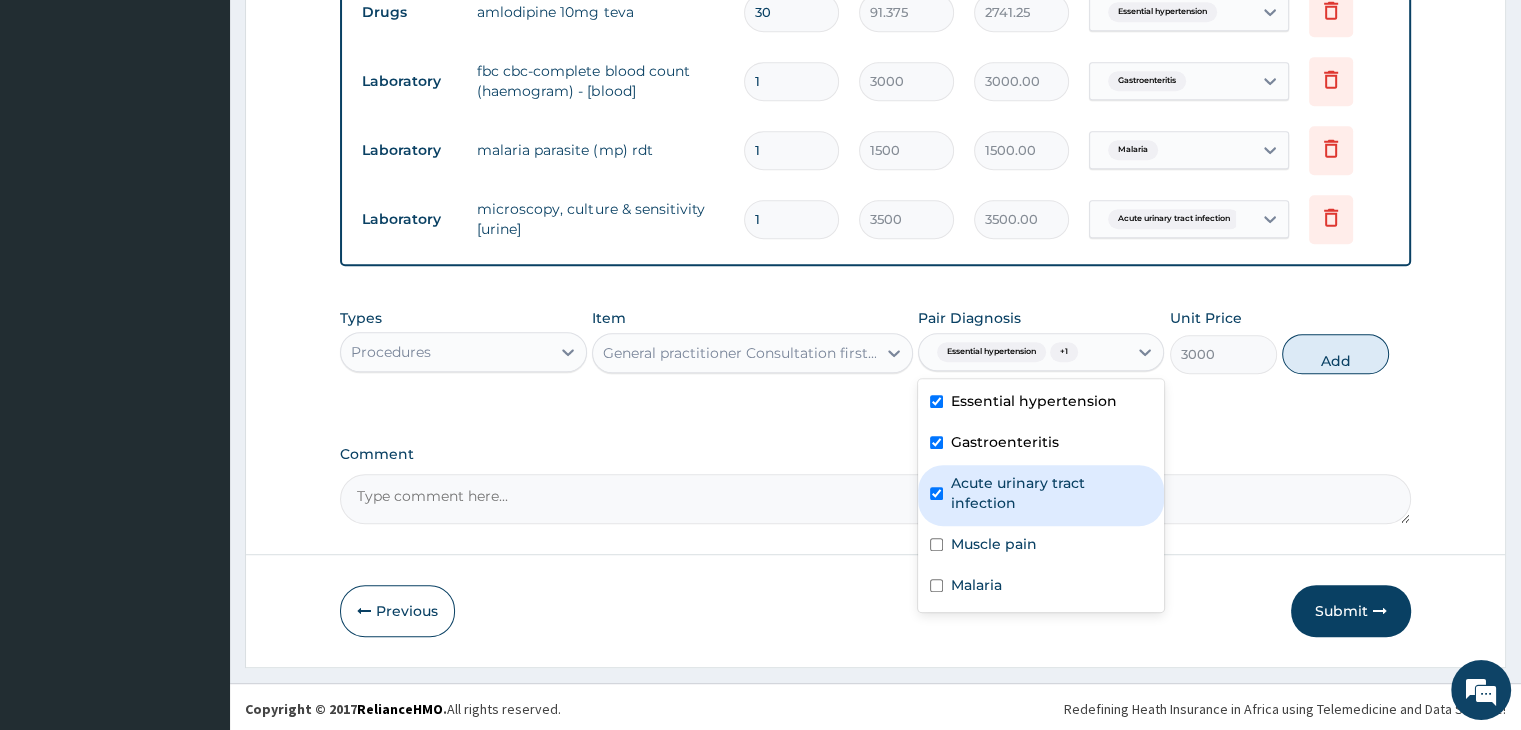 checkbox on "true" 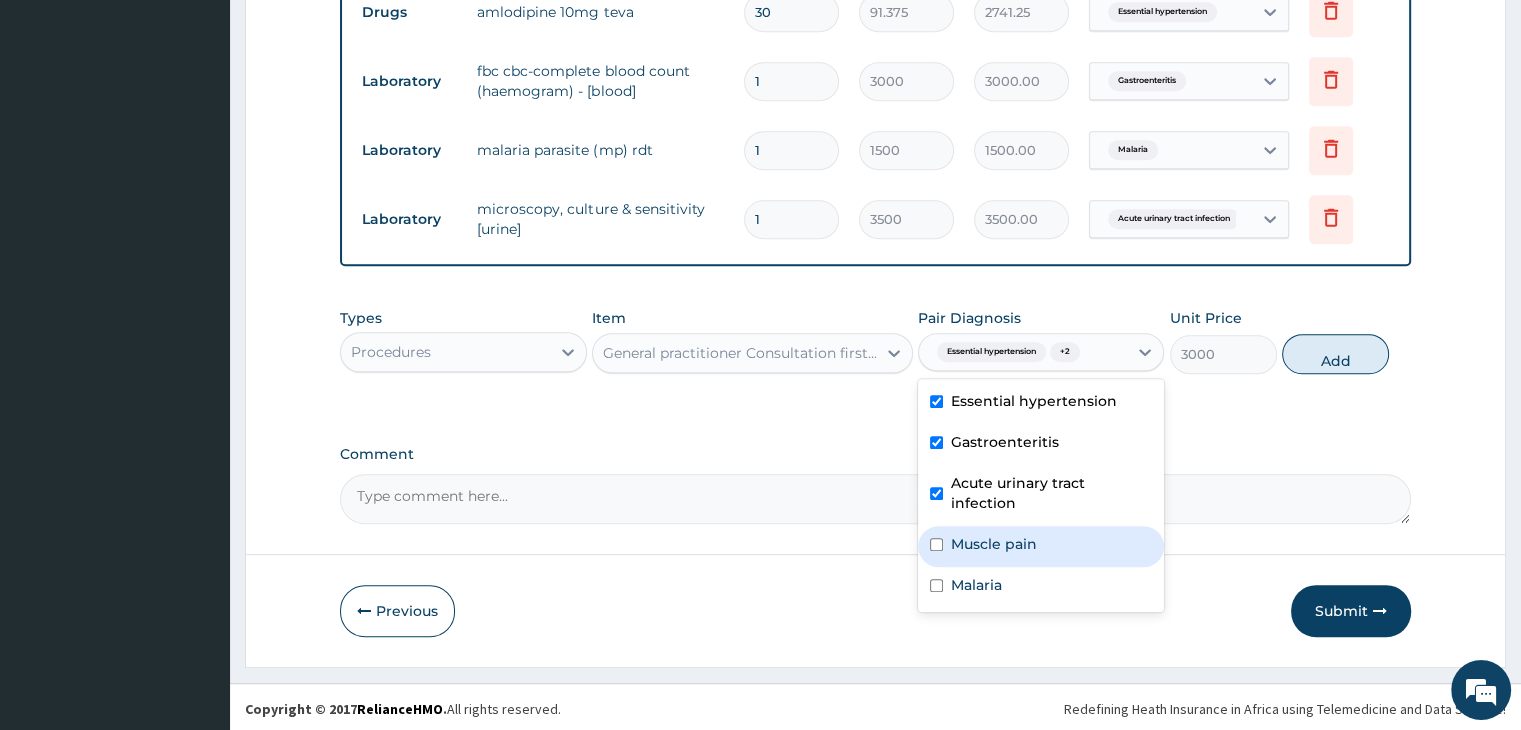 click on "Muscle pain" at bounding box center [1041, 546] 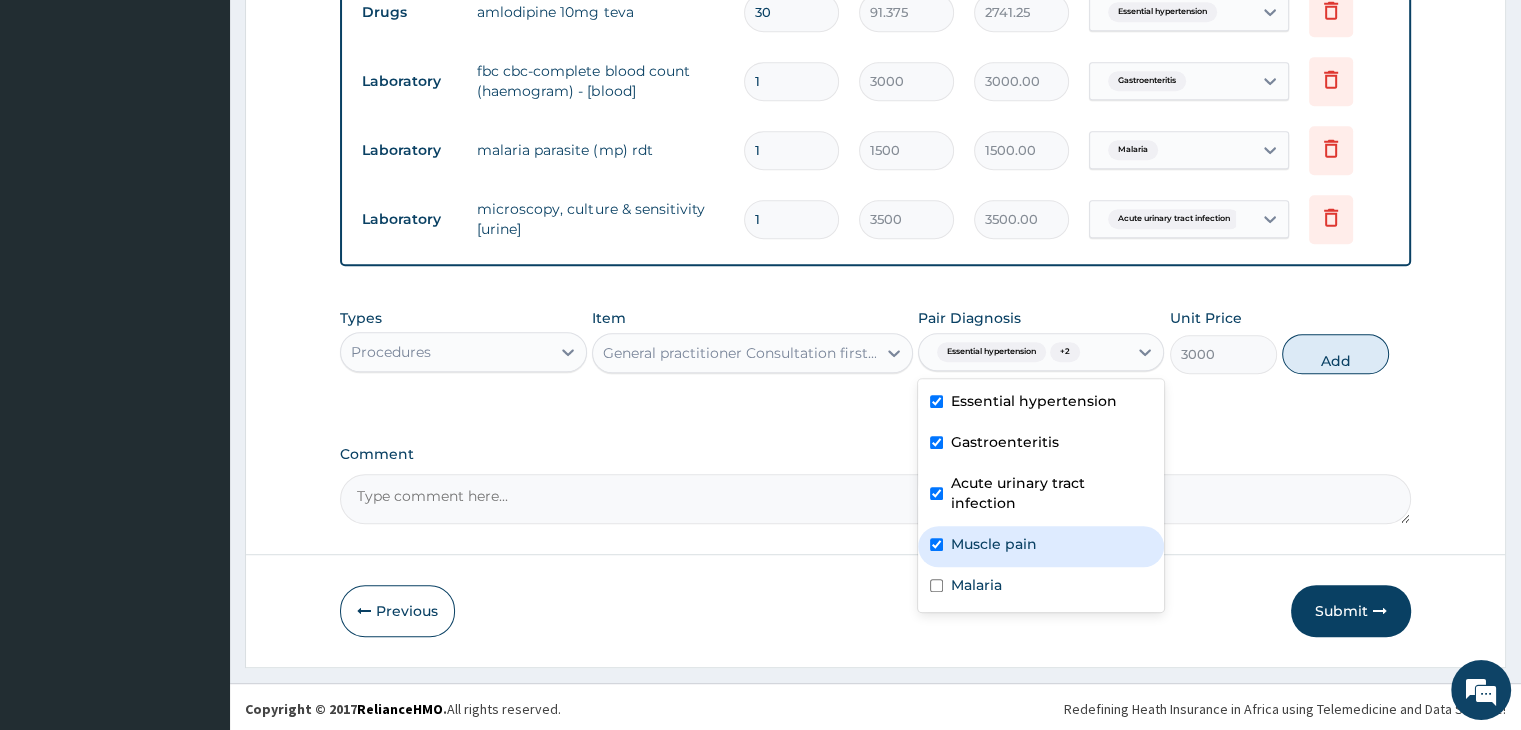 checkbox on "true" 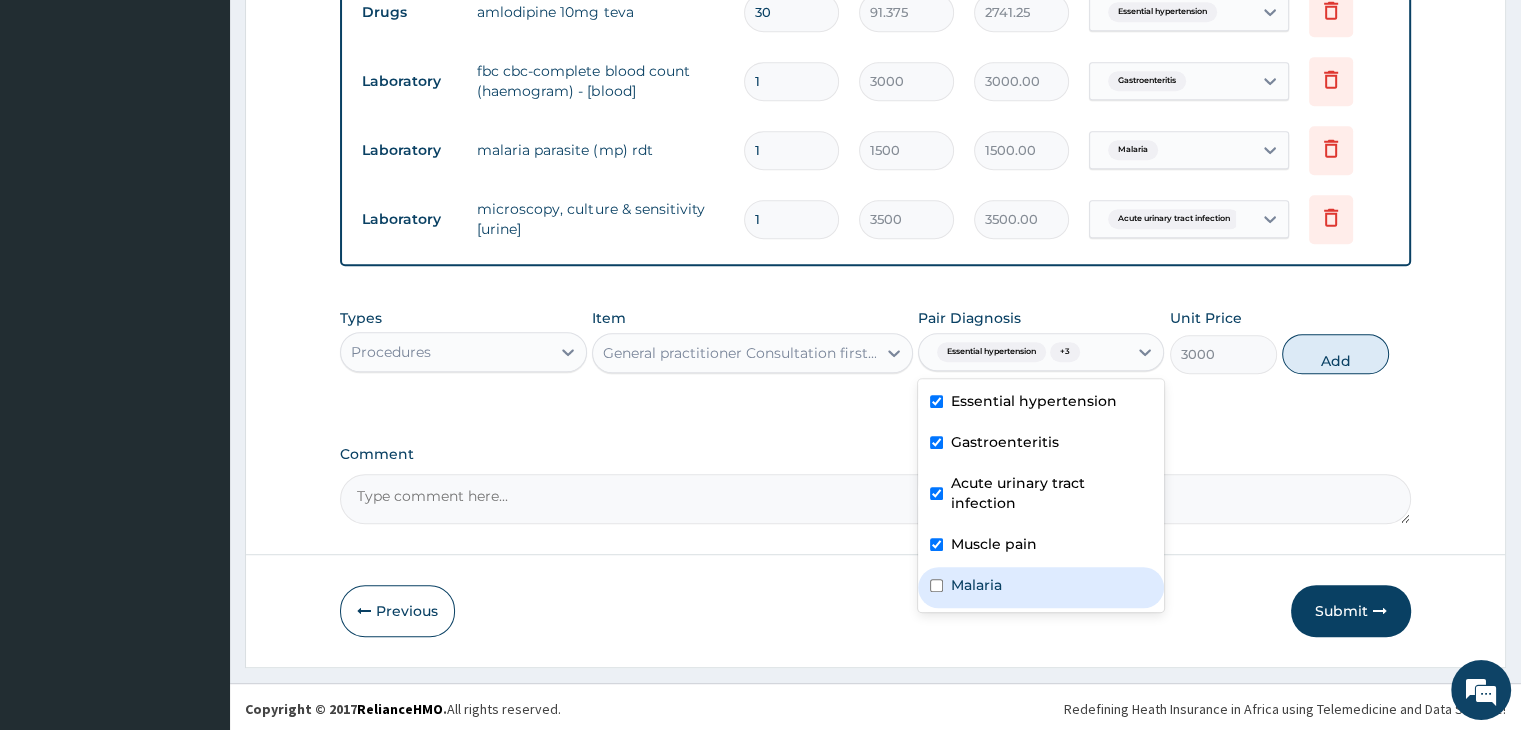 click on "Malaria" at bounding box center [1041, 587] 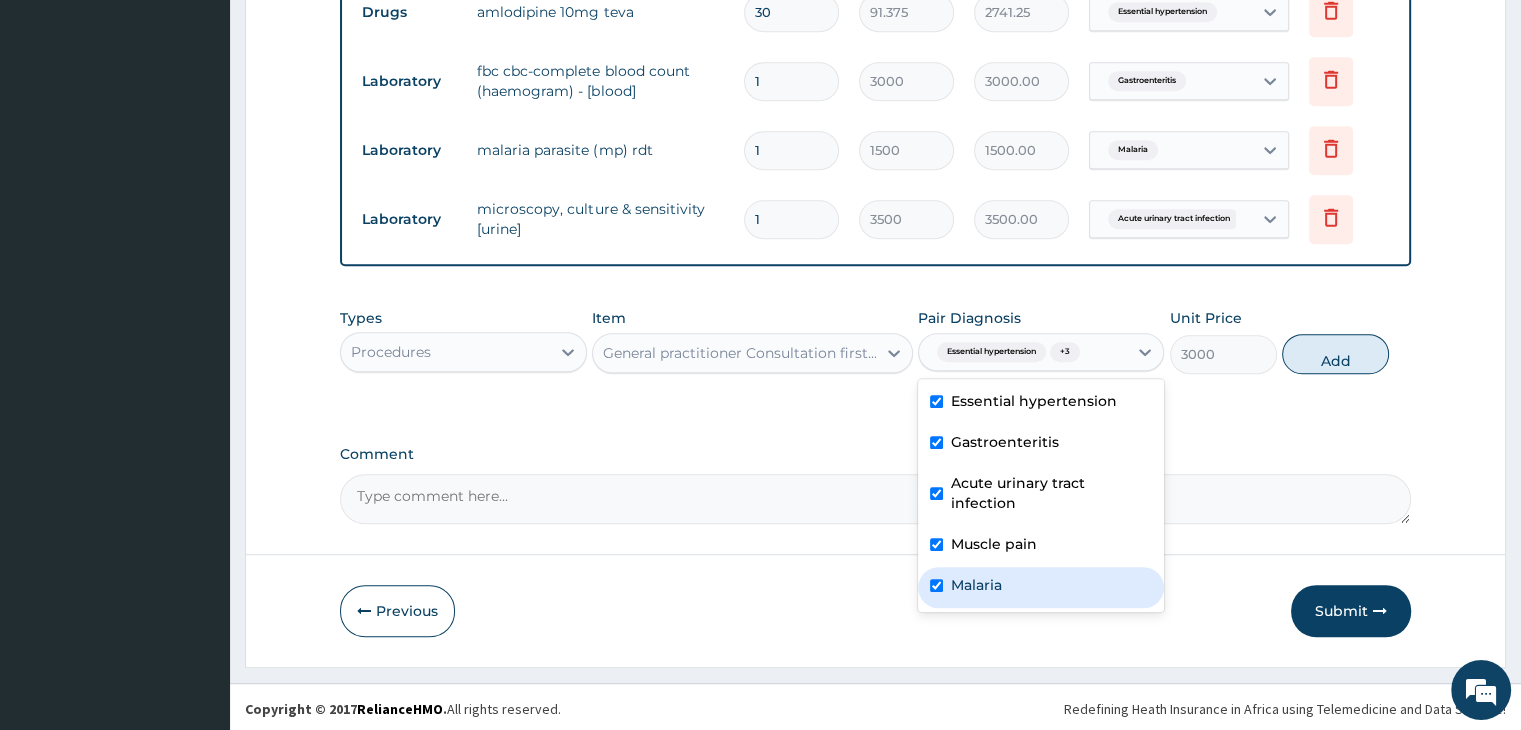 checkbox on "true" 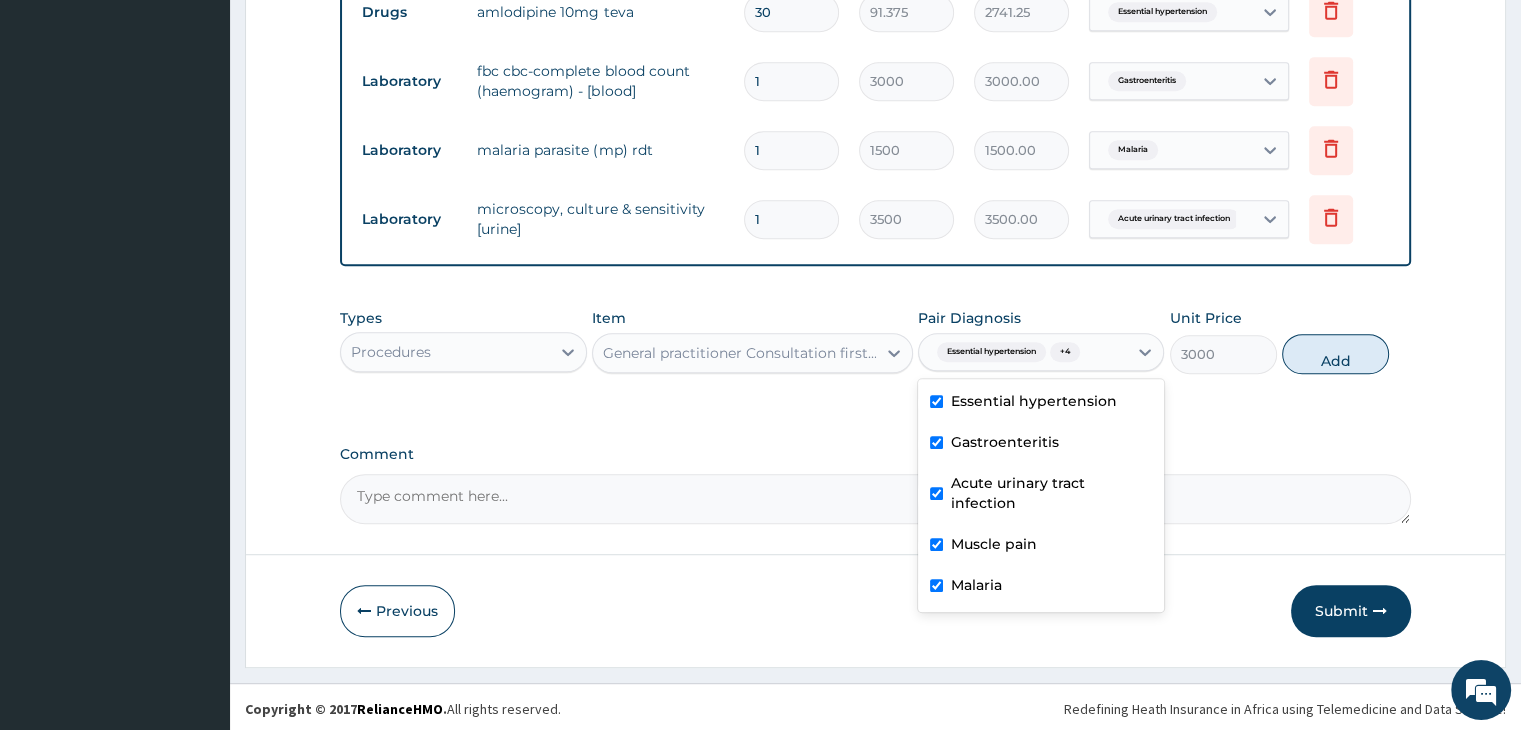 click on "PA Code / Prescription Code PA/BEB3C4 Encounter Date 27-07-2025 Important Notice Please enter PA codes before entering items that are not attached to a PA code   All diagnoses entered must be linked to a claim item. Diagnosis & Claim Items that are visible but inactive cannot be edited because they were imported from an already approved PA code. Diagnosis Essential hypertension confirmed Gastroenteritis confirmed Acute urinary tract infection confirmed Muscle pain confirmed Malaria confirmed NB: All diagnosis must be linked to a claim item Claim Items Type Name Quantity Unit Price Total Price Pair Diagnosis Actions Drugs vasoprin 75mg 30 32.25 967.50 Essential hypertension Delete Drugs dexamethasone 4mg tab x100 20 37.625 752.50 Gastroenteritis  + 1 Delete Drugs losartan-50 x30 (lozatan) 30 118.25 3547.50 Essential hypertension Delete Drugs rockox diclo tab 10 75.25 752.50 Muscle pain Delete Drugs amlodipine 10mg teva  30 91.375 2741.25 Essential hypertension Delete Laboratory 1 3000 3000.00 Gastroenteritis 1" at bounding box center (875, -191) 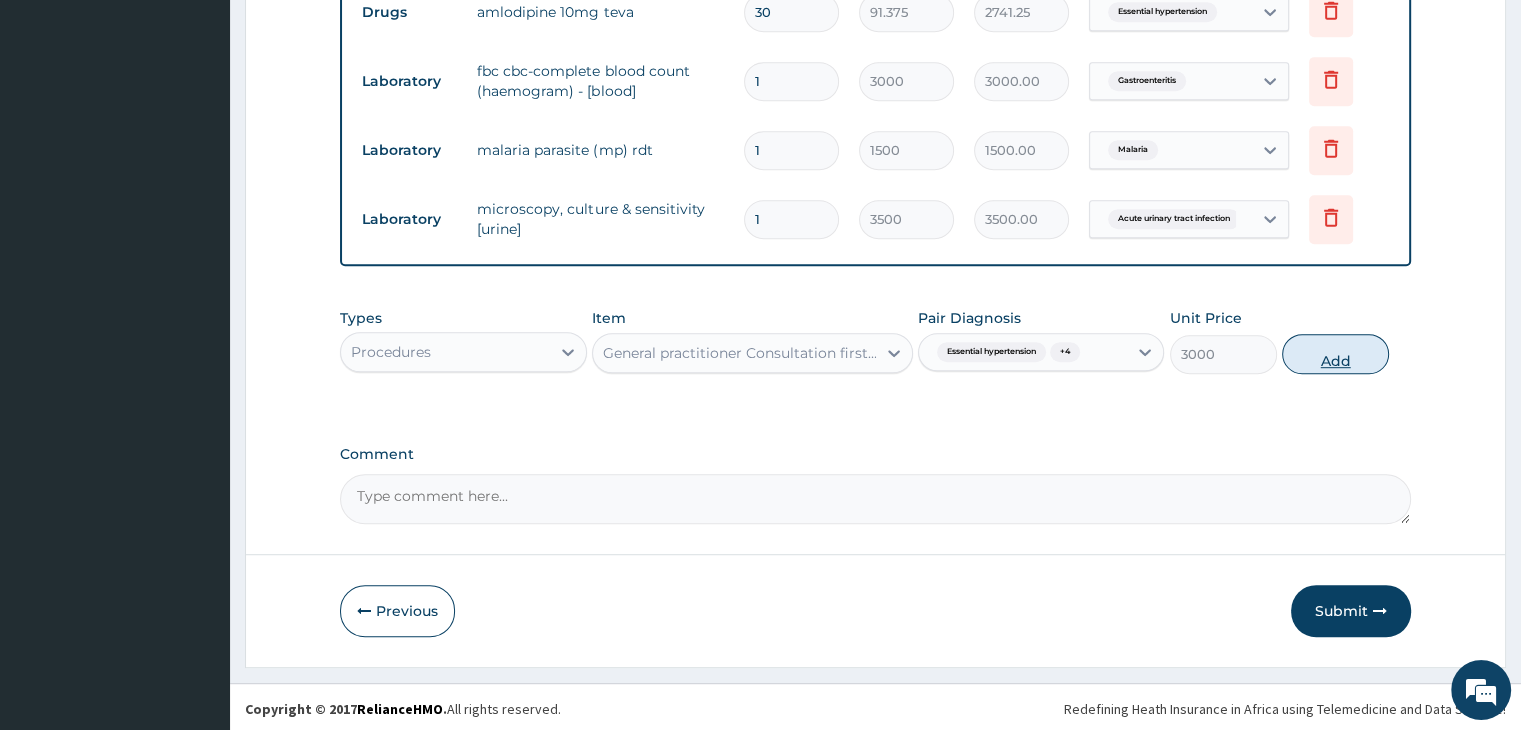 click on "Add" at bounding box center [1335, 354] 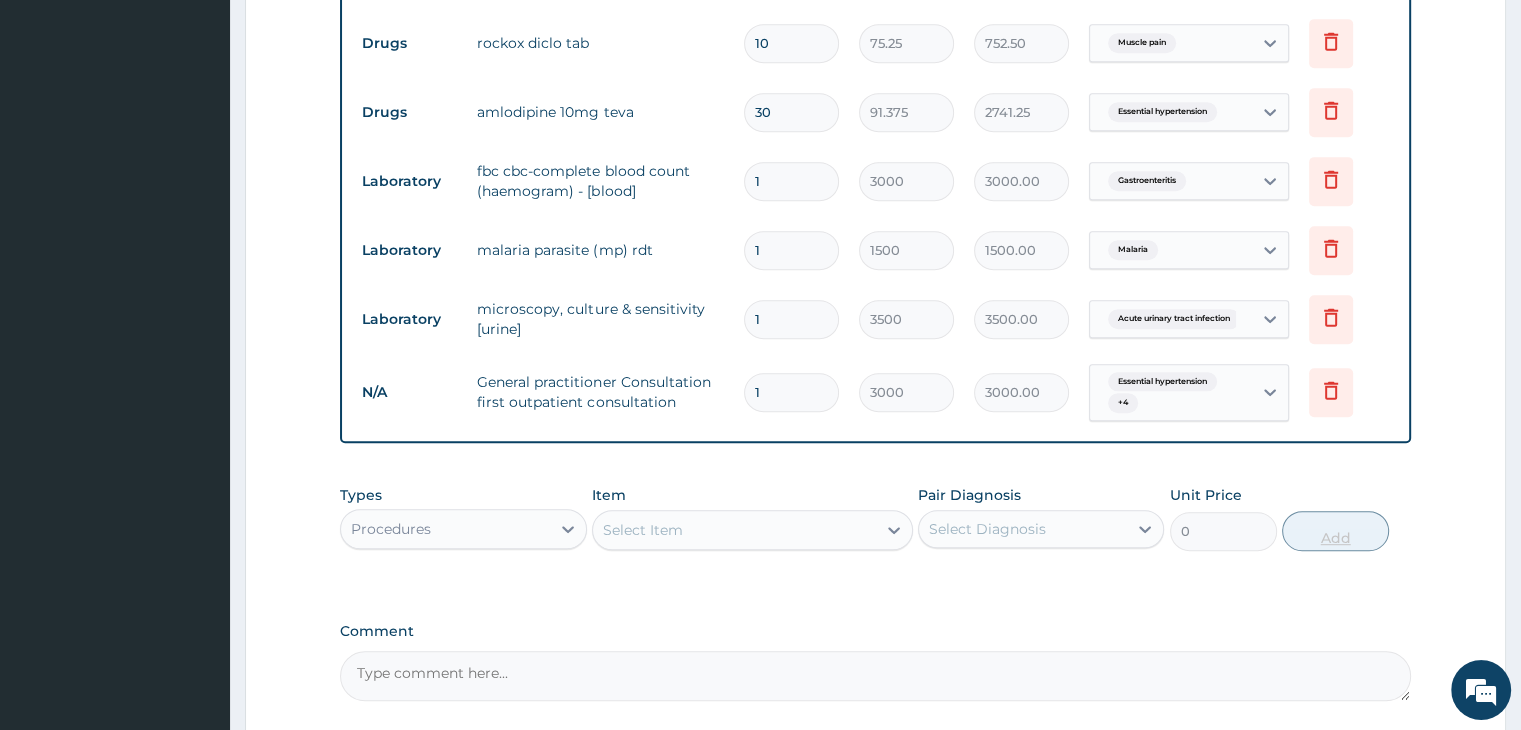 scroll, scrollTop: 1172, scrollLeft: 0, axis: vertical 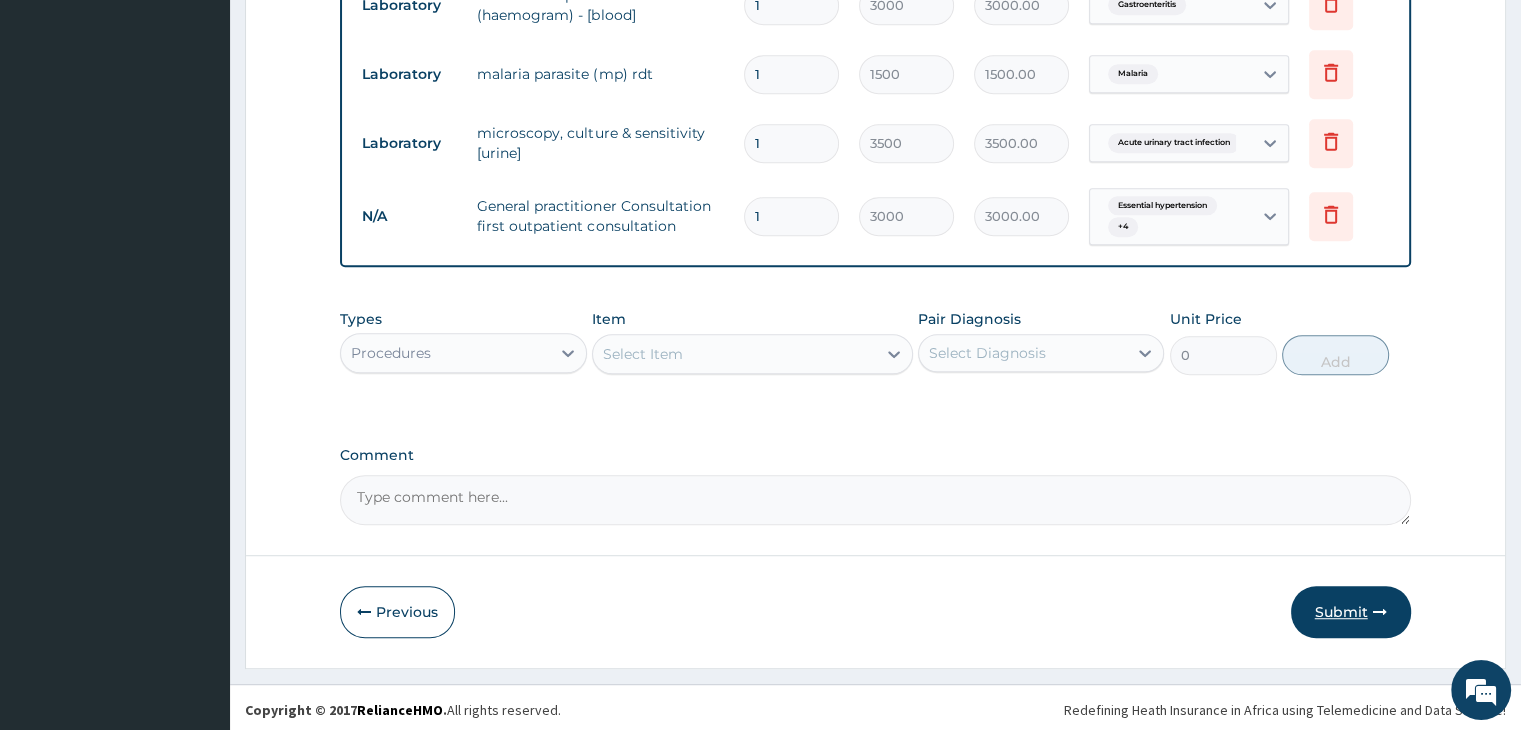 click on "Submit" at bounding box center [1351, 612] 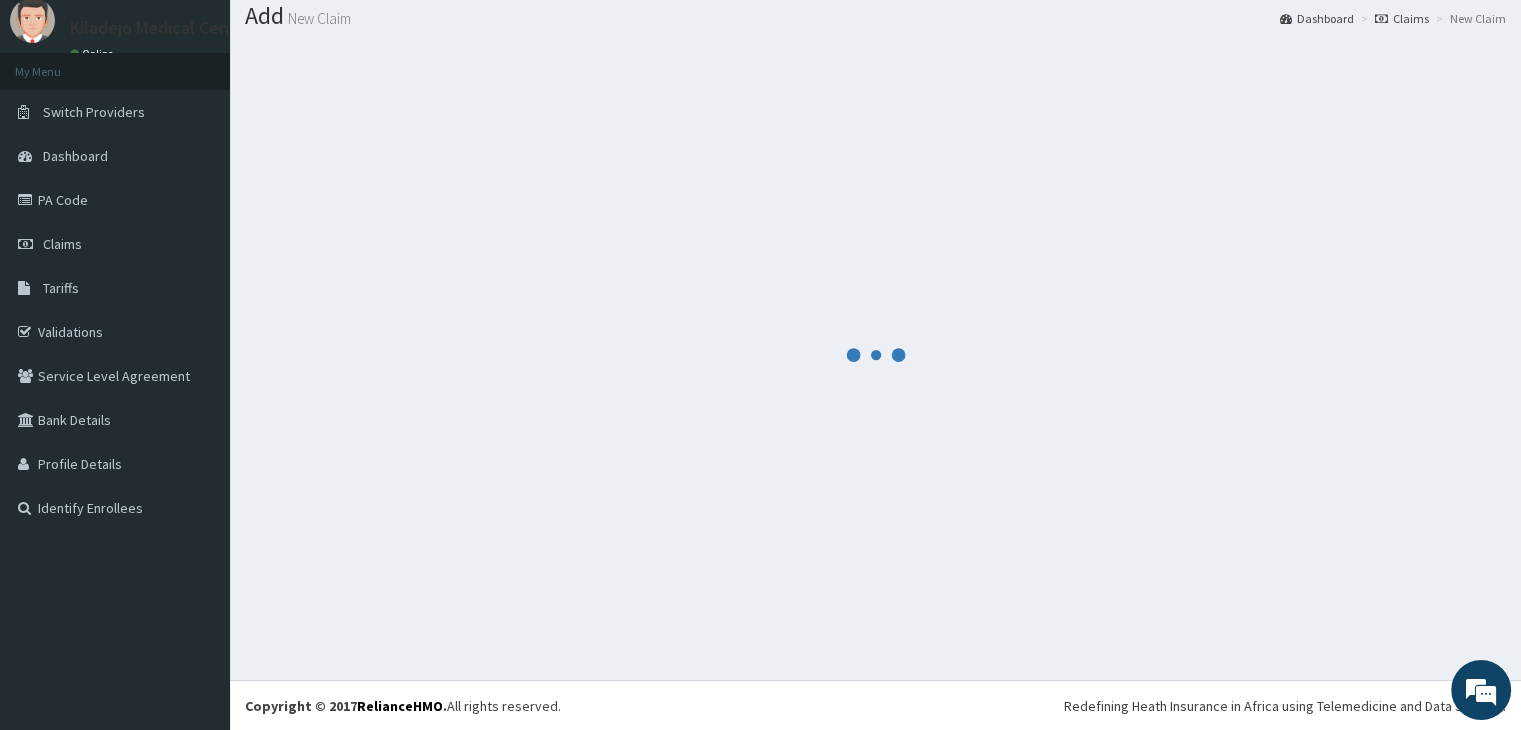 scroll, scrollTop: 1172, scrollLeft: 0, axis: vertical 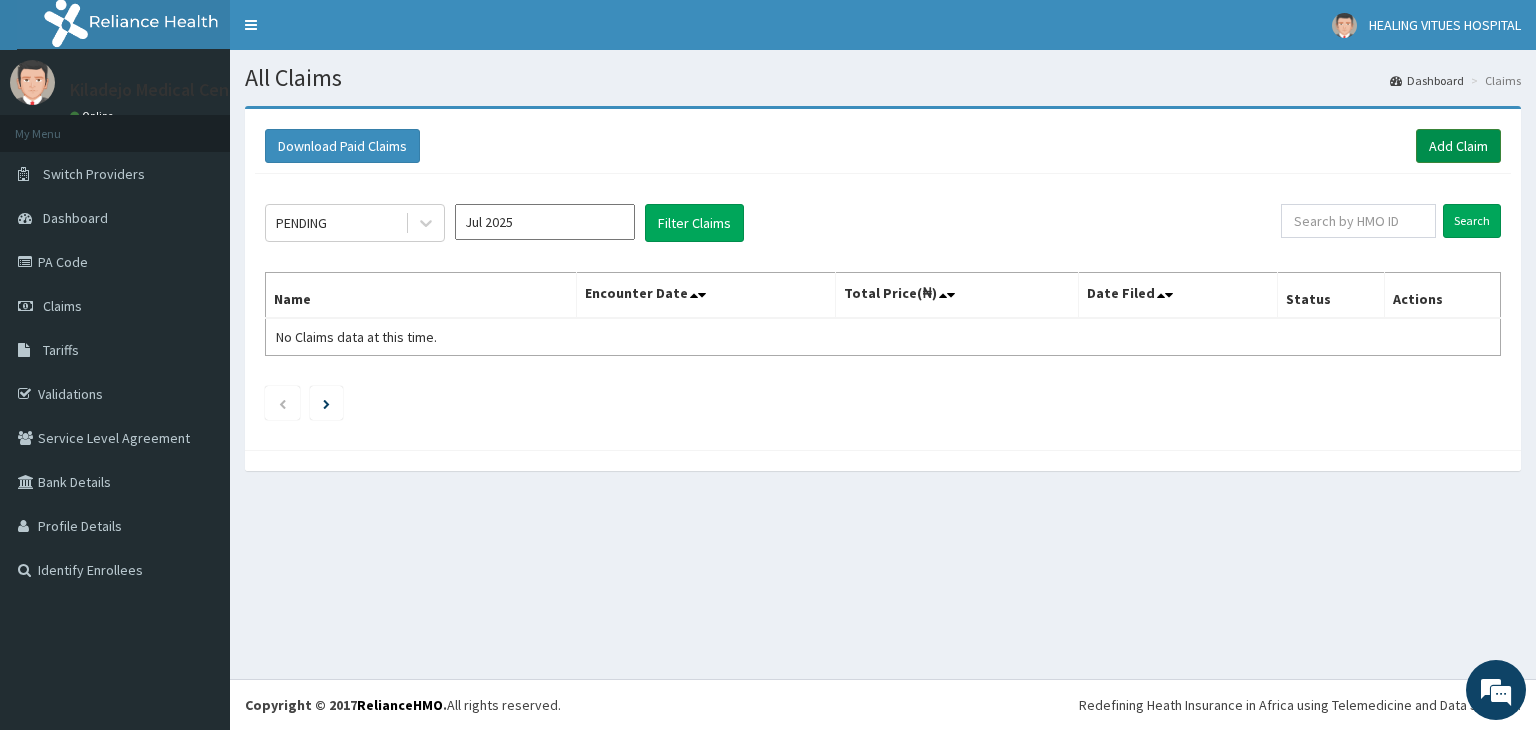 click on "Add Claim" at bounding box center (1458, 146) 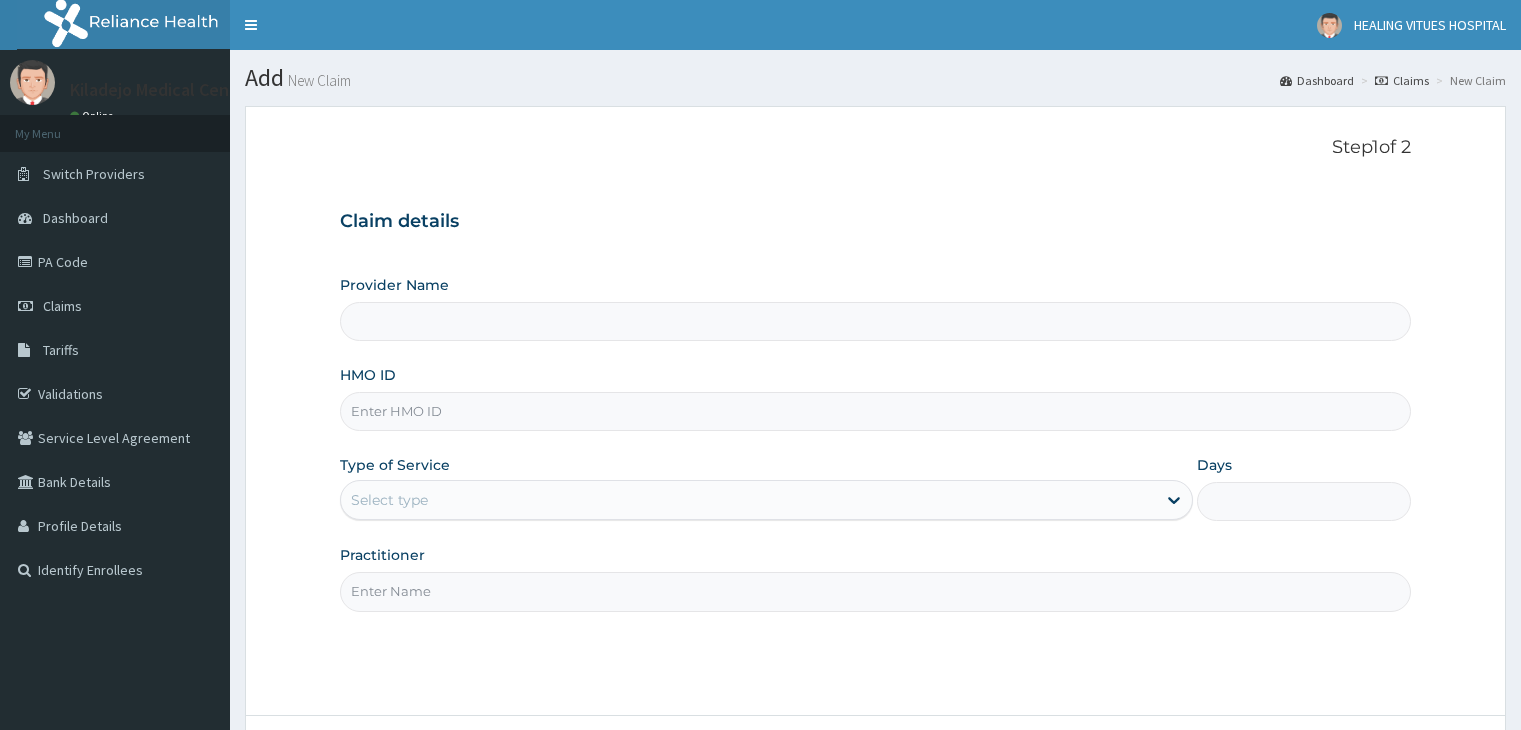 scroll, scrollTop: 0, scrollLeft: 0, axis: both 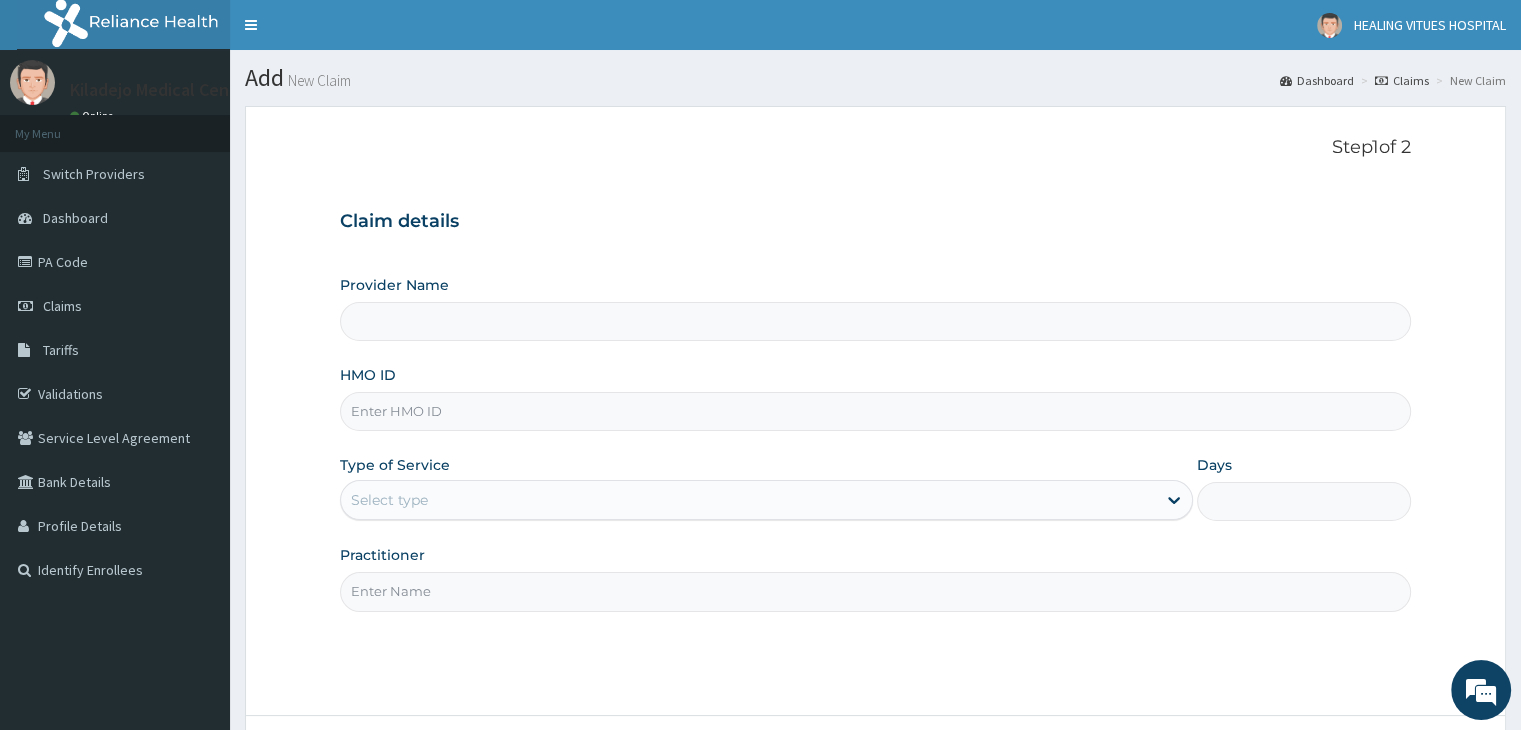 type on "Kiladejo Medical Centre" 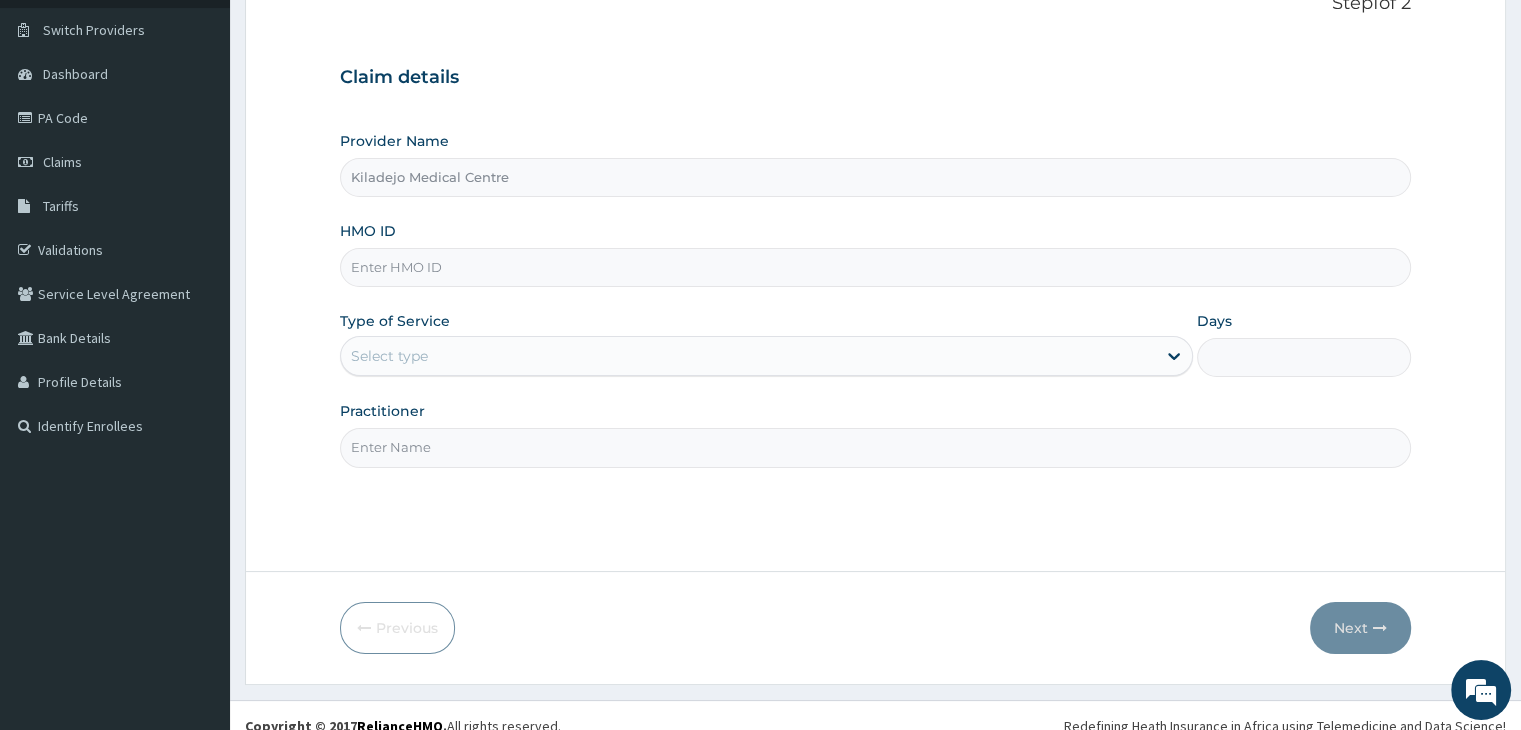 scroll, scrollTop: 164, scrollLeft: 0, axis: vertical 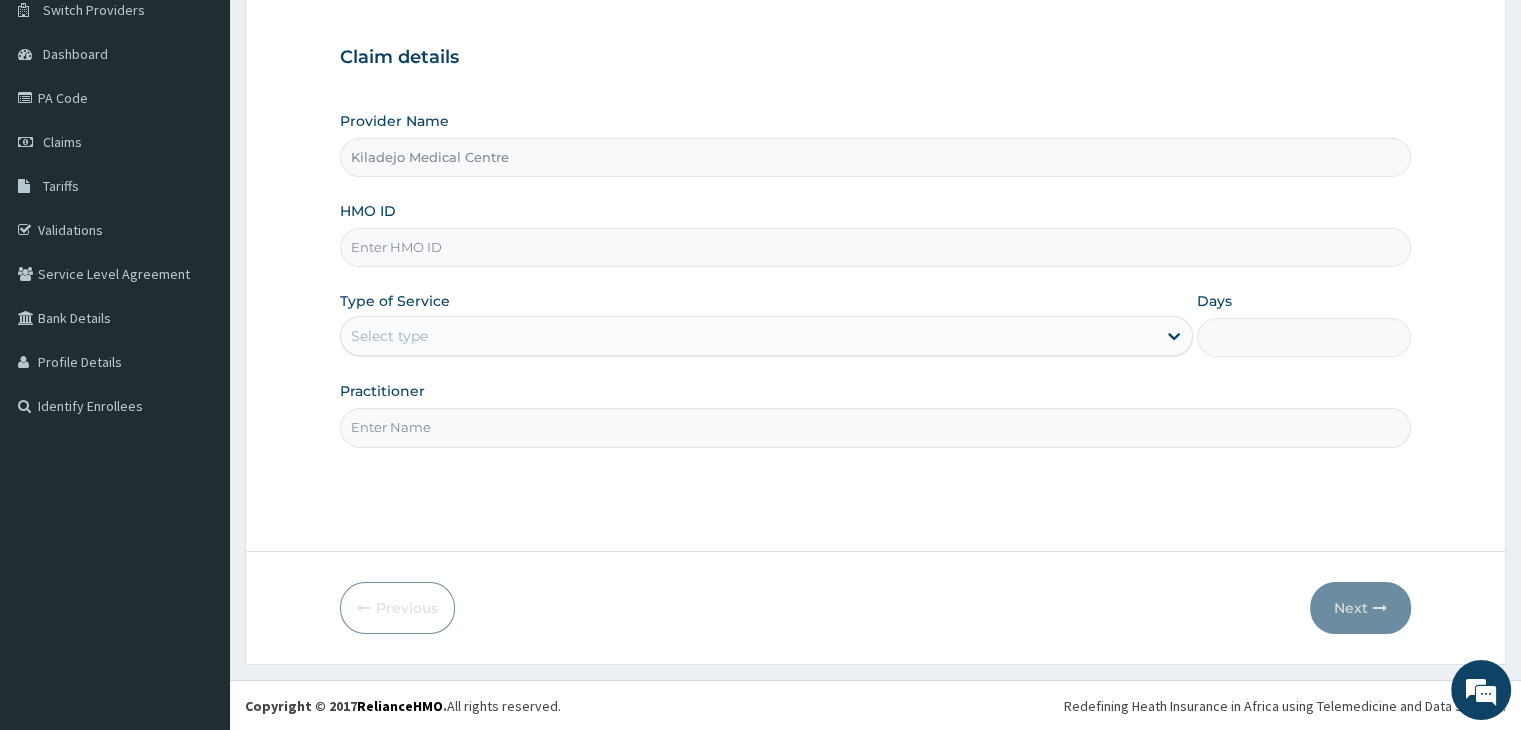 click on "HMO ID" at bounding box center [875, 247] 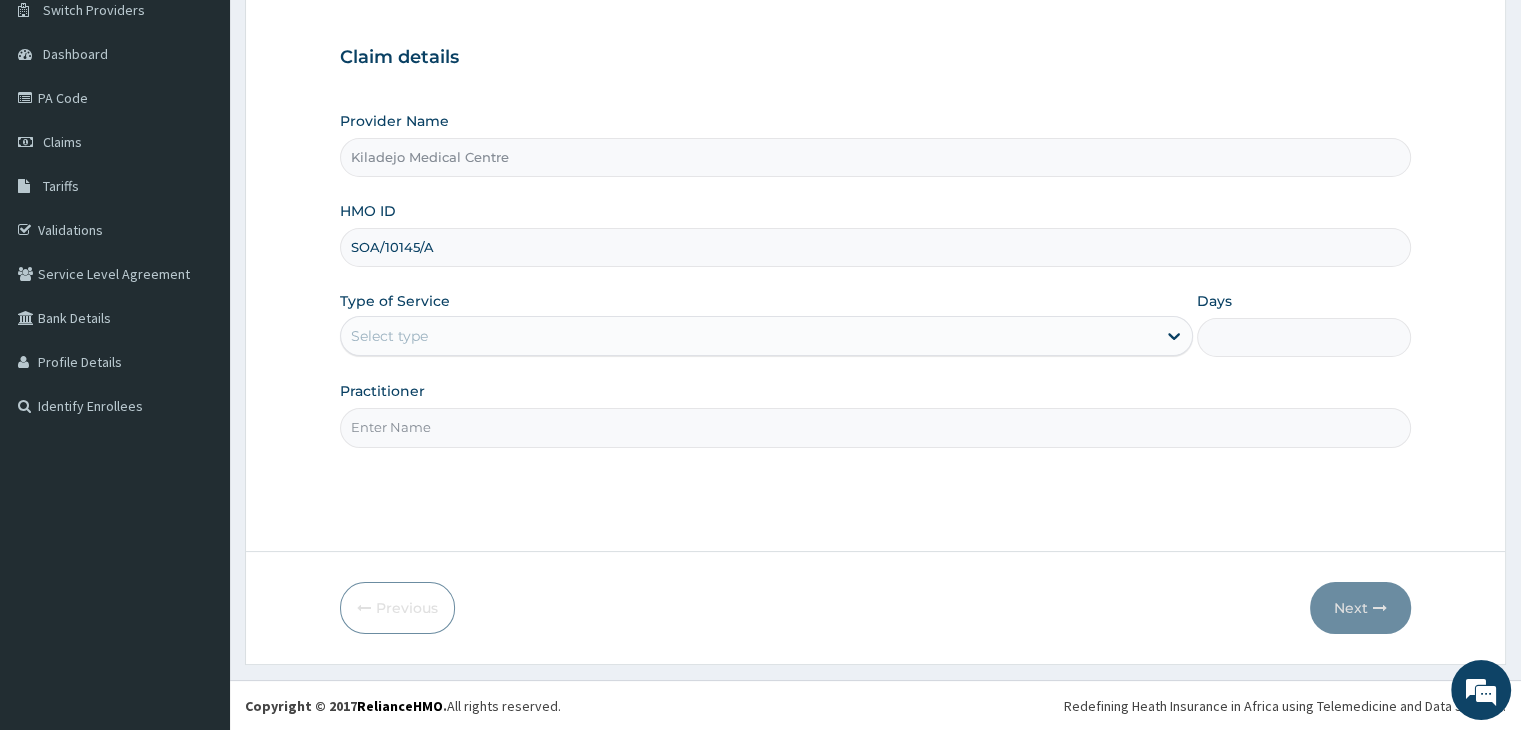 scroll, scrollTop: 0, scrollLeft: 0, axis: both 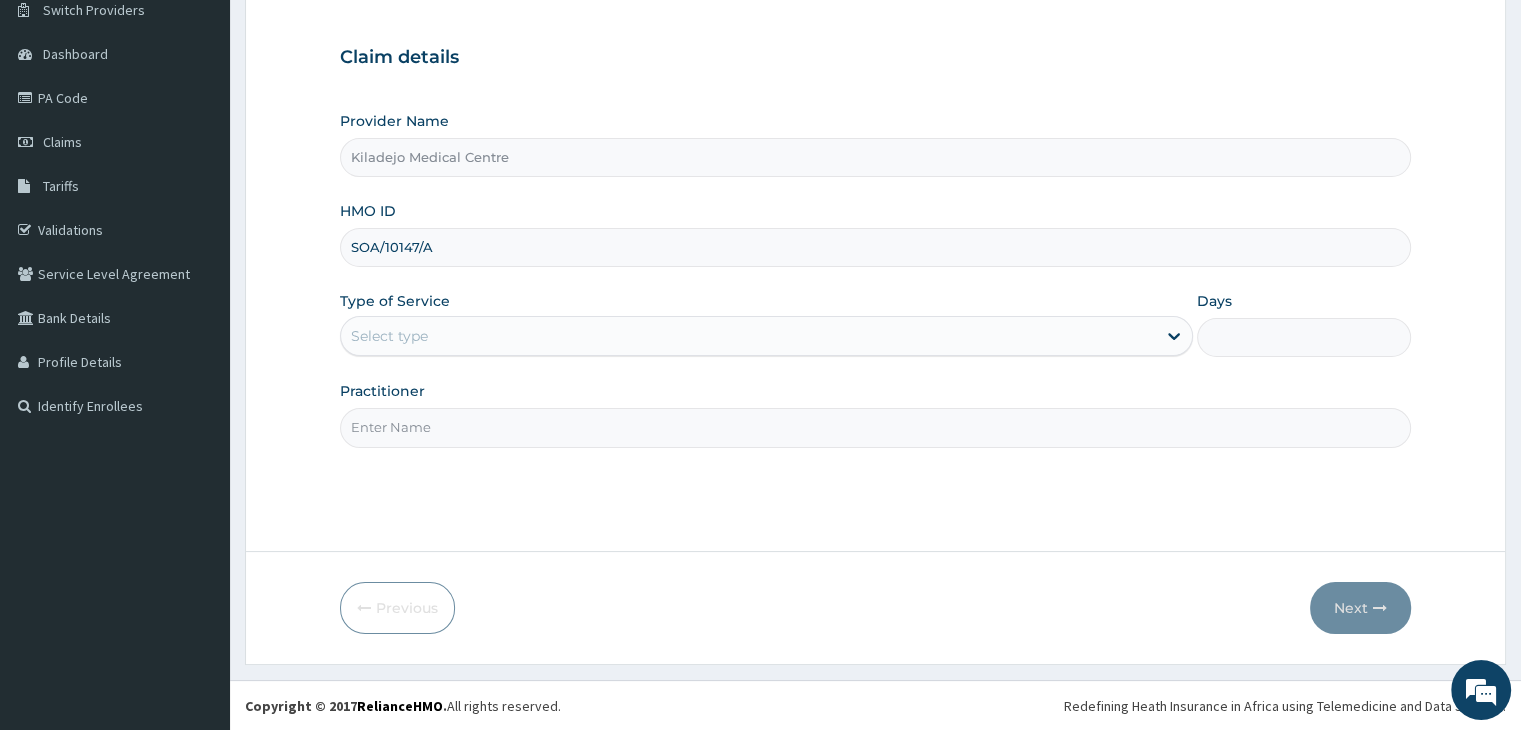 click on "SOA/10147/A" at bounding box center [875, 247] 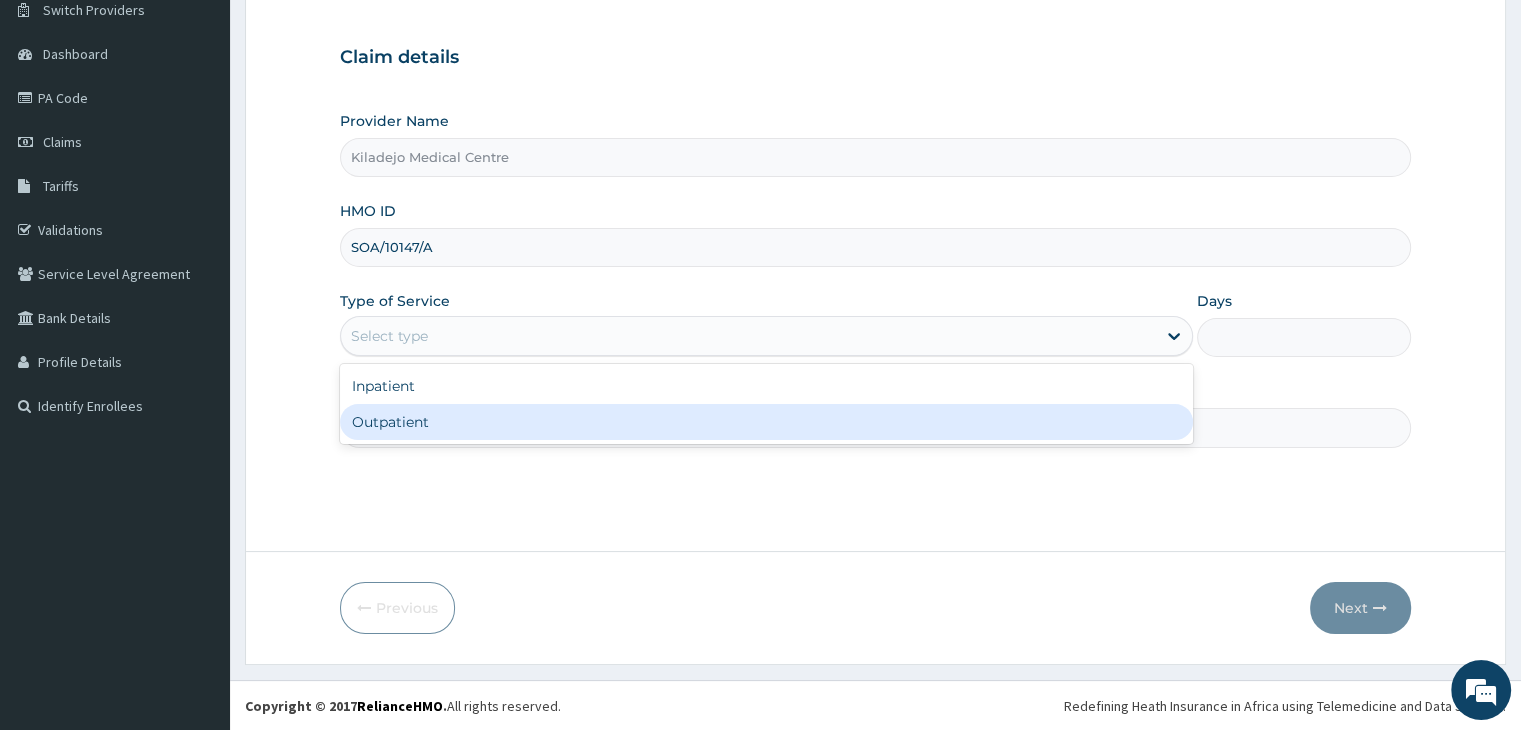 click on "Outpatient" at bounding box center (766, 422) 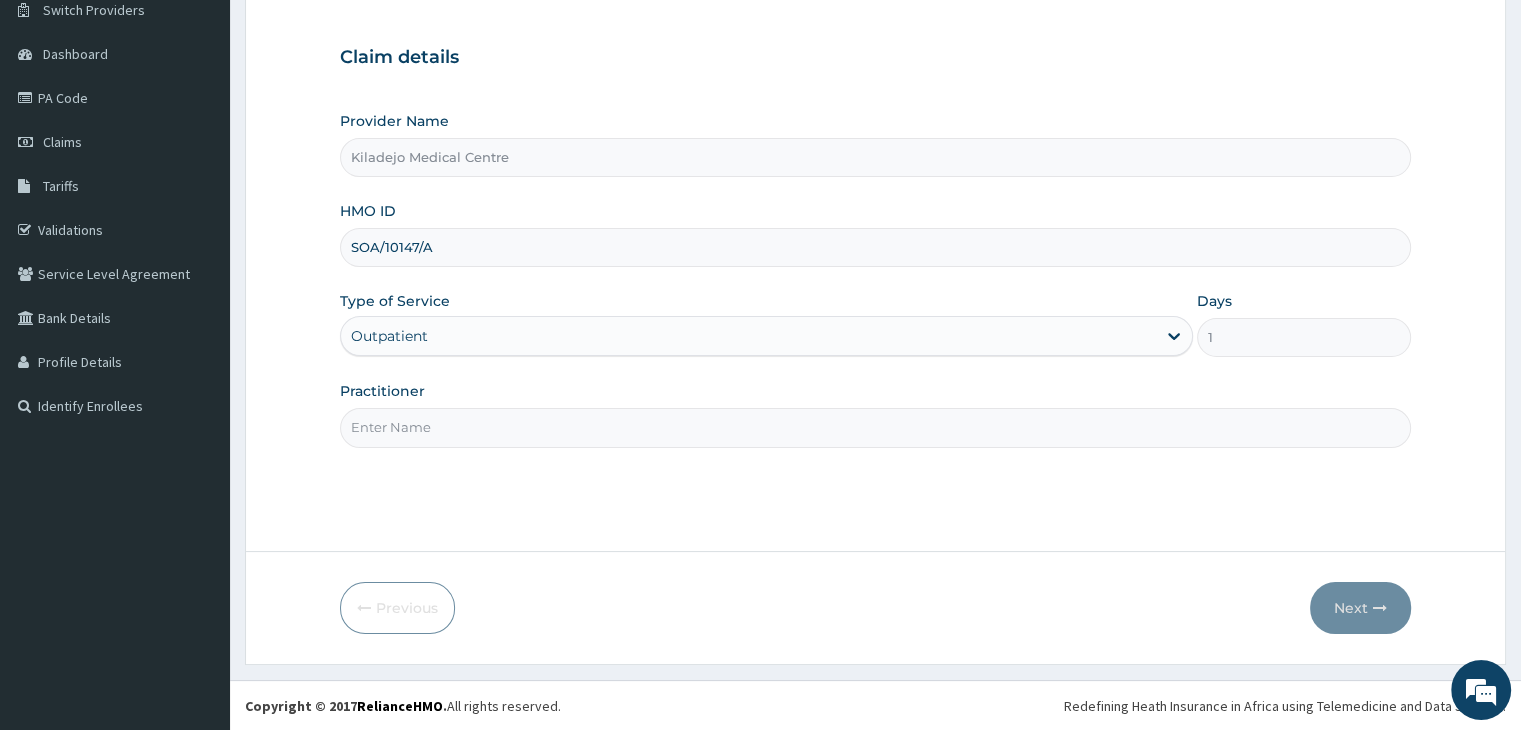 click on "Practitioner" at bounding box center [875, 427] 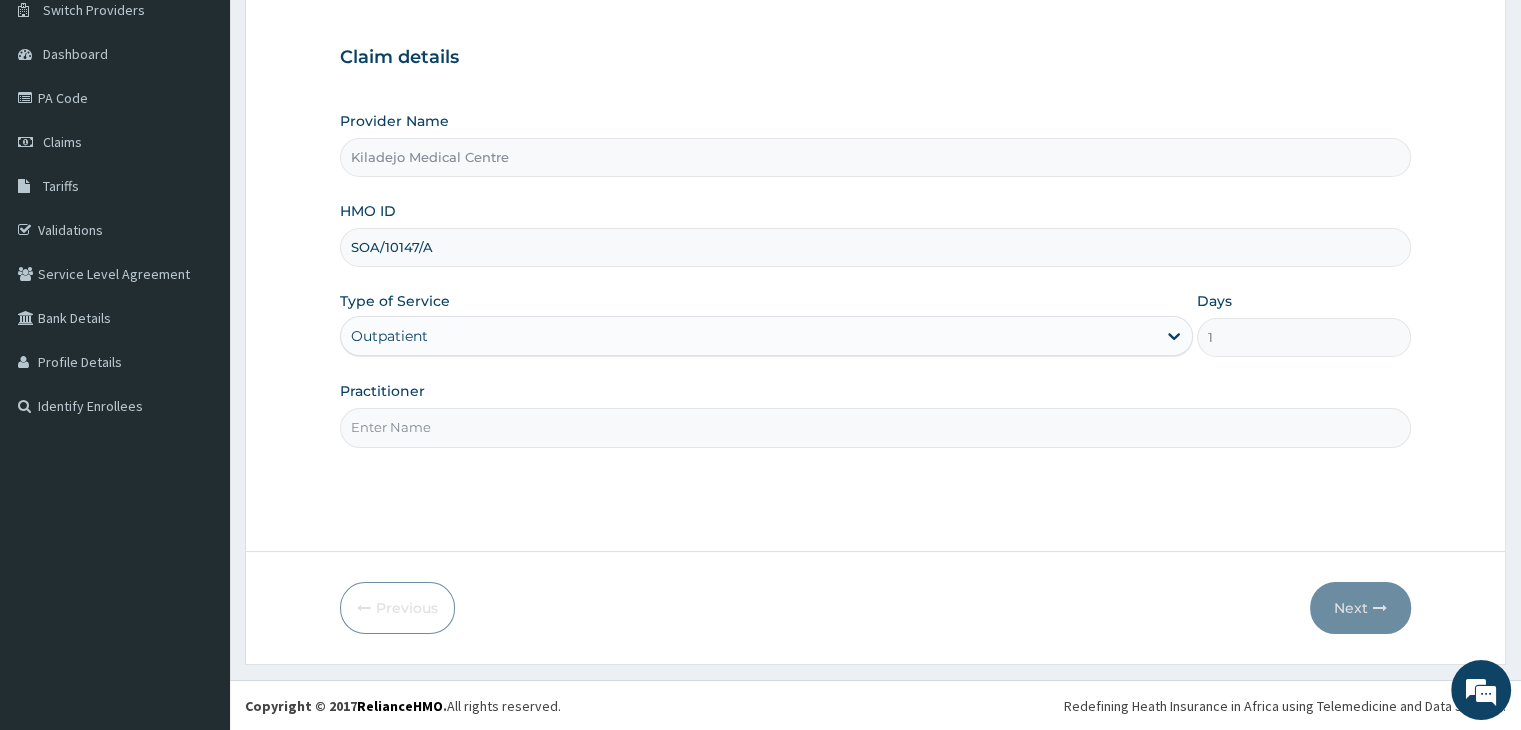 type on "Dr [LAST]" 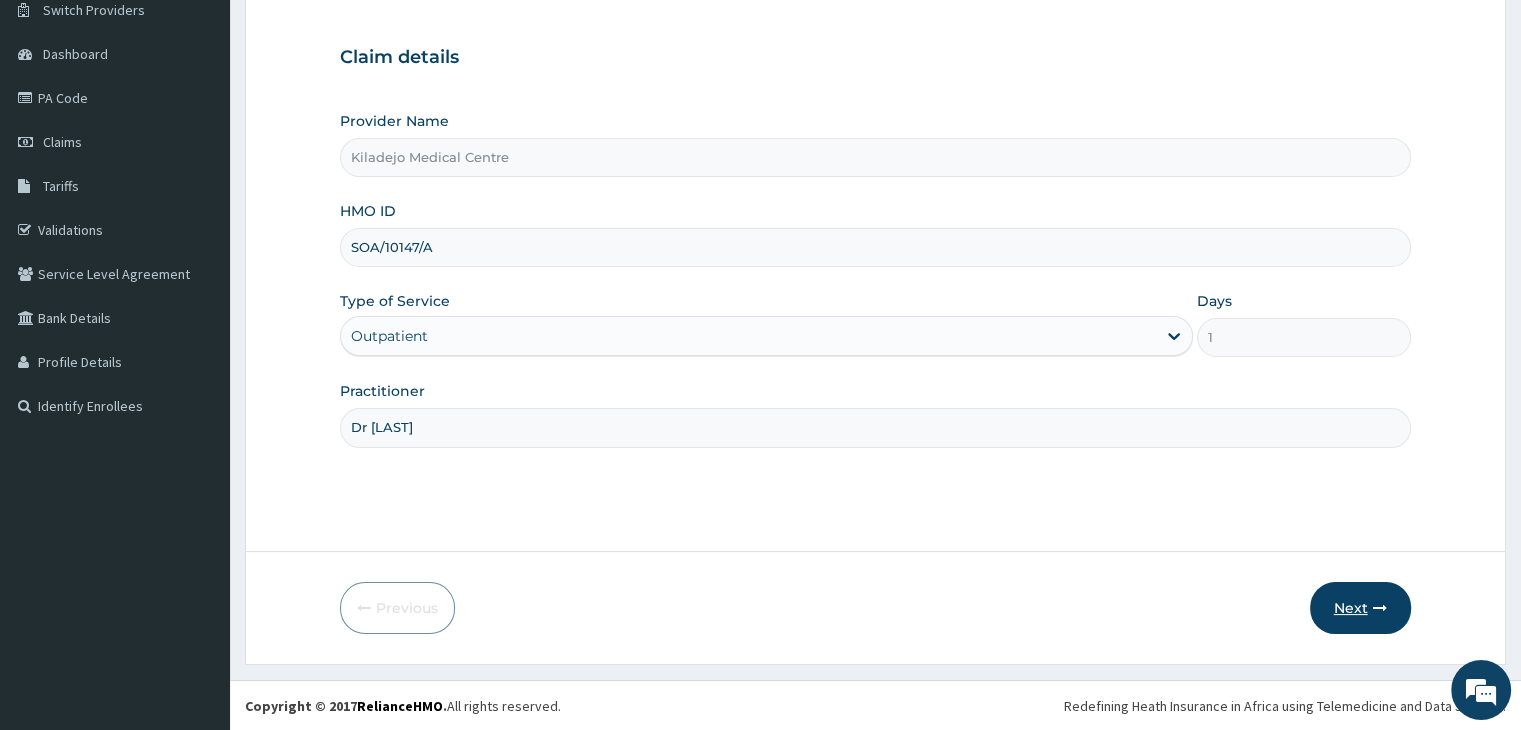 click on "Next" at bounding box center (1360, 608) 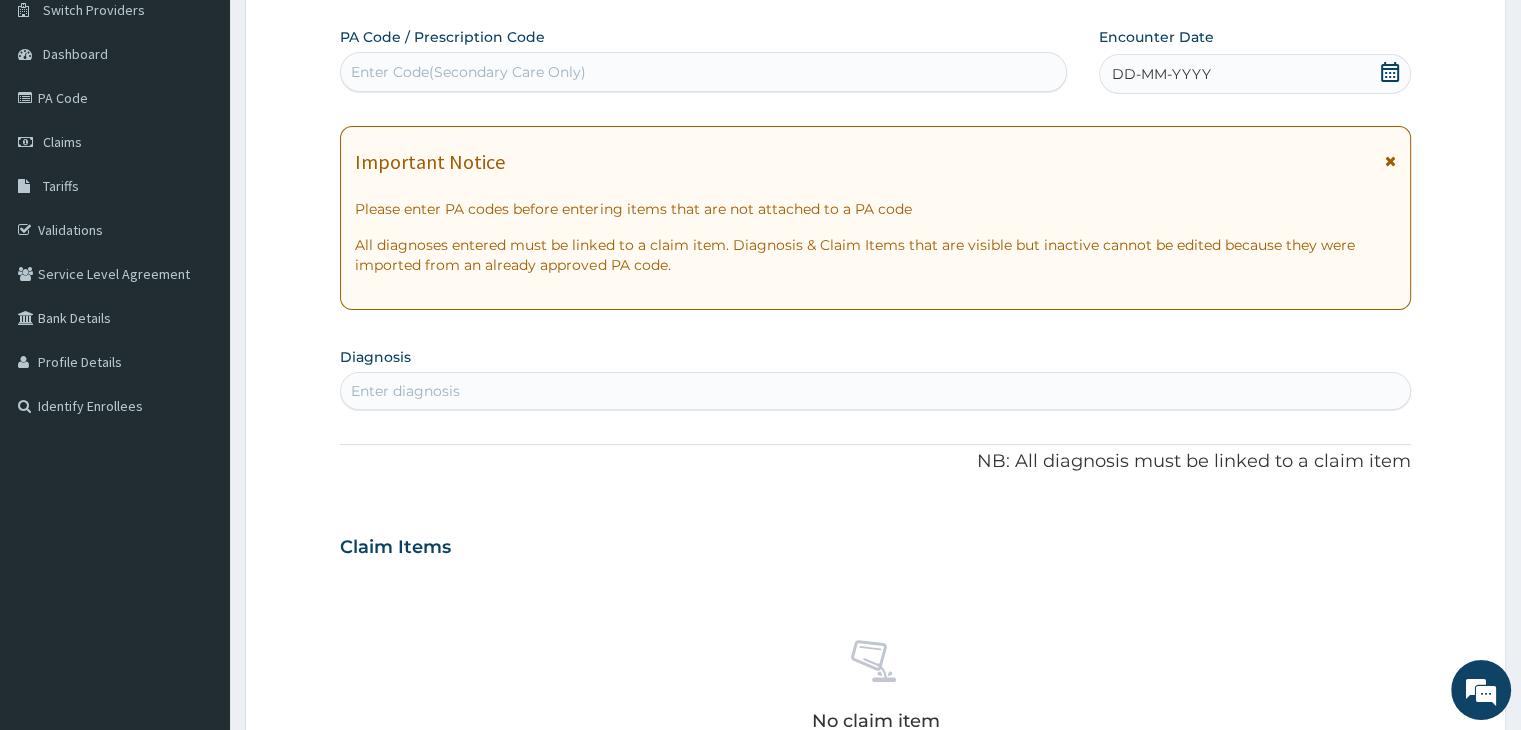 click 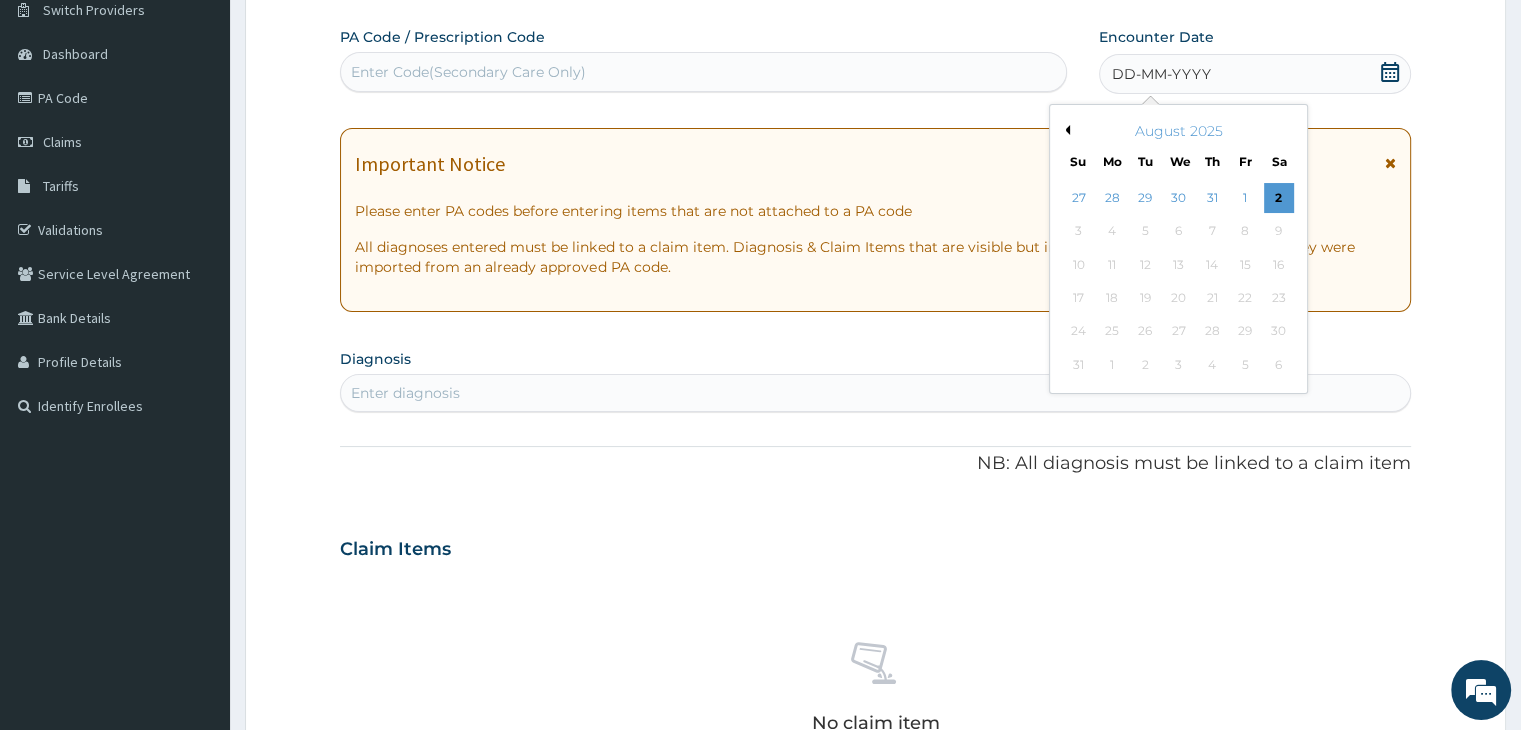 click on "Previous Month" at bounding box center (1065, 130) 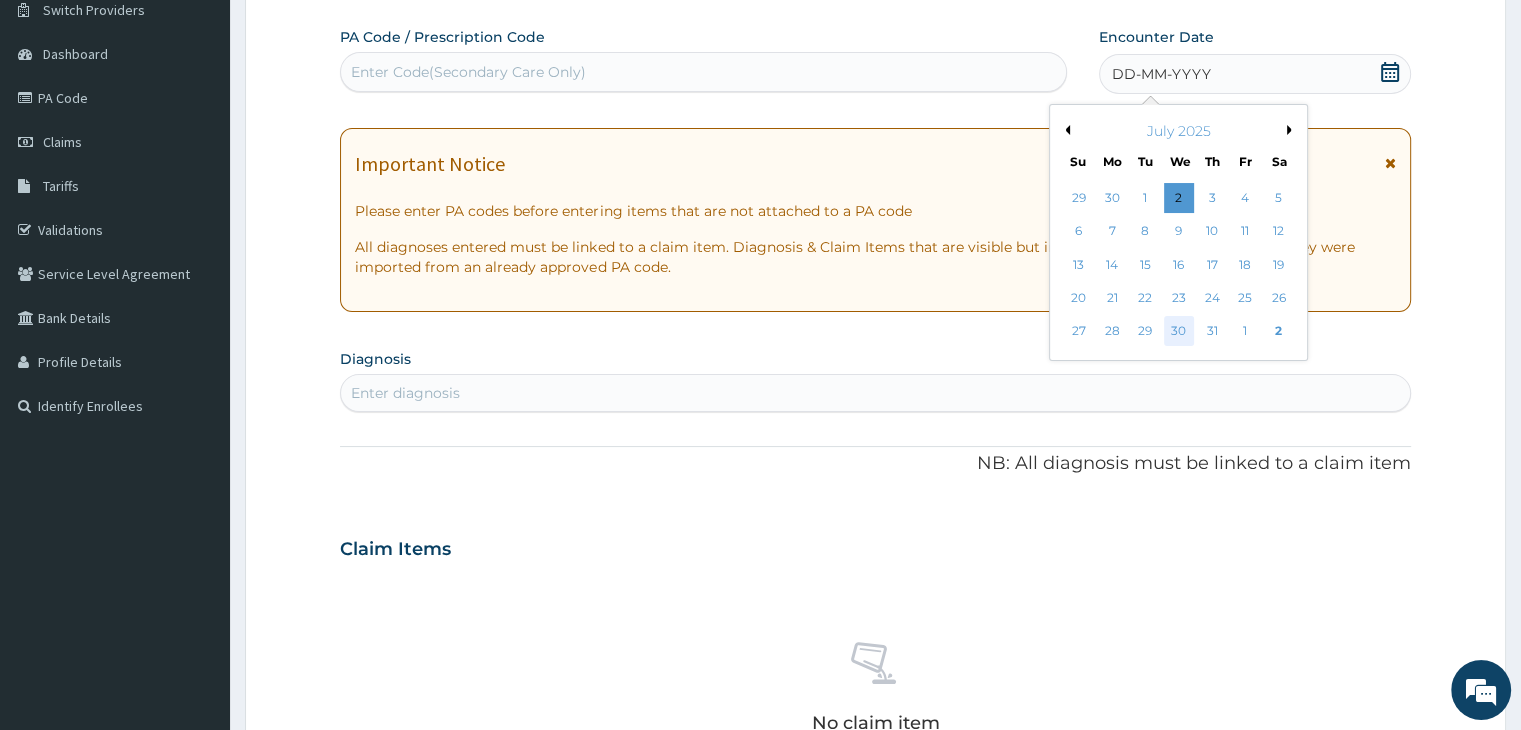 click on "30" at bounding box center (1179, 332) 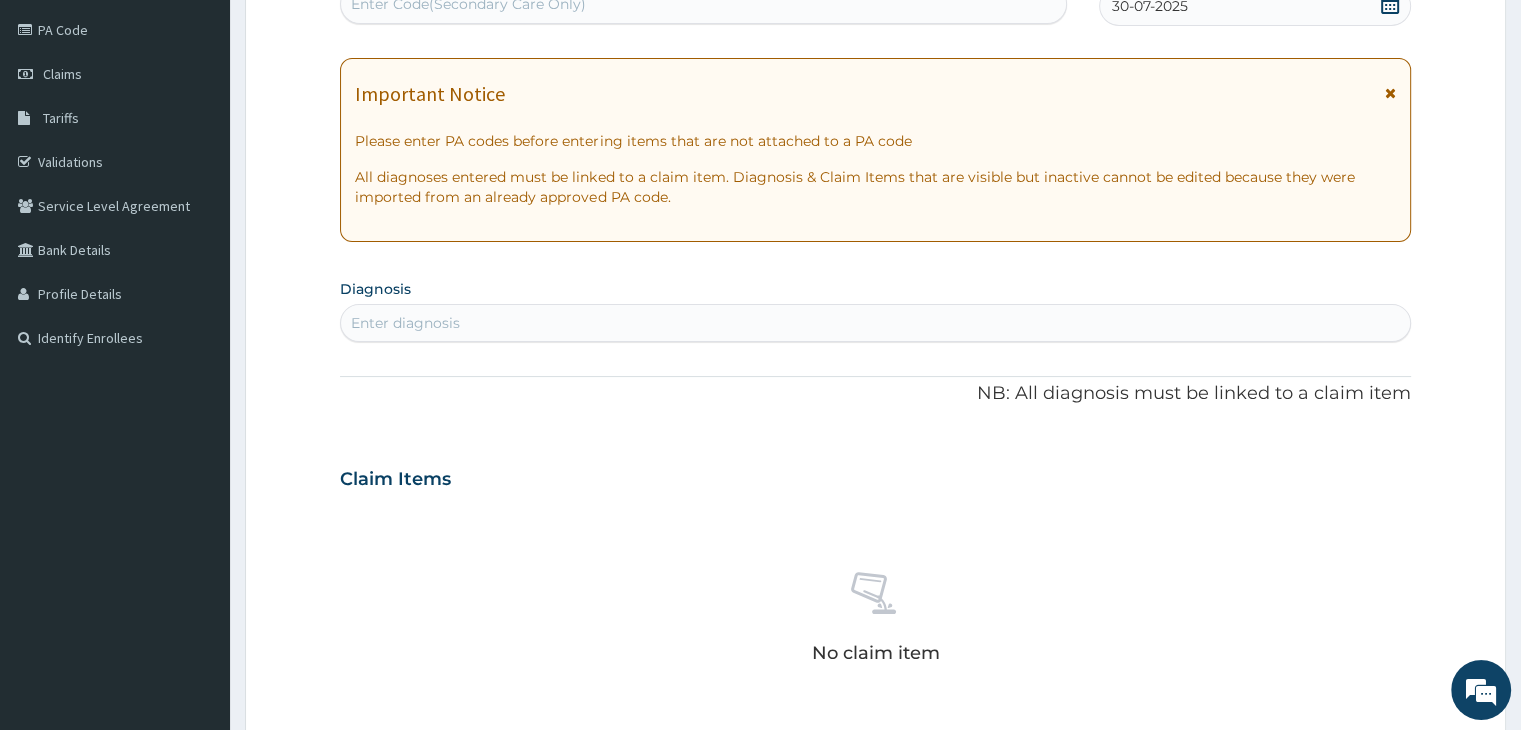 scroll, scrollTop: 364, scrollLeft: 0, axis: vertical 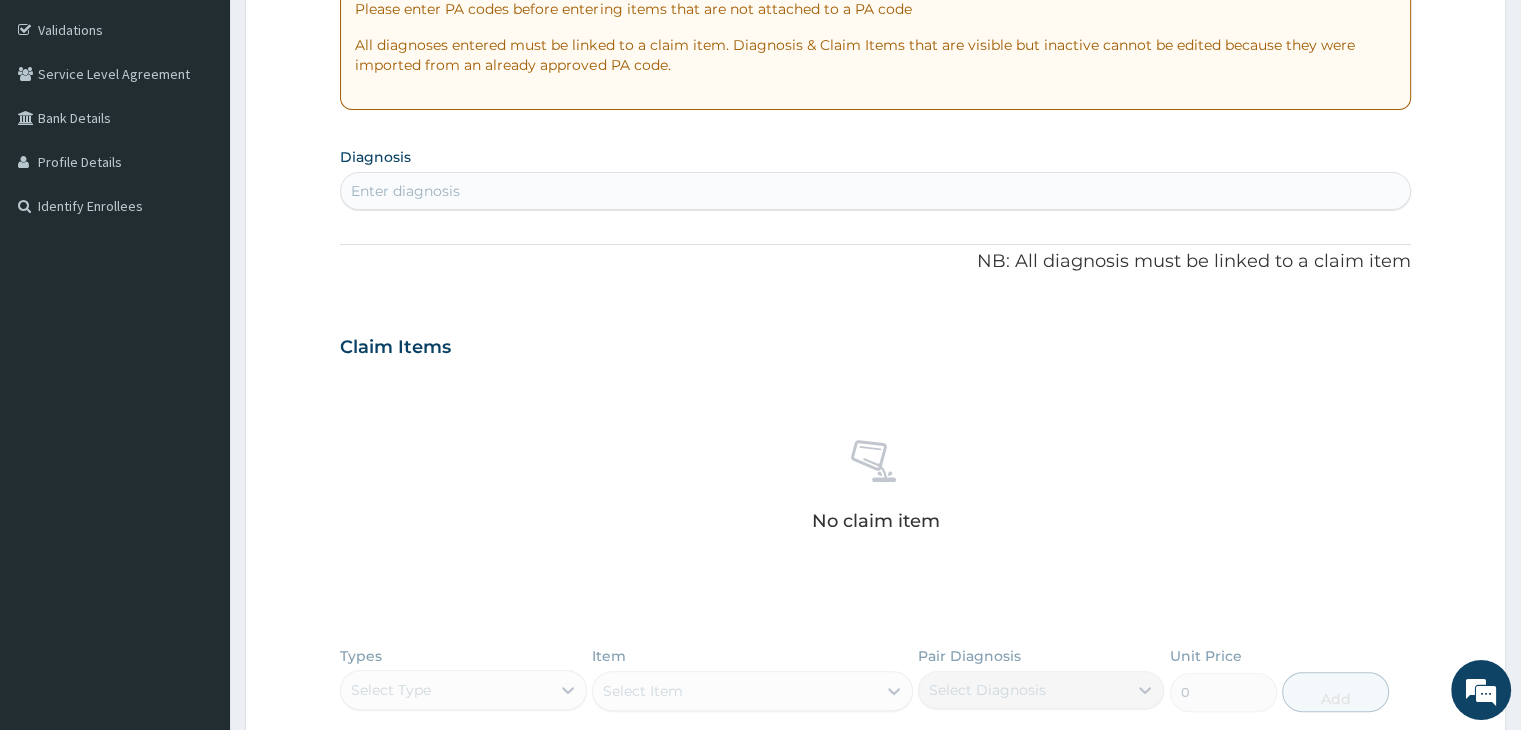 click on "Enter diagnosis" at bounding box center (875, 191) 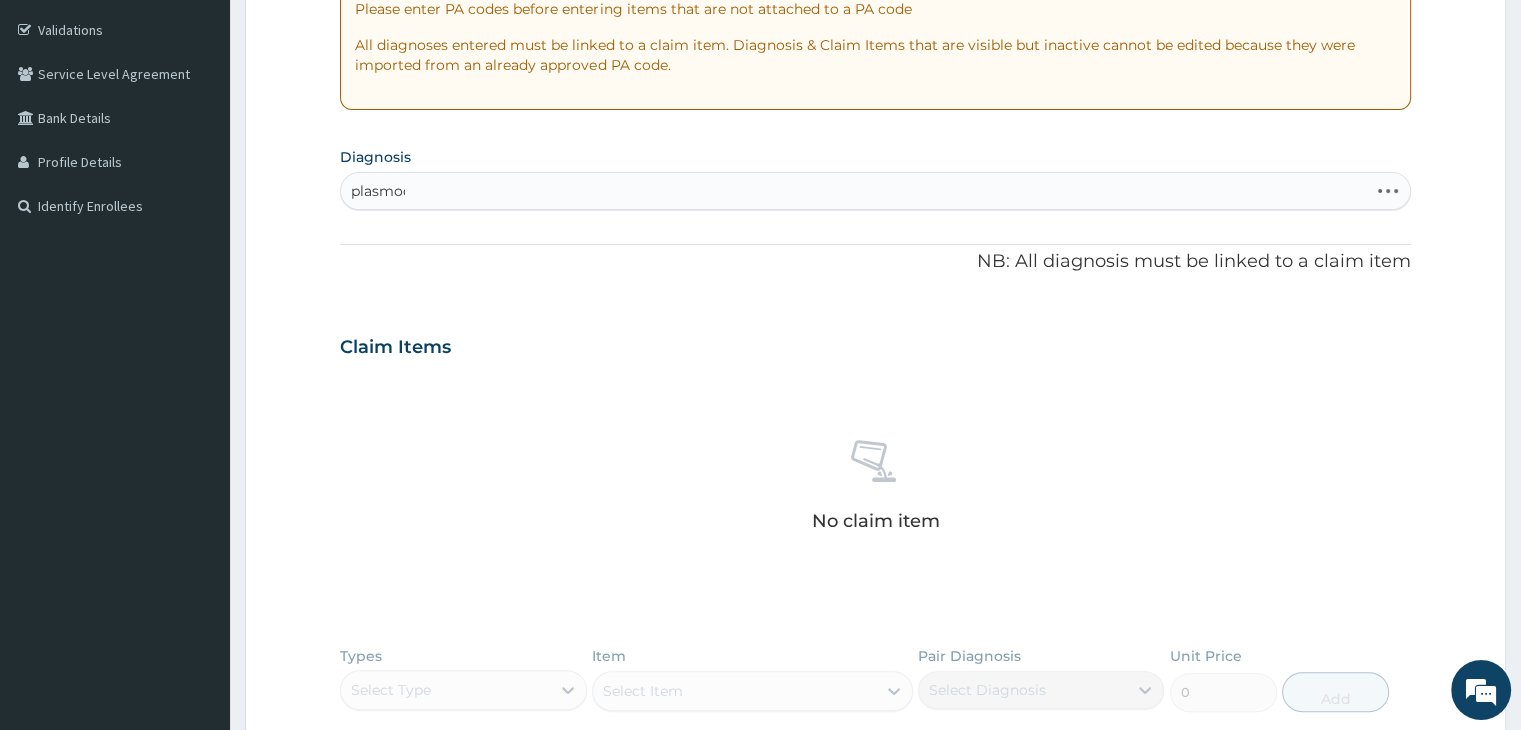 type on "plasmodi" 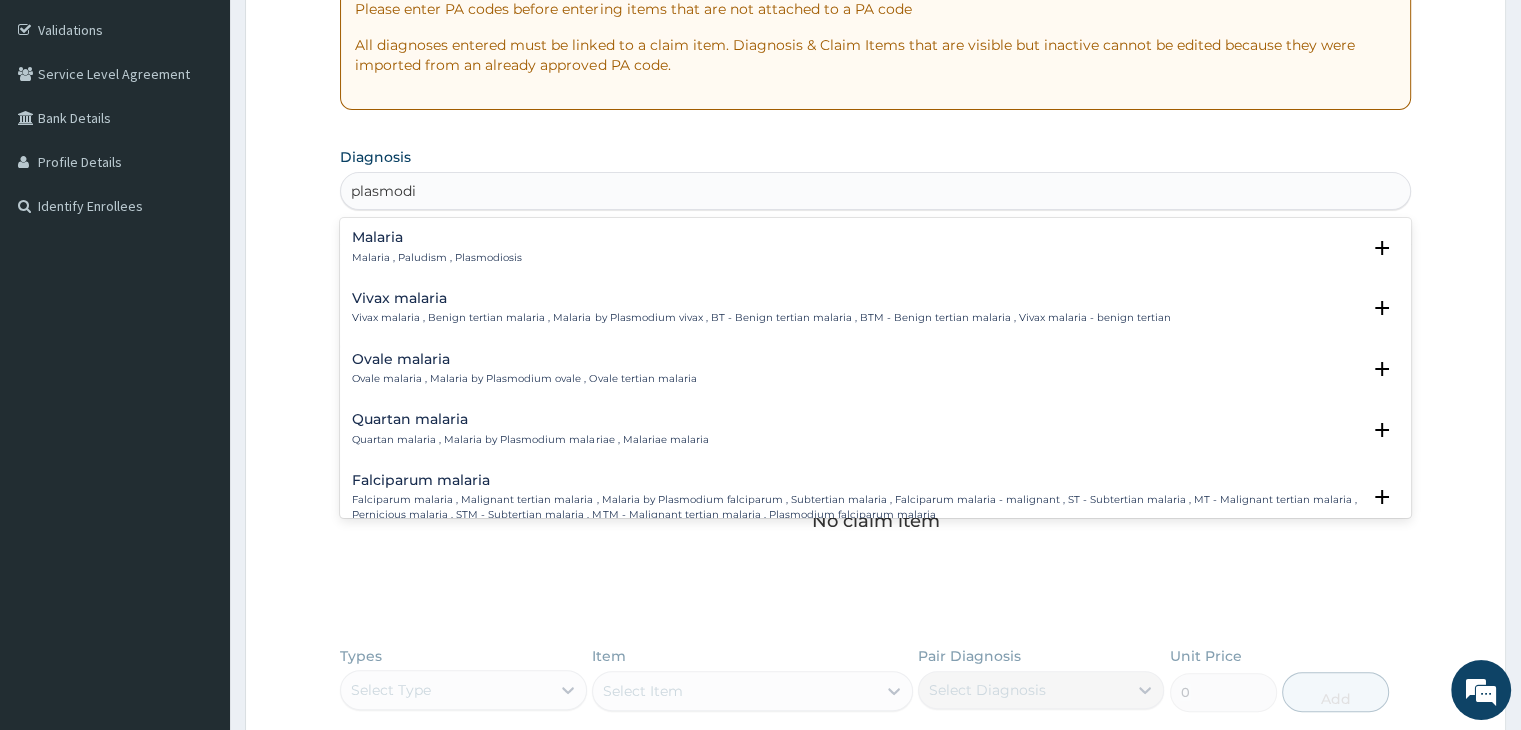 click on "Malaria Malaria , Paludism , Plasmodiosis" at bounding box center [437, 247] 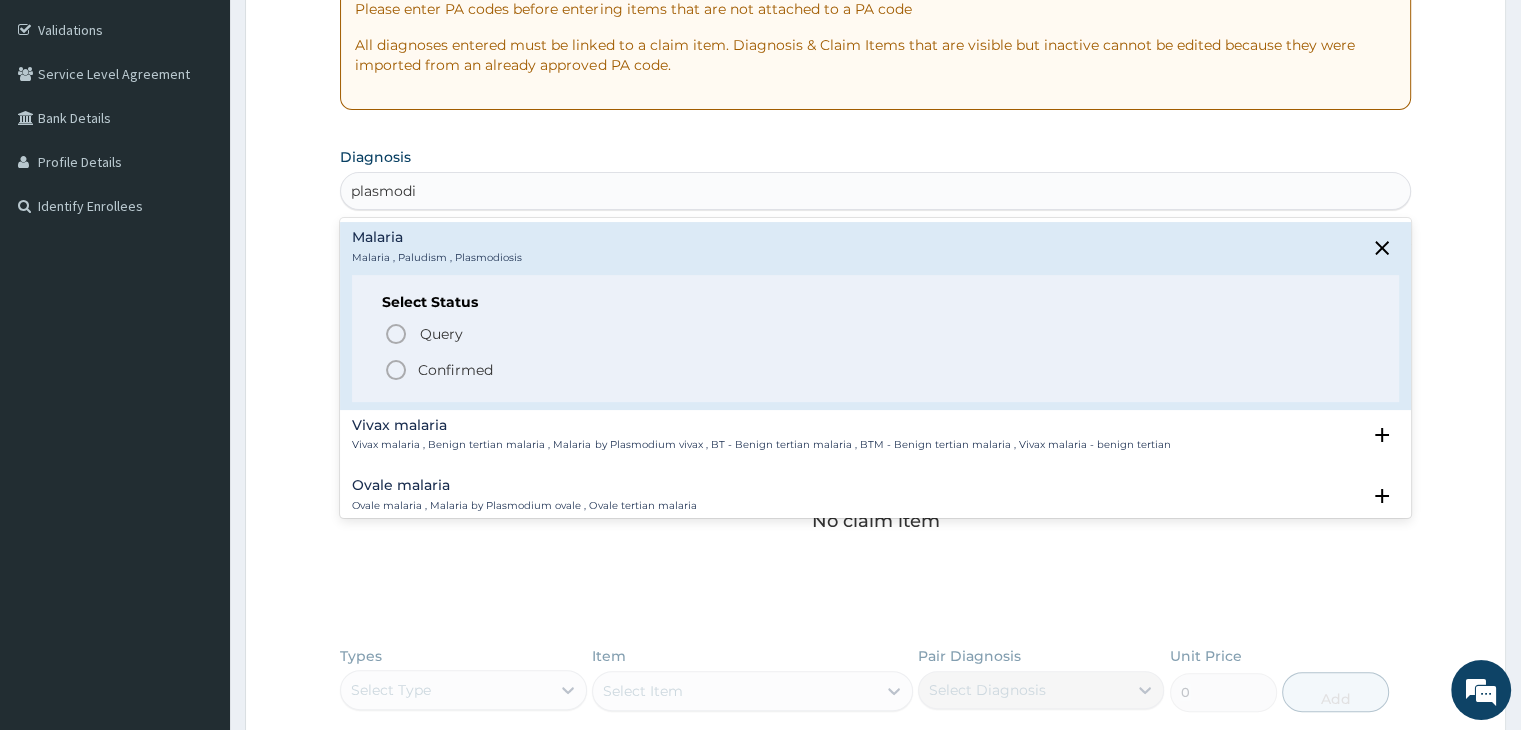 click 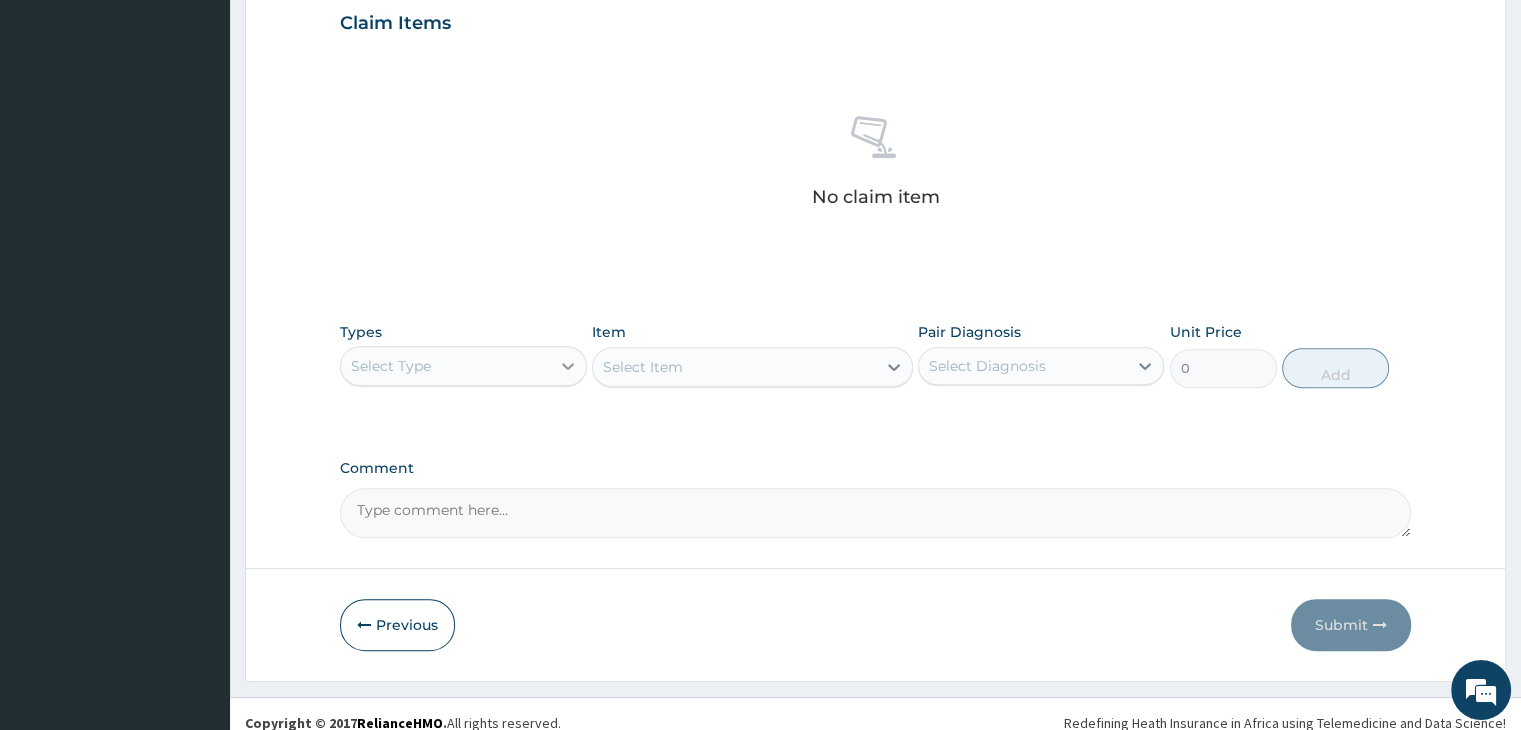 scroll, scrollTop: 710, scrollLeft: 0, axis: vertical 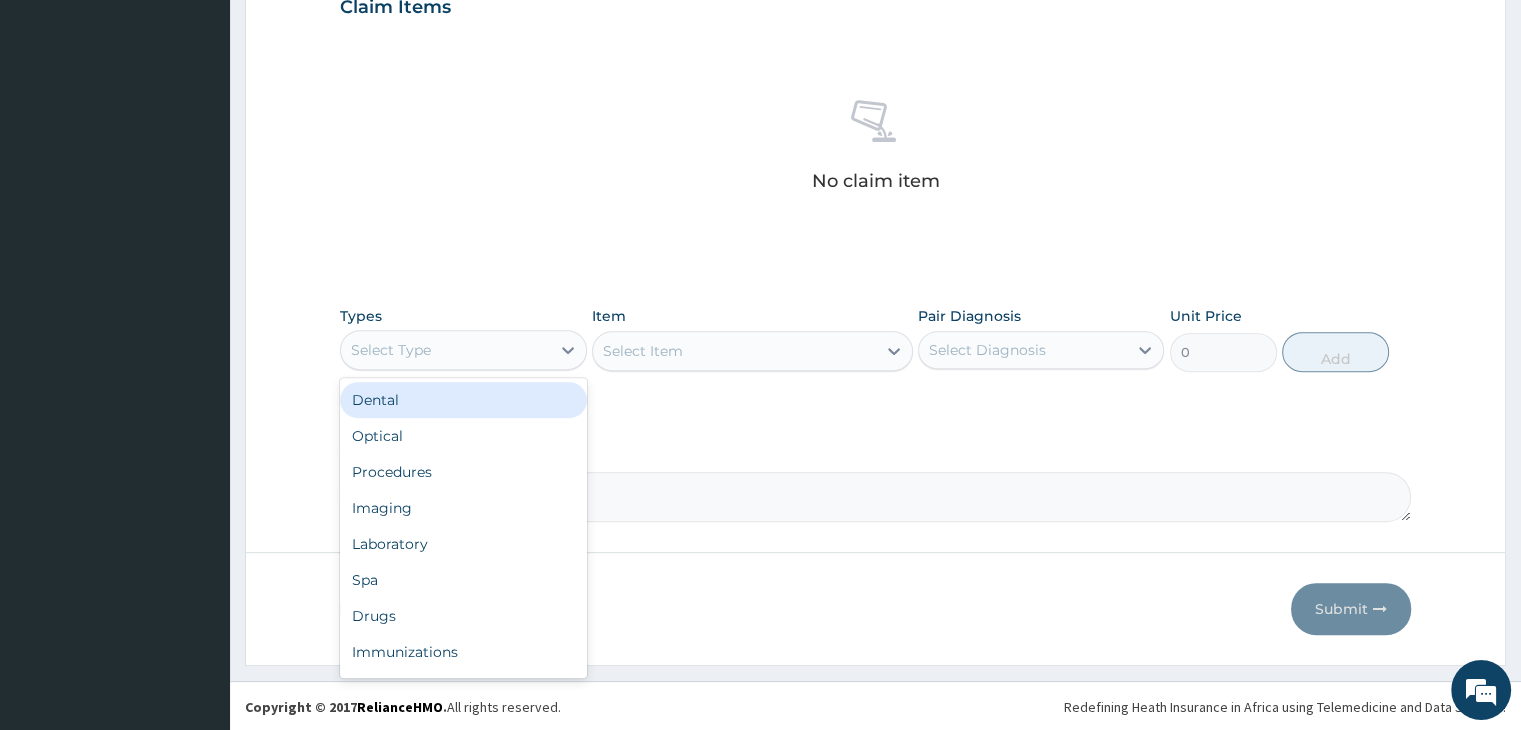 click on "Select Type" at bounding box center (445, 350) 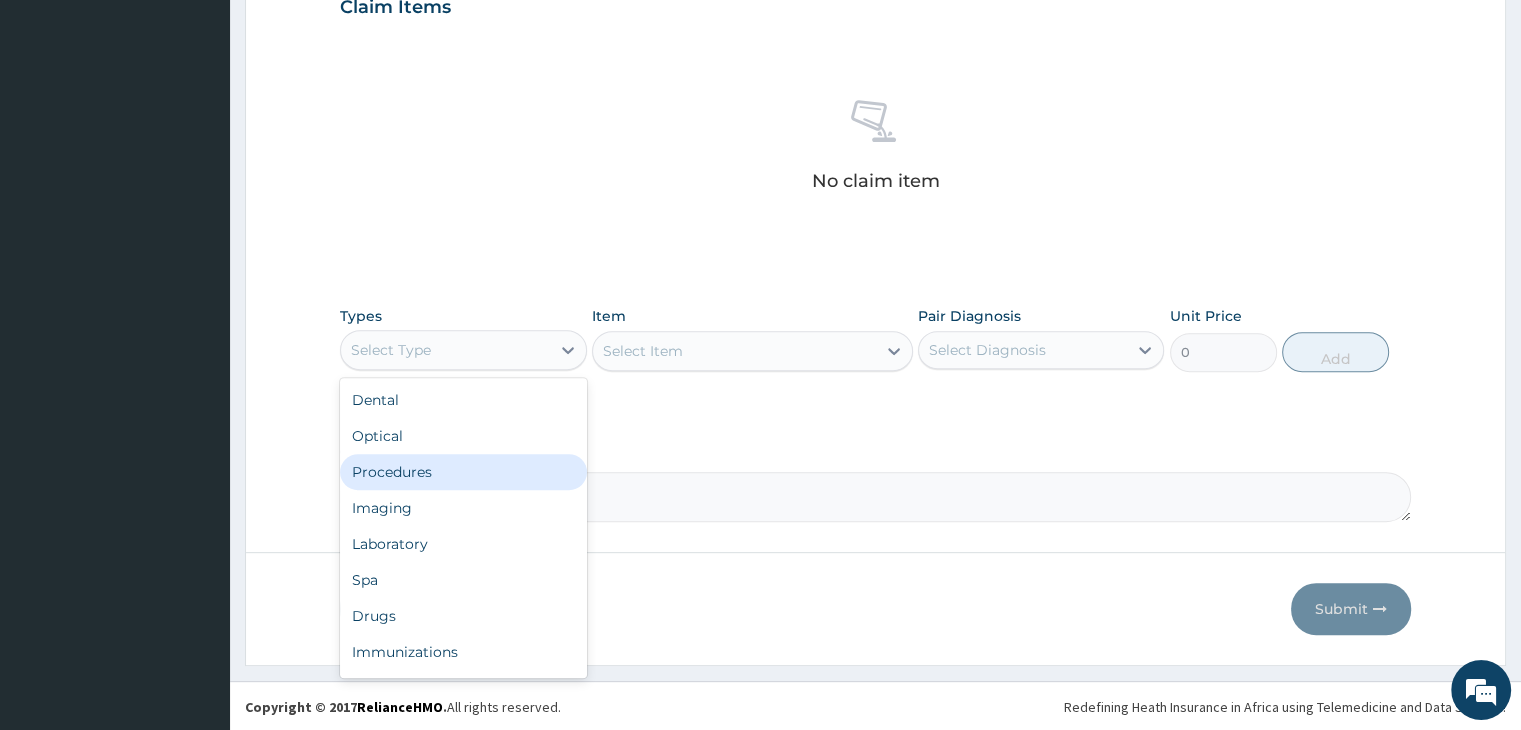 click on "Procedures" at bounding box center [463, 472] 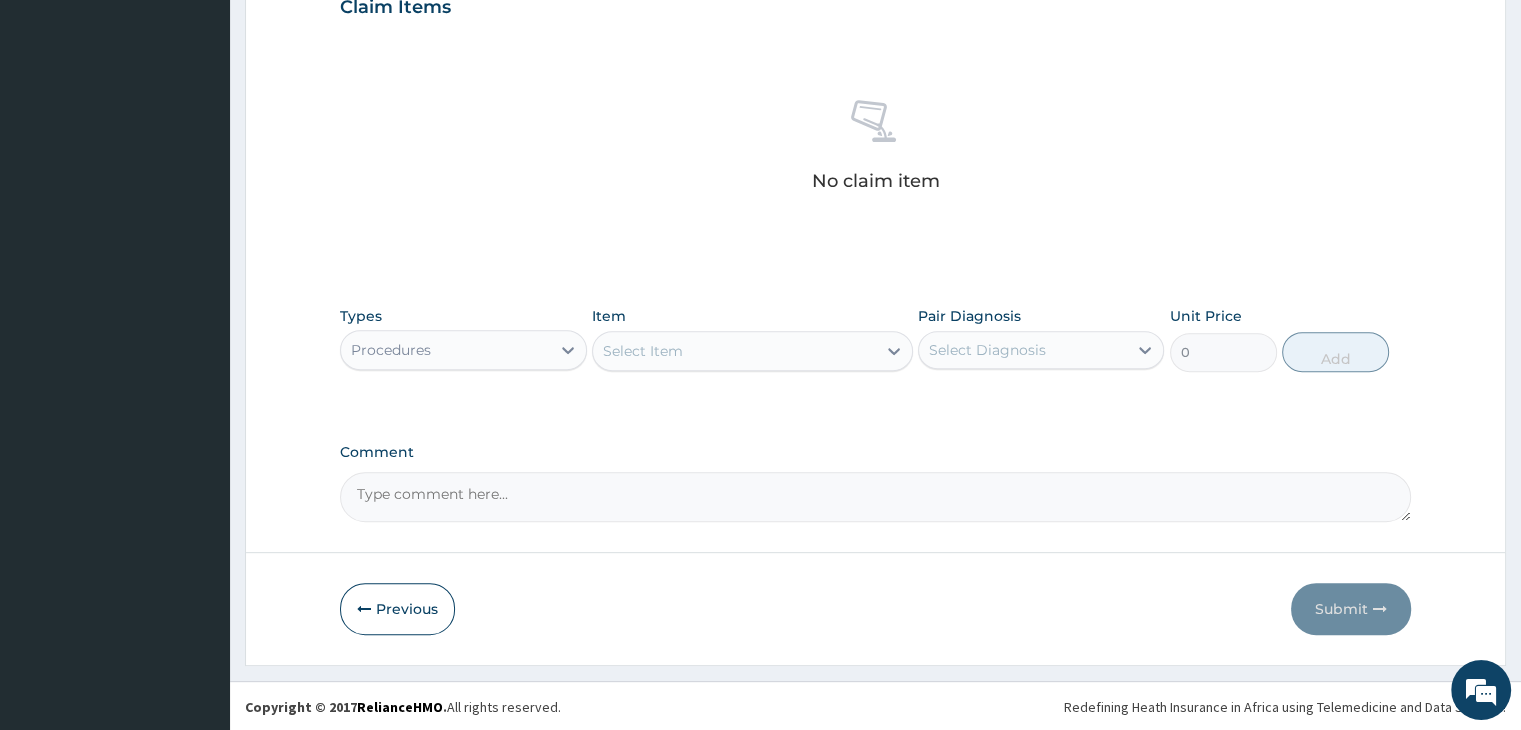 click on "Select Item" at bounding box center (734, 351) 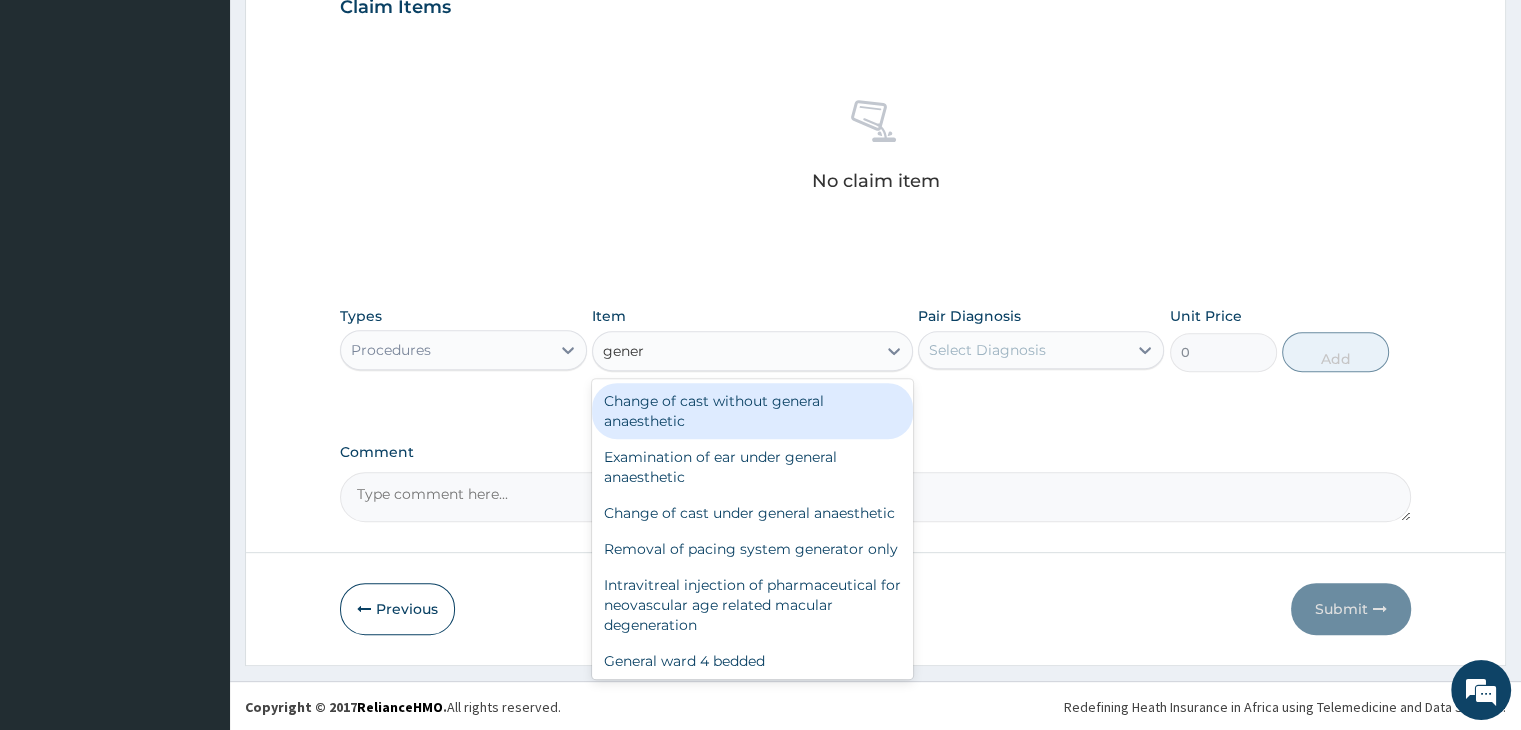 type on "genera" 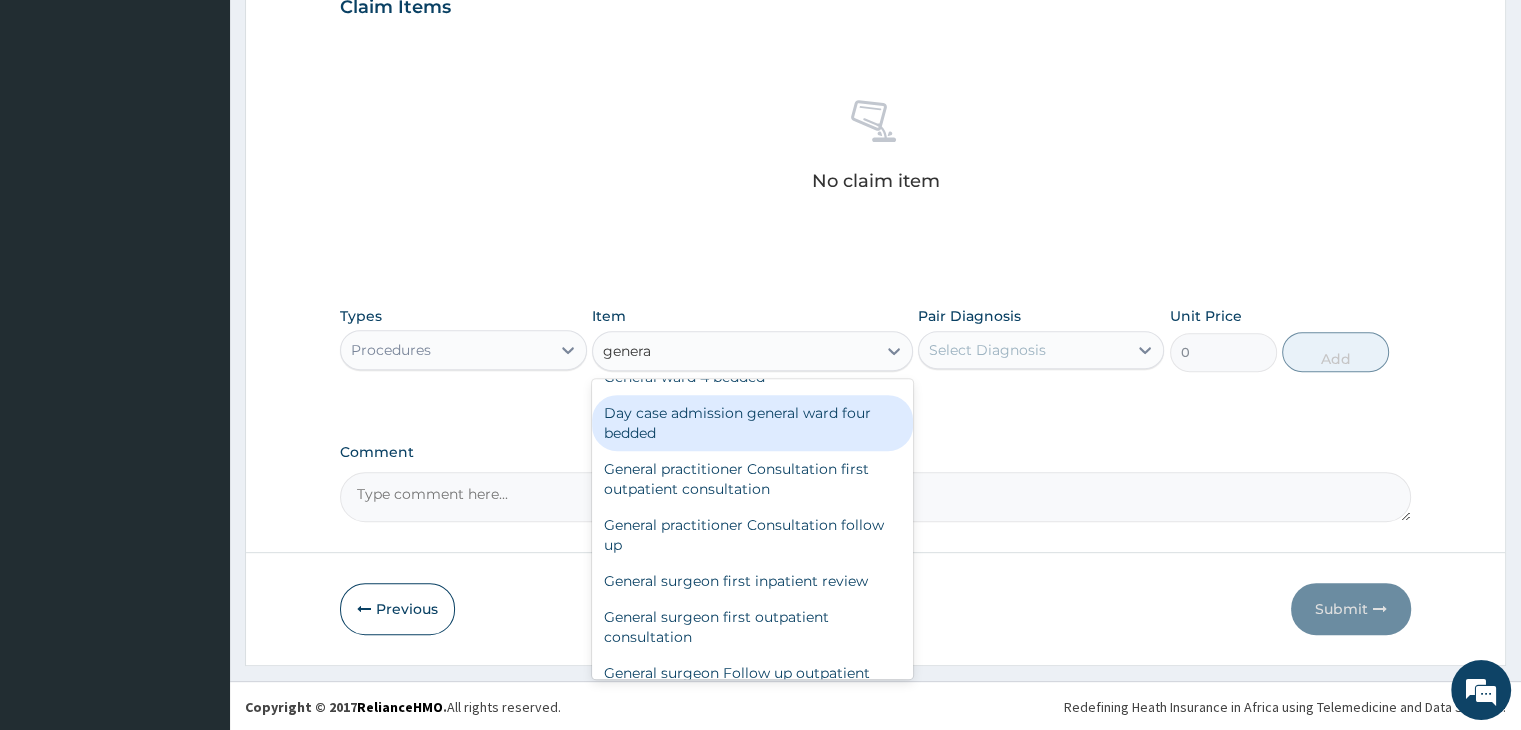 scroll, scrollTop: 300, scrollLeft: 0, axis: vertical 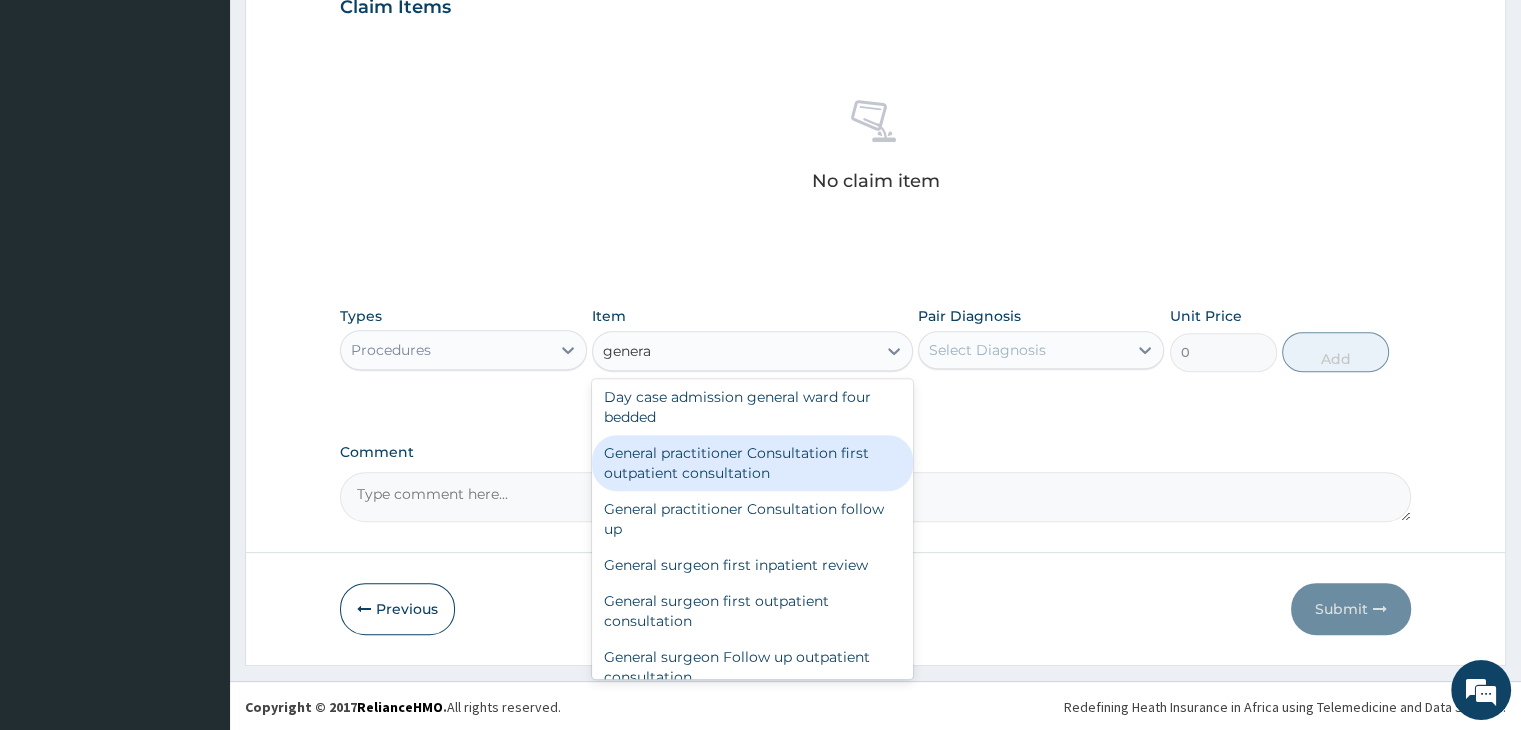 click on "General practitioner Consultation first outpatient consultation" at bounding box center (752, 463) 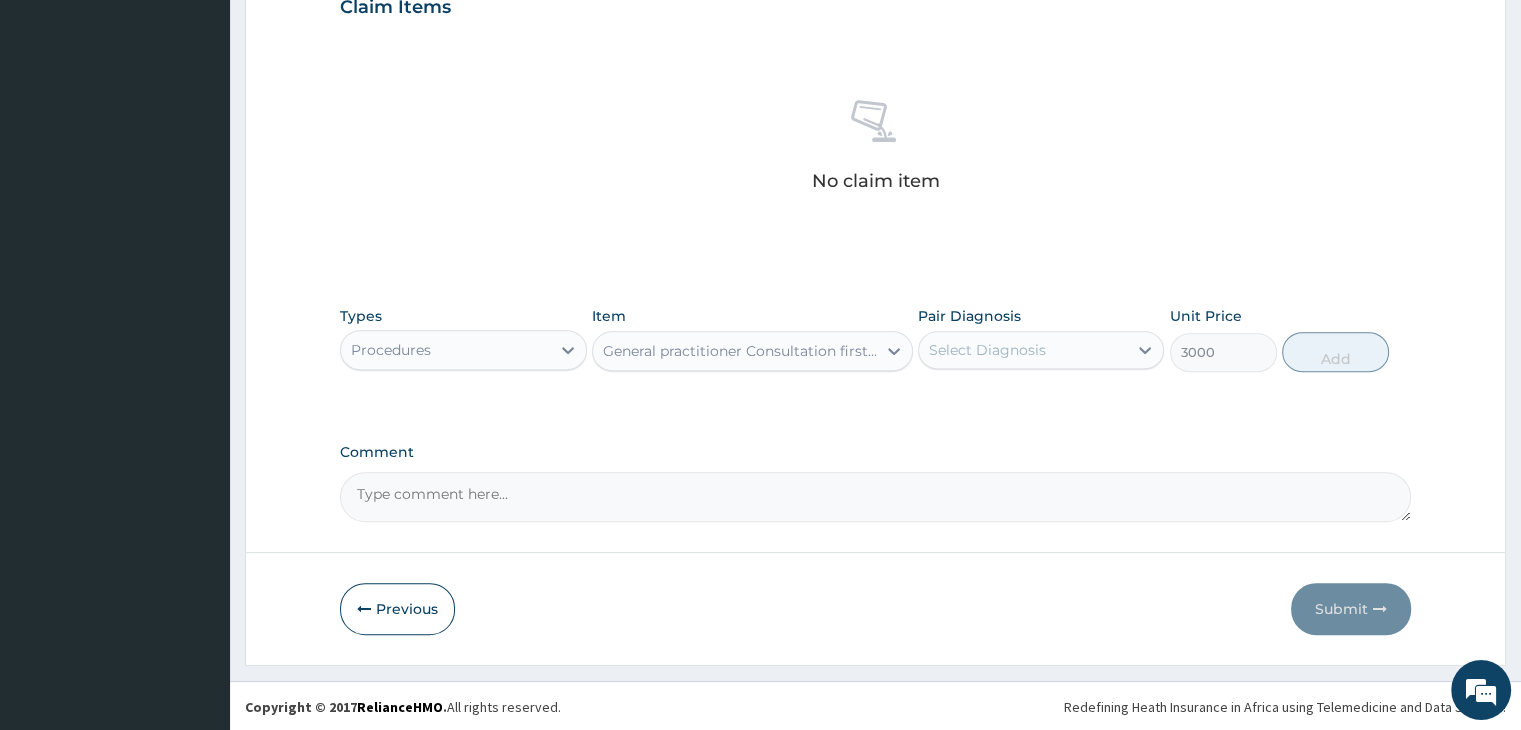 click on "Select Diagnosis" at bounding box center [1023, 350] 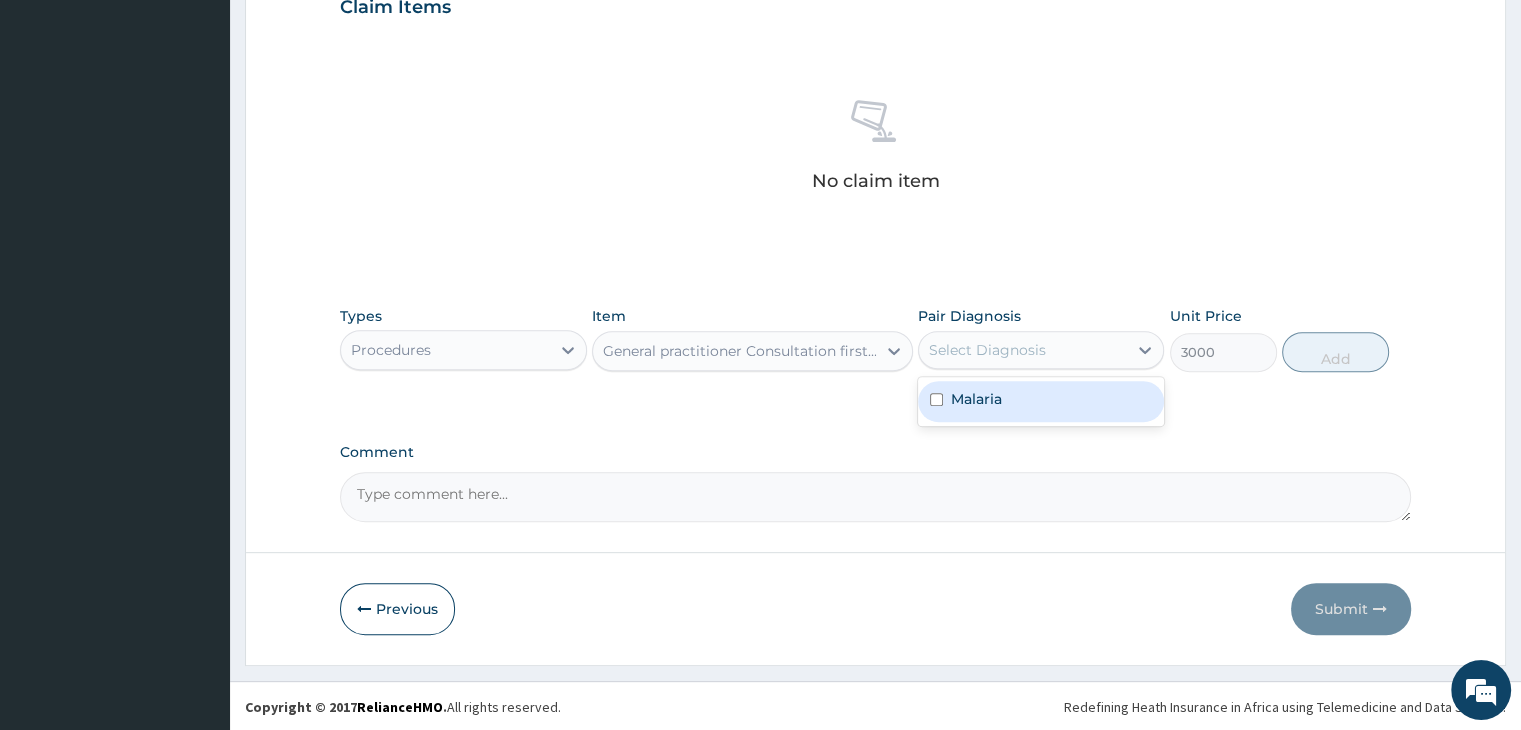 click on "Malaria" at bounding box center [1041, 401] 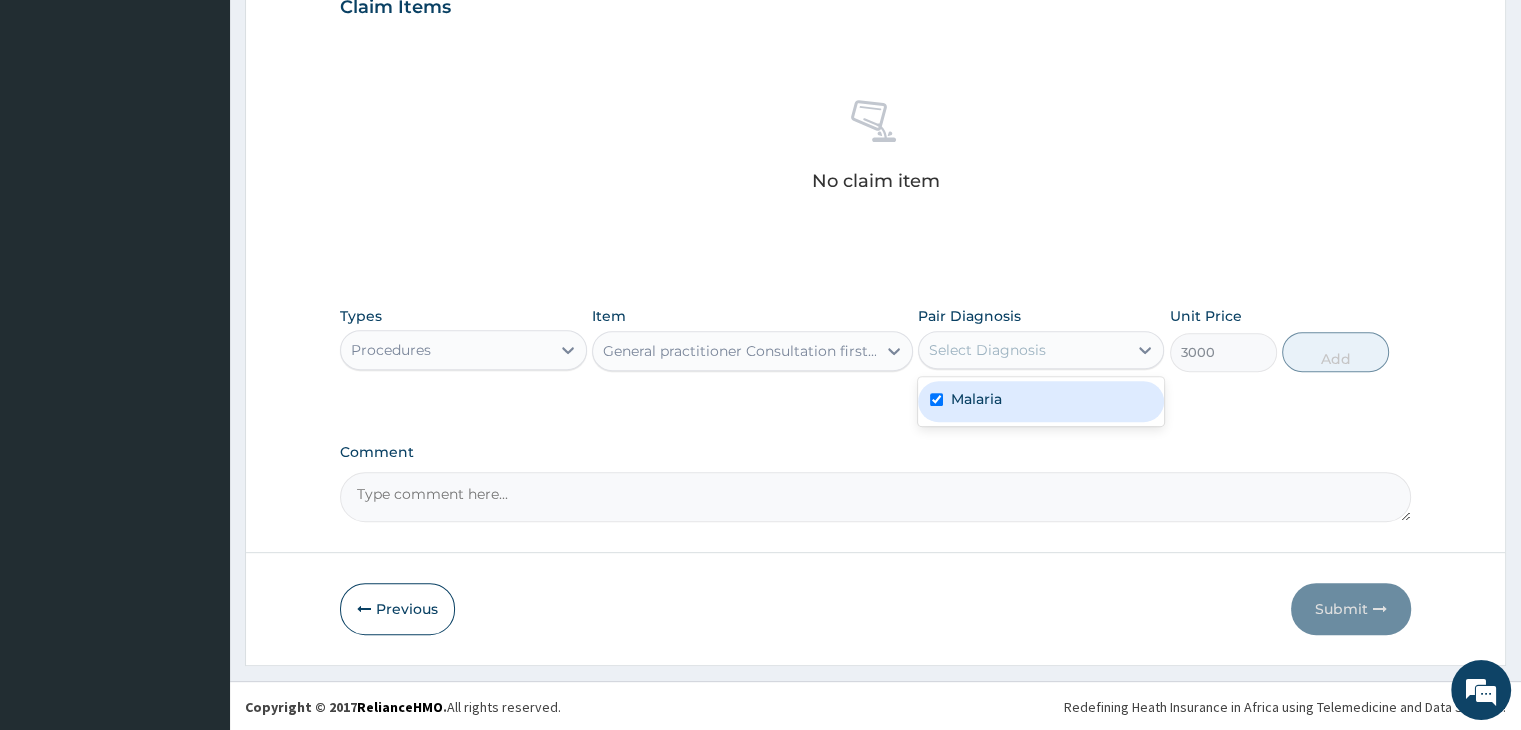checkbox on "true" 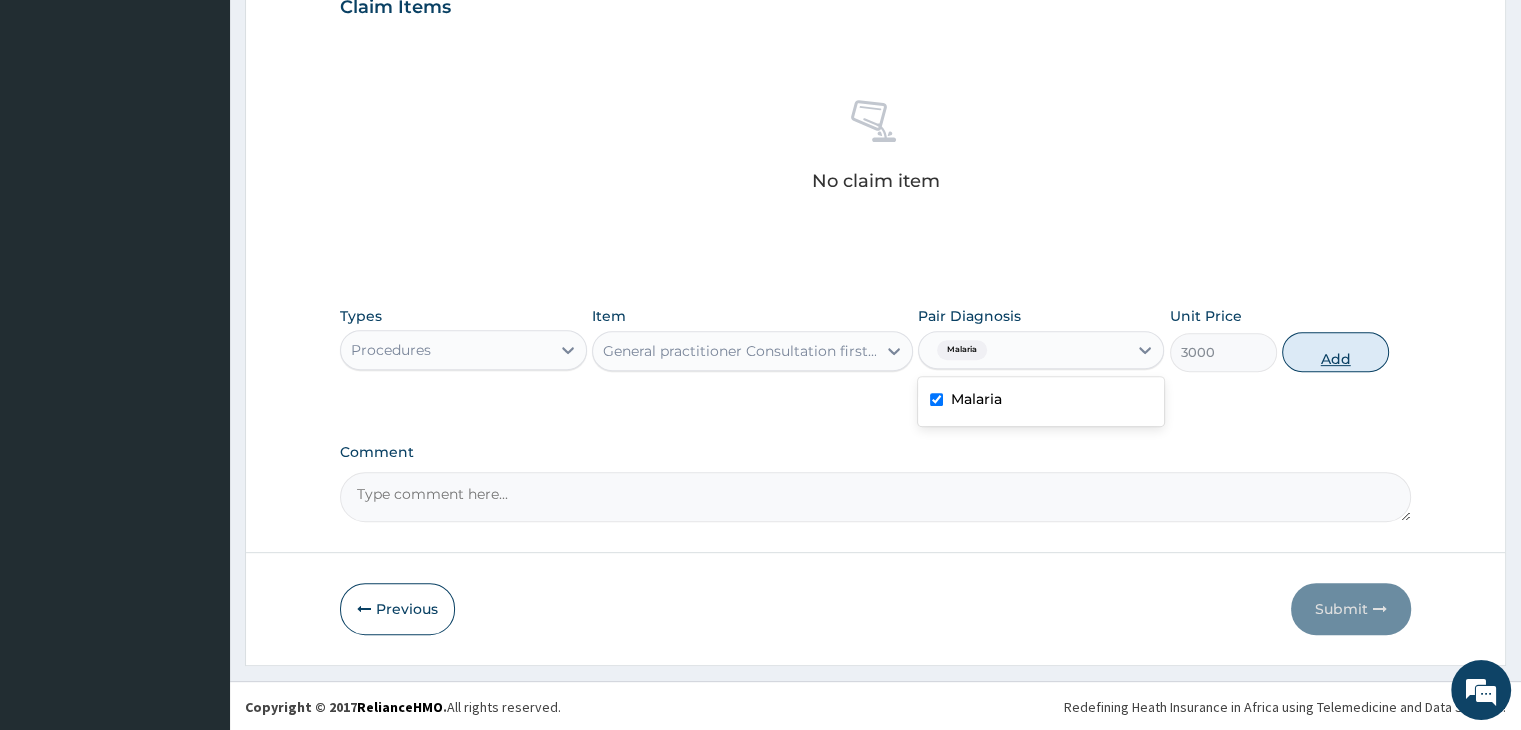 click on "Add" at bounding box center (1335, 352) 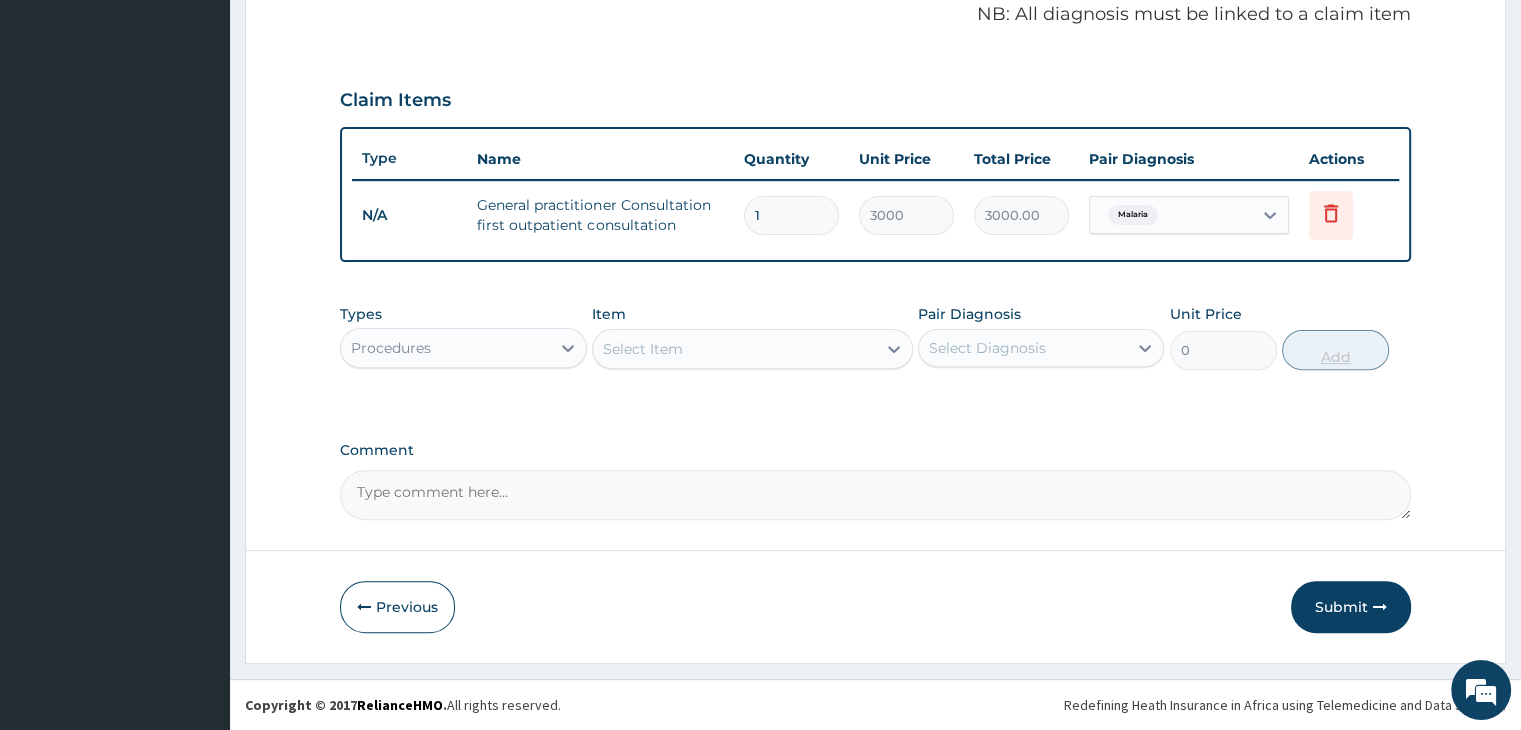 scroll, scrollTop: 614, scrollLeft: 0, axis: vertical 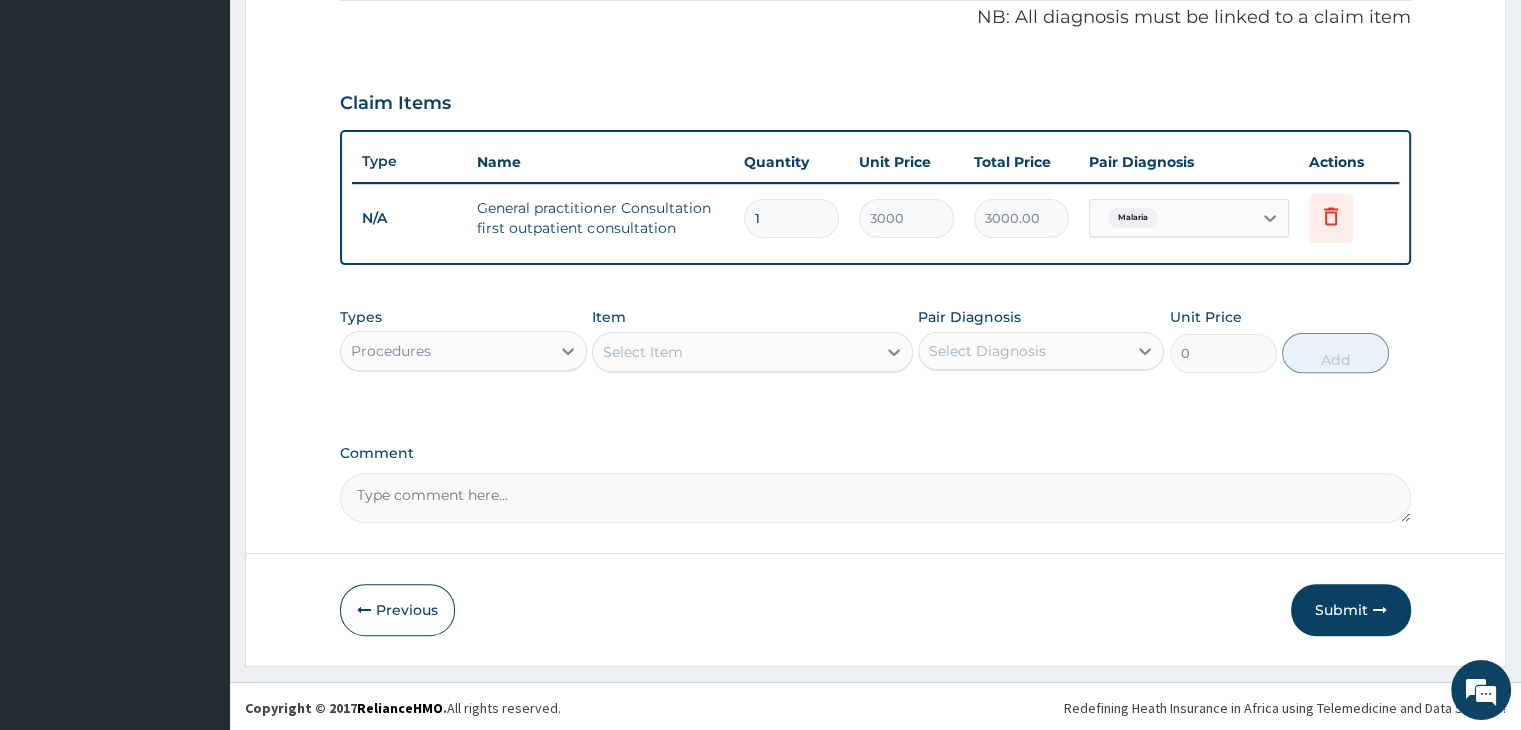 click on "Procedures" at bounding box center [445, 351] 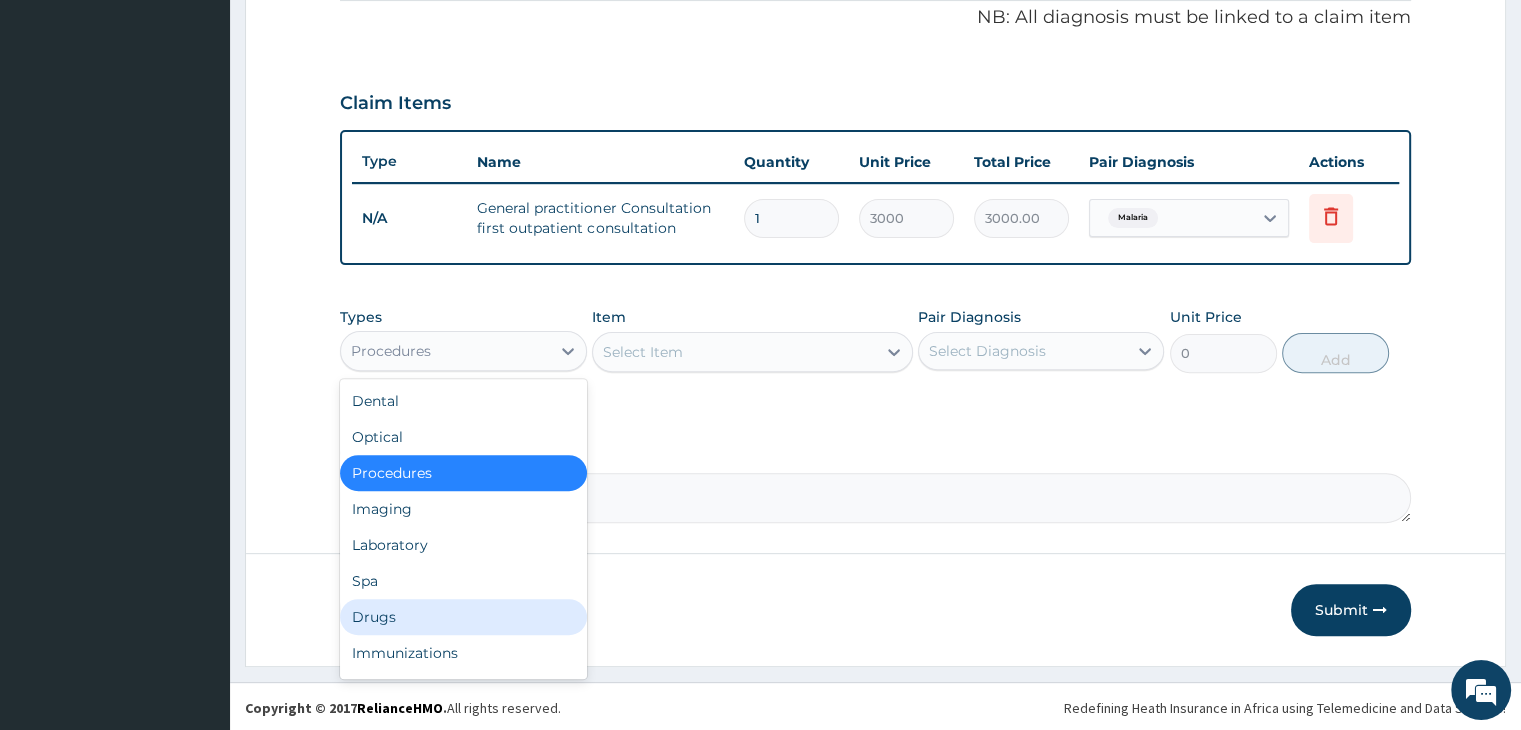 click on "Drugs" at bounding box center (463, 617) 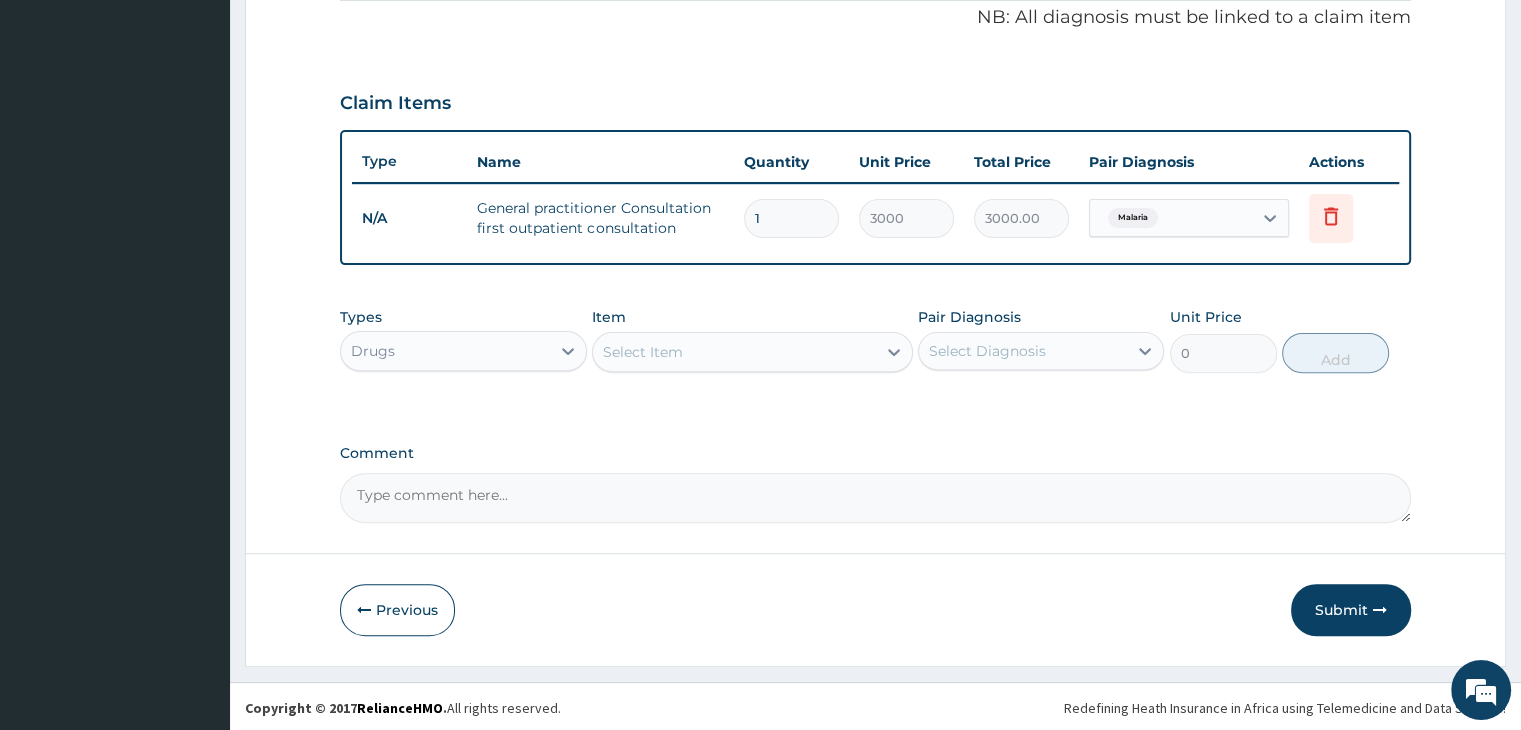 click on "Select Item" at bounding box center (752, 352) 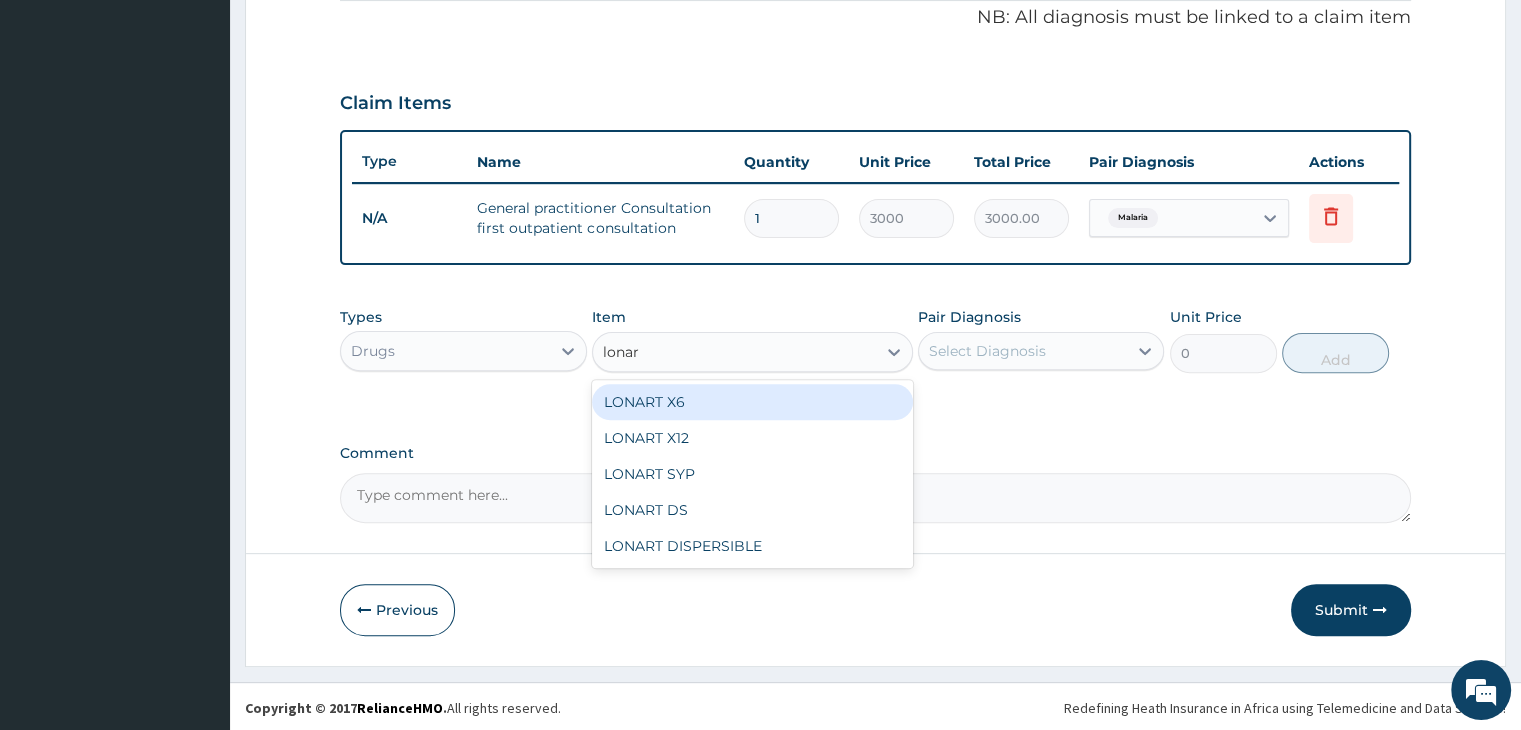 type on "lonart" 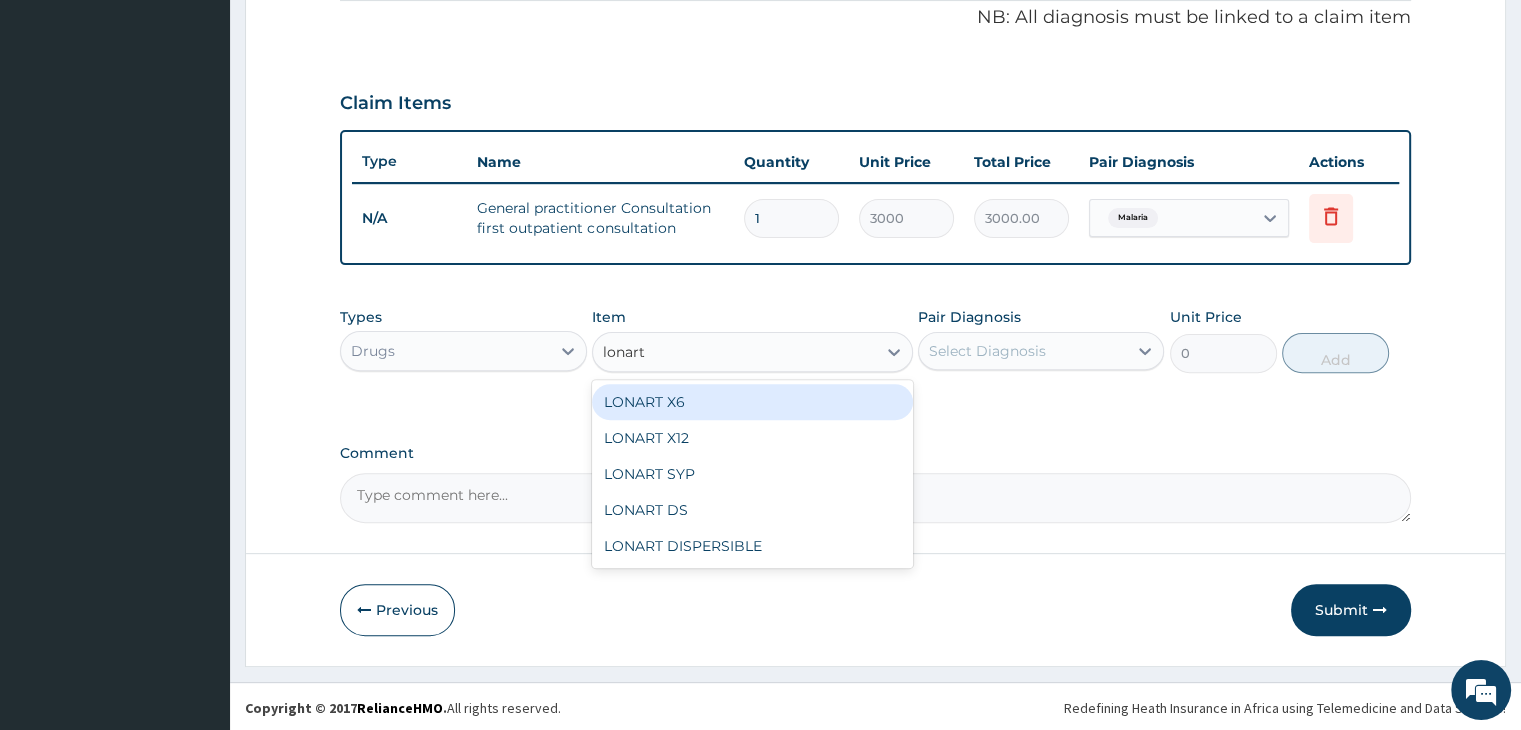 click on "LONART X6" at bounding box center (752, 402) 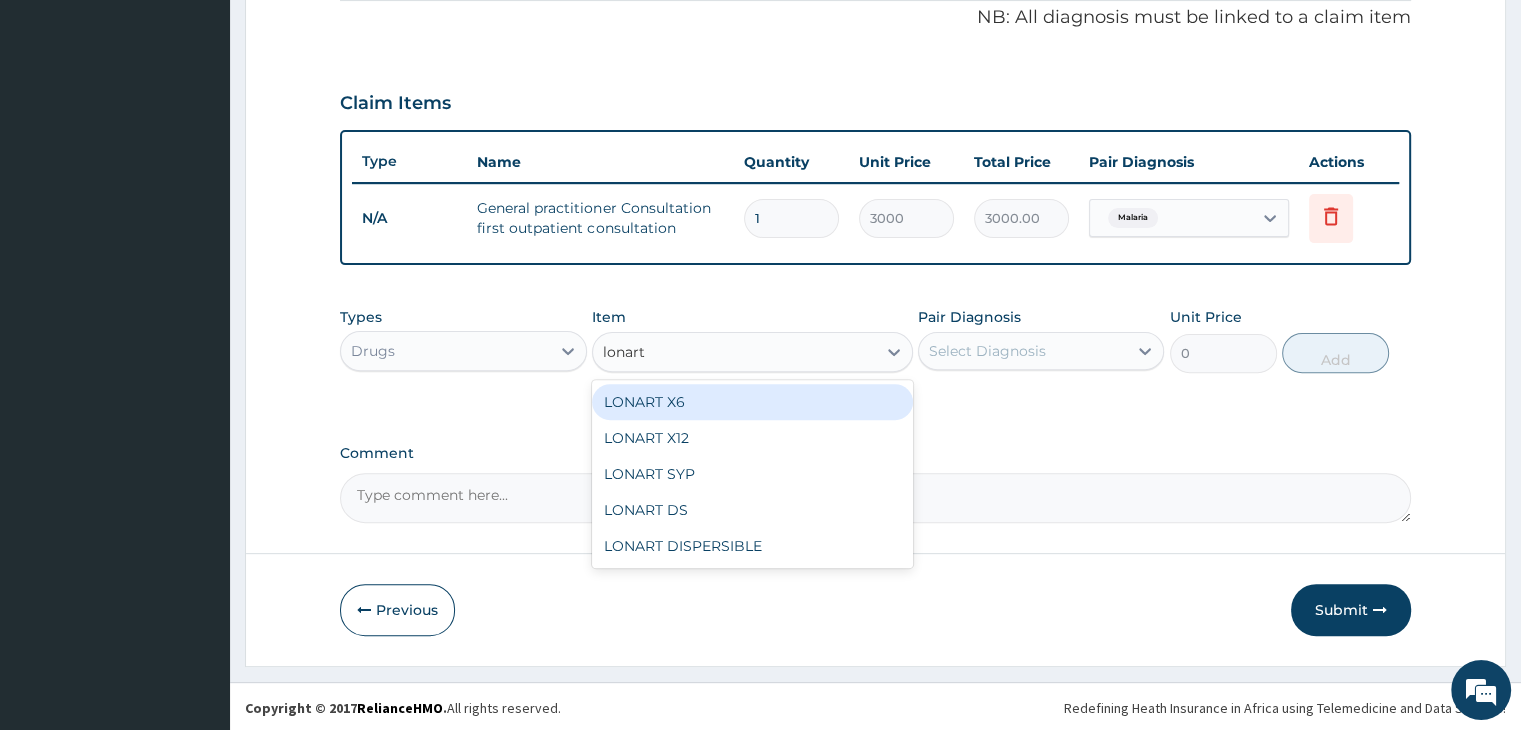 type 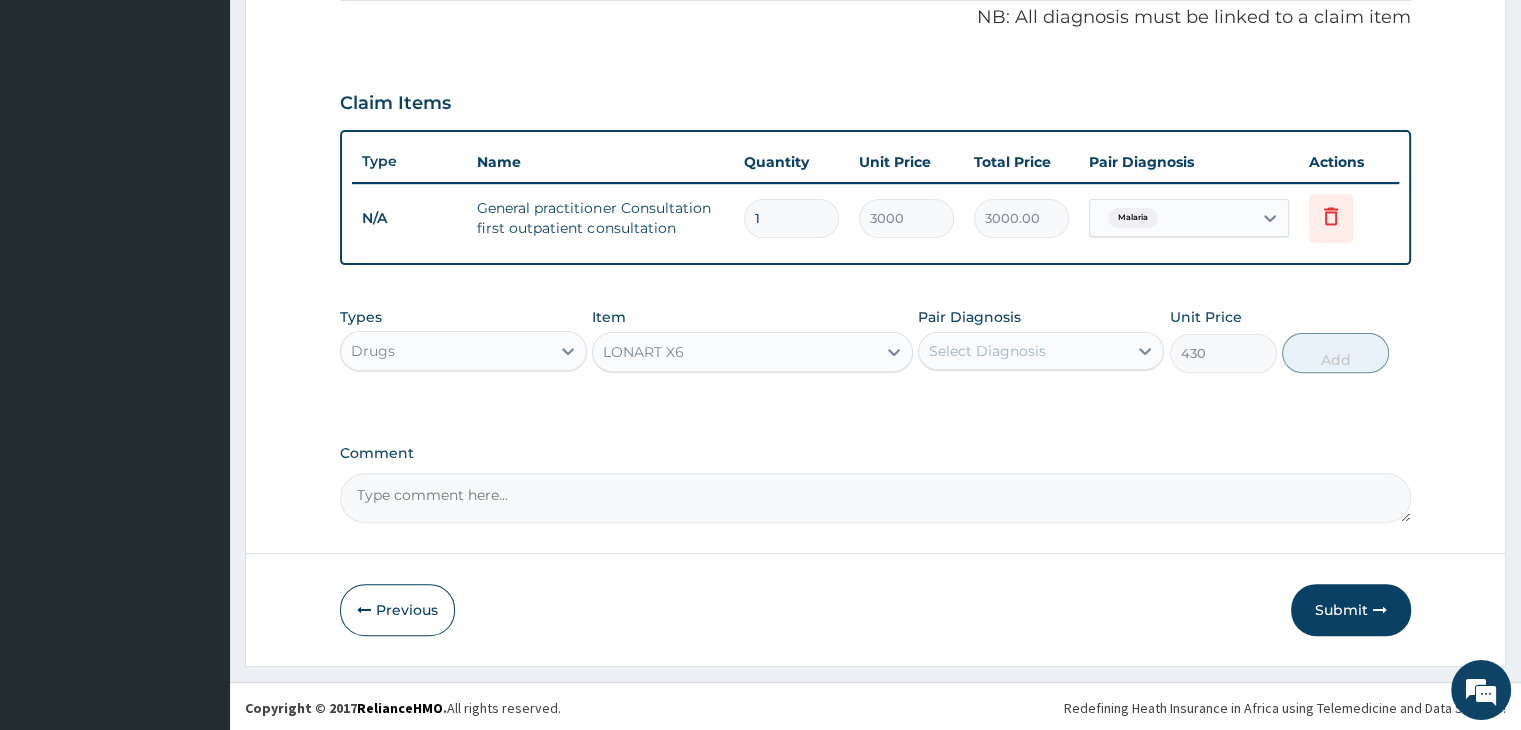 click on "Select Diagnosis" at bounding box center (987, 351) 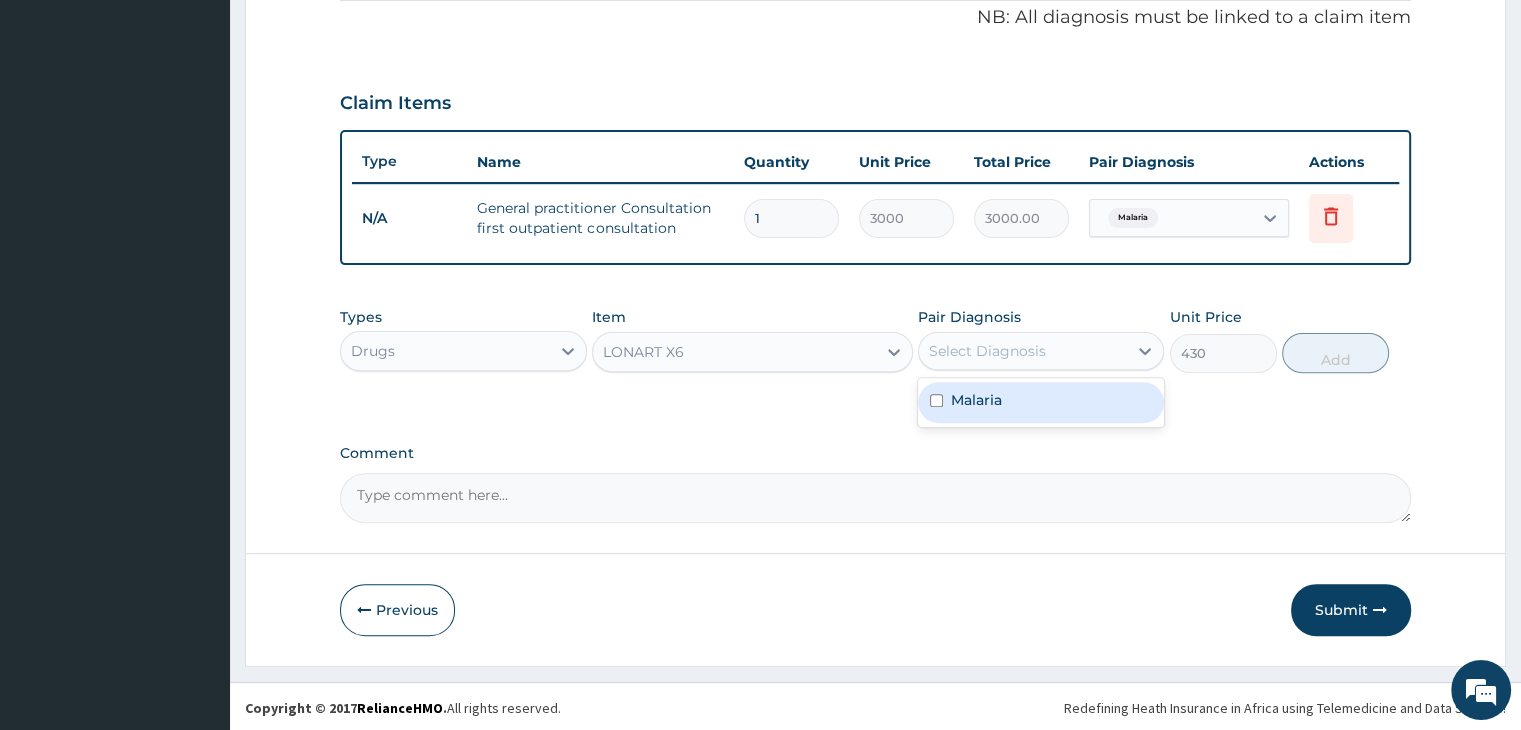 click on "Malaria" at bounding box center [1041, 402] 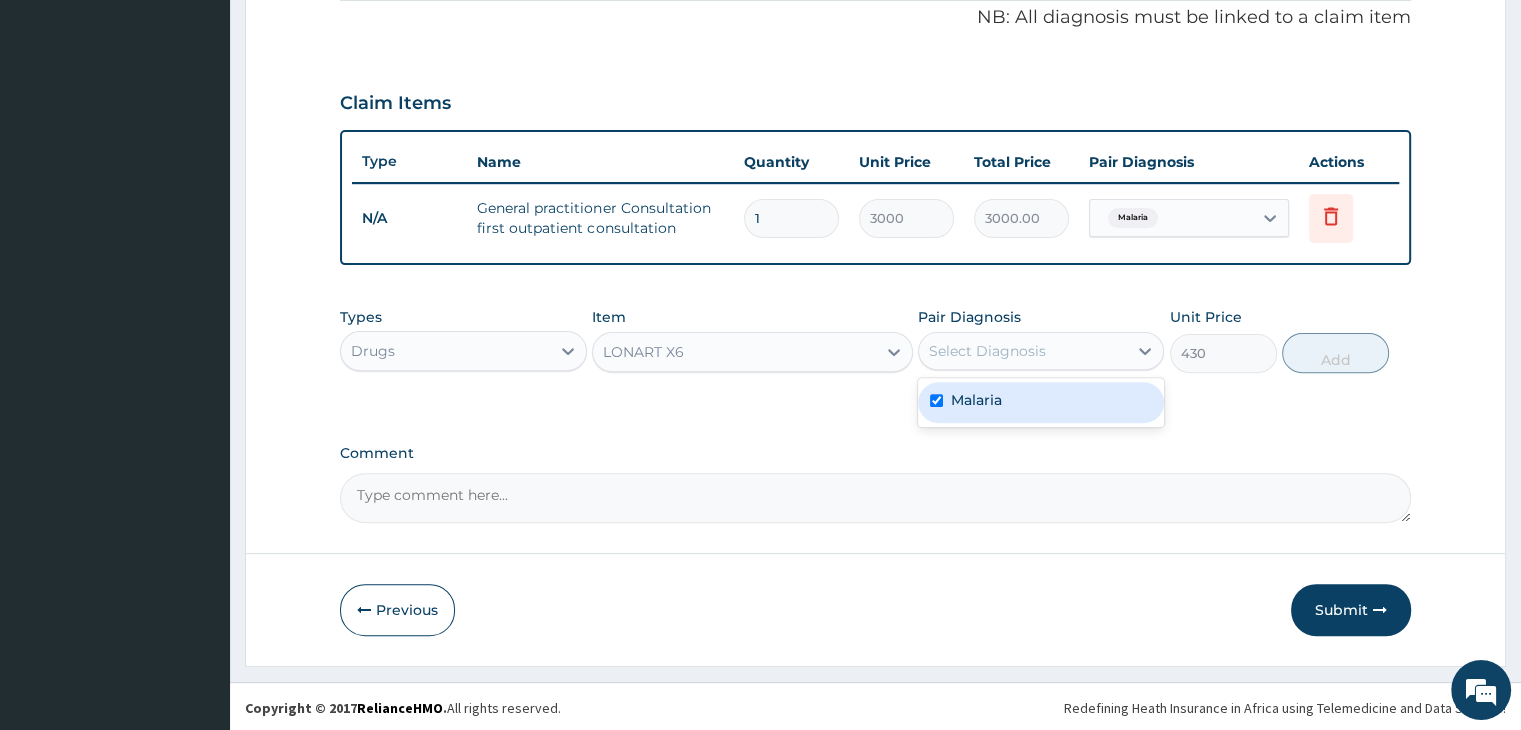 checkbox on "true" 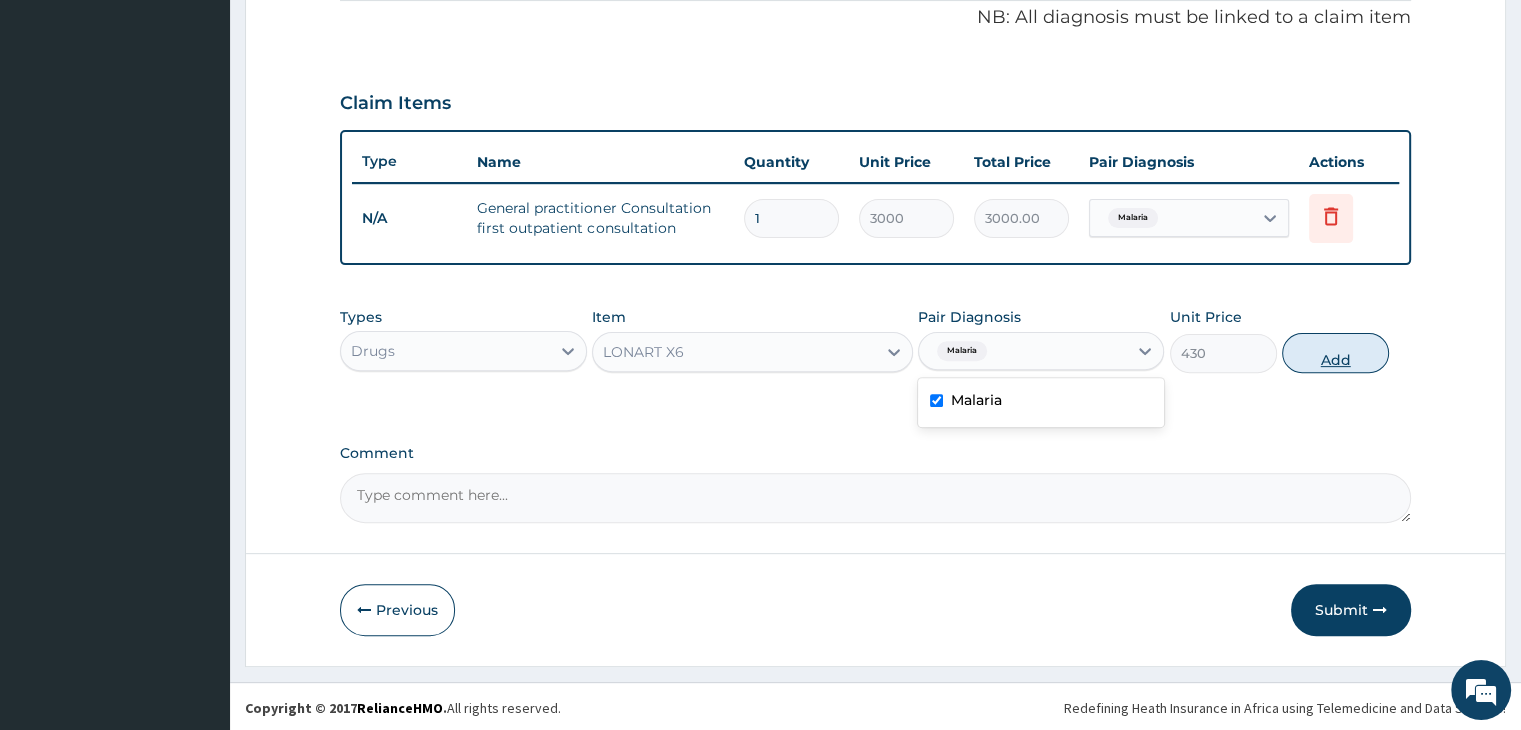 click on "Add" at bounding box center [1335, 353] 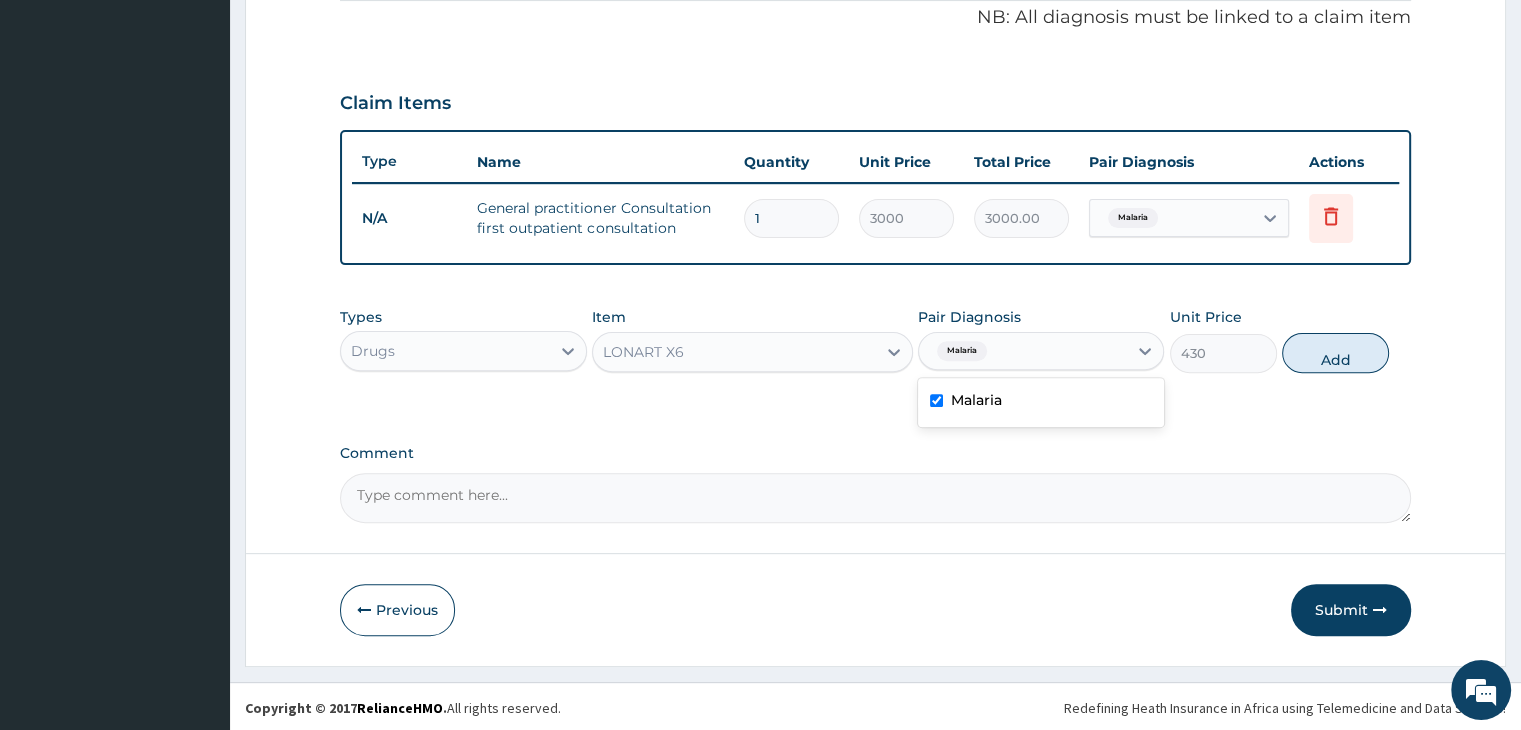 type on "0" 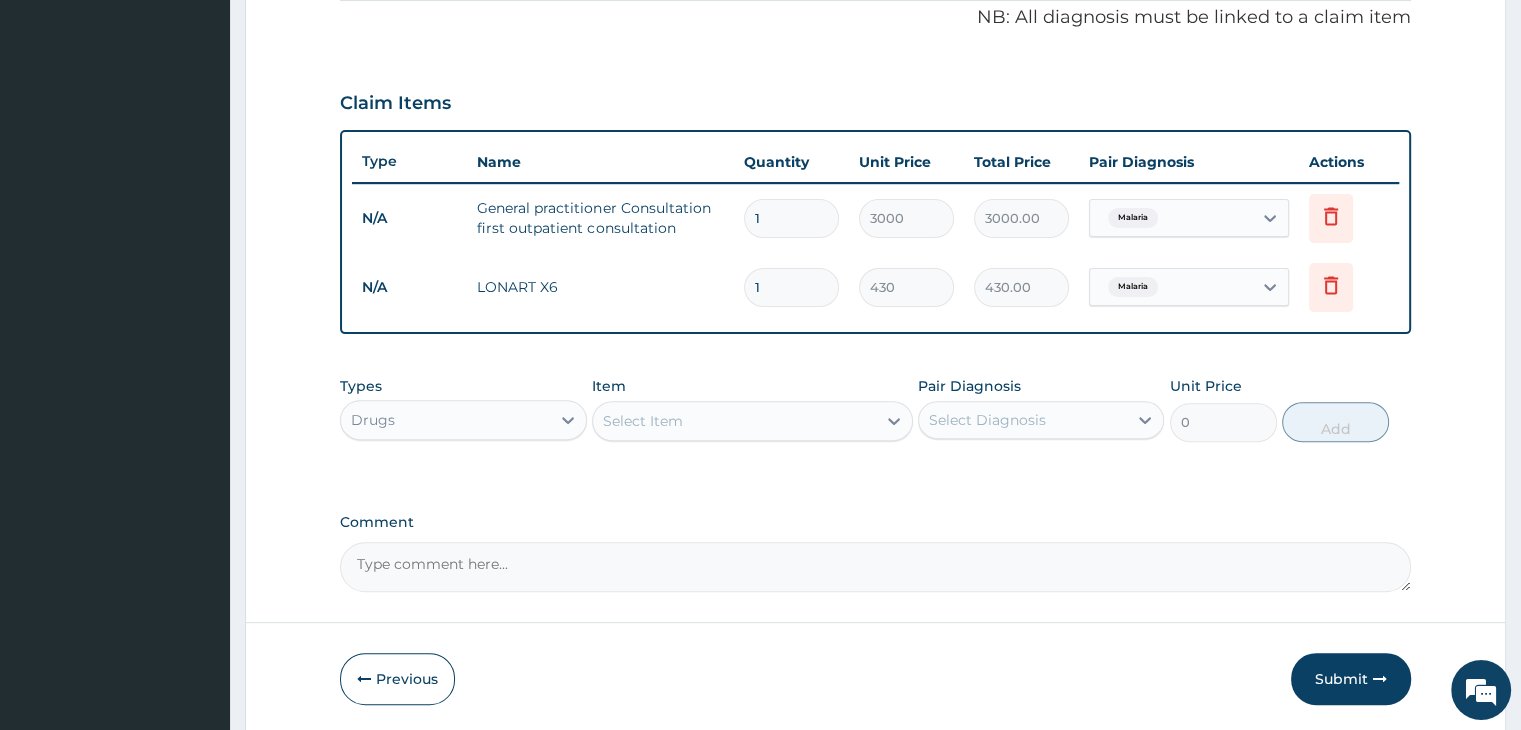 click on "Select Item" at bounding box center (734, 421) 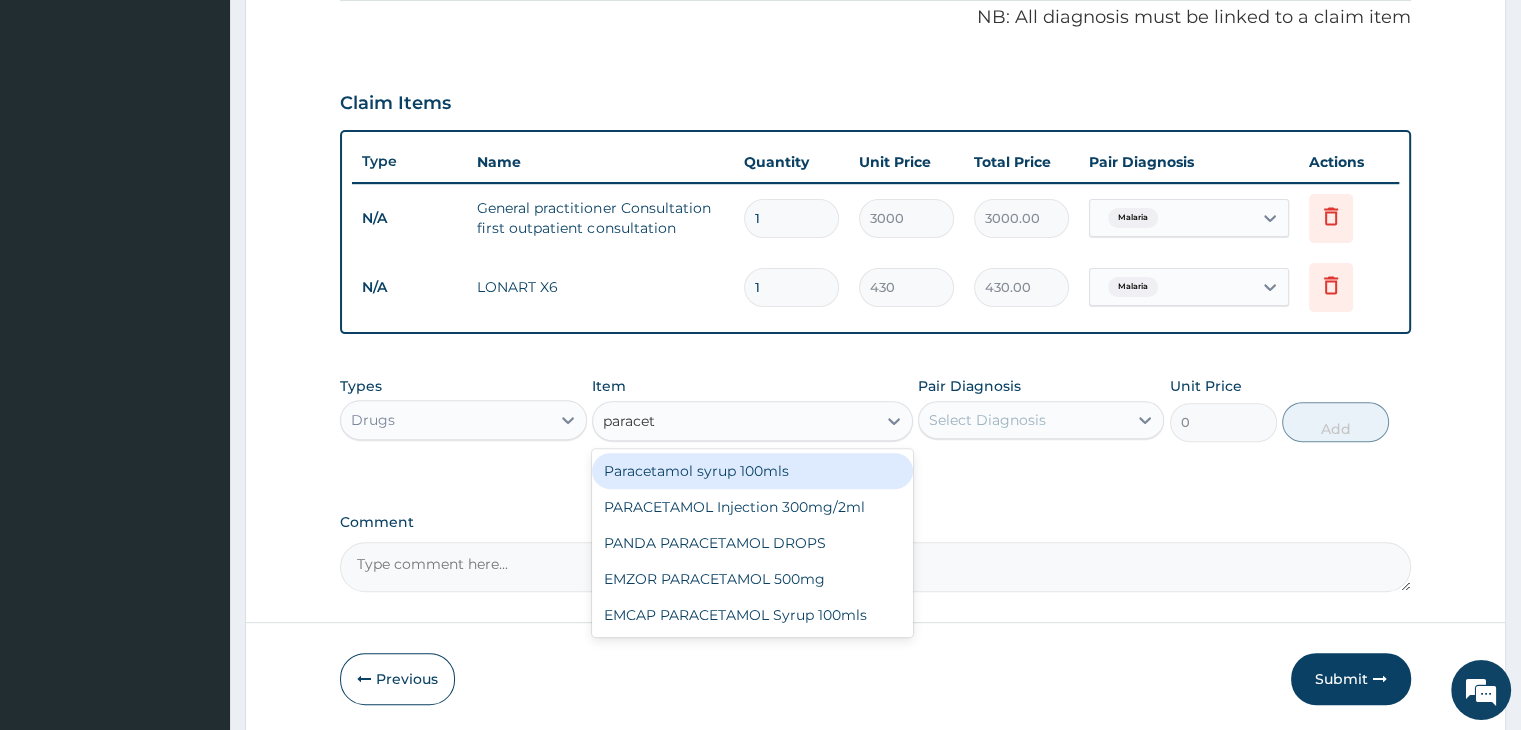 type on "paraceta" 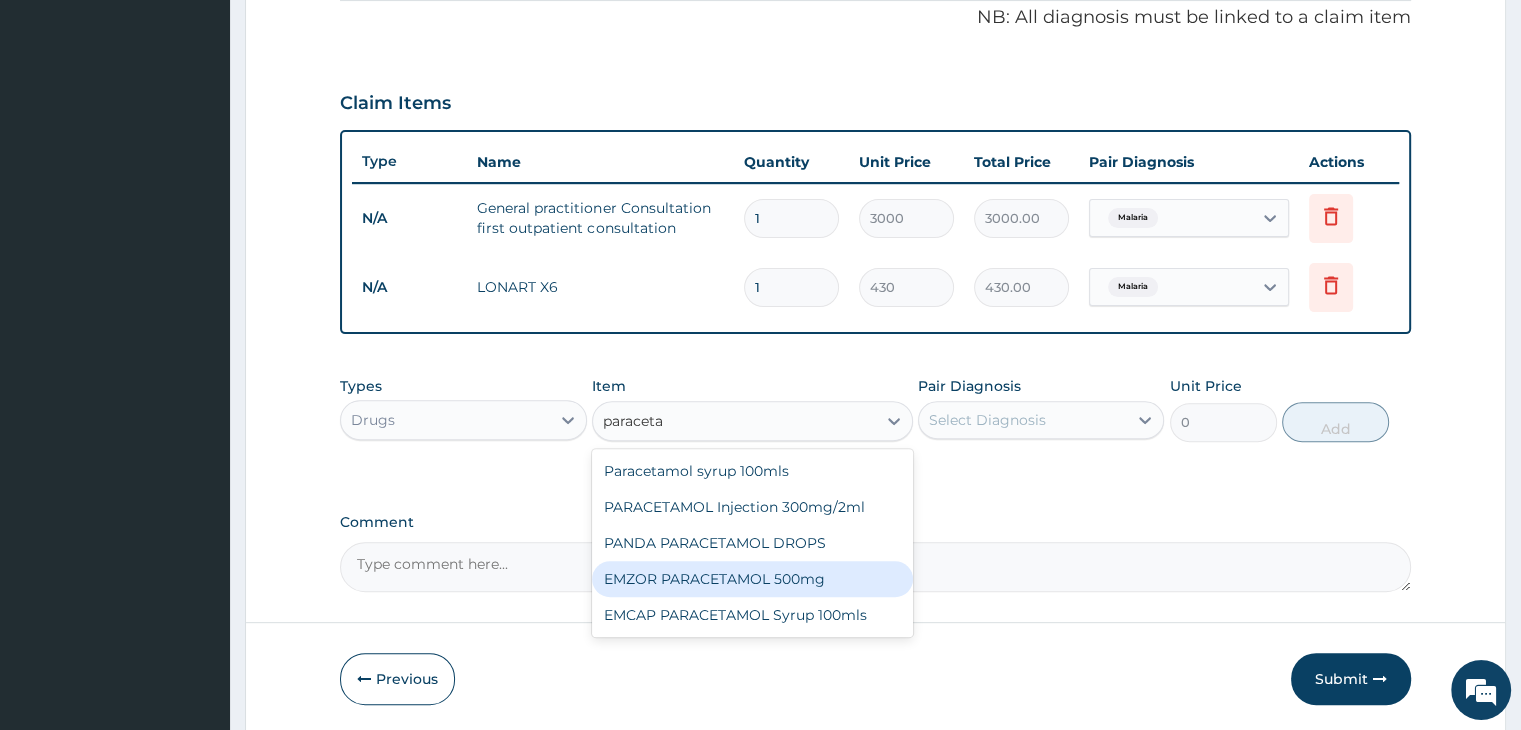 click on "EMZOR PARACETAMOL 500mg" at bounding box center (752, 579) 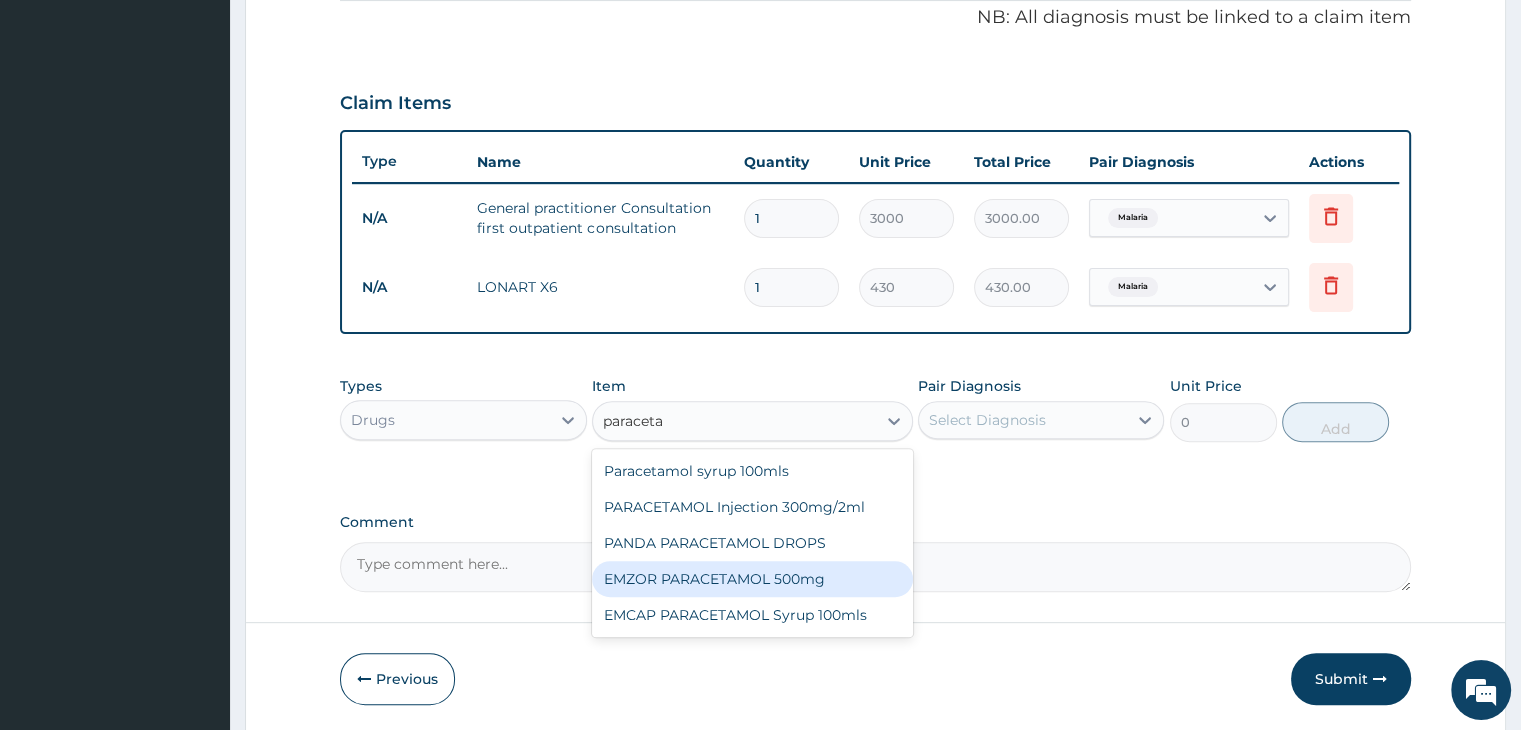 type 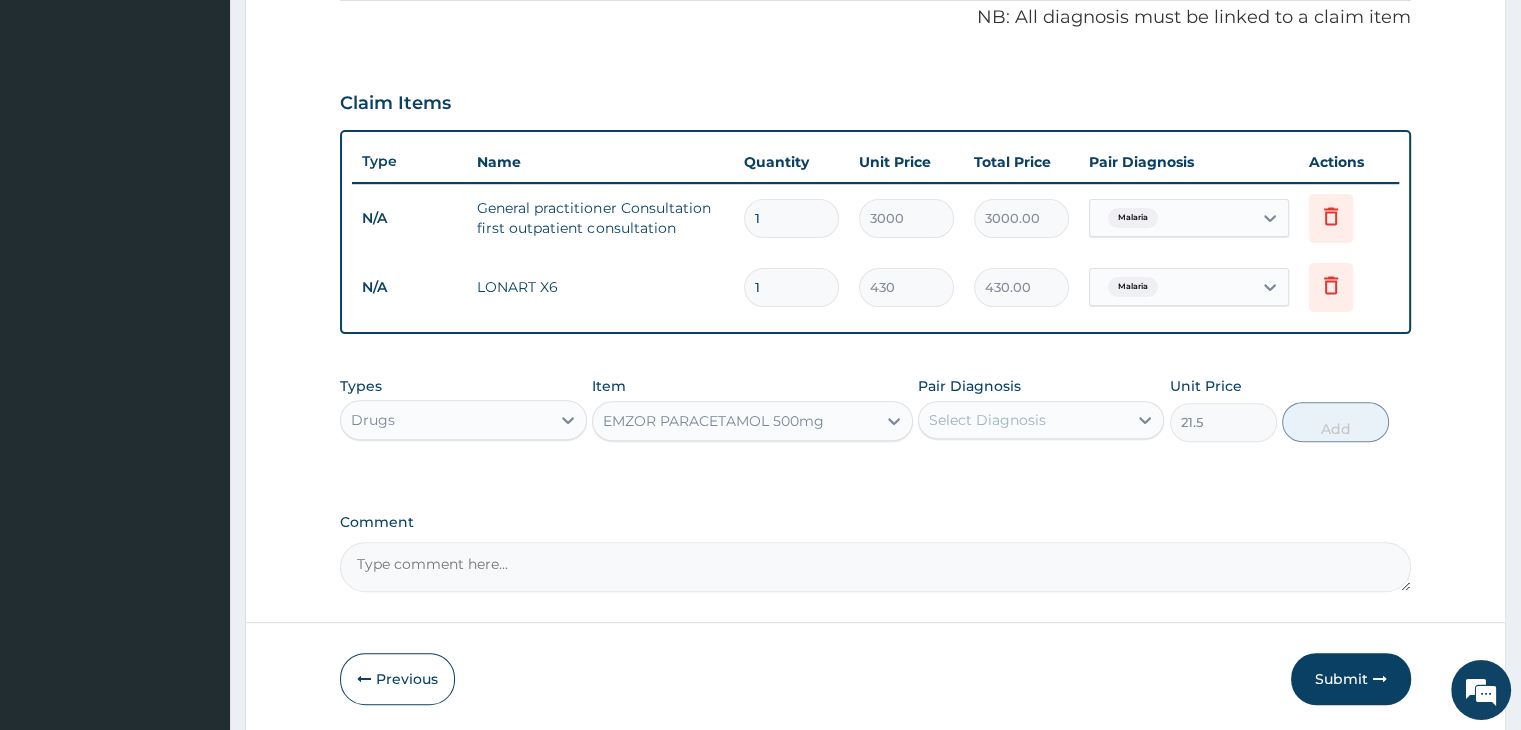 click on "Select Diagnosis" at bounding box center [1023, 420] 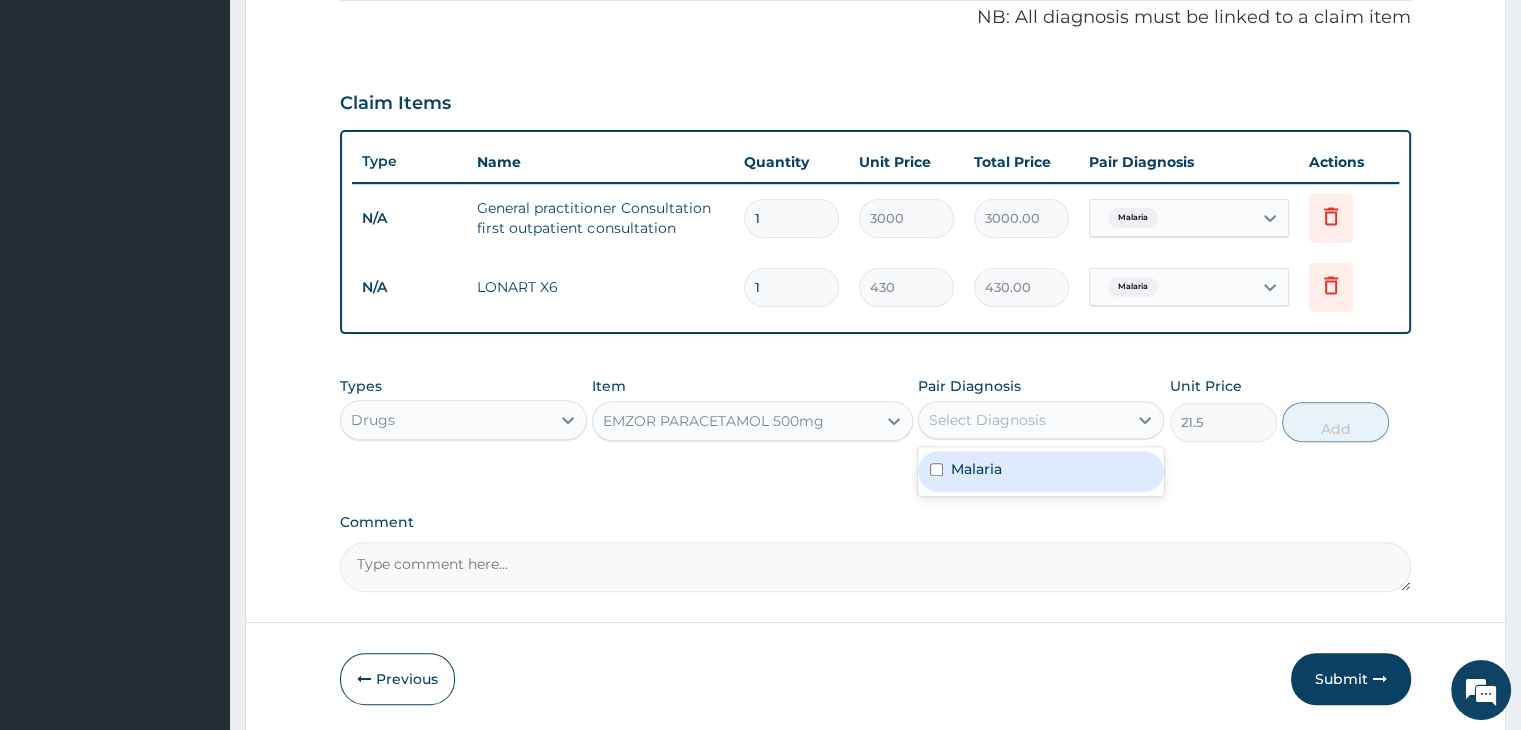 click on "Malaria" at bounding box center [1041, 471] 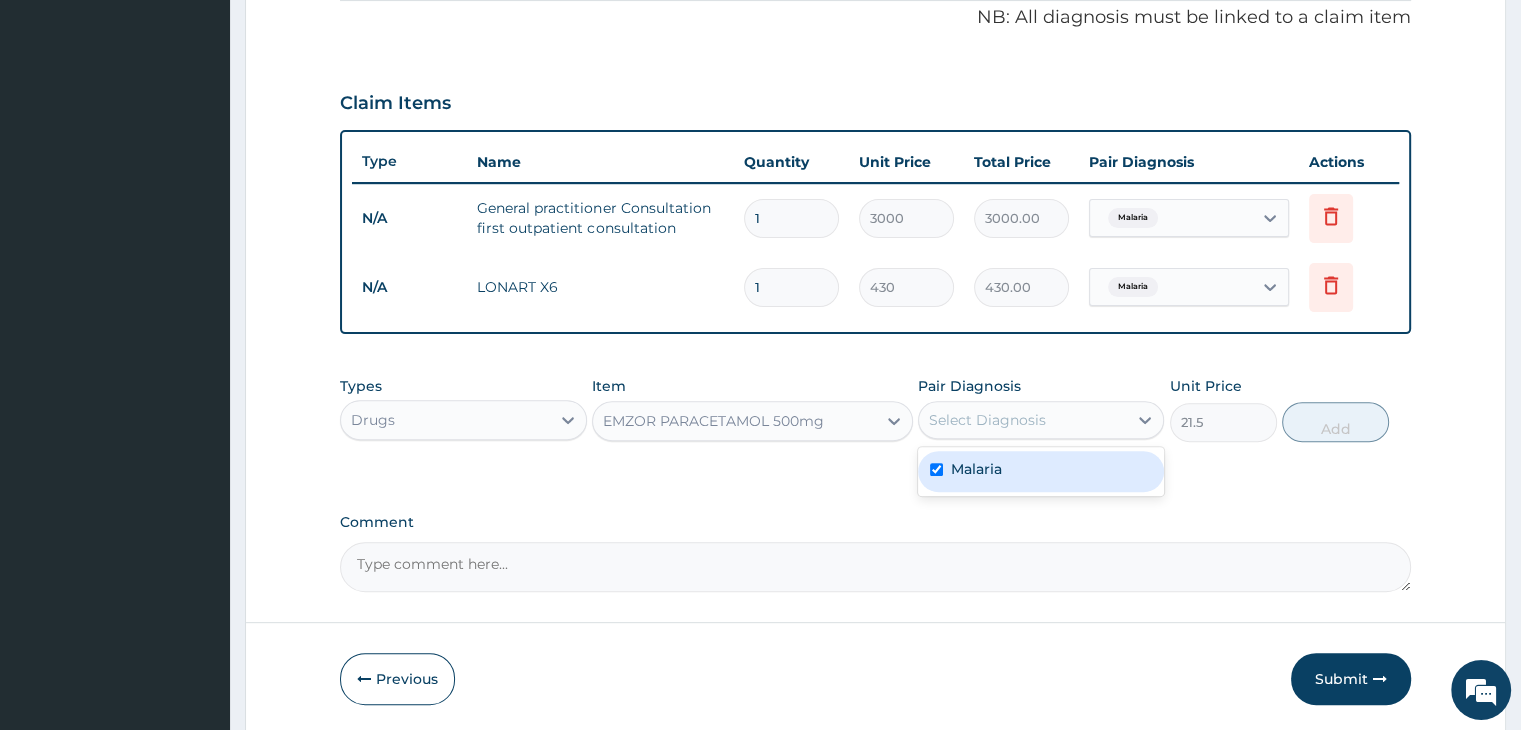 checkbox on "true" 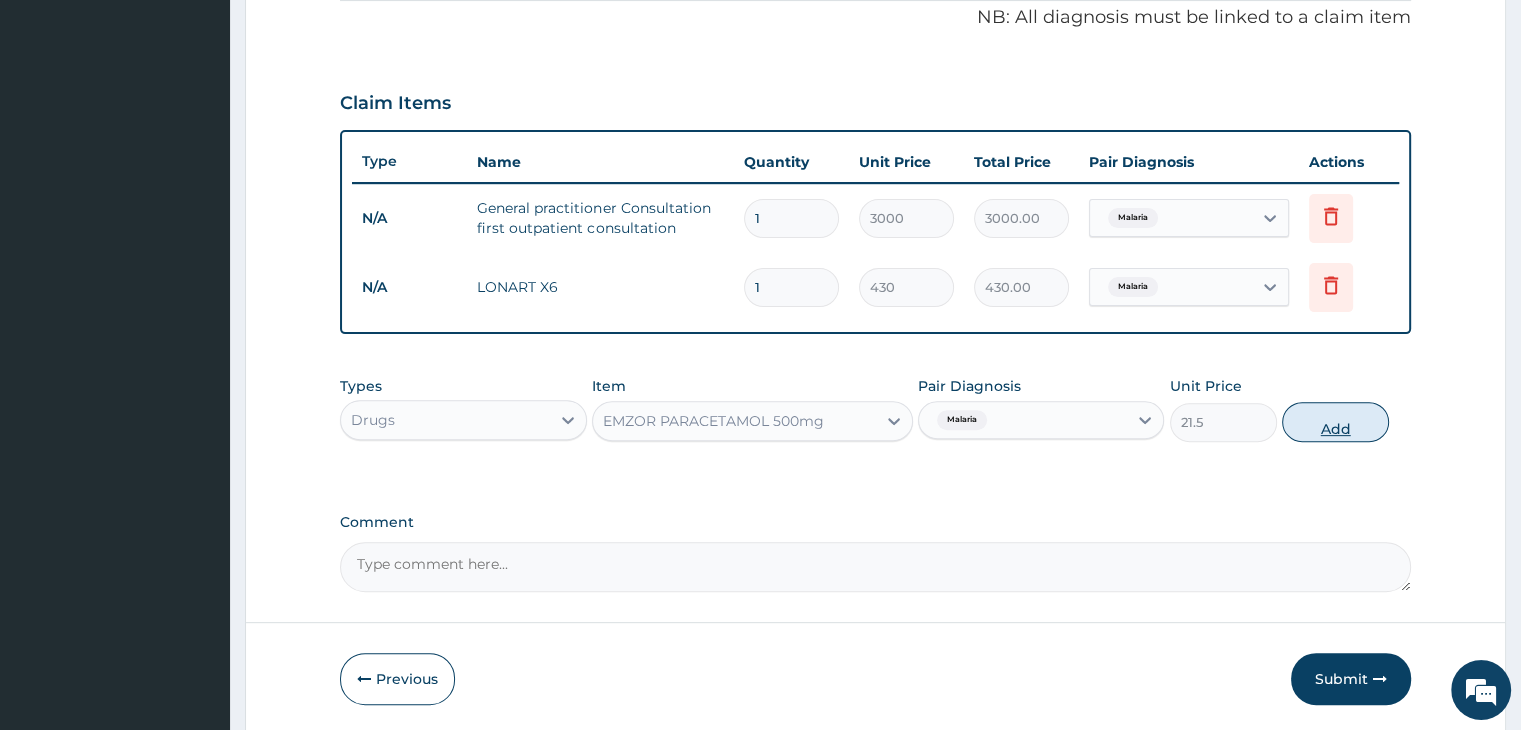 click on "Add" at bounding box center [1335, 422] 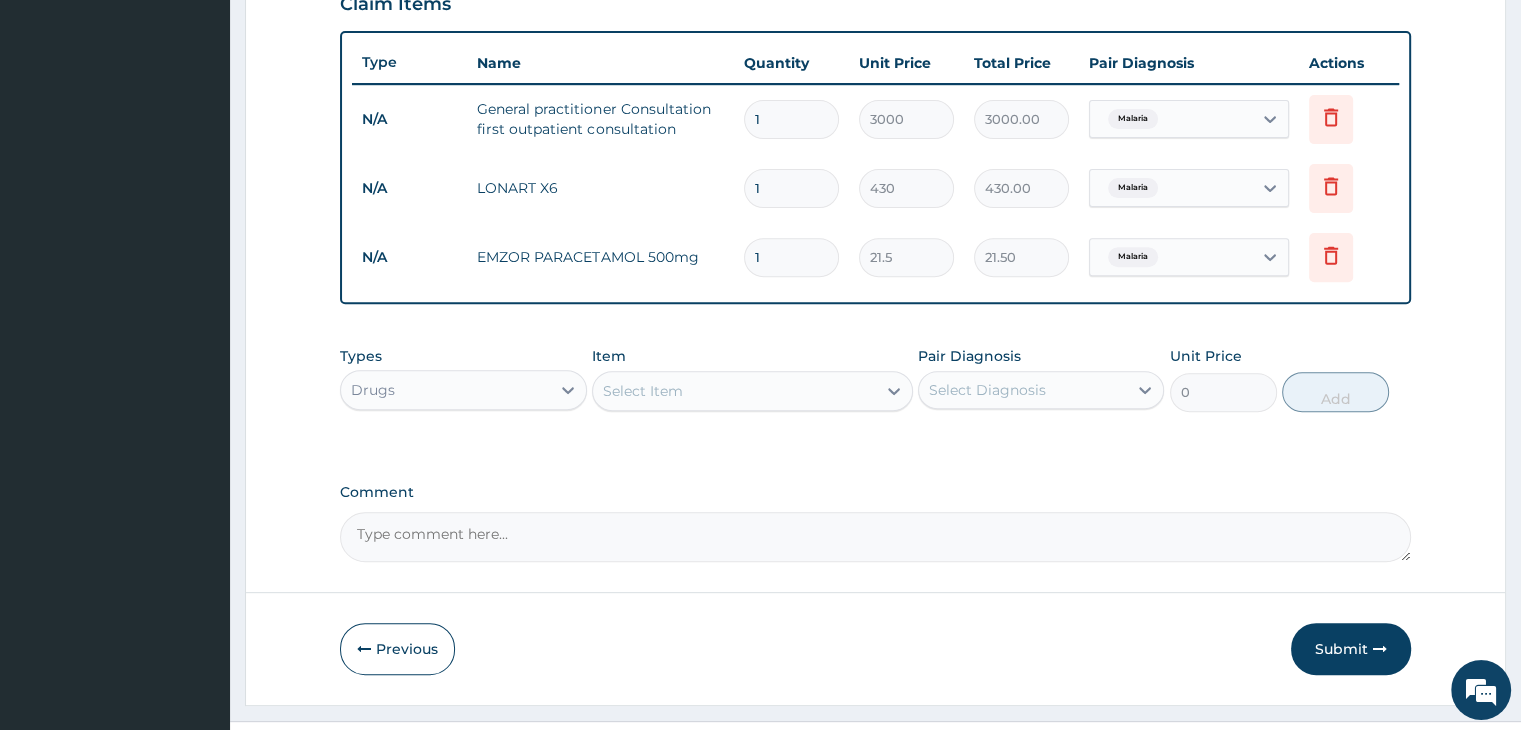scroll, scrollTop: 714, scrollLeft: 0, axis: vertical 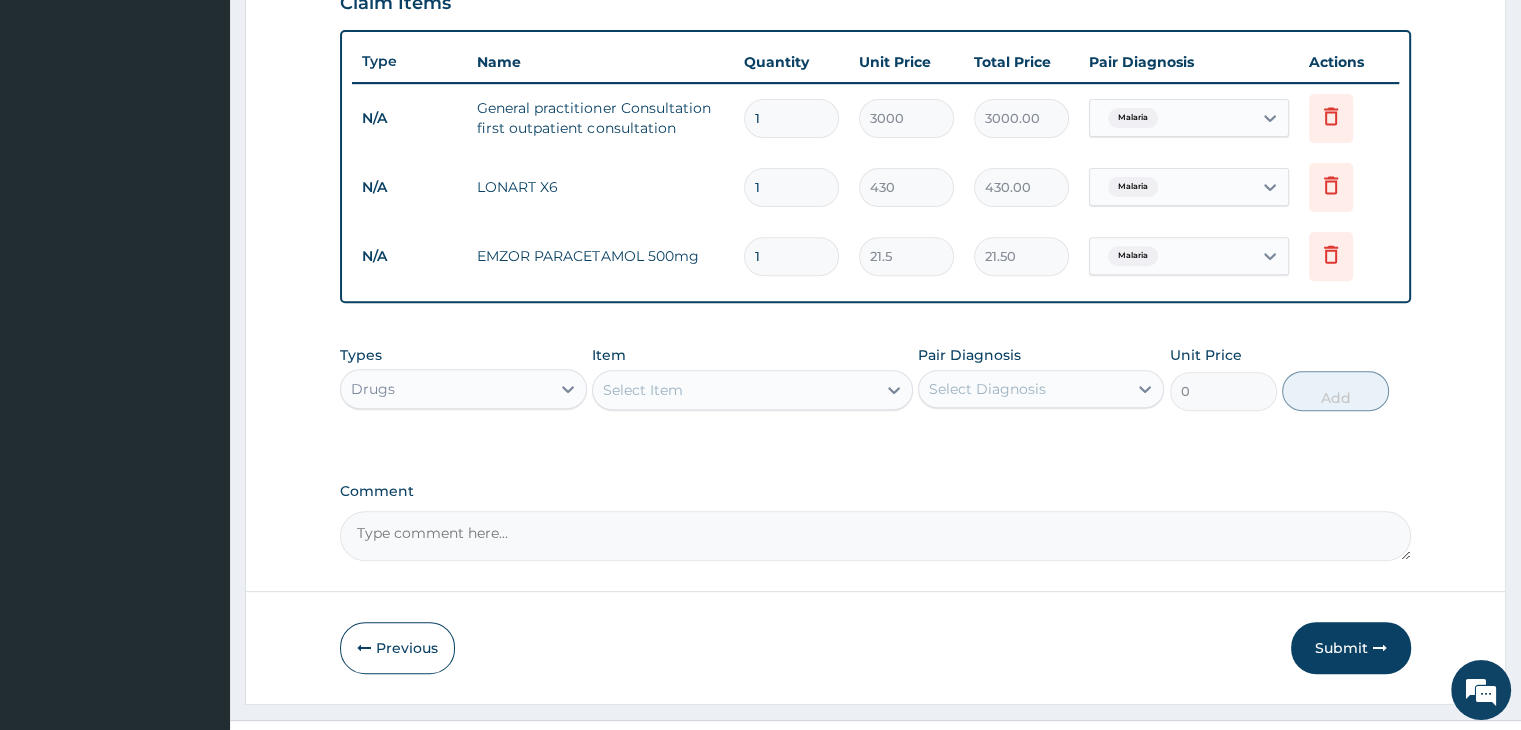 click on "Drugs" at bounding box center [445, 389] 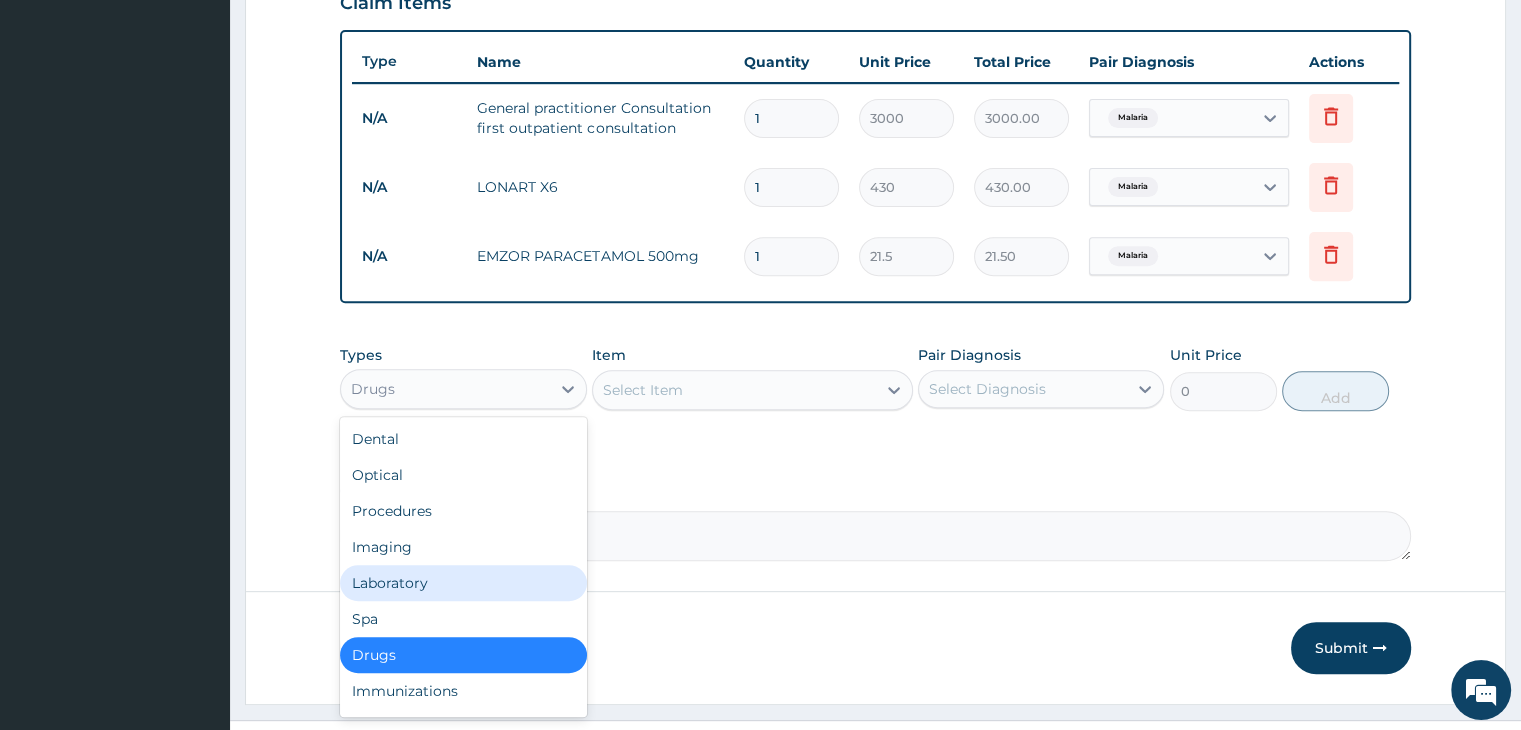 click on "Laboratory" at bounding box center (463, 583) 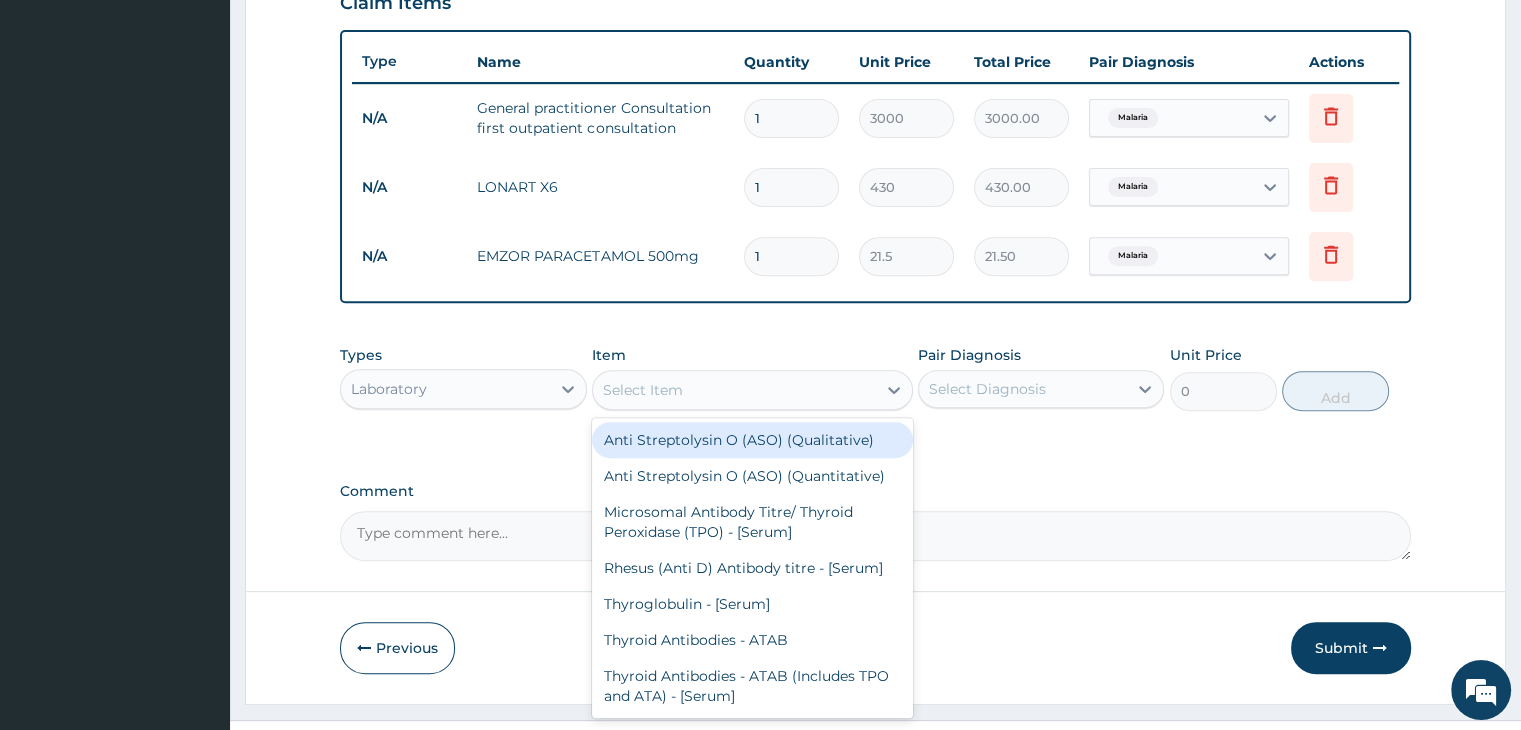 click on "Select Item" at bounding box center [734, 390] 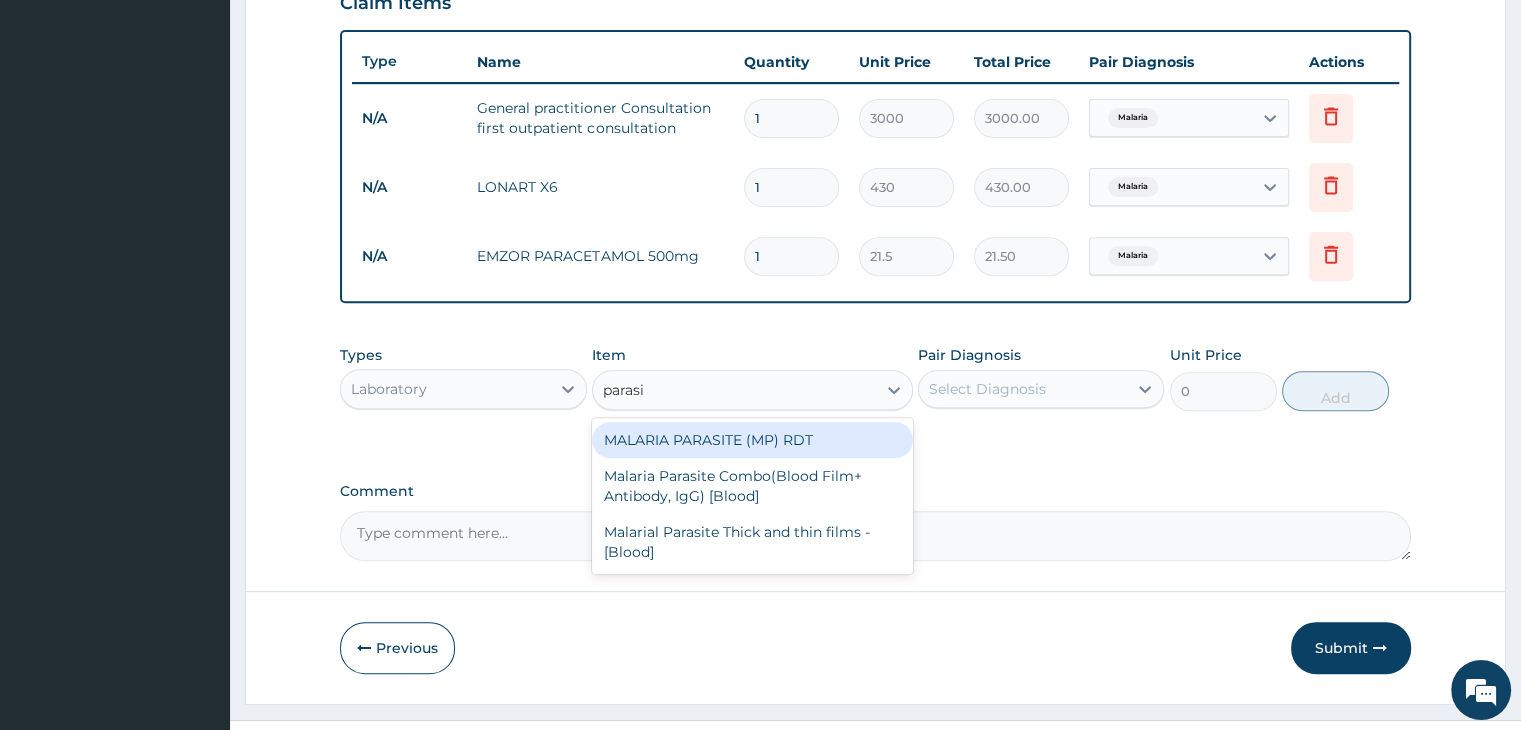 type on "parasit" 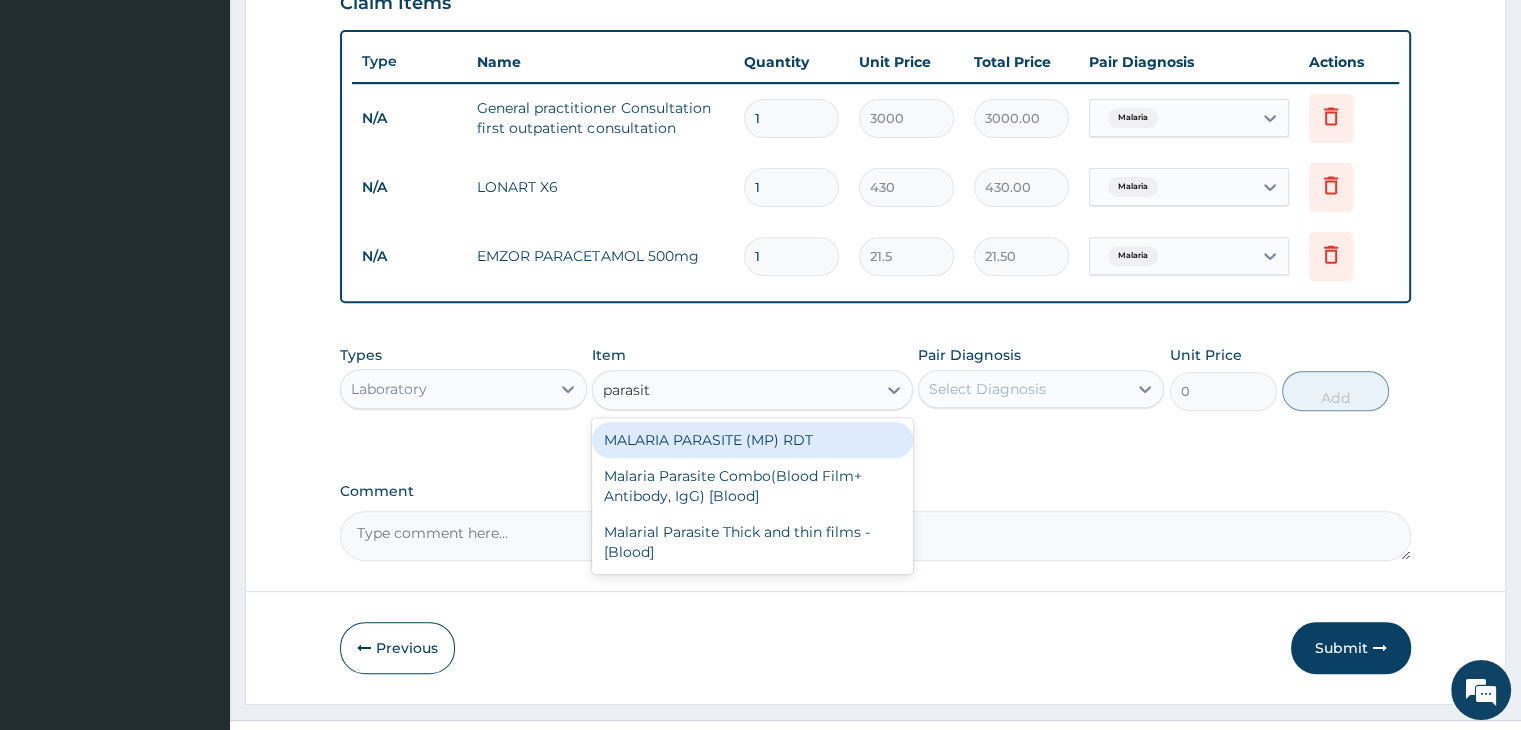 click on "MALARIA PARASITE (MP) RDT" at bounding box center [752, 440] 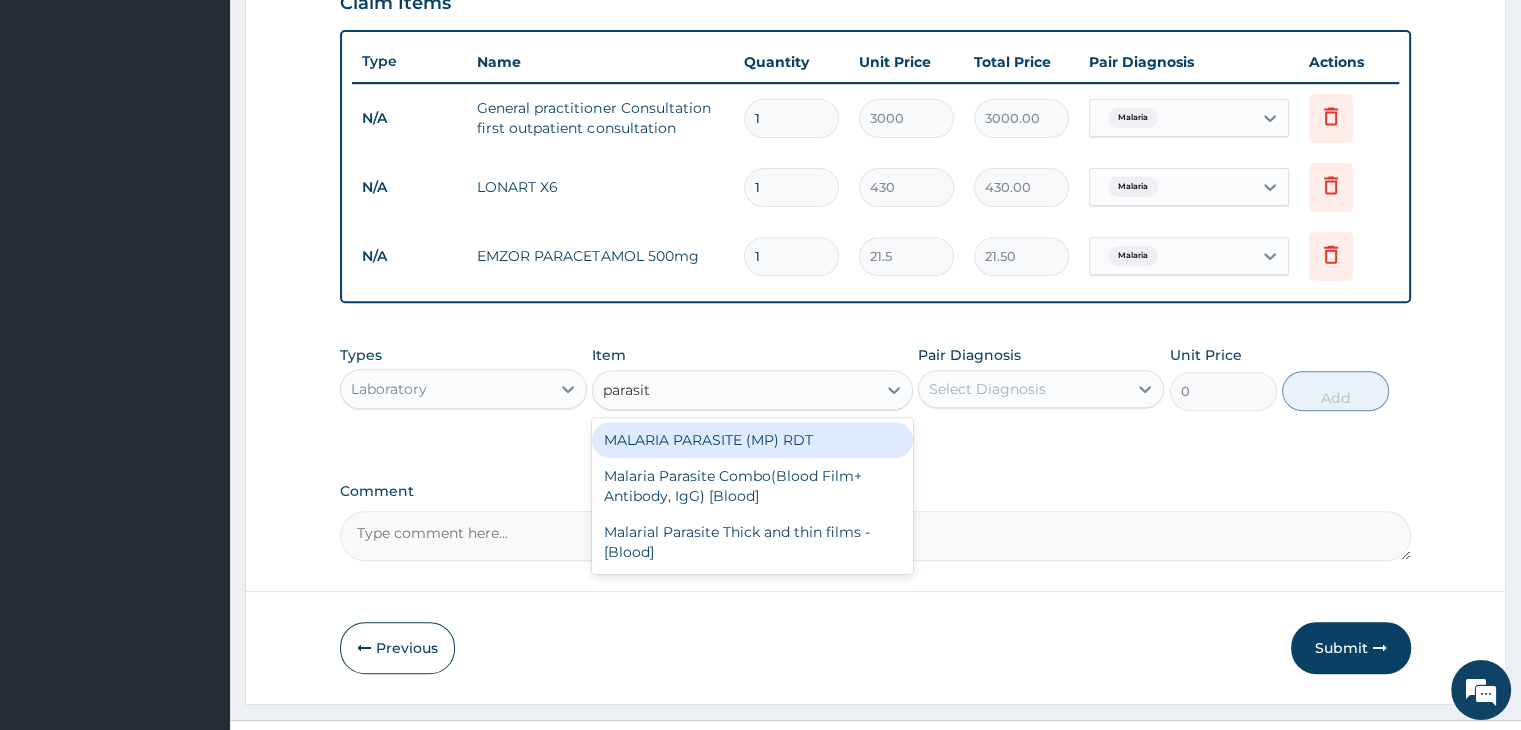 type 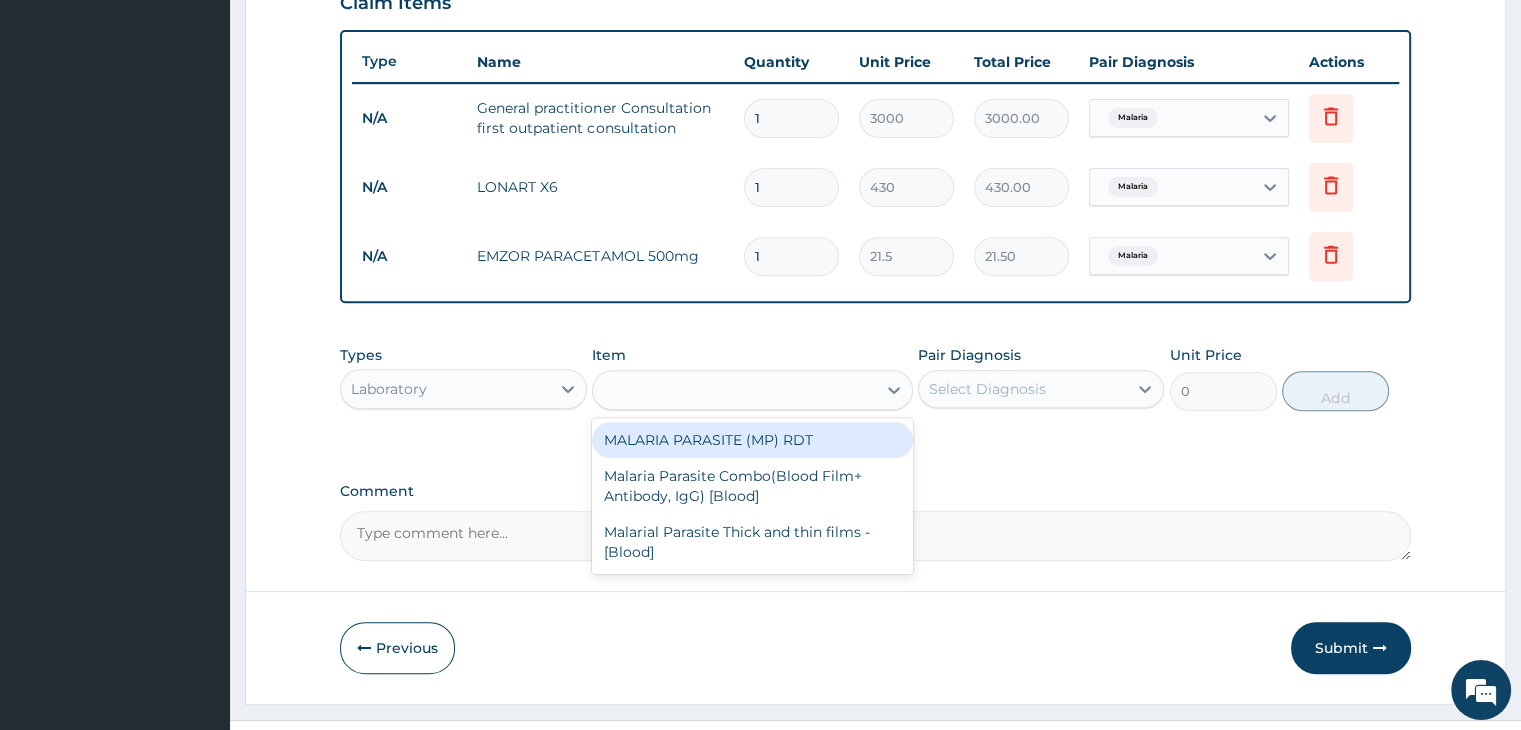 type on "1500" 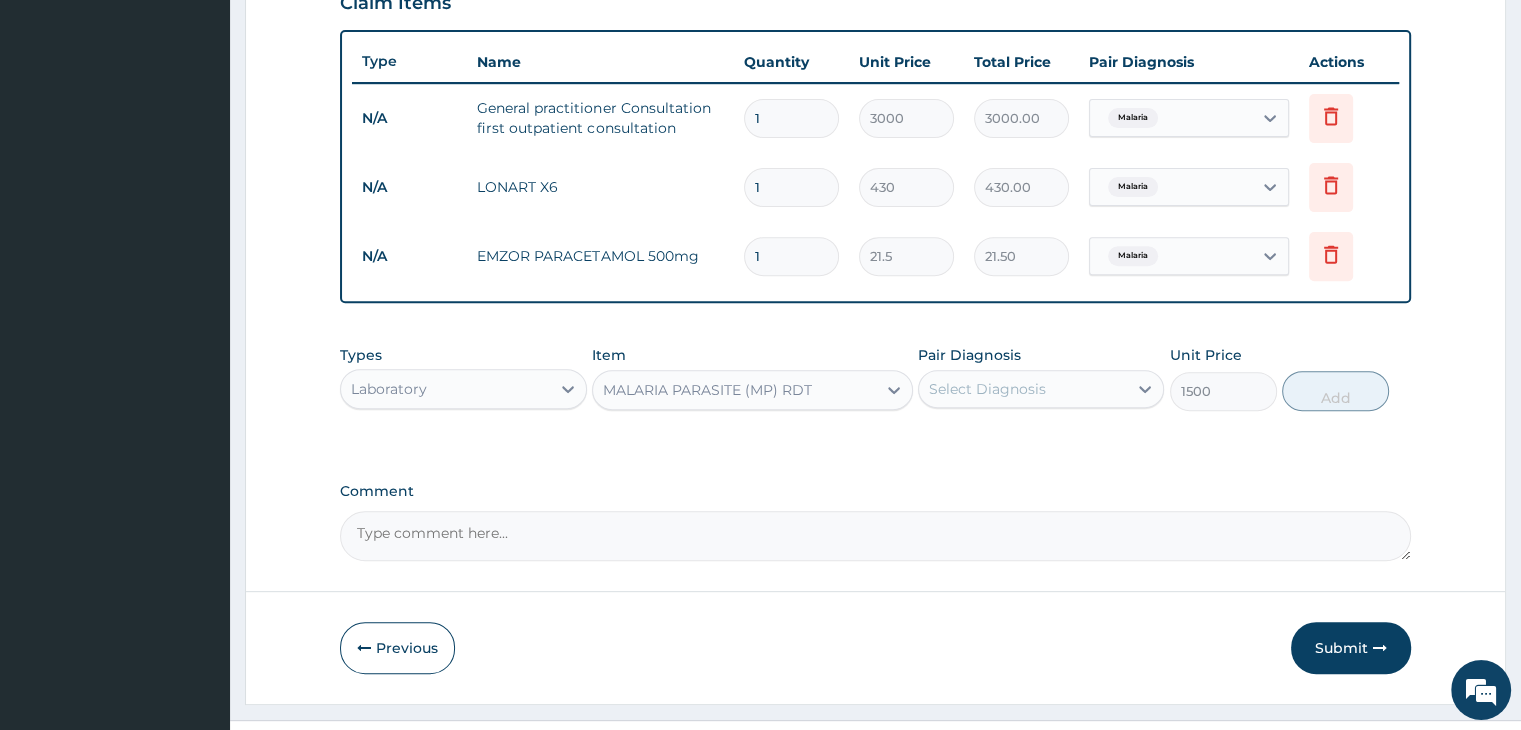 click on "Select Diagnosis" at bounding box center (987, 389) 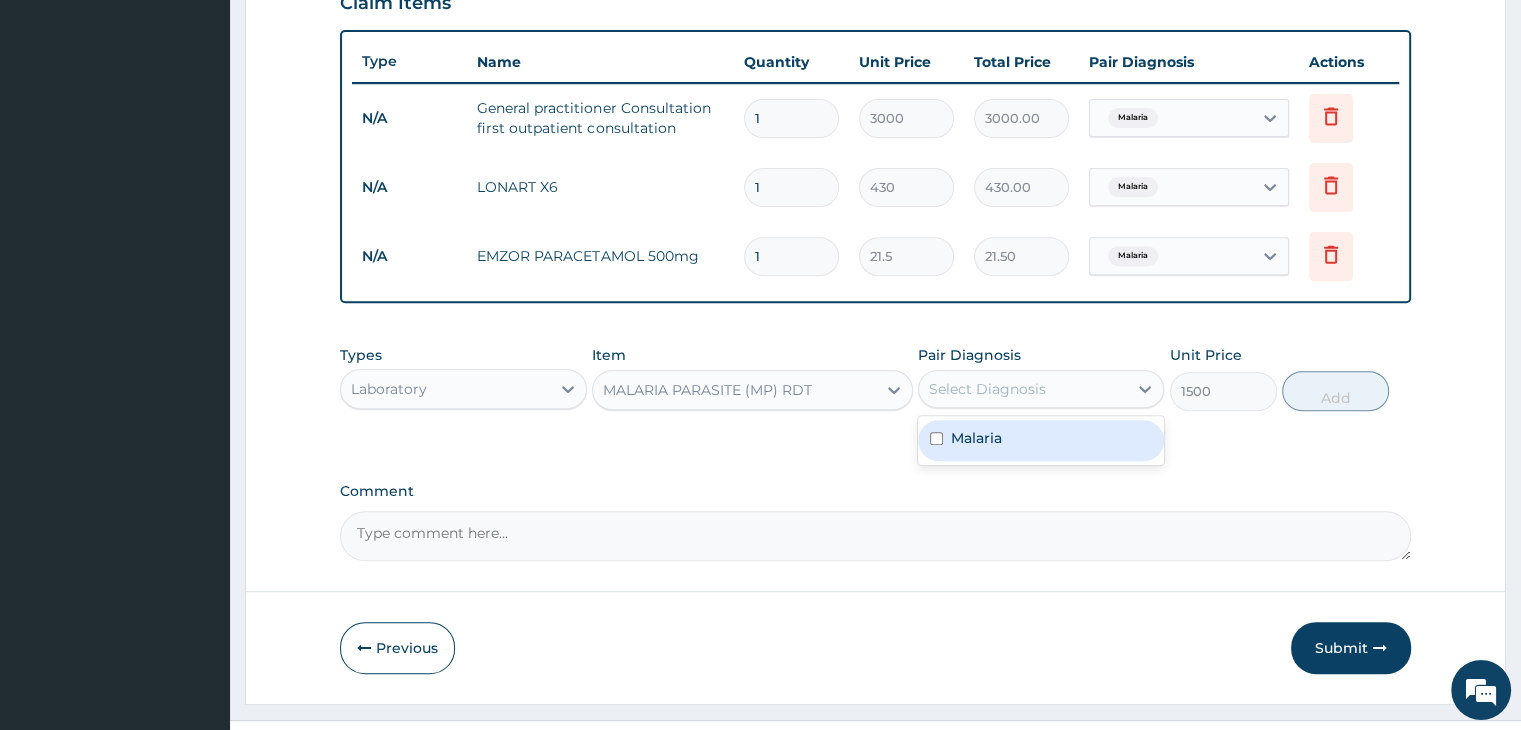 click on "Malaria" at bounding box center (1041, 440) 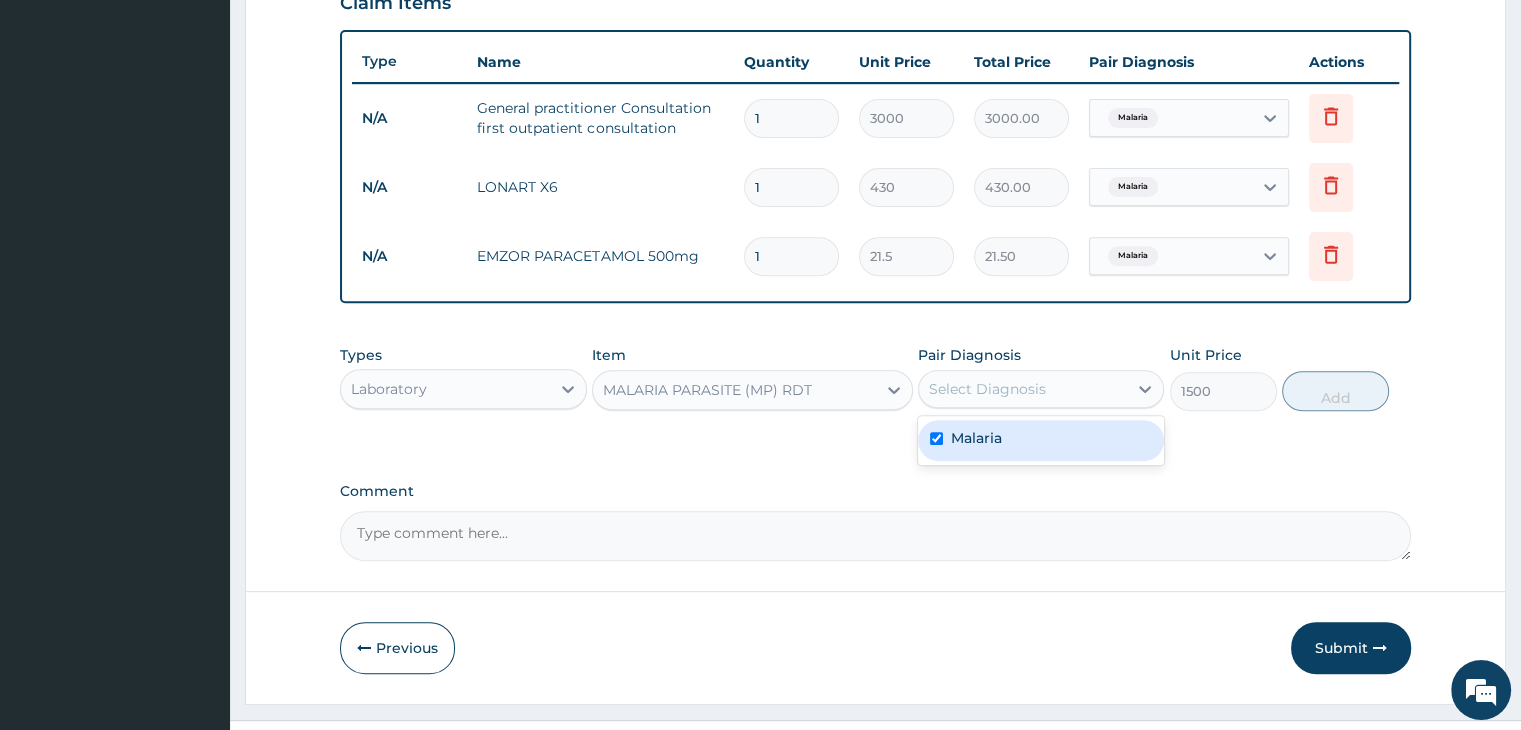 checkbox on "true" 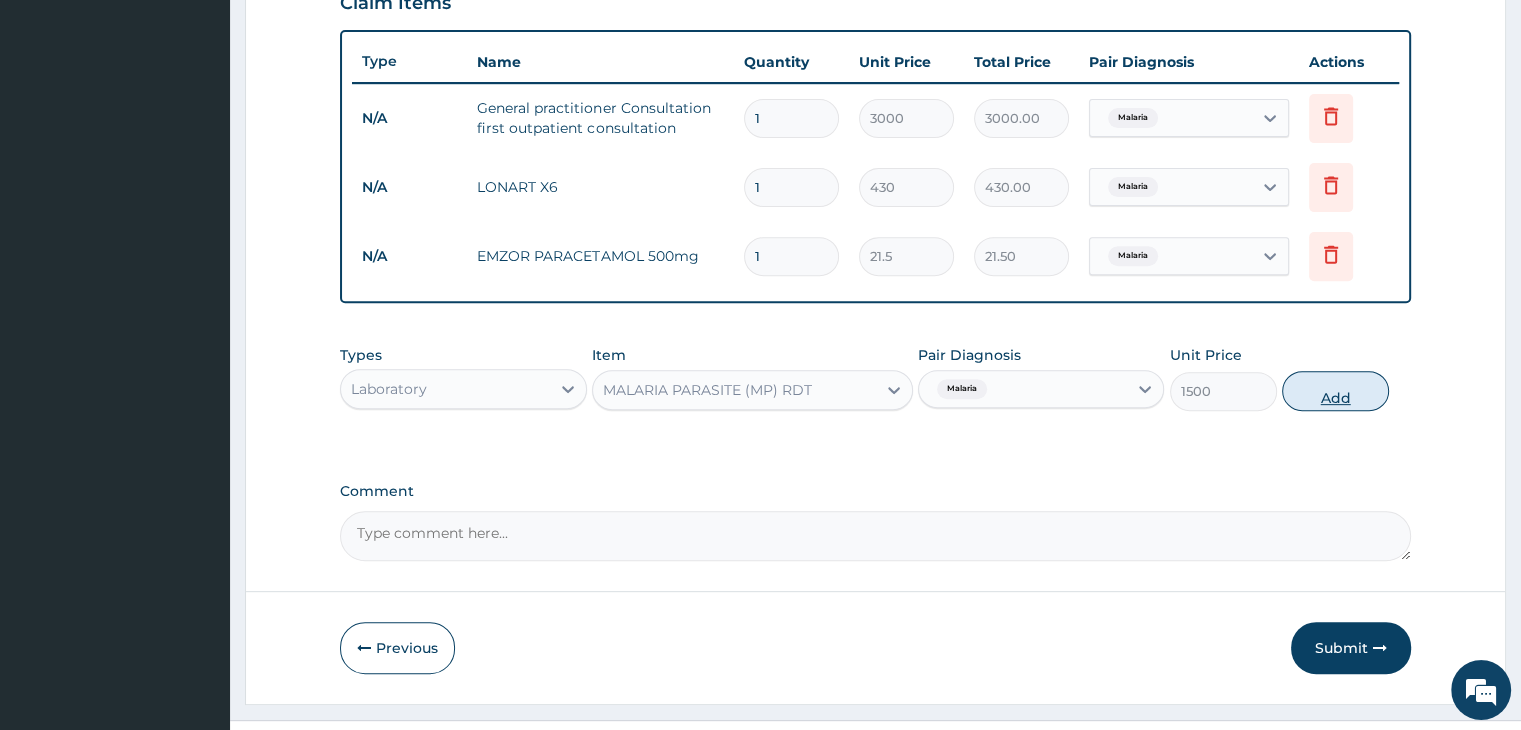 click on "Add" at bounding box center [1335, 391] 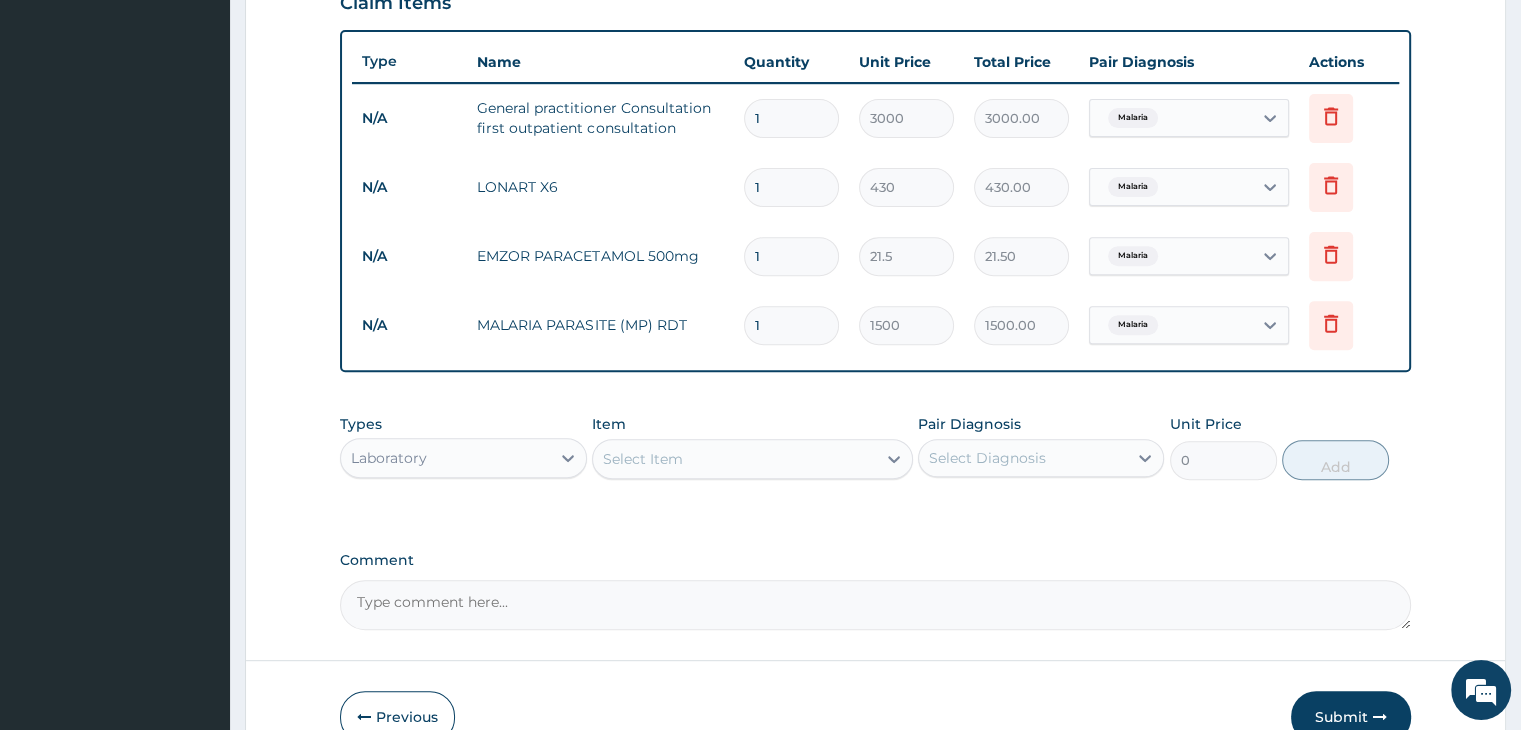 click on "1" at bounding box center [791, 187] 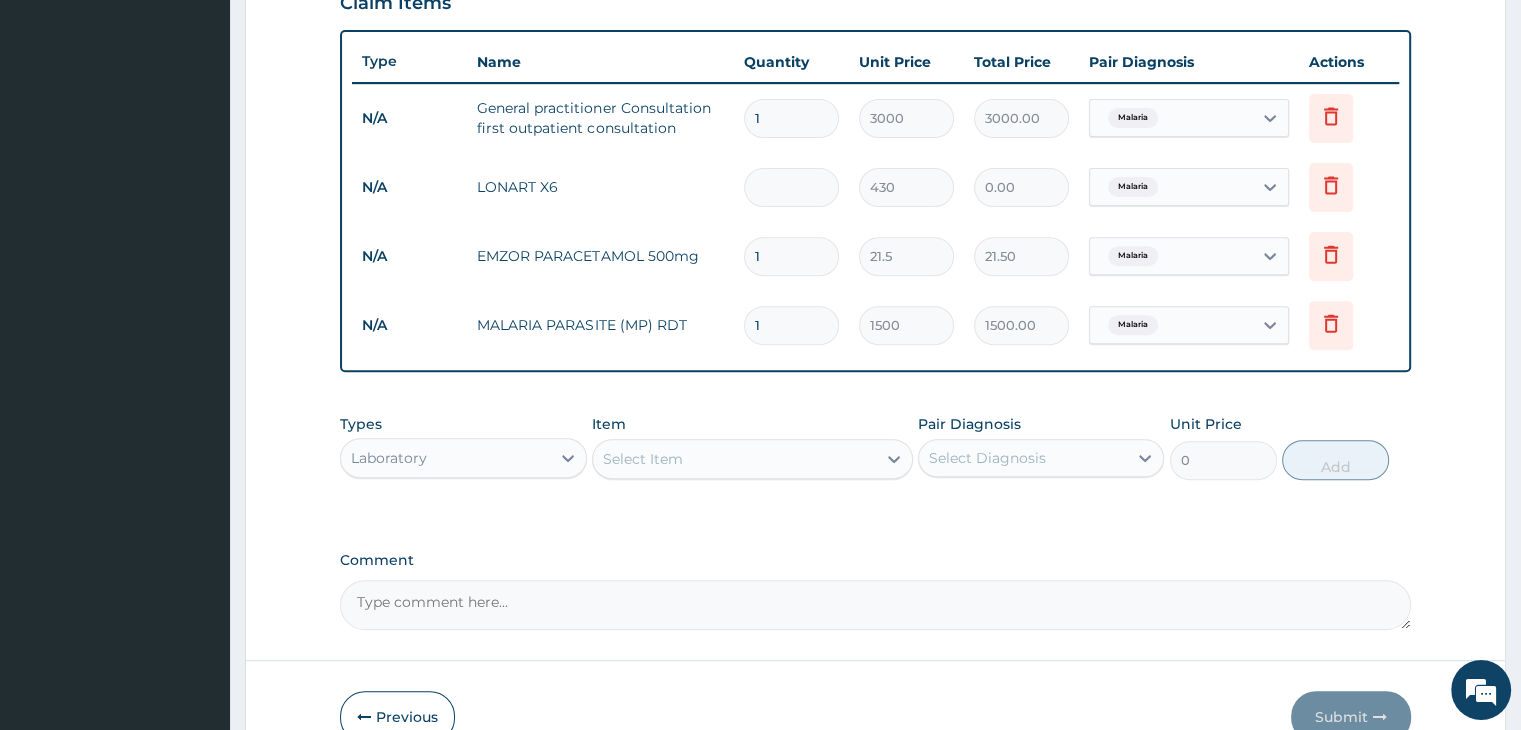 type on "6" 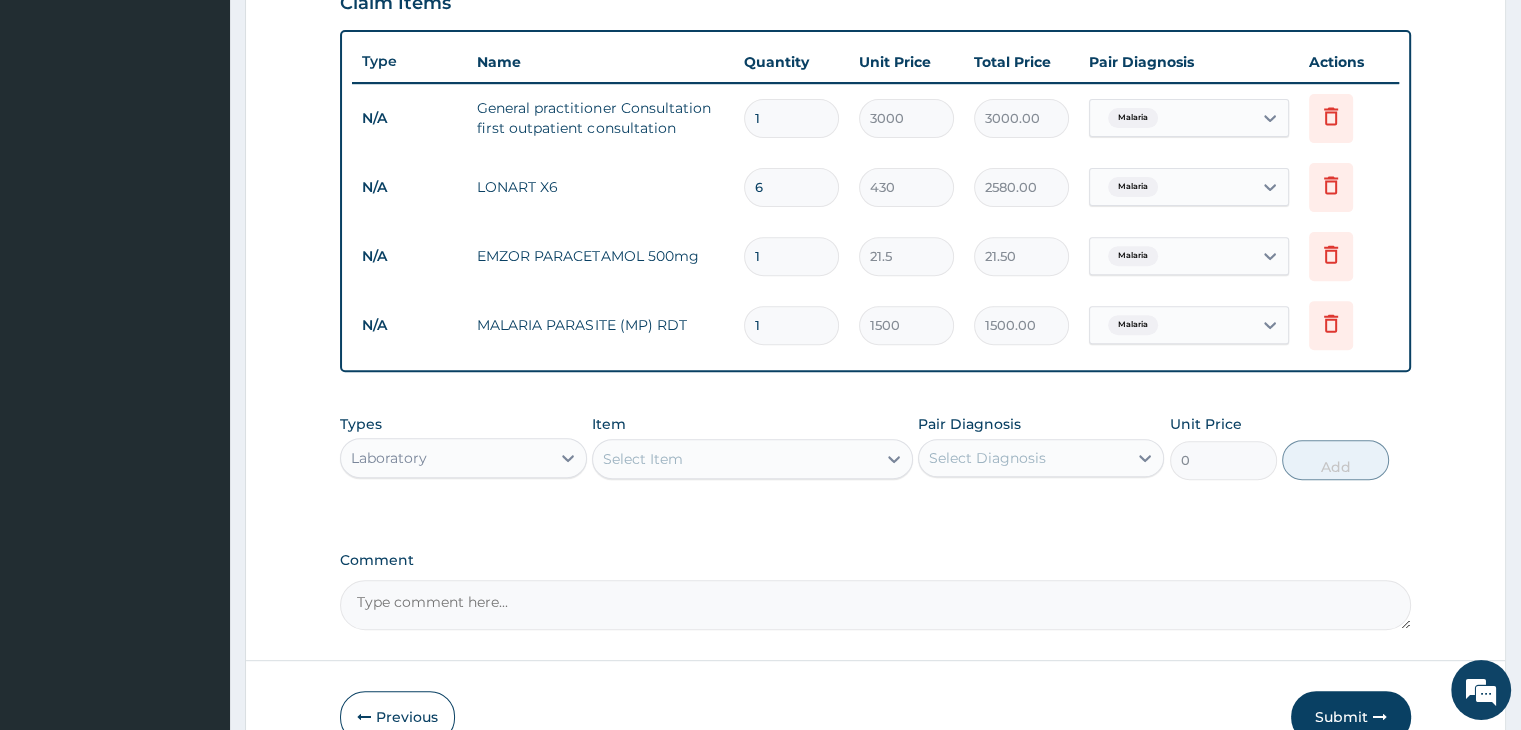 type on "6" 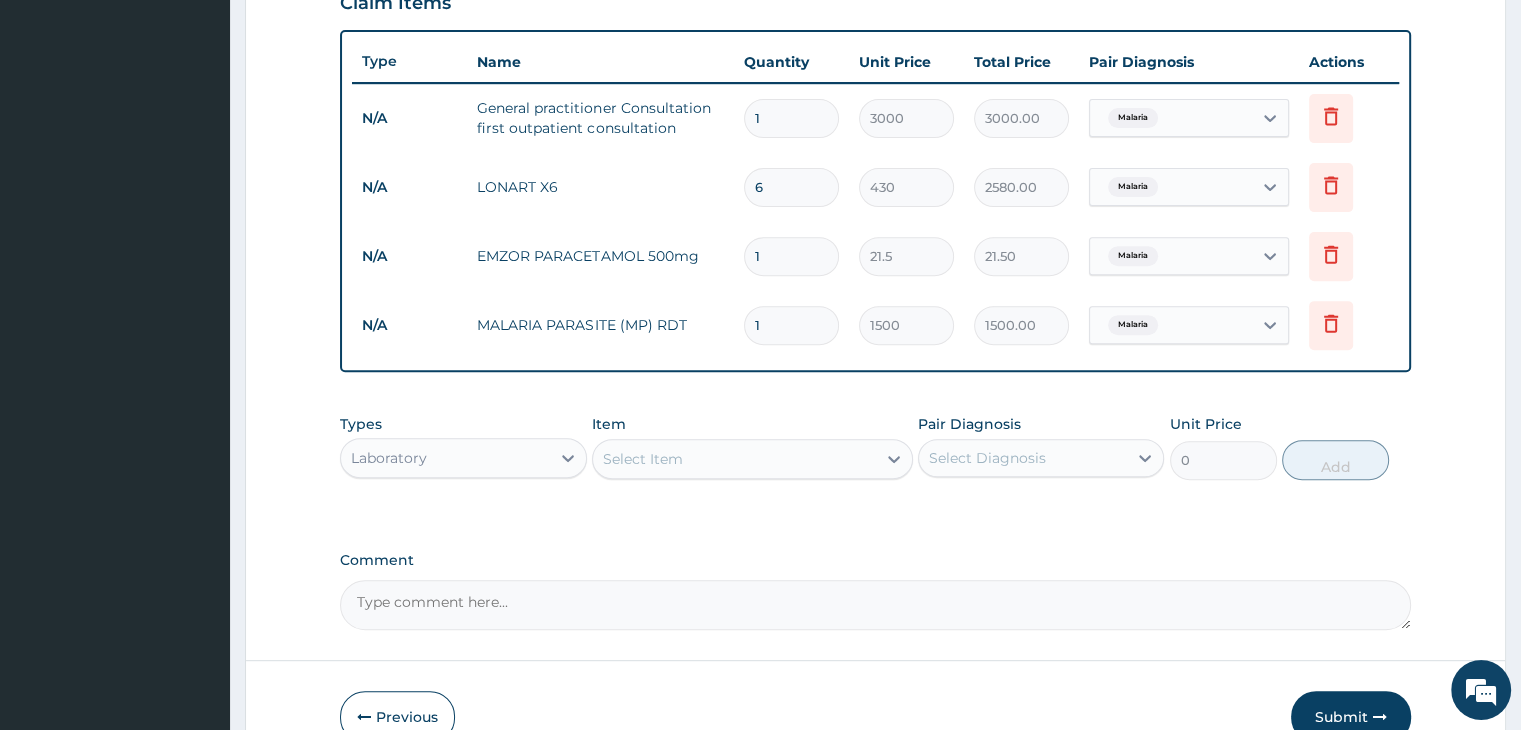 click on "1" at bounding box center (791, 256) 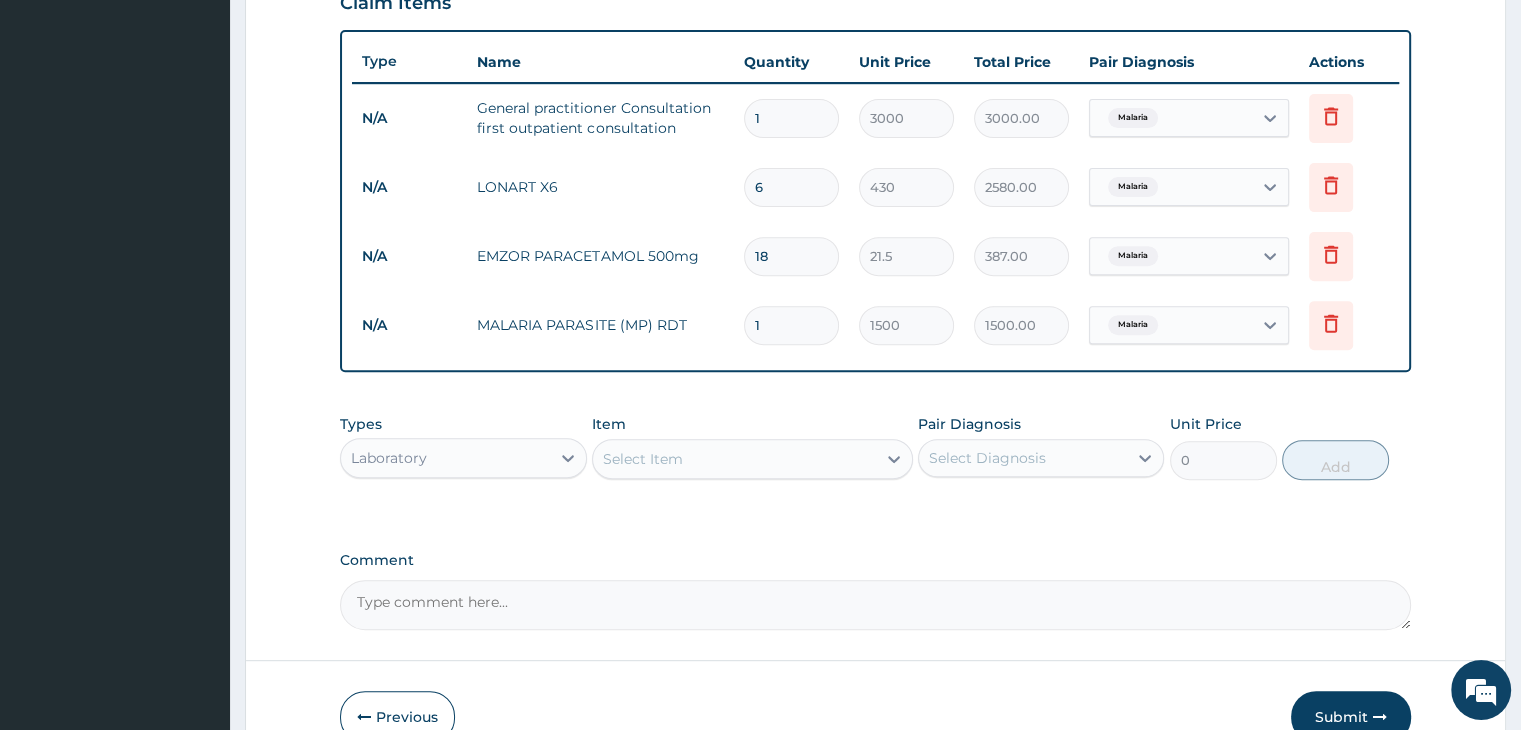 type on "18" 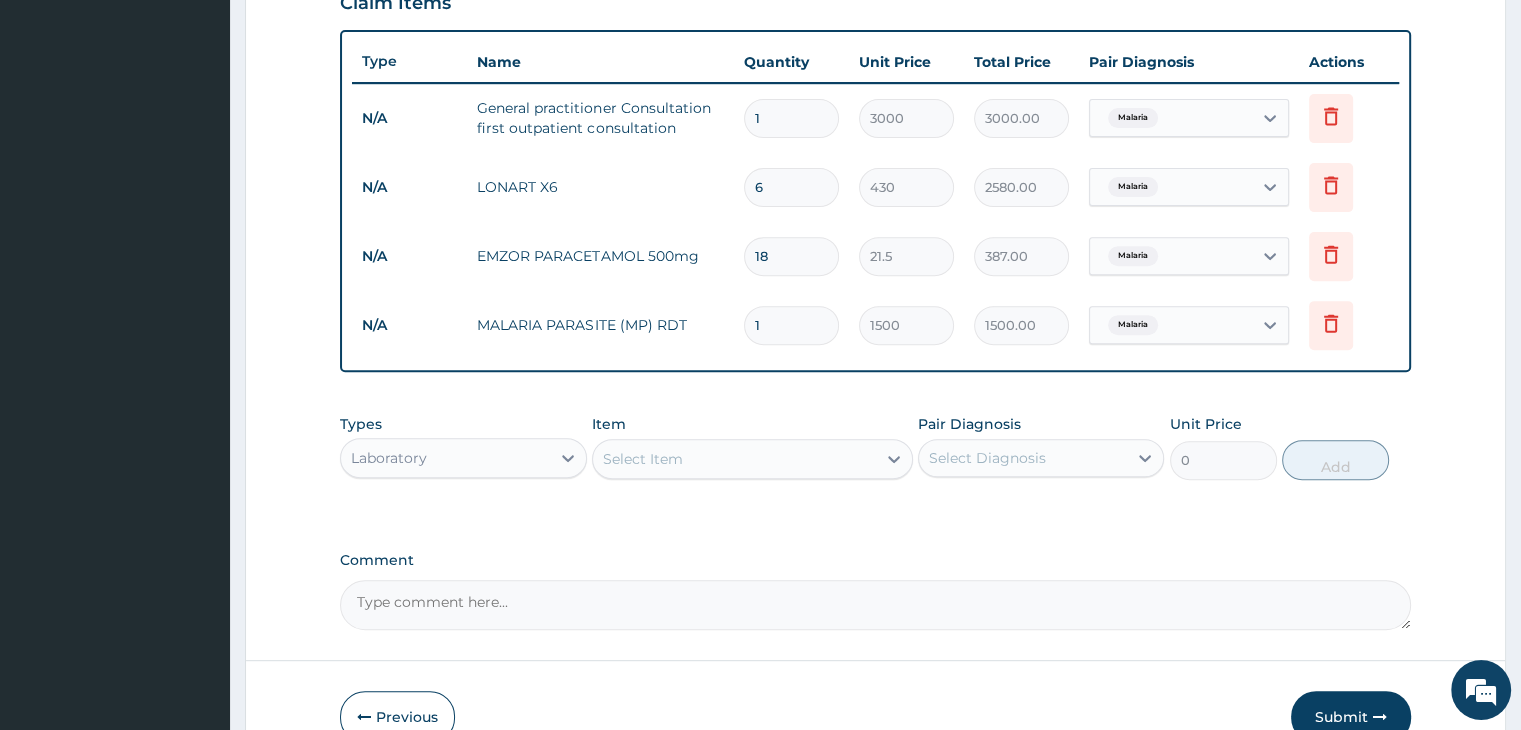 click on "PA Code / Prescription Code Enter Code(Secondary Care Only) Encounter Date 30-07-2025 Important Notice Please enter PA codes before entering items that are not attached to a PA code   All diagnoses entered must be linked to a claim item. Diagnosis & Claim Items that are visible but inactive cannot be edited because they were imported from an already approved PA code. Diagnosis Malaria Confirmed NB: All diagnosis must be linked to a claim item Claim Items Type Name Quantity Unit Price Total Price Pair Diagnosis Actions N/A General practitioner Consultation first outpatient consultation 1 3000 3000.00 Malaria Delete N/A LONART X6 6 430 2580.00 Malaria Delete N/A EMZOR PARACETAMOL 500mg 18 21.5 387.00 Malaria Delete N/A MALARIA PARASITE (MP) RDT 1 1500 1500.00 Malaria Delete Types Laboratory Item Select Item Pair Diagnosis Select Diagnosis Unit Price 0 Add Comment" at bounding box center (875, 53) 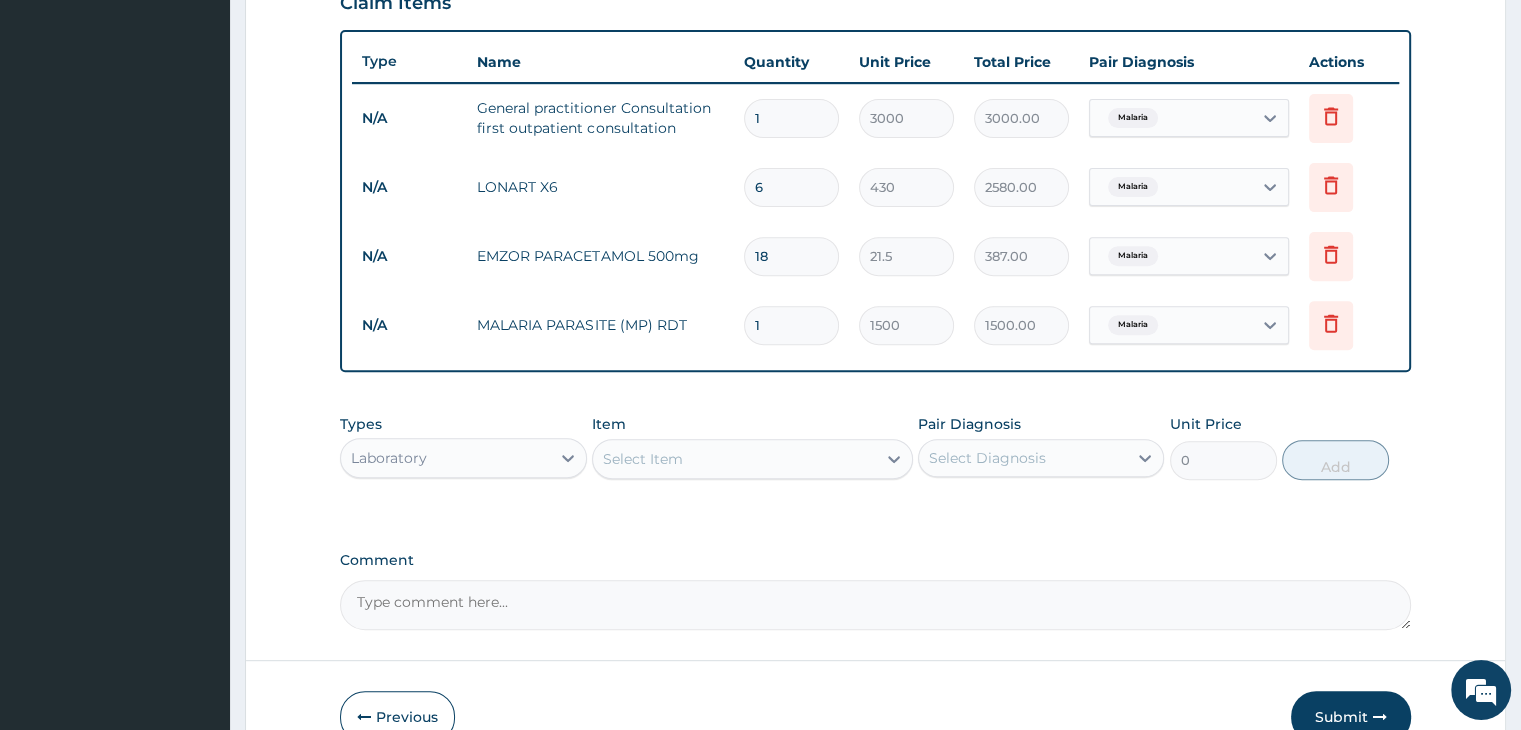 scroll, scrollTop: 214, scrollLeft: 0, axis: vertical 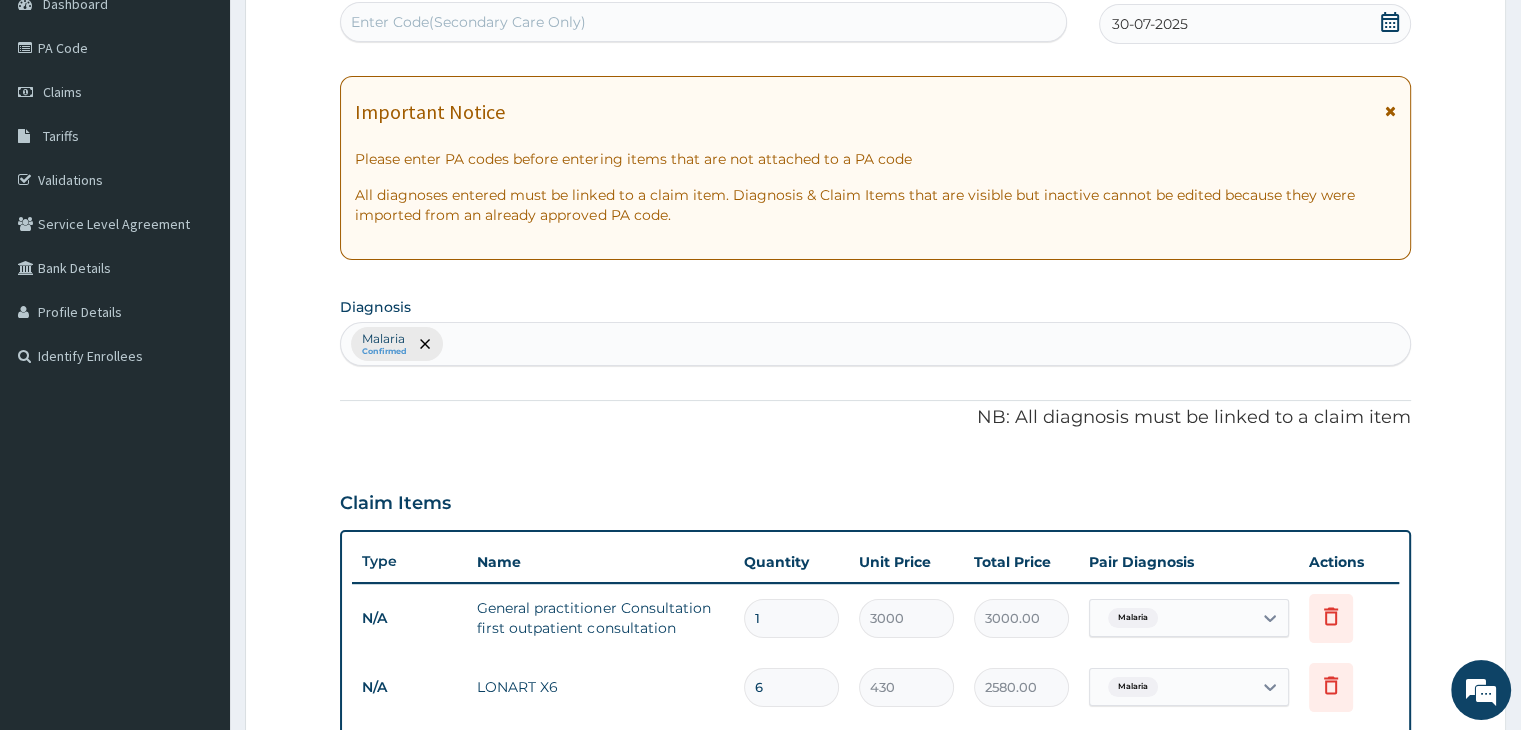 click on "Malaria Confirmed" at bounding box center [875, 344] 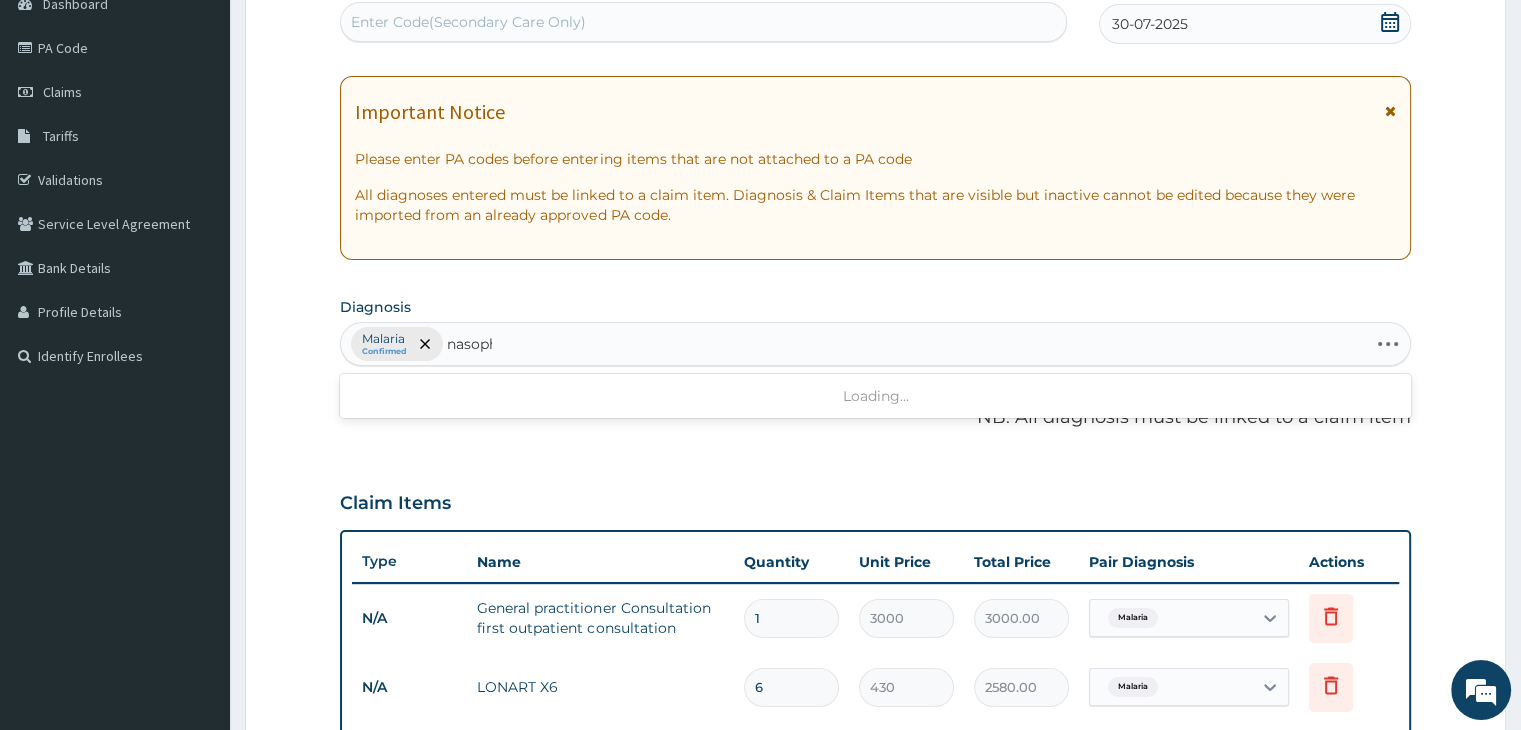 type on "nasopha" 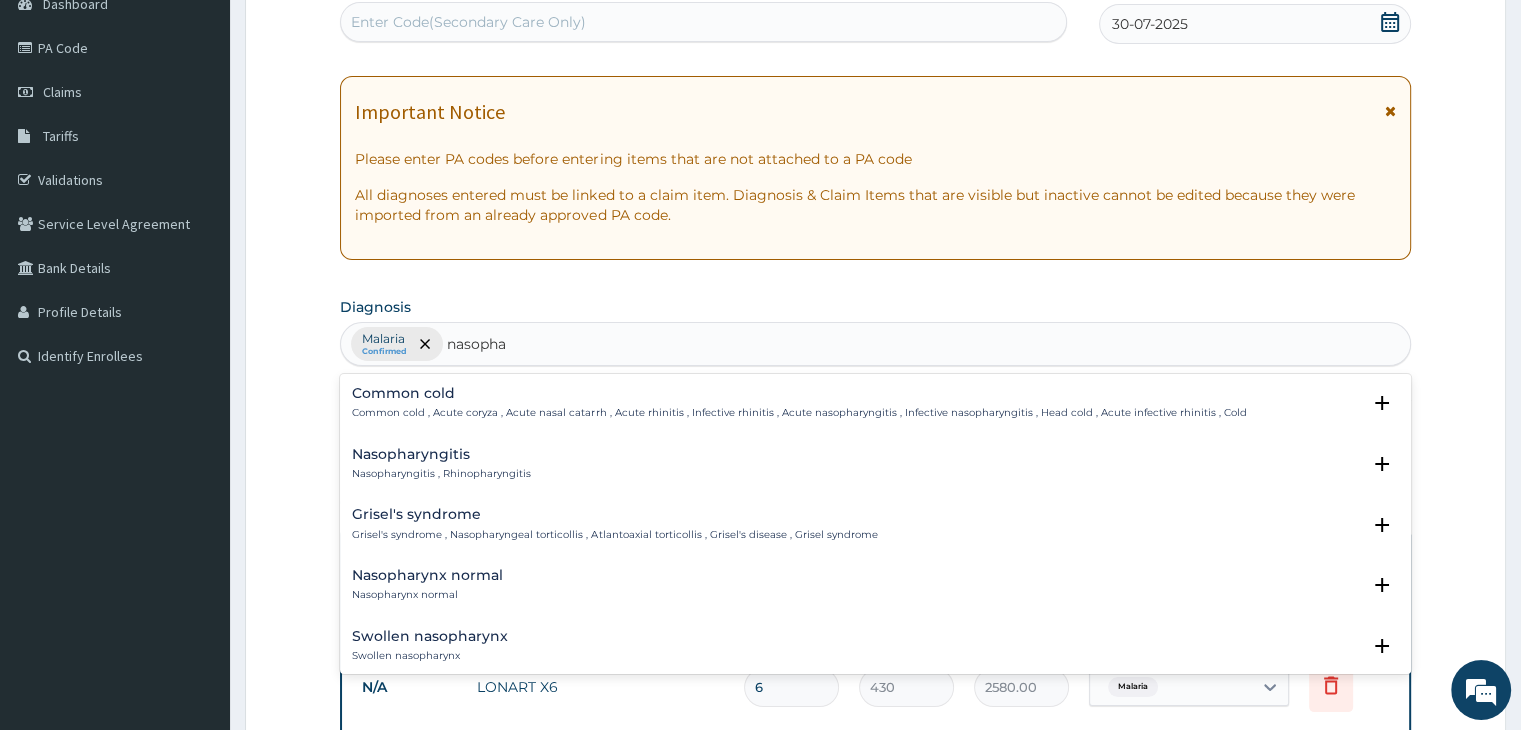 click on "Nasopharyngitis Nasopharyngitis , Rhinopharyngitis" at bounding box center (441, 464) 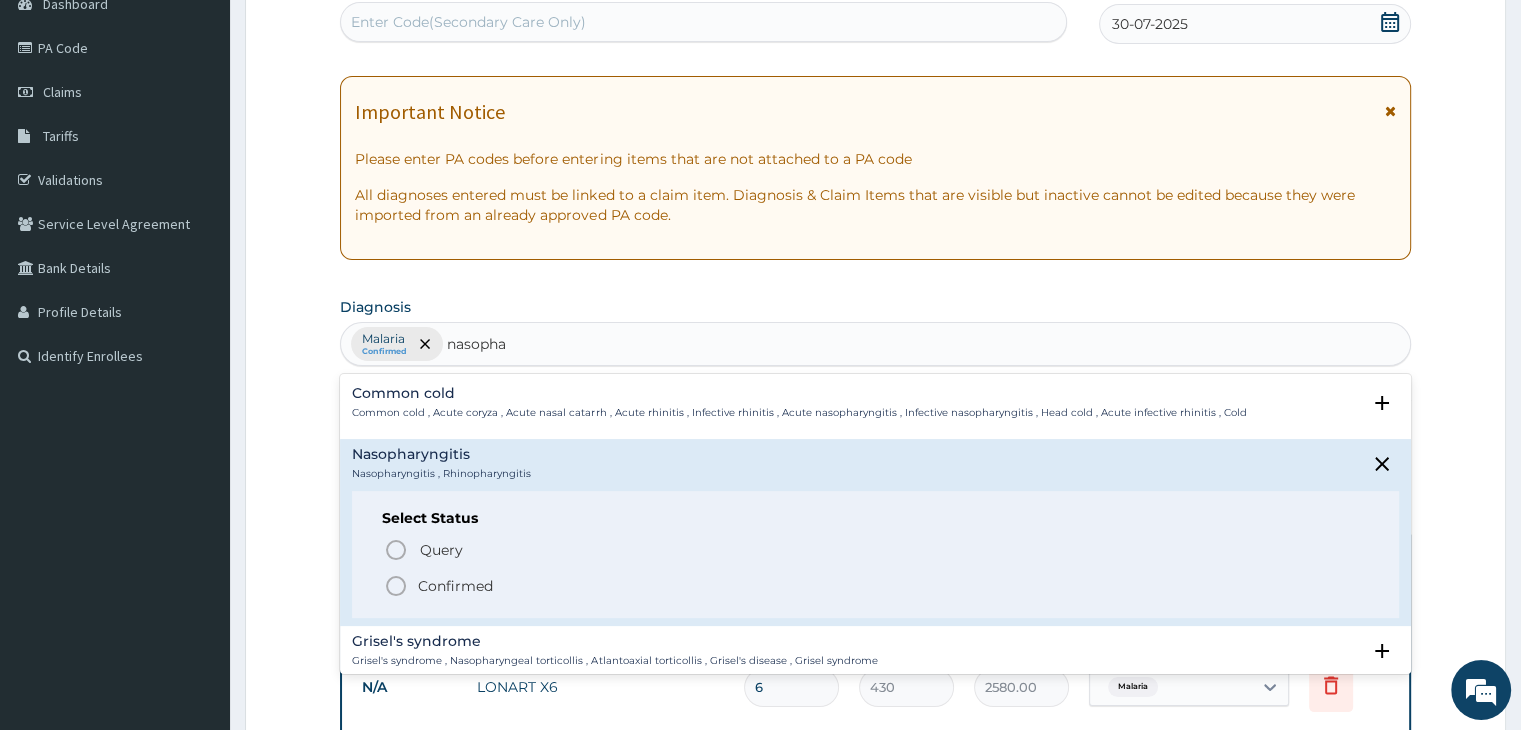 click 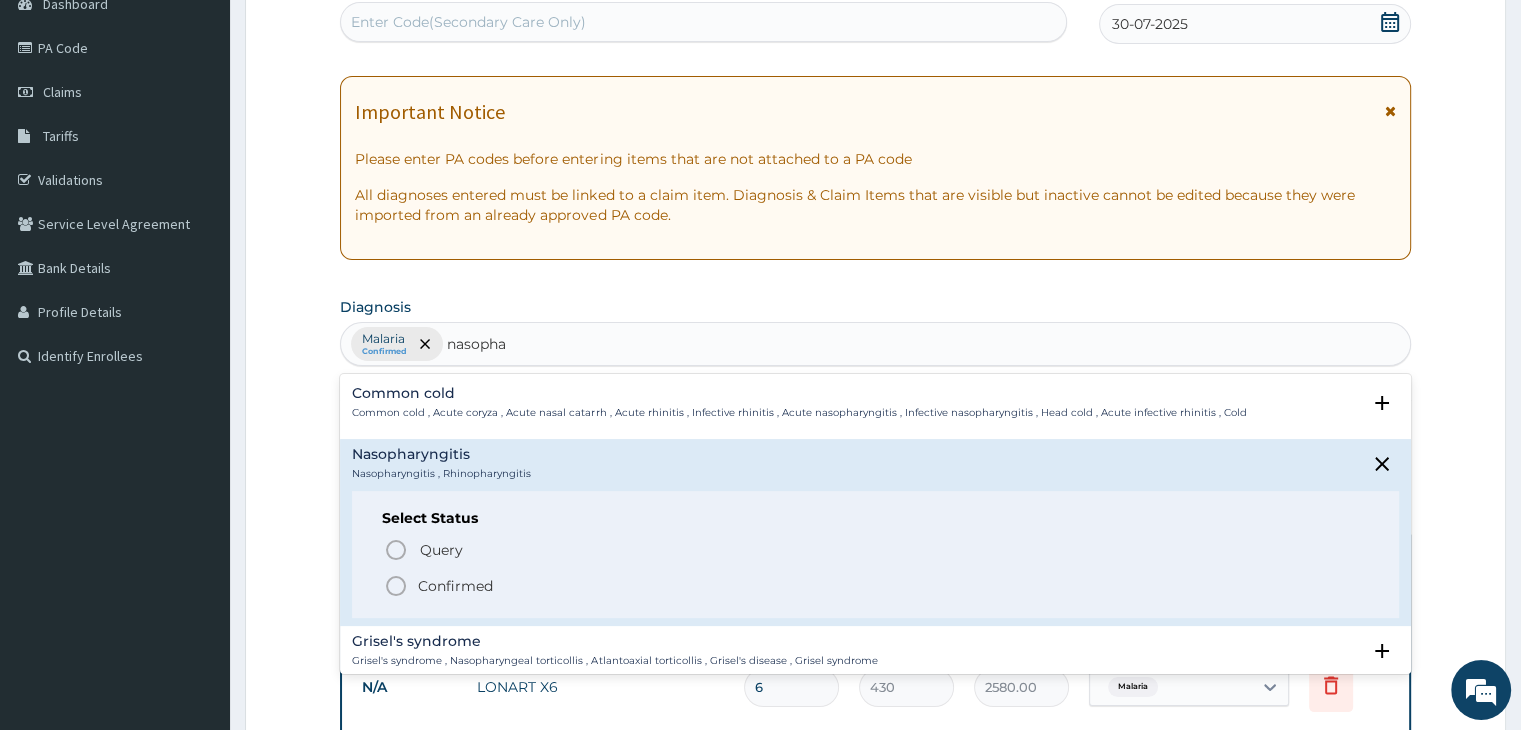 type 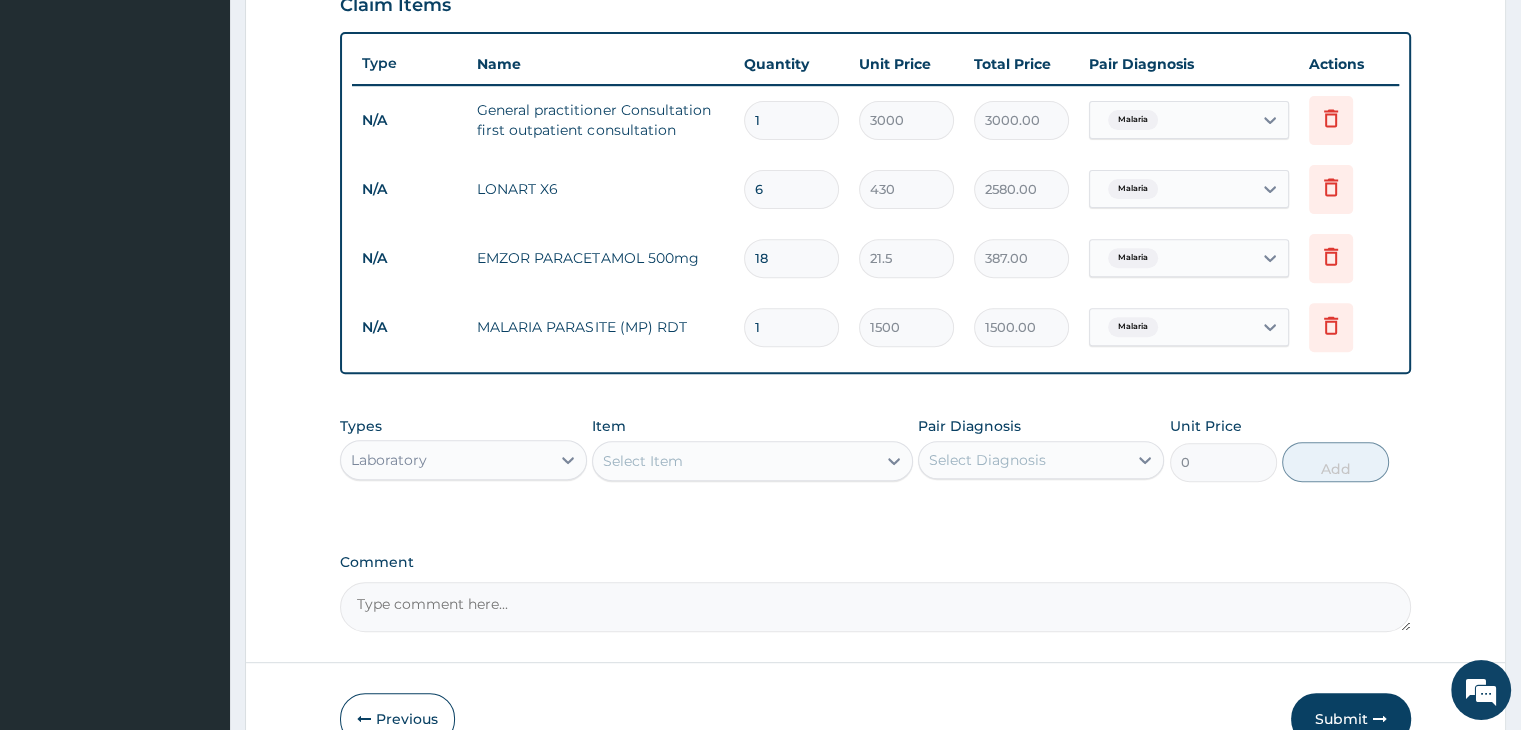 scroll, scrollTop: 714, scrollLeft: 0, axis: vertical 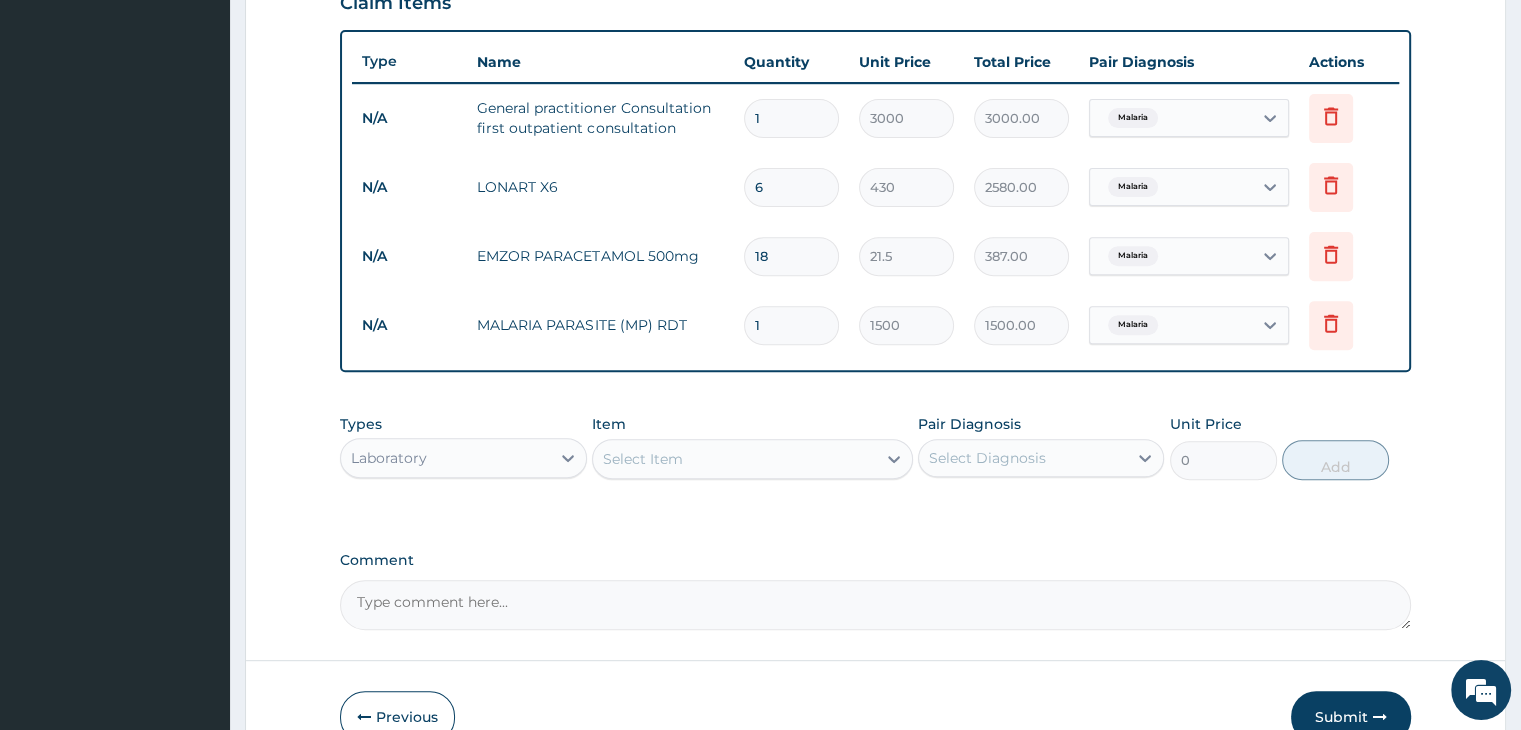 click on "Select Item" at bounding box center (734, 459) 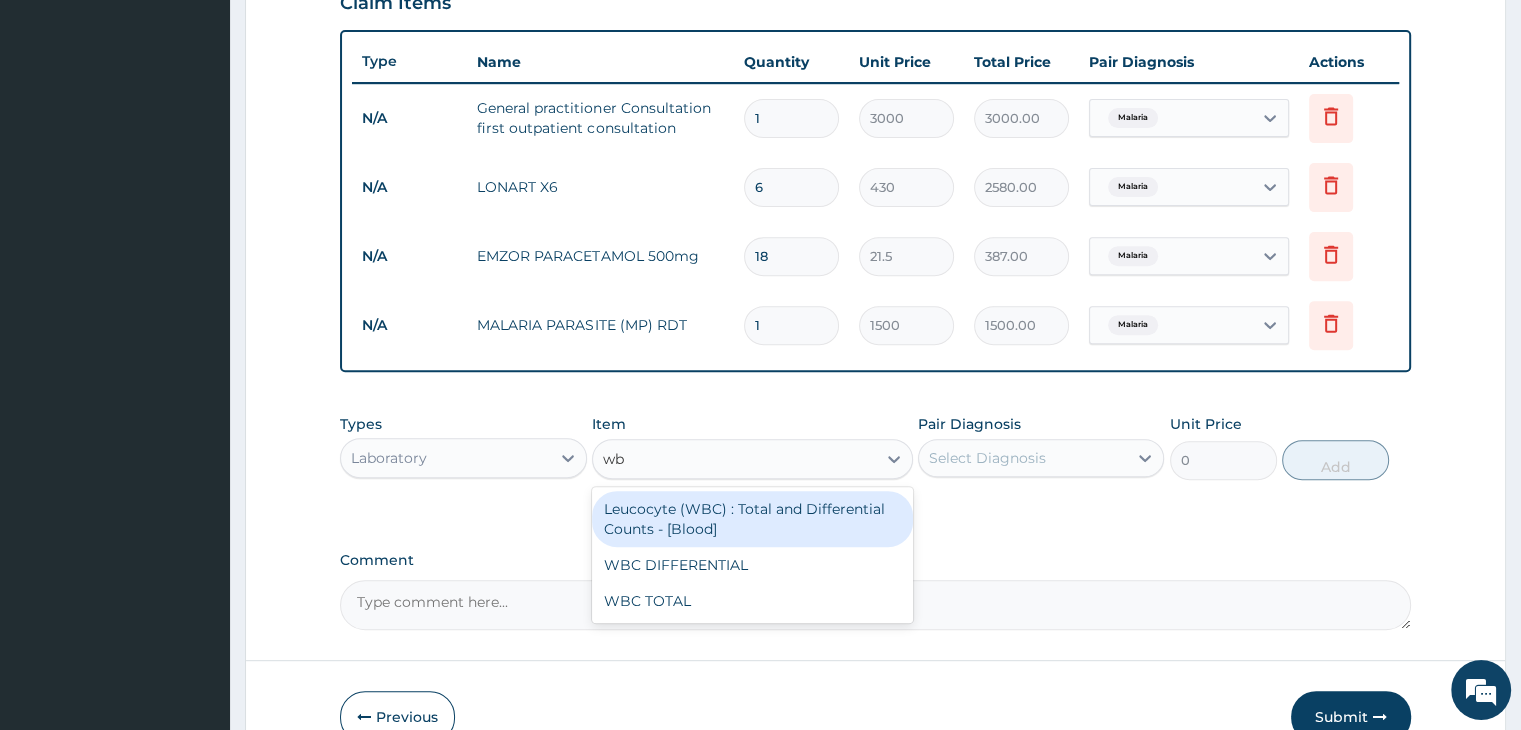 type on "wbc" 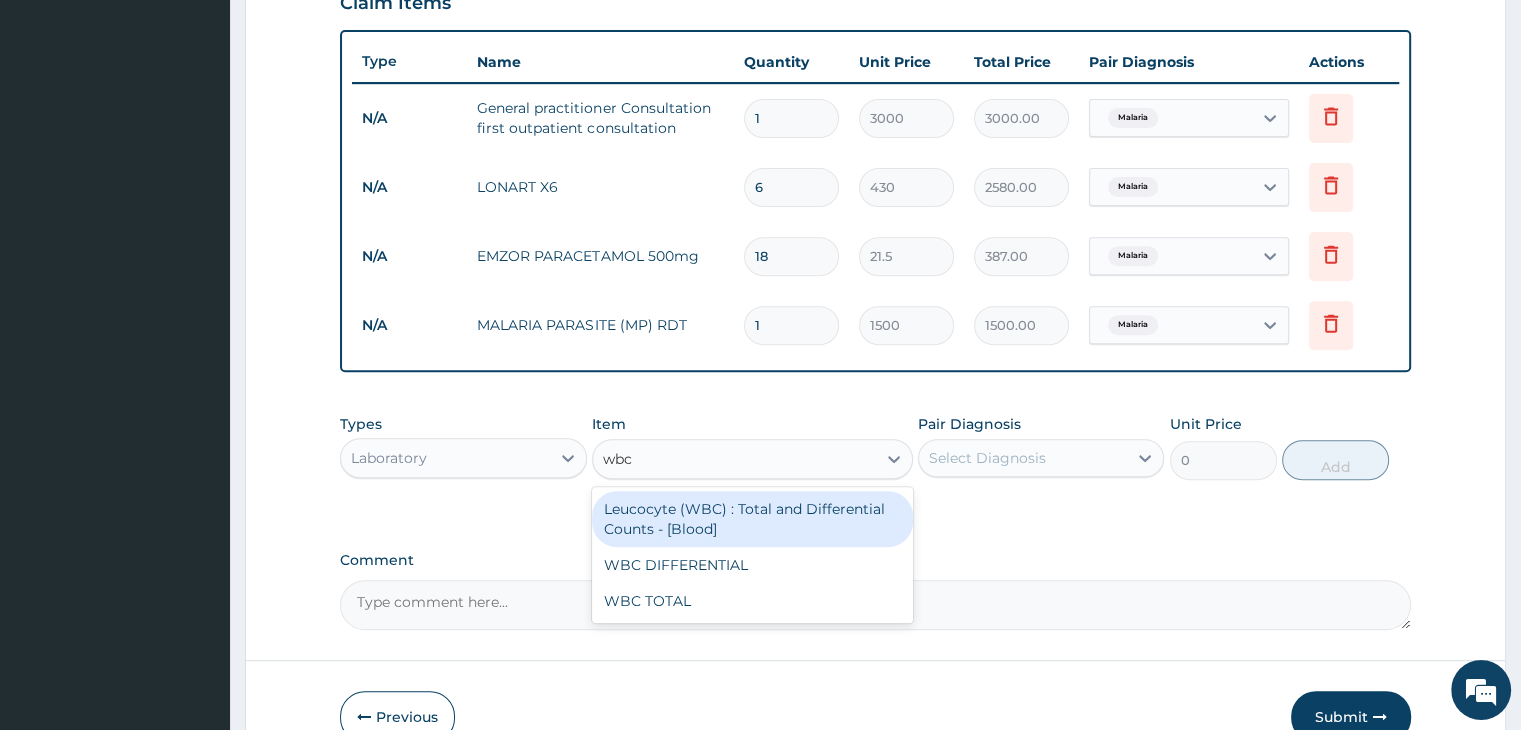 click on "Leucocyte (WBC) : Total and Differential Counts - [Blood]" at bounding box center [752, 519] 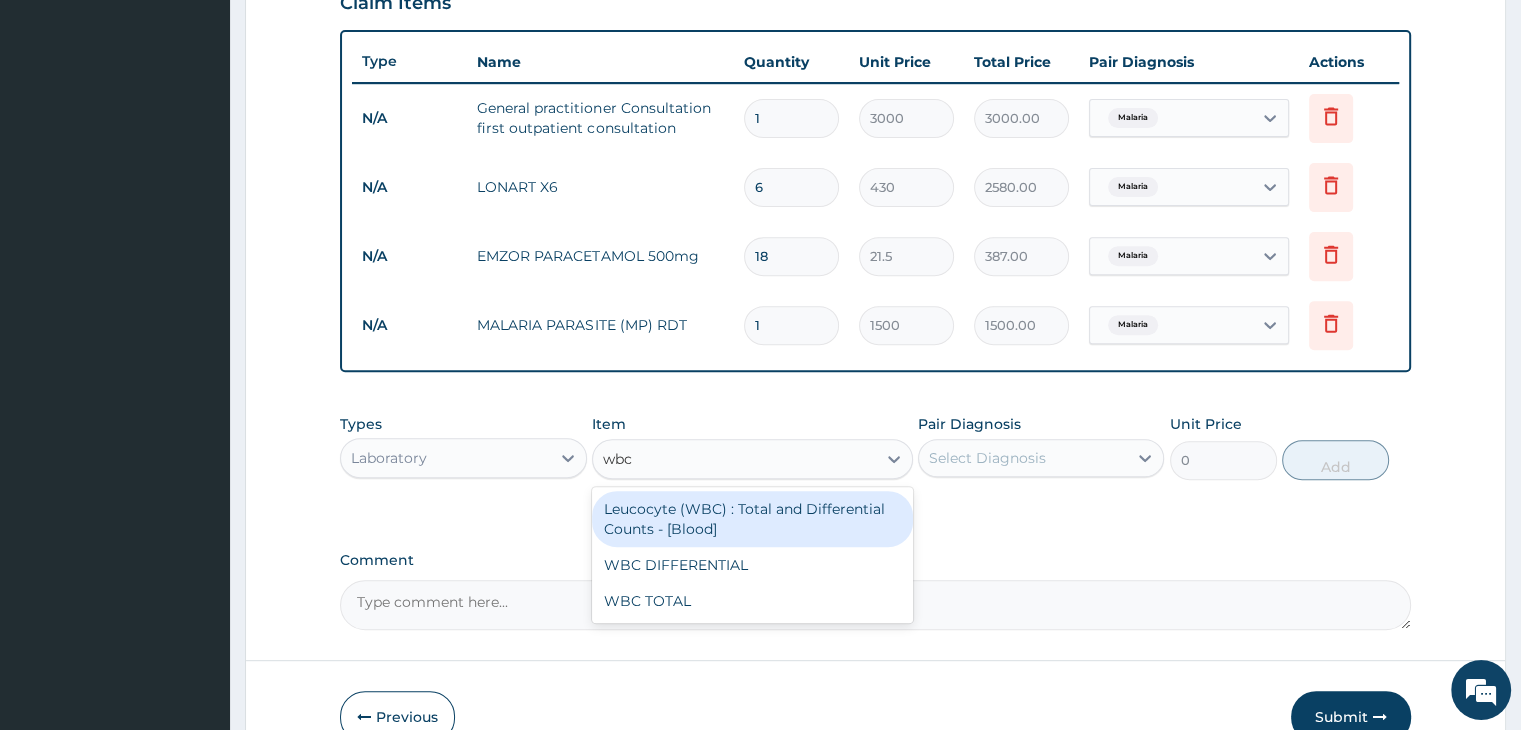 type 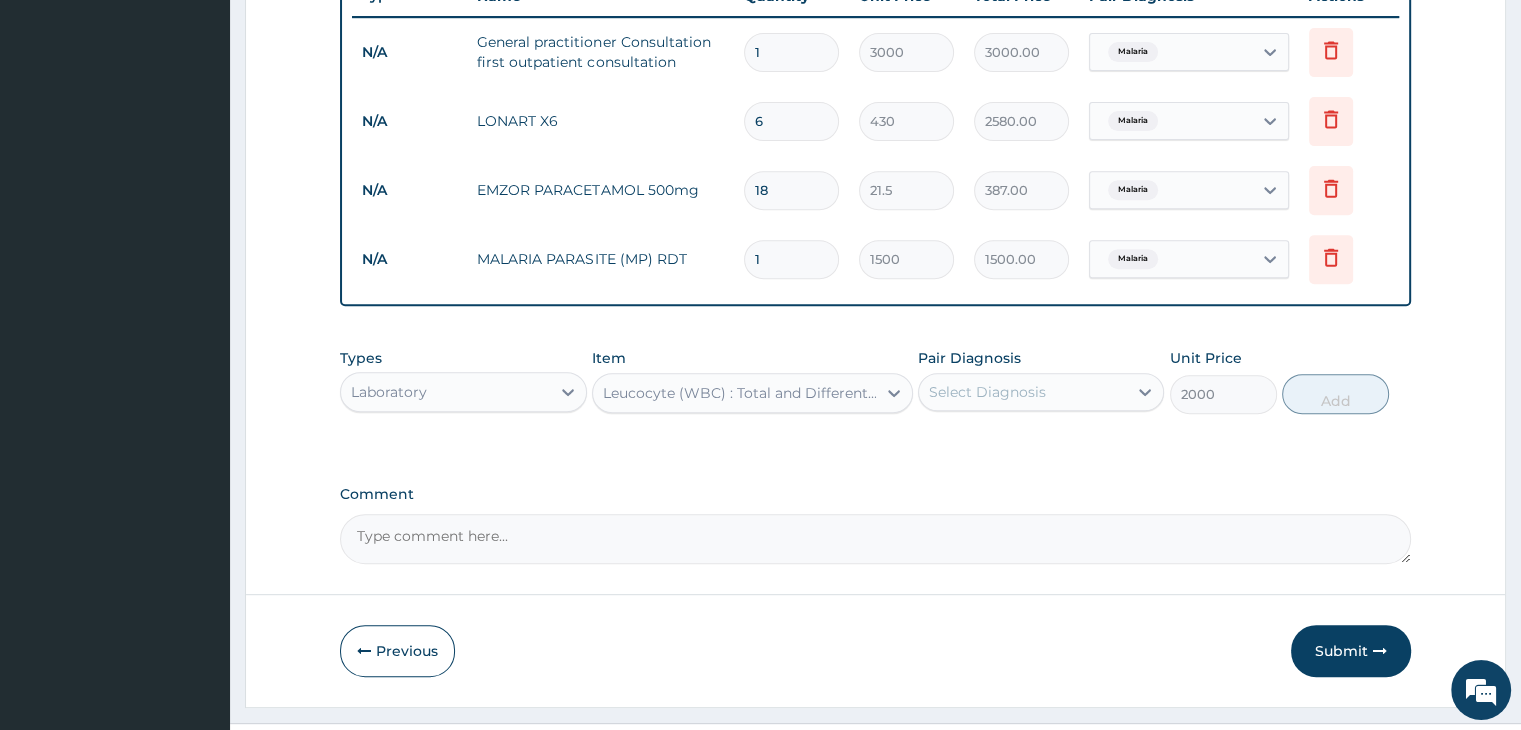 scroll, scrollTop: 814, scrollLeft: 0, axis: vertical 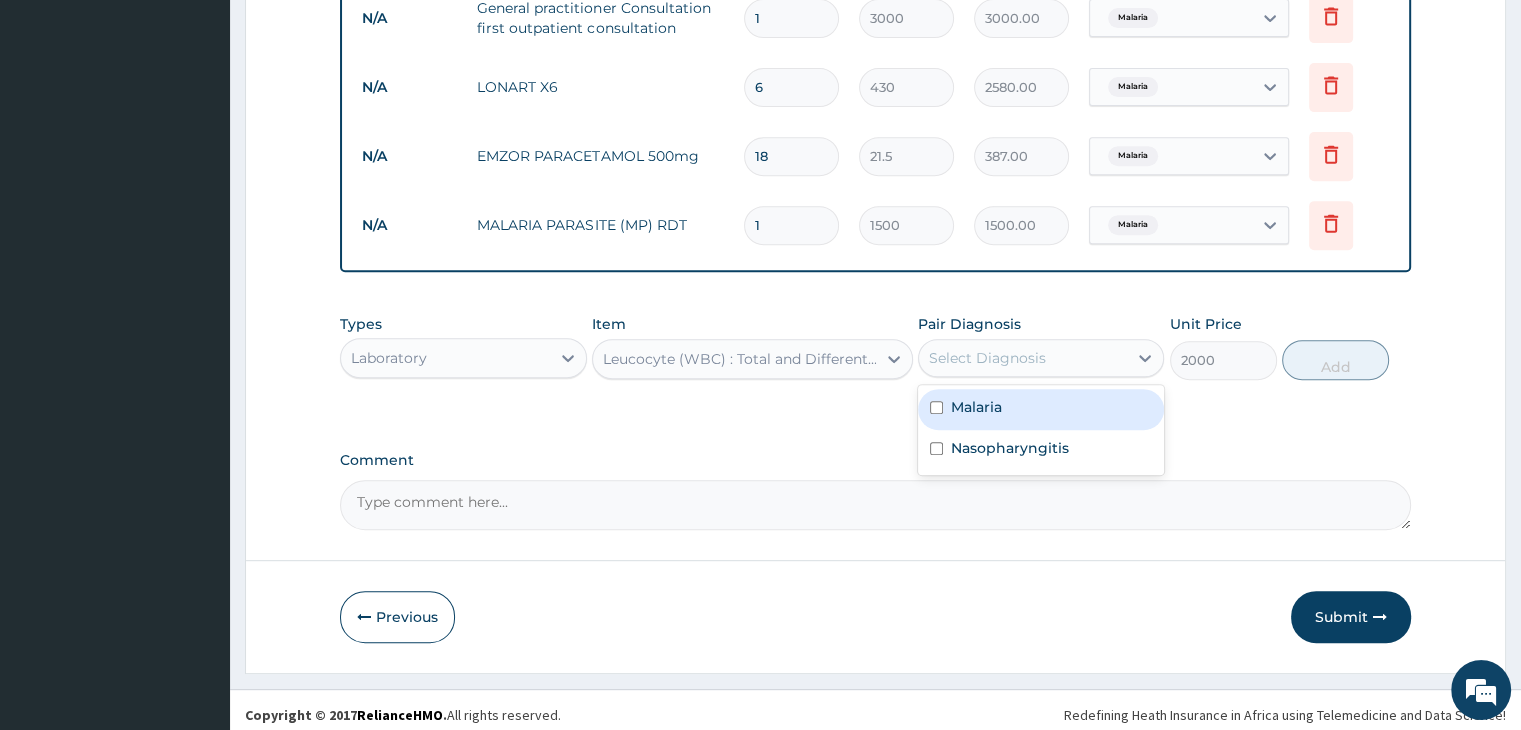 click on "Select Diagnosis" at bounding box center (1023, 358) 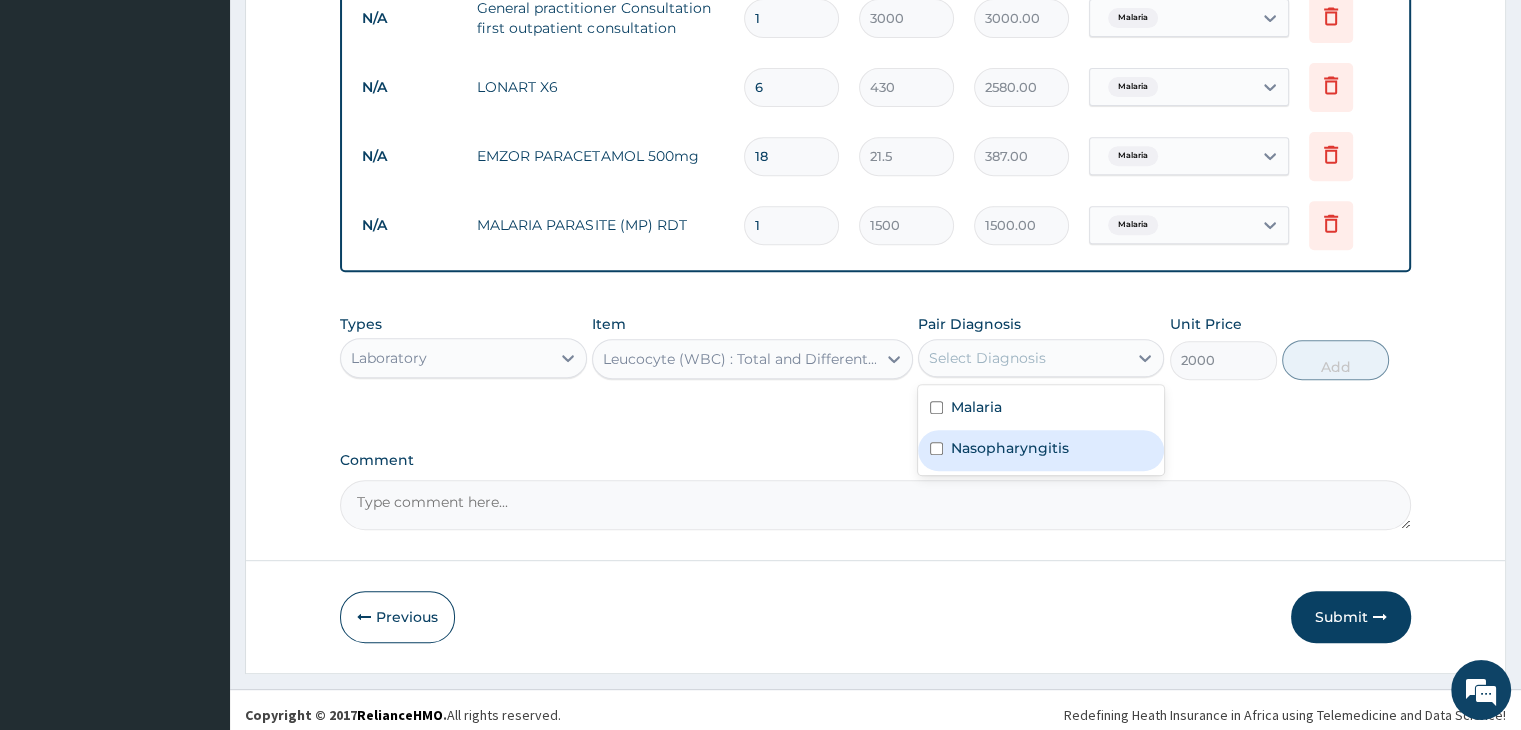click on "Nasopharyngitis" at bounding box center (1010, 448) 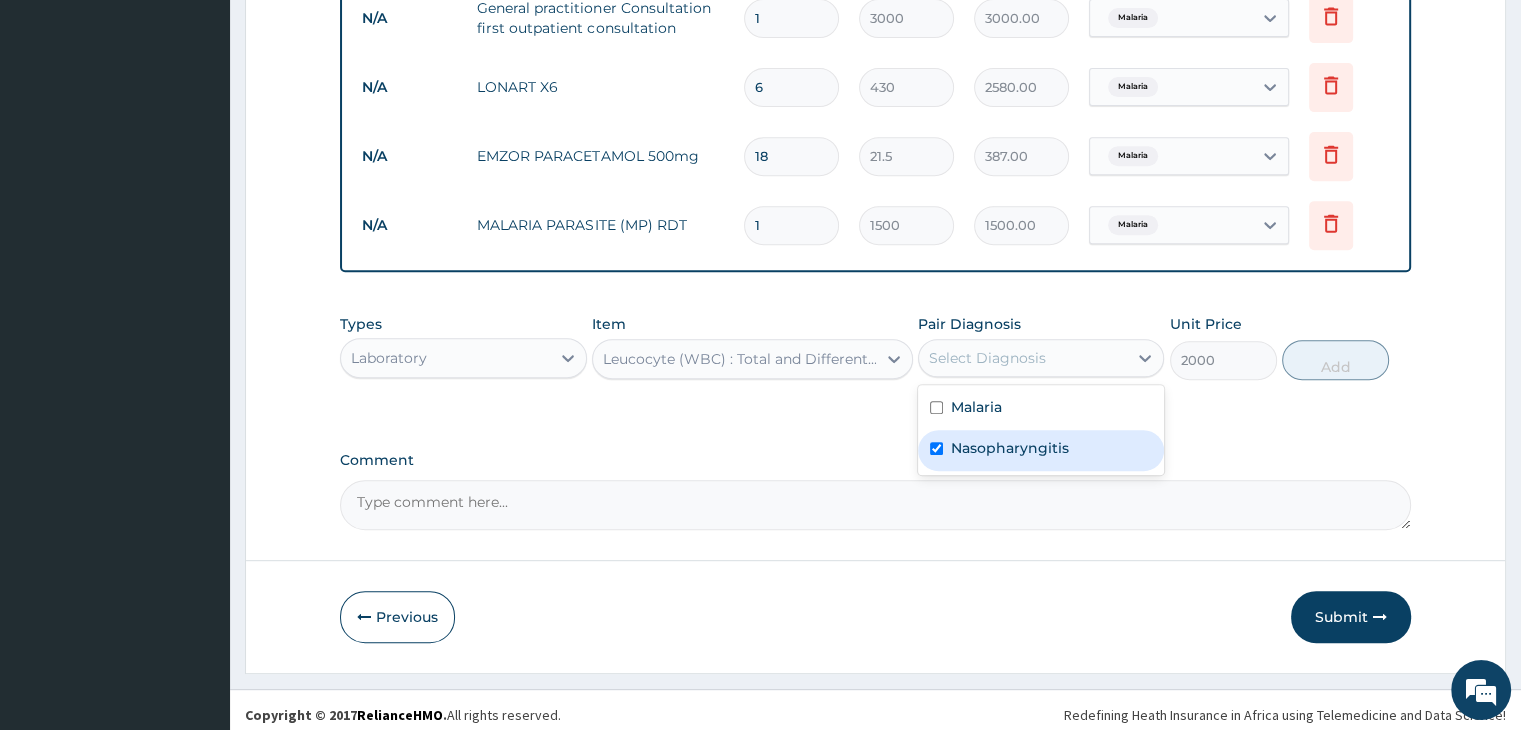 checkbox on "true" 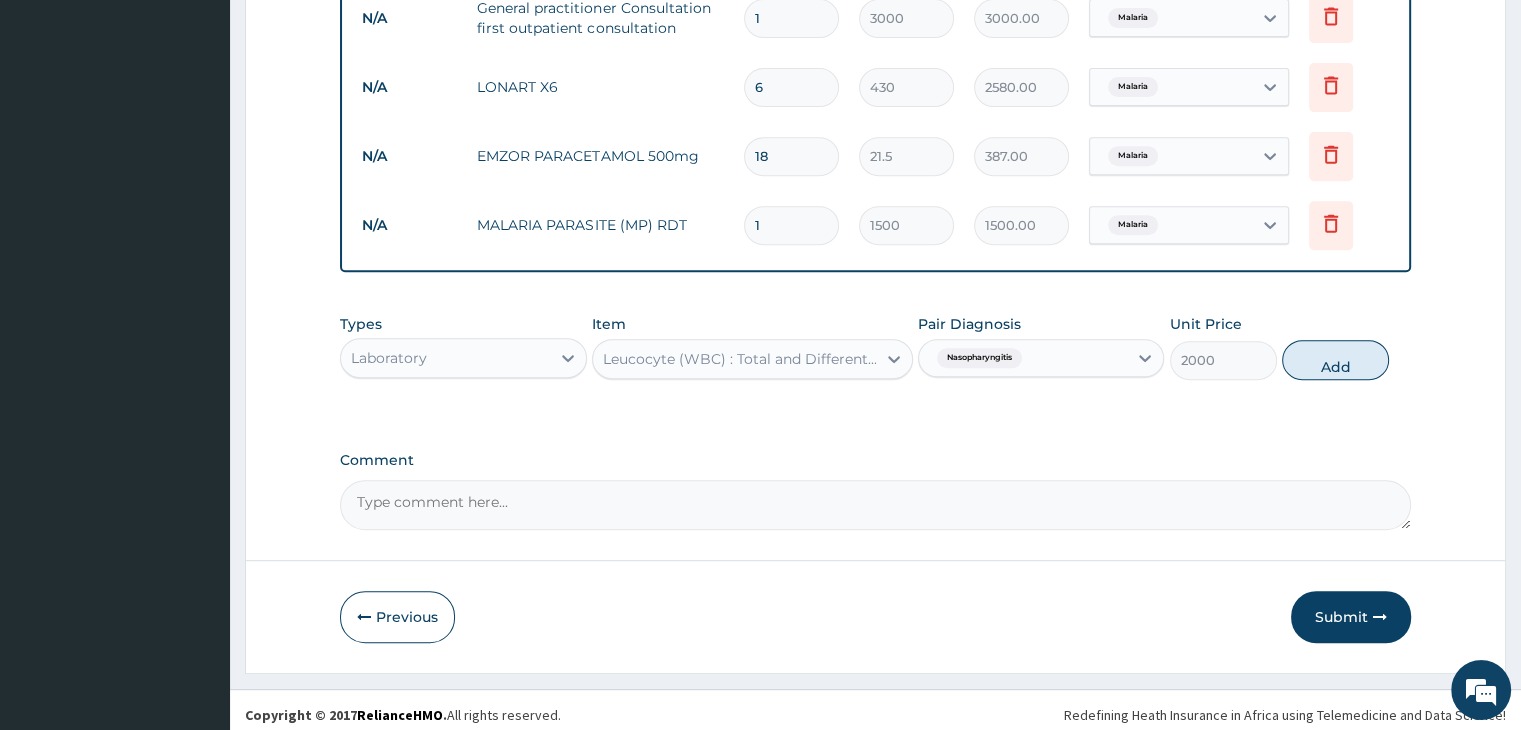 click on "PA Code / Prescription Code Enter Code(Secondary Care Only) Encounter Date 30-07-2025 Important Notice Please enter PA codes before entering items that are not attached to a PA code   All diagnoses entered must be linked to a claim item. Diagnosis & Claim Items that are visible but inactive cannot be edited because they were imported from an already approved PA code. Diagnosis Malaria Confirmed Nasopharyngitis Confirmed NB: All diagnosis must be linked to a claim item Claim Items Type Name Quantity Unit Price Total Price Pair Diagnosis Actions N/A General practitioner Consultation first outpatient consultation 1 3000 3000.00 Malaria Delete N/A LONART X6 6 430 2580.00 Malaria Delete N/A EMZOR PARACETAMOL 500mg 18 21.5 387.00 Malaria Delete N/A MALARIA PARASITE (MP) RDT 1 1500 1500.00 Malaria Delete Types Laboratory Item Leucocyte (WBC) : Total and Differential Counts - [Blood] Pair Diagnosis Nasopharyngitis Unit Price 2000 Add Comment" at bounding box center (875, -47) 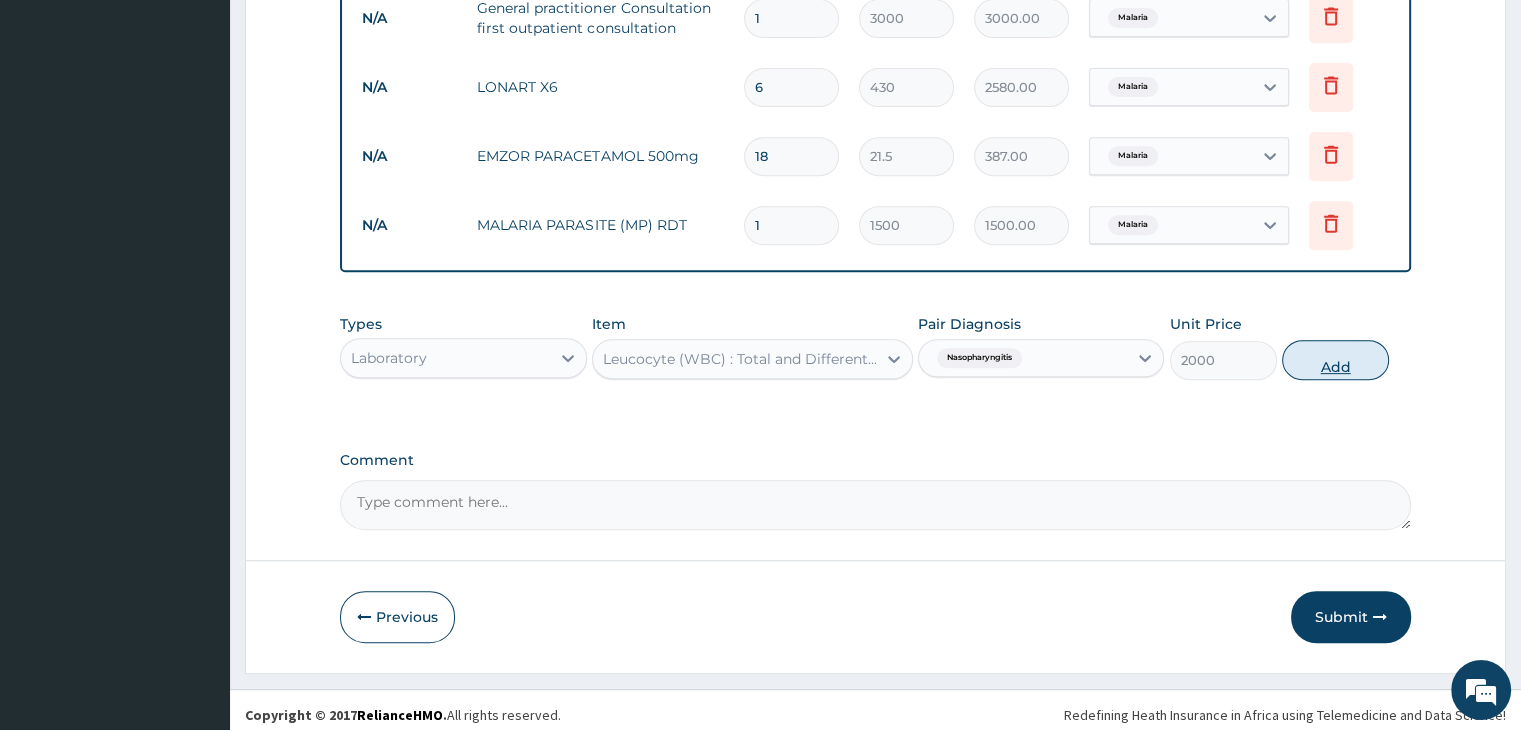 click on "Add" at bounding box center (1335, 360) 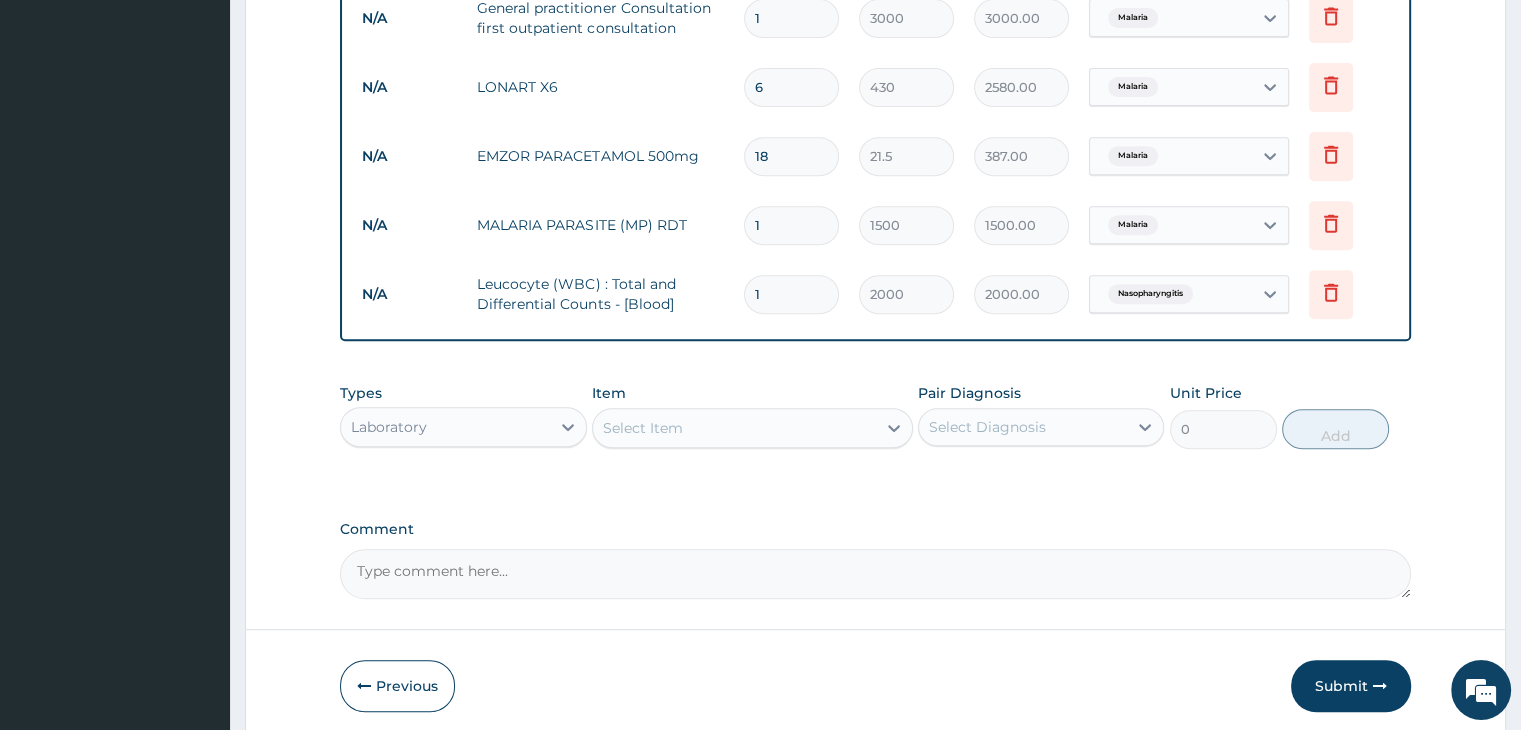 click on "PA Code / Prescription Code Enter Code(Secondary Care Only) Encounter Date 30-07-2025 Important Notice Please enter PA codes before entering items that are not attached to a PA code   All diagnoses entered must be linked to a claim item. Diagnosis & Claim Items that are visible but inactive cannot be edited because they were imported from an already approved PA code. Diagnosis Malaria Confirmed Nasopharyngitis Confirmed NB: All diagnosis must be linked to a claim item Claim Items Type Name Quantity Unit Price Total Price Pair Diagnosis Actions N/A General practitioner Consultation first outpatient consultation 1 3000 3000.00 Malaria Delete N/A LONART X6 6 430 2580.00 Malaria Delete N/A EMZOR PARACETAMOL 500mg 18 21.5 387.00 Malaria Delete N/A MALARIA PARASITE (MP) RDT 1 1500 1500.00 Malaria Delete N/A Leucocyte (WBC) : Total and Differential Counts - [Blood] 1 2000 2000.00 Nasopharyngitis Delete Types Laboratory Item Select Item Pair Diagnosis Select Diagnosis Unit Price 0 Add Comment" at bounding box center [875, -12] 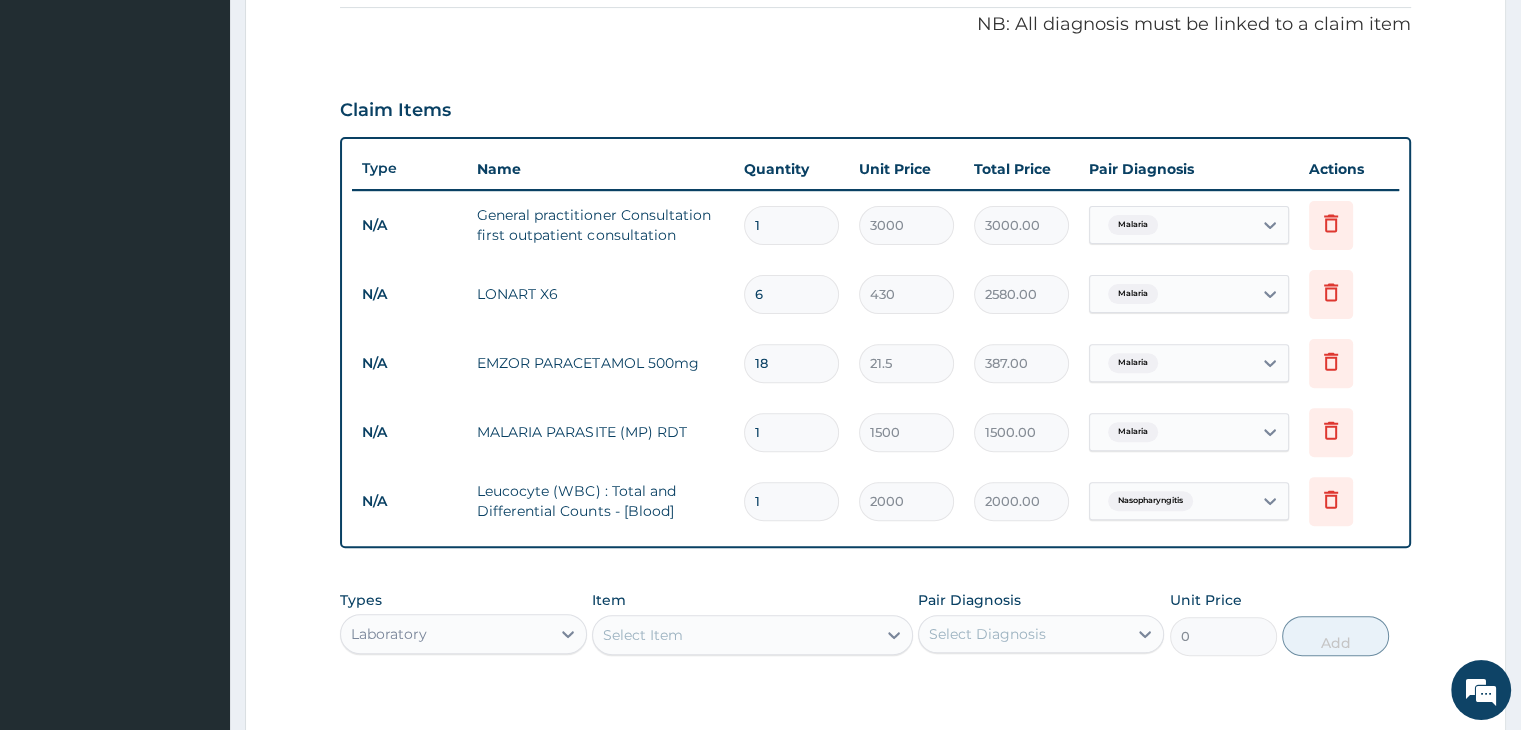 scroll, scrollTop: 889, scrollLeft: 0, axis: vertical 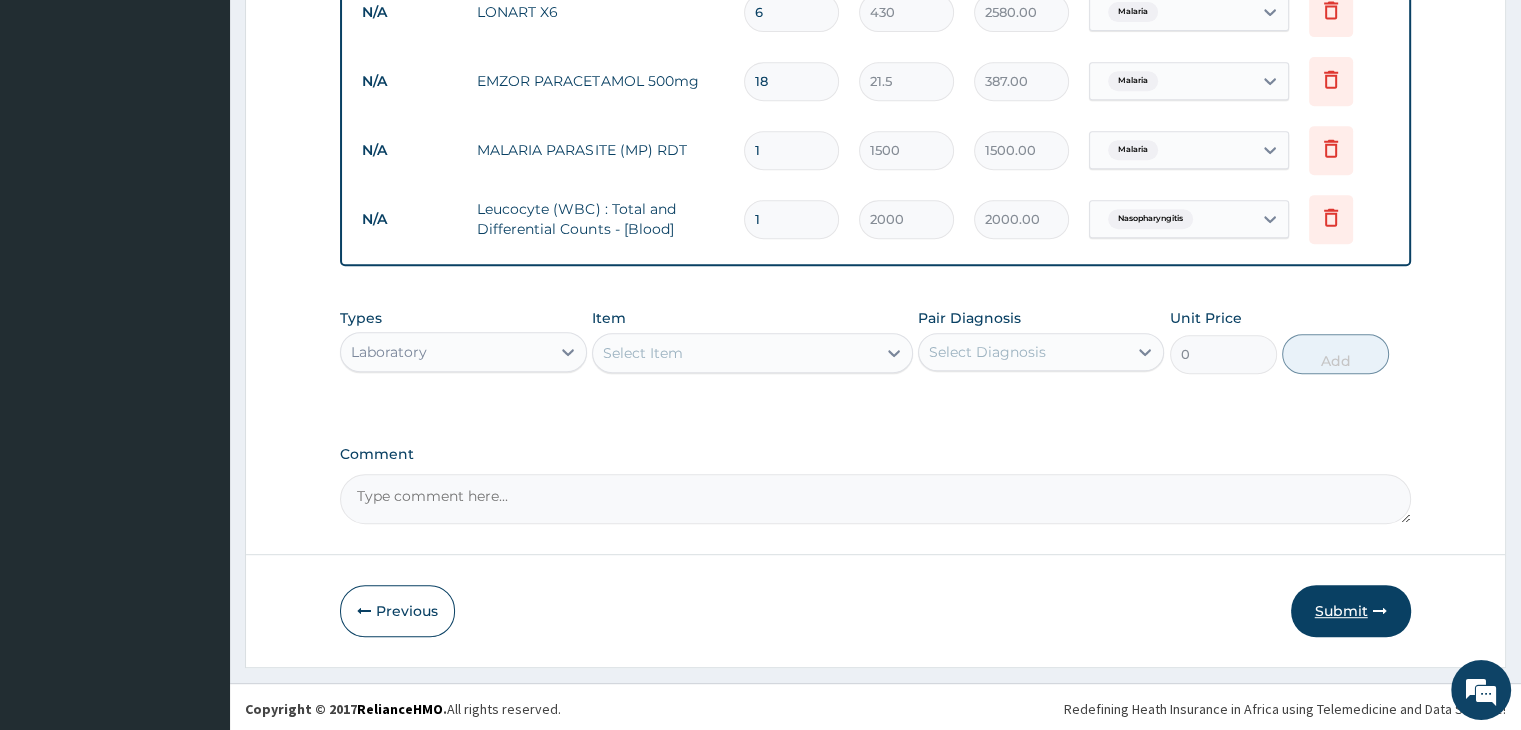 click on "Submit" at bounding box center (1351, 611) 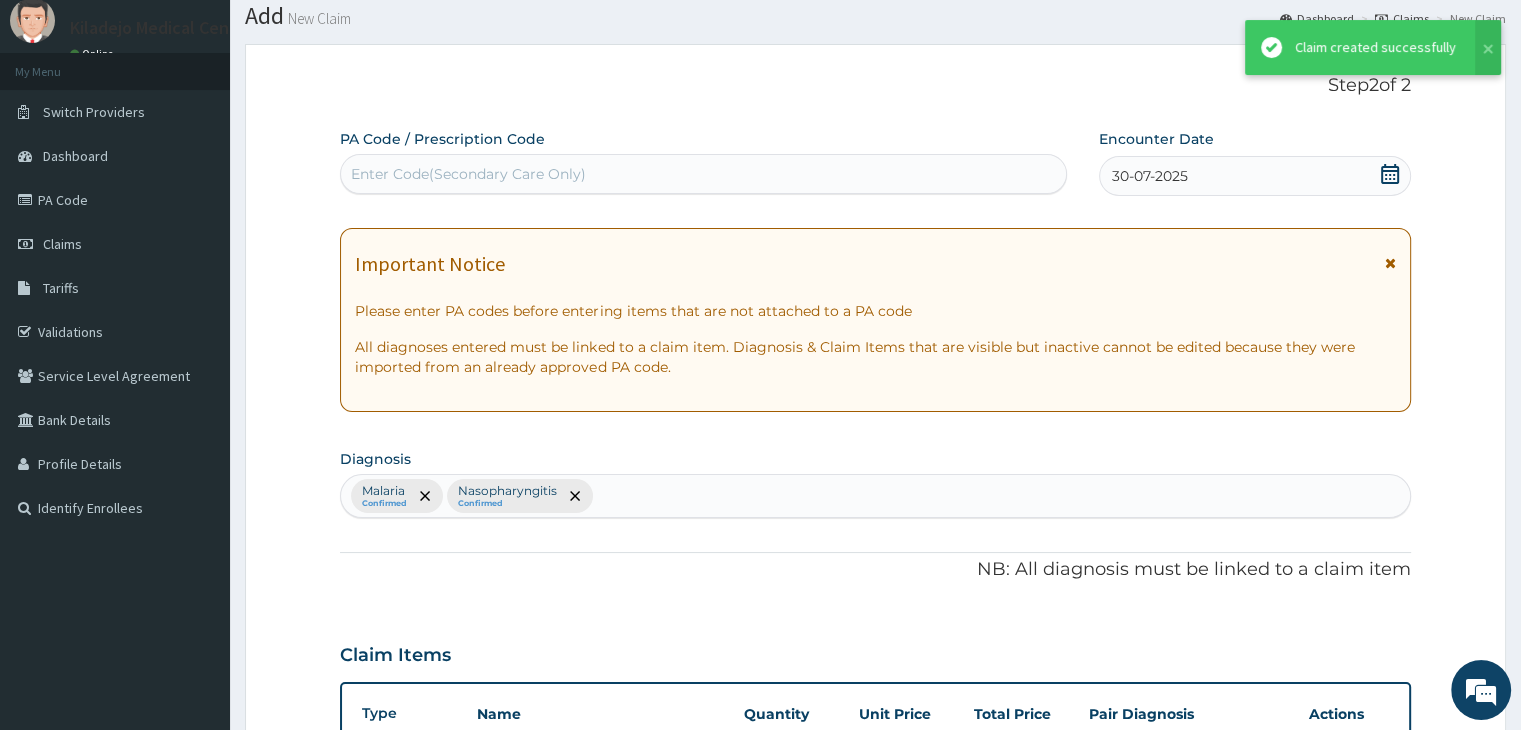 scroll, scrollTop: 889, scrollLeft: 0, axis: vertical 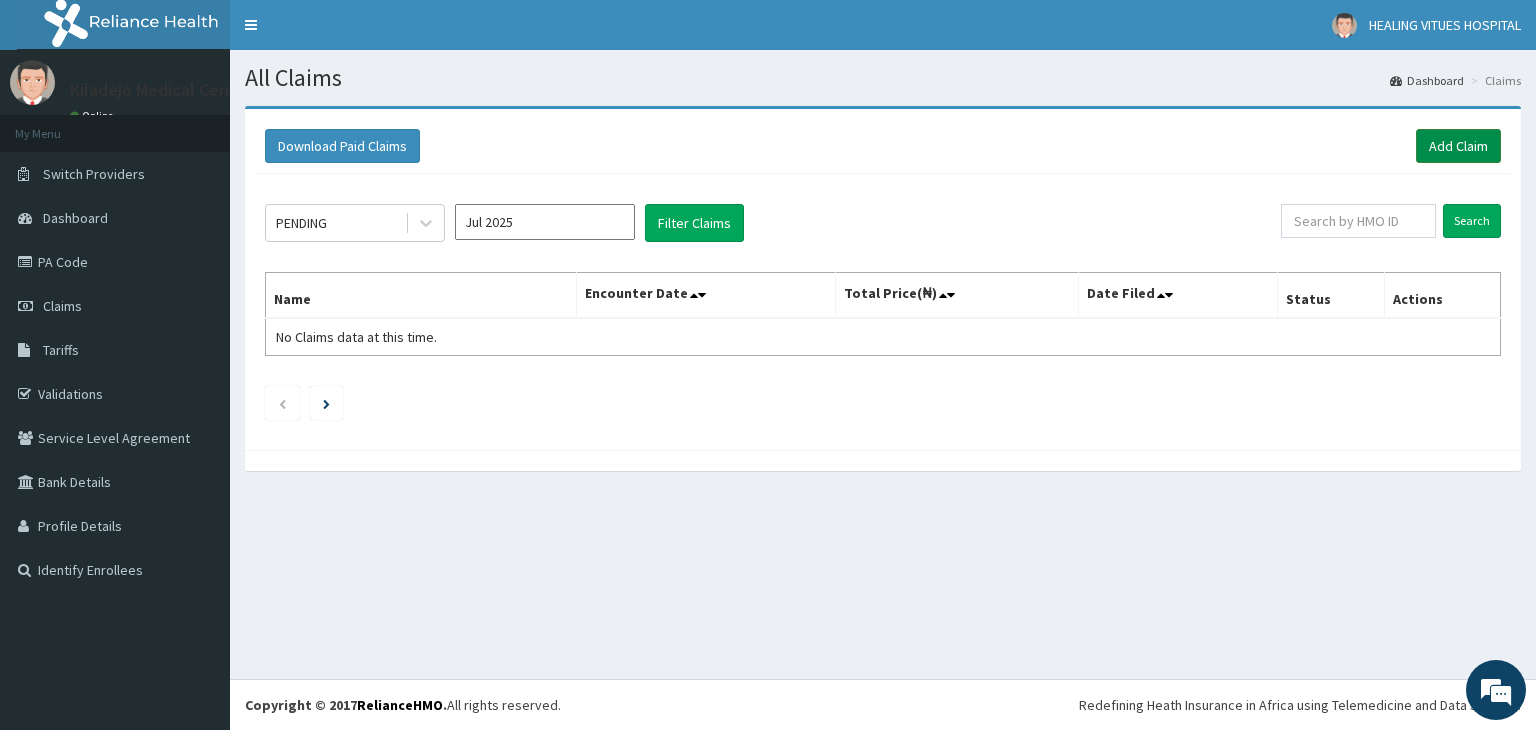 click on "Add Claim" at bounding box center [1458, 146] 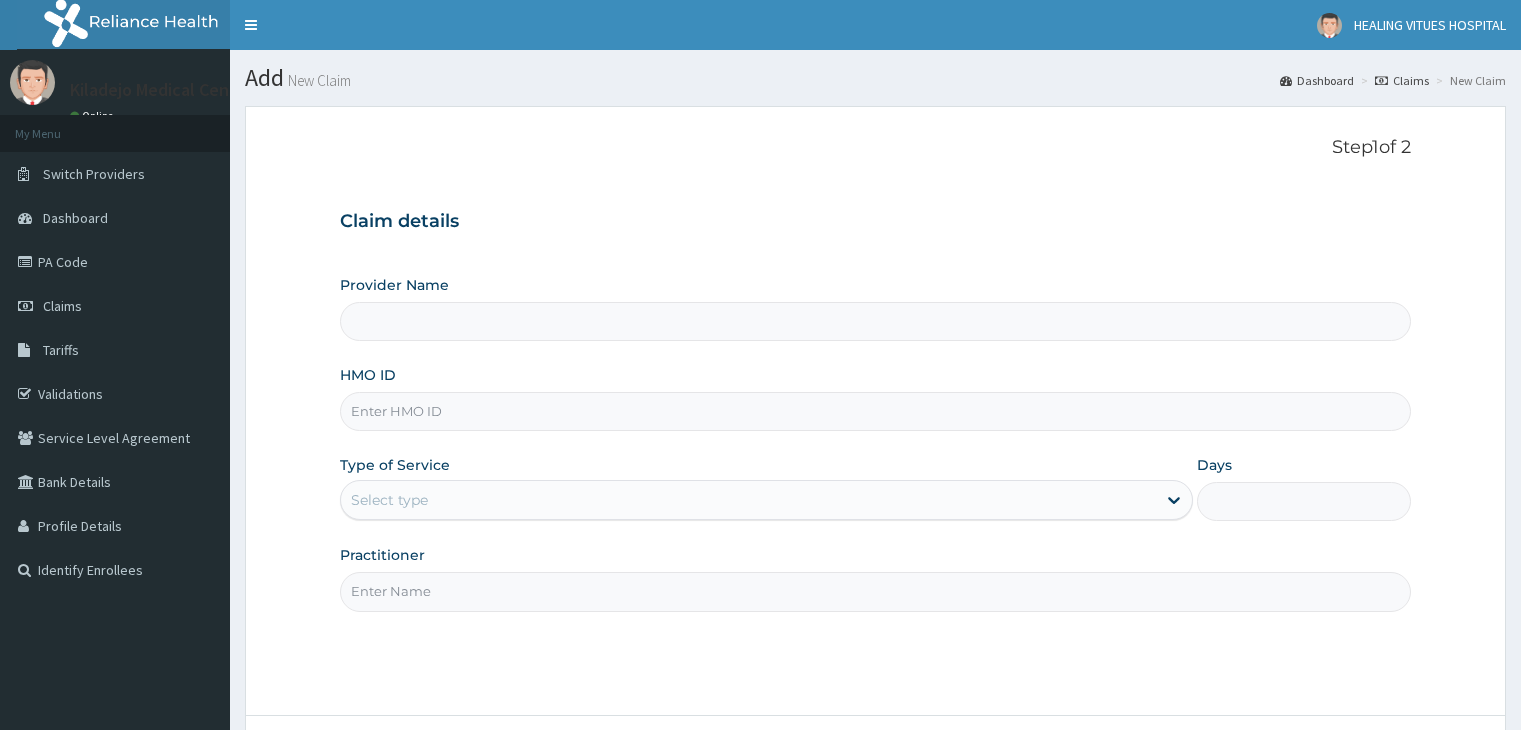 scroll, scrollTop: 0, scrollLeft: 0, axis: both 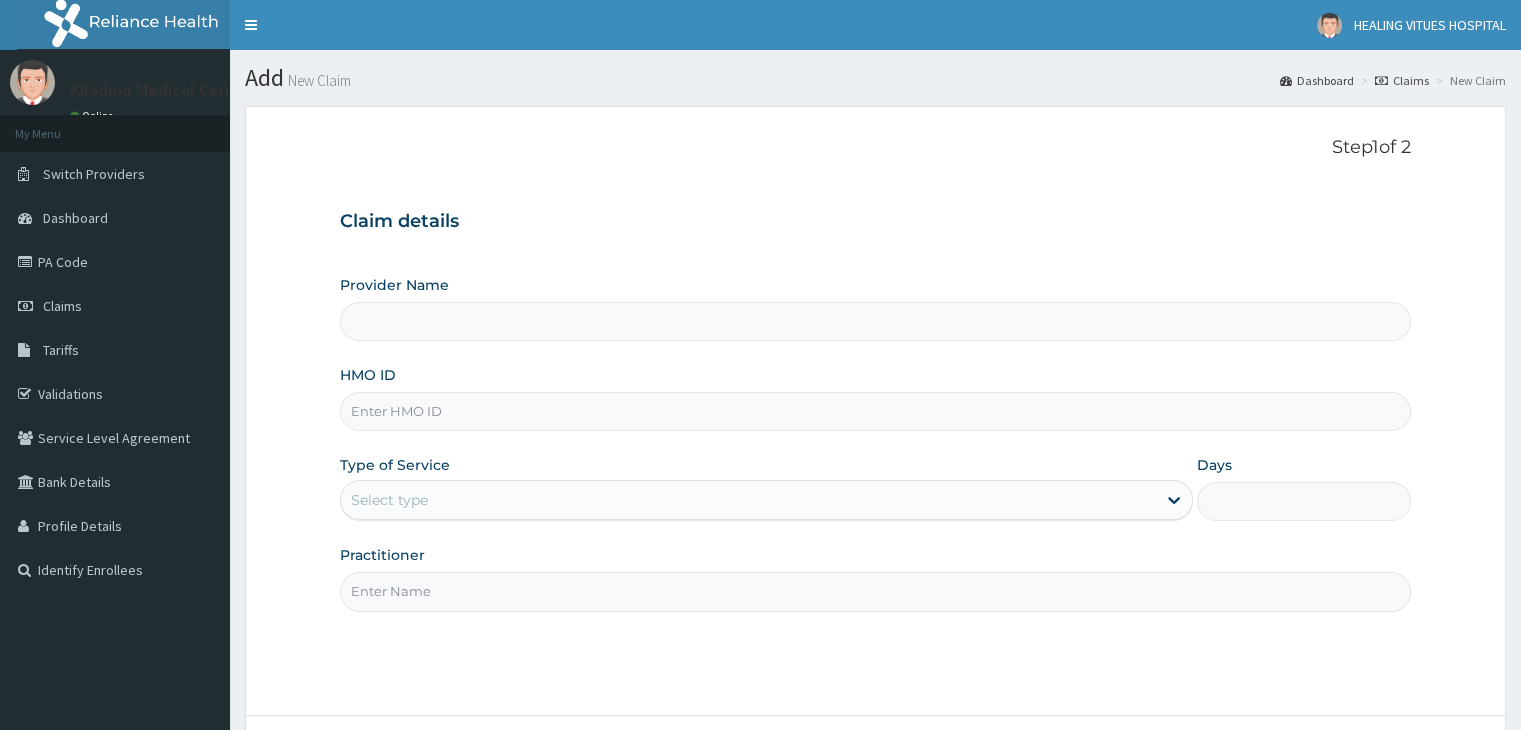 click on "HMO ID" at bounding box center [875, 411] 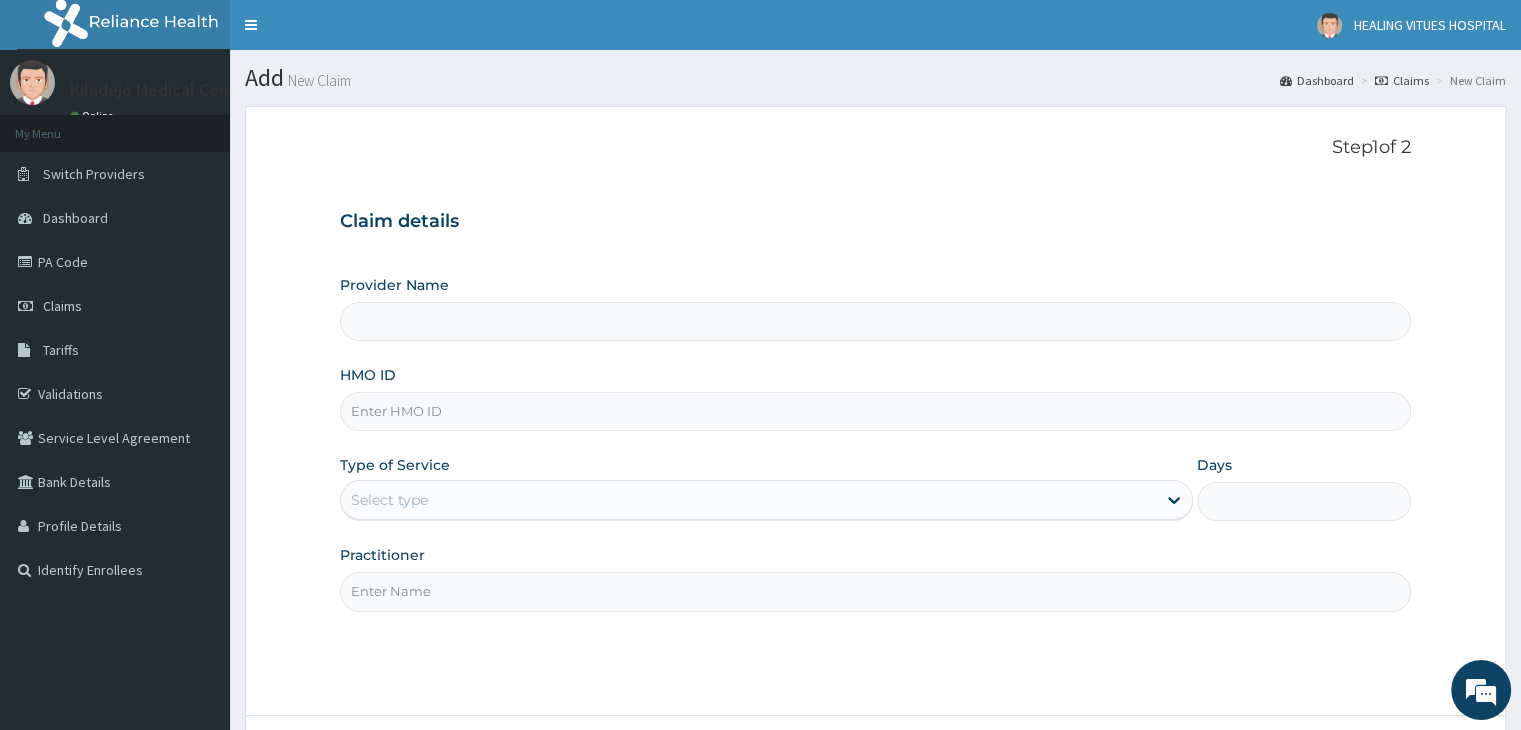 paste on "GTC/10271/B" 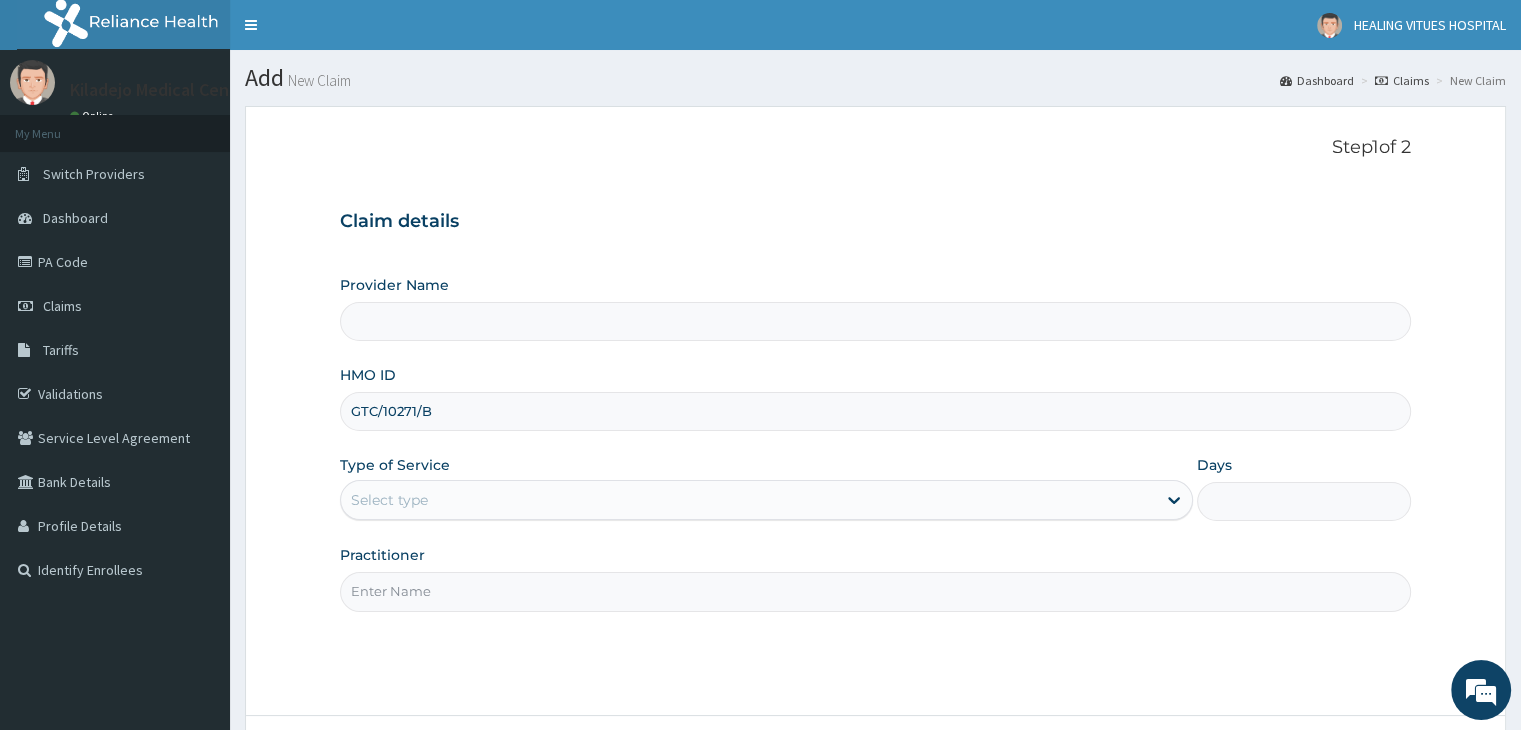 type on "Kiladejo Medical Centre" 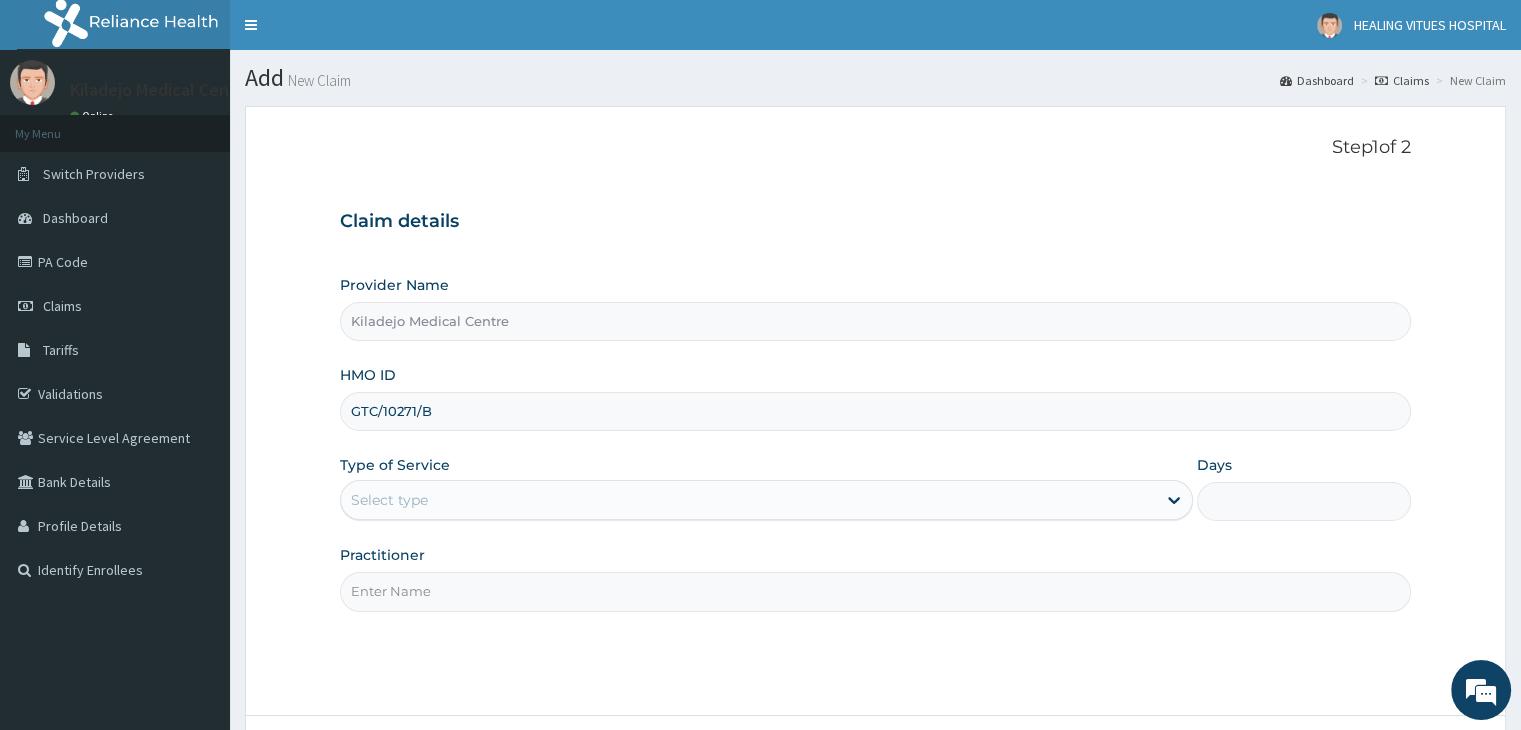 type on "GTC/10271/B" 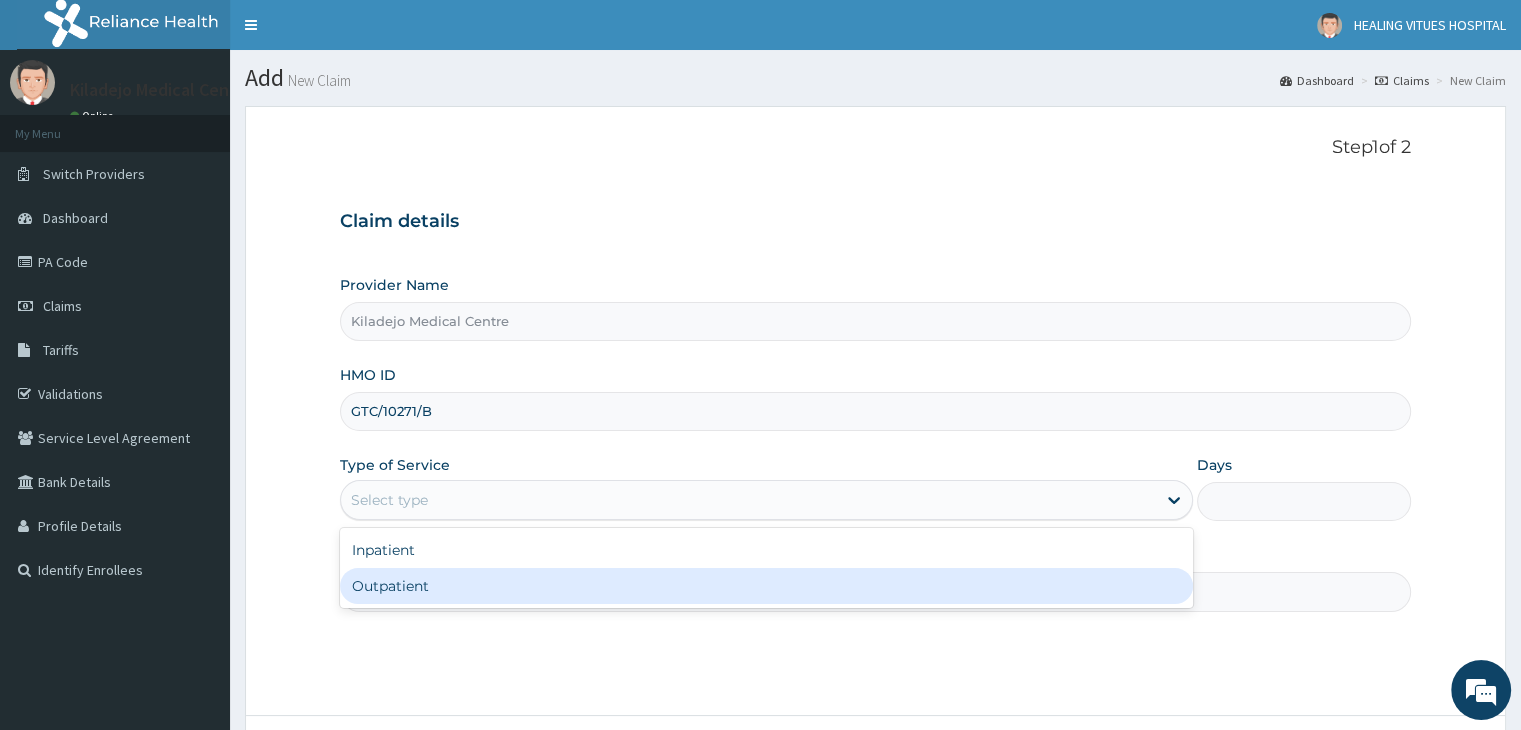 click on "Outpatient" at bounding box center (766, 586) 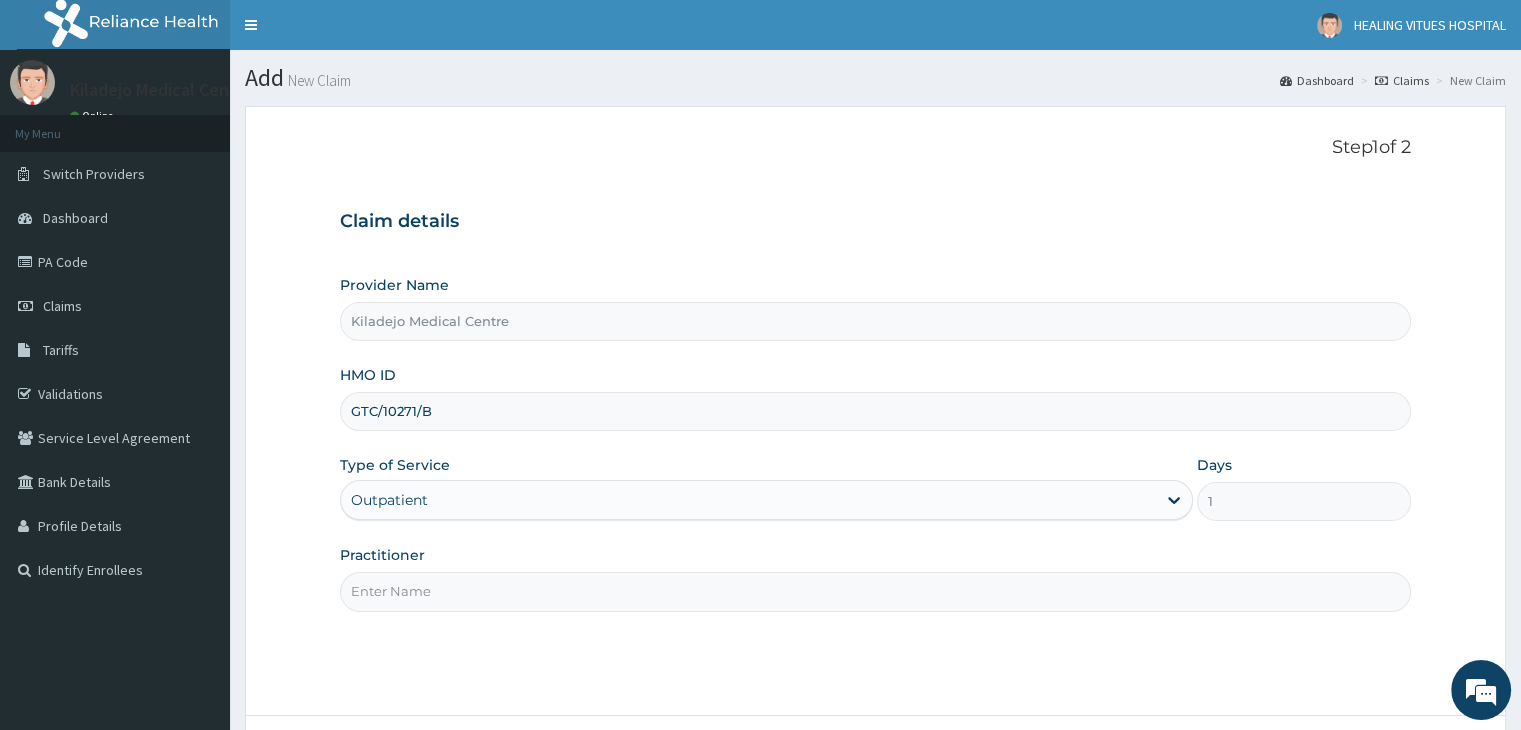 click on "Practitioner" at bounding box center [875, 591] 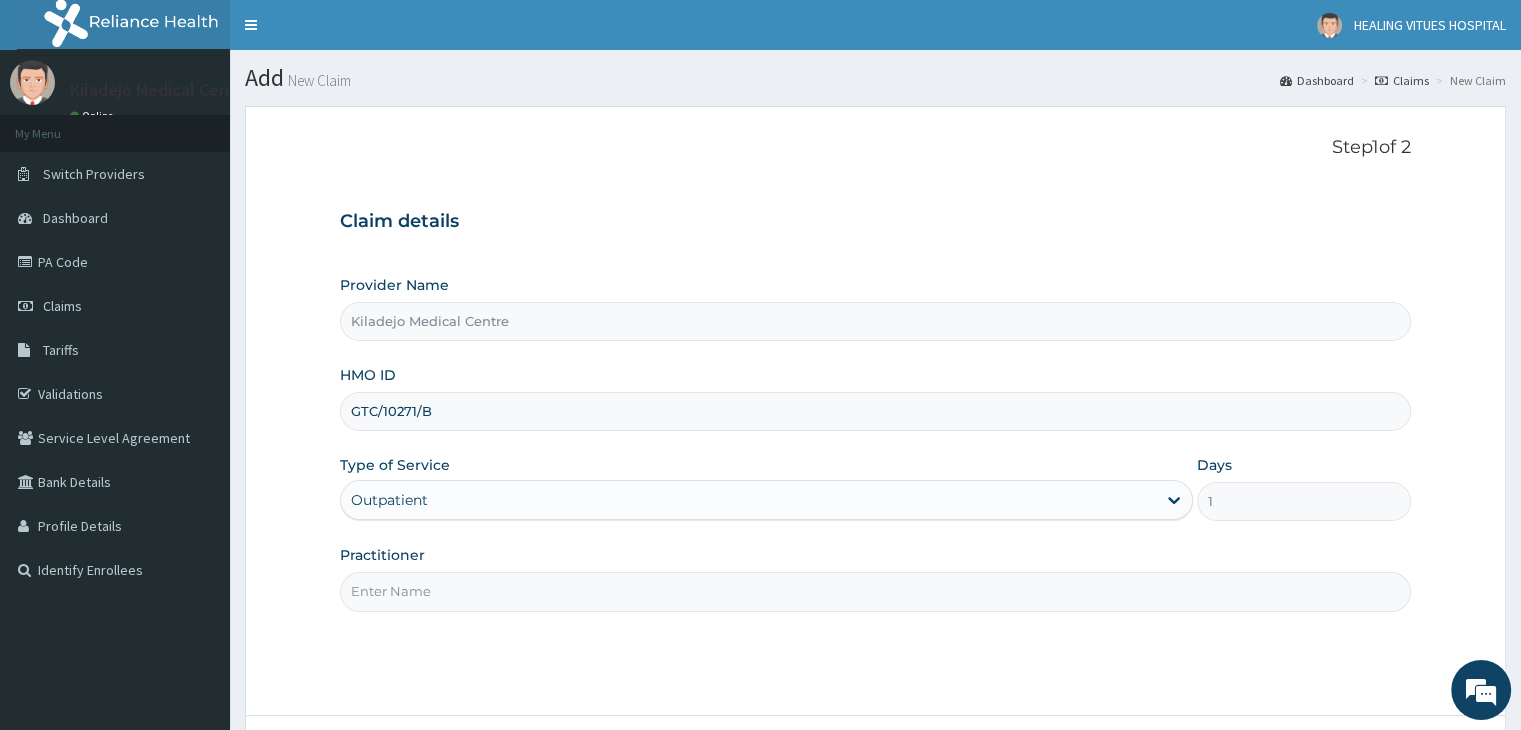 type on "Dr [LAST]" 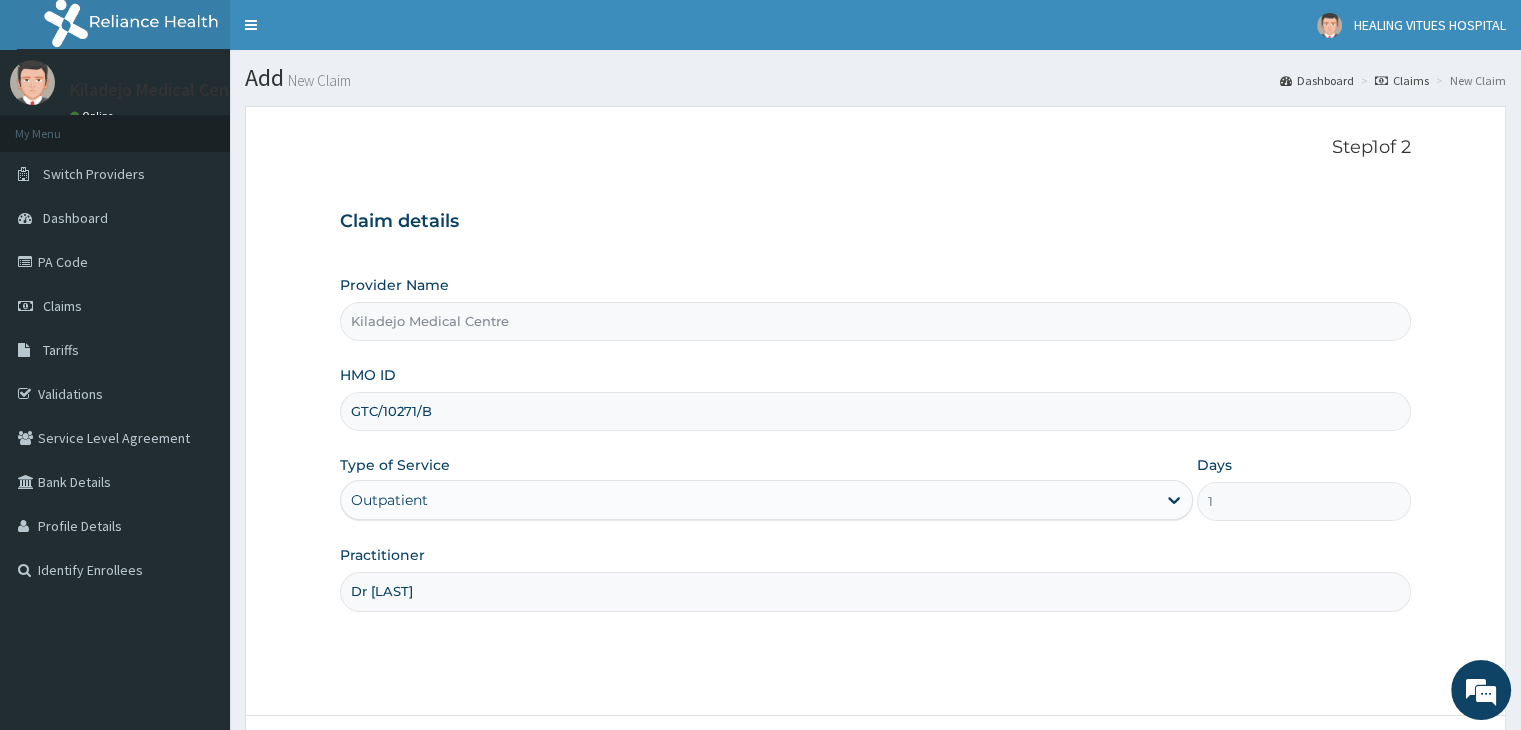 scroll, scrollTop: 164, scrollLeft: 0, axis: vertical 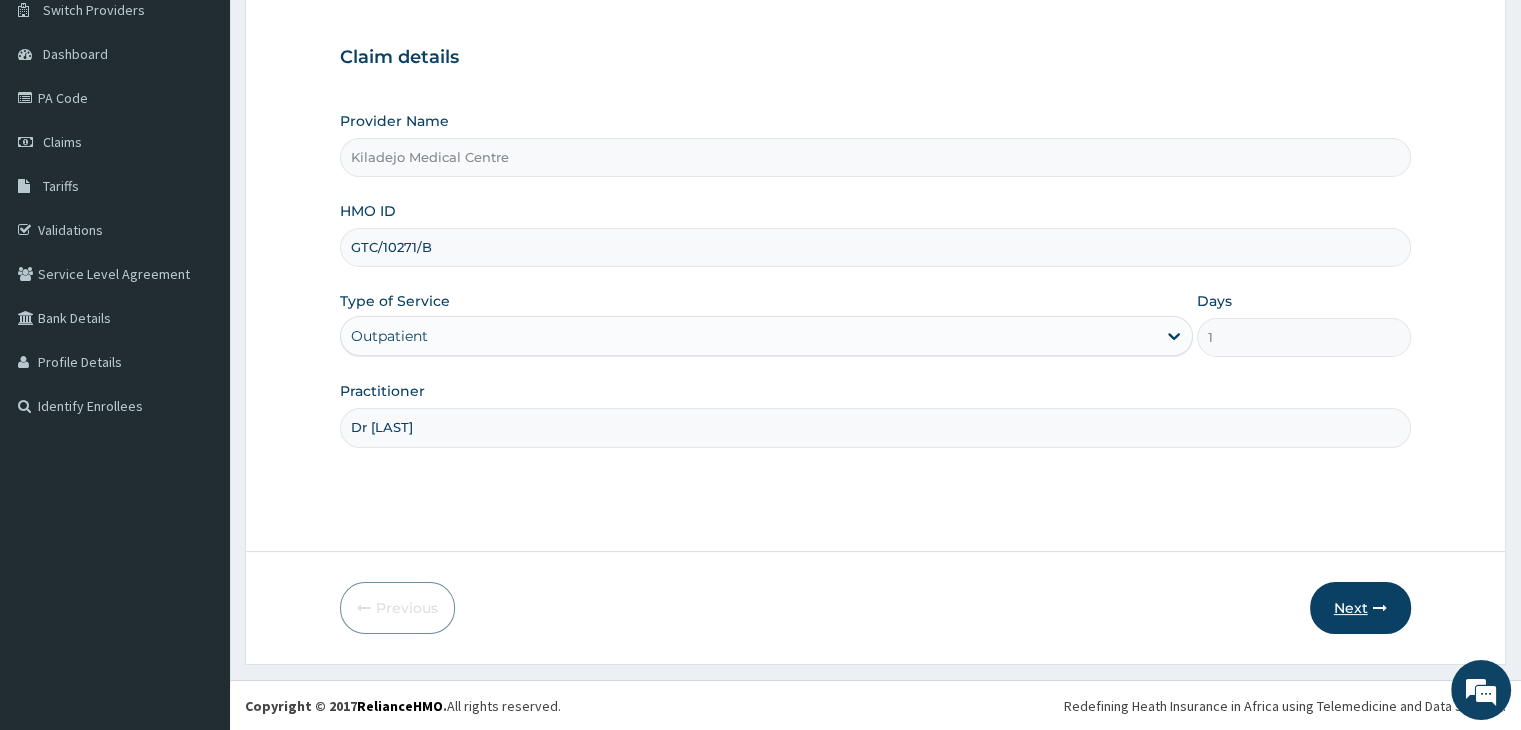 click at bounding box center (1380, 608) 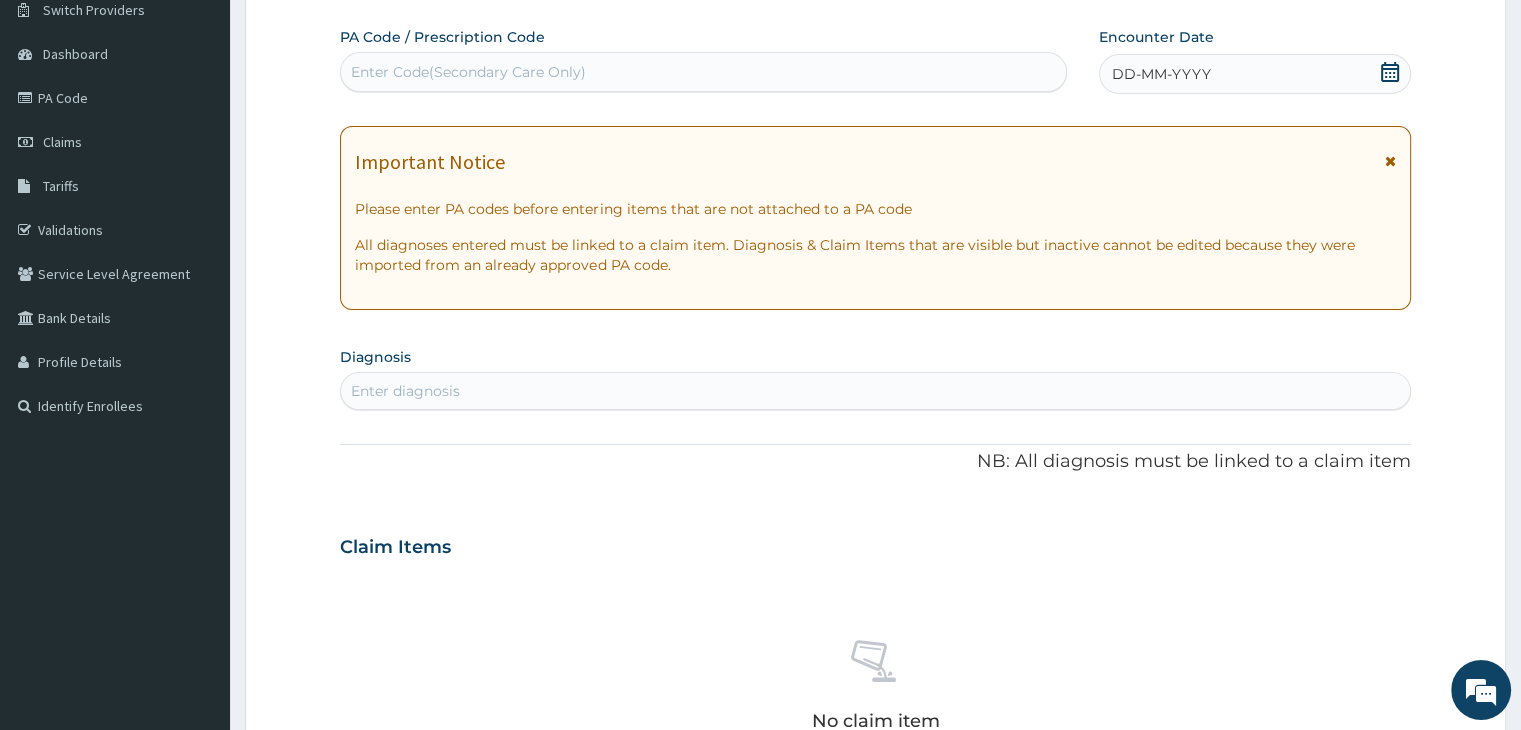 scroll, scrollTop: 0, scrollLeft: 0, axis: both 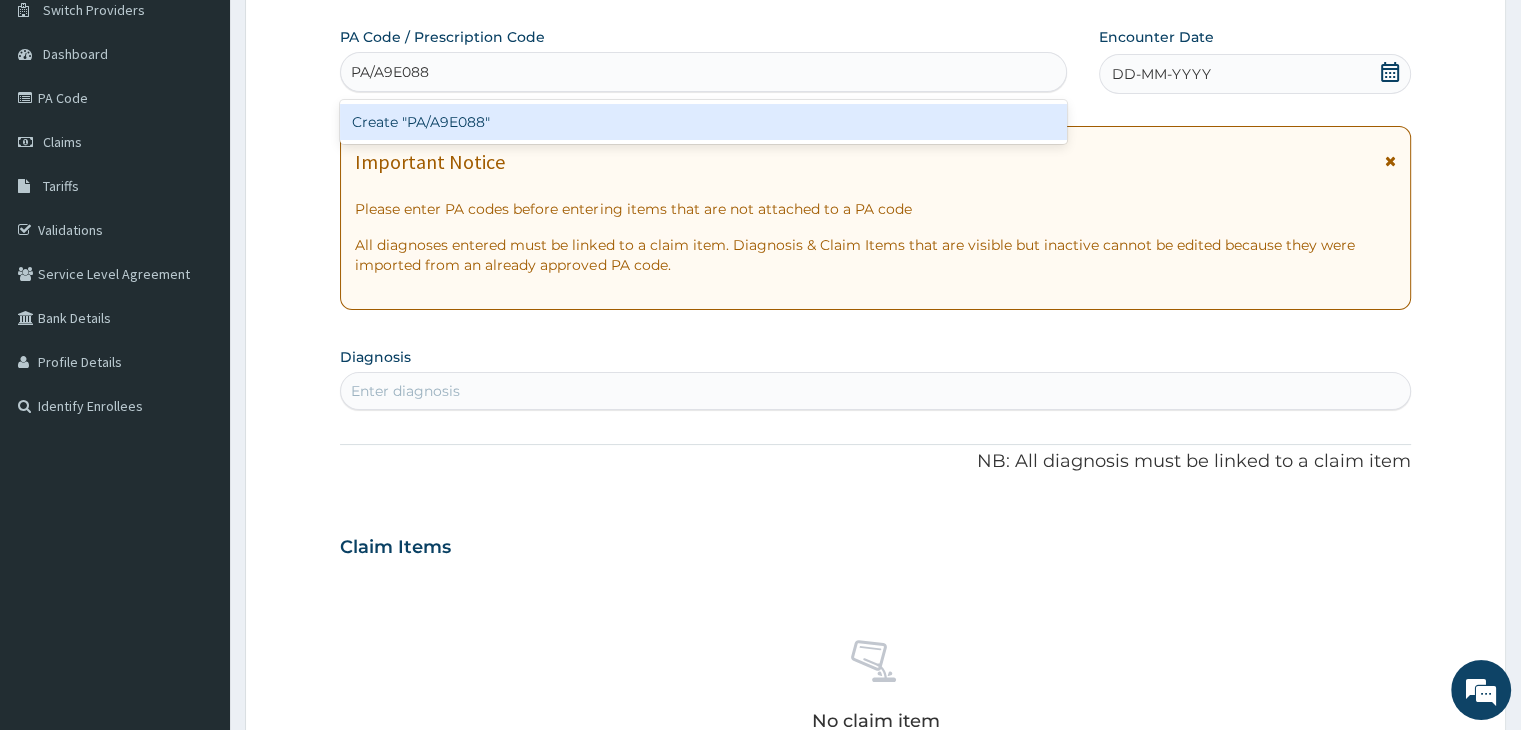 click on "Create "PA/A9E088"" at bounding box center [703, 122] 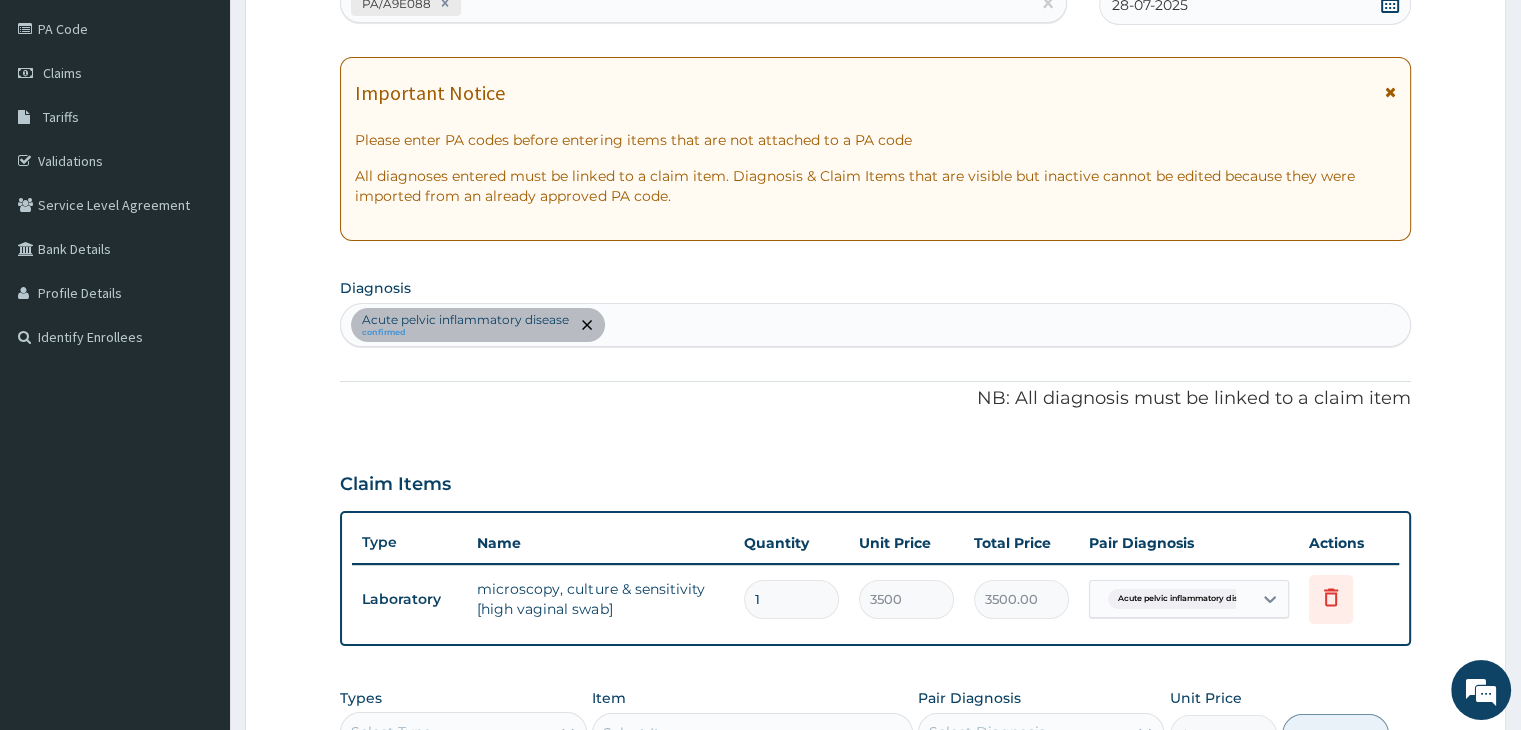 scroll, scrollTop: 614, scrollLeft: 0, axis: vertical 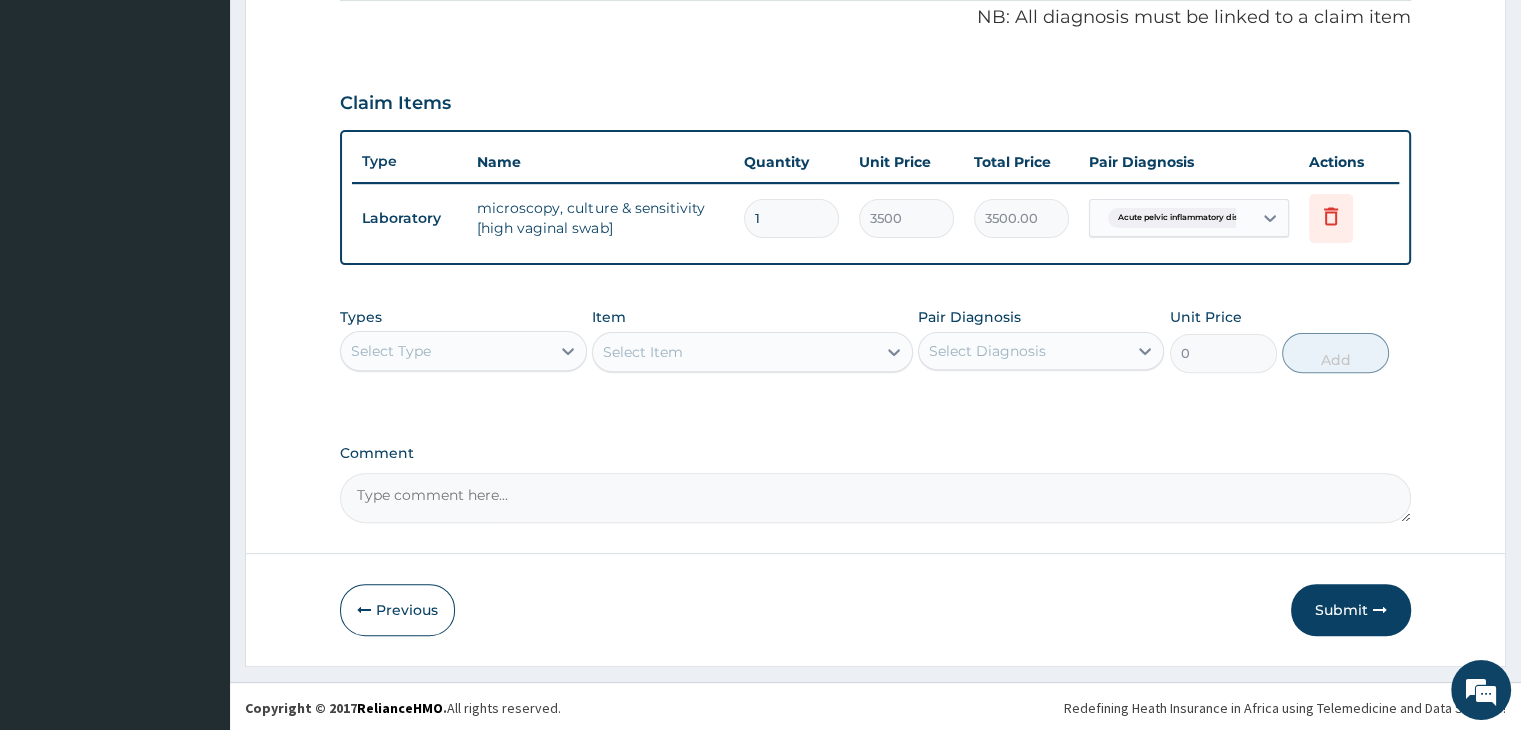 click on "Select Type" at bounding box center (445, 351) 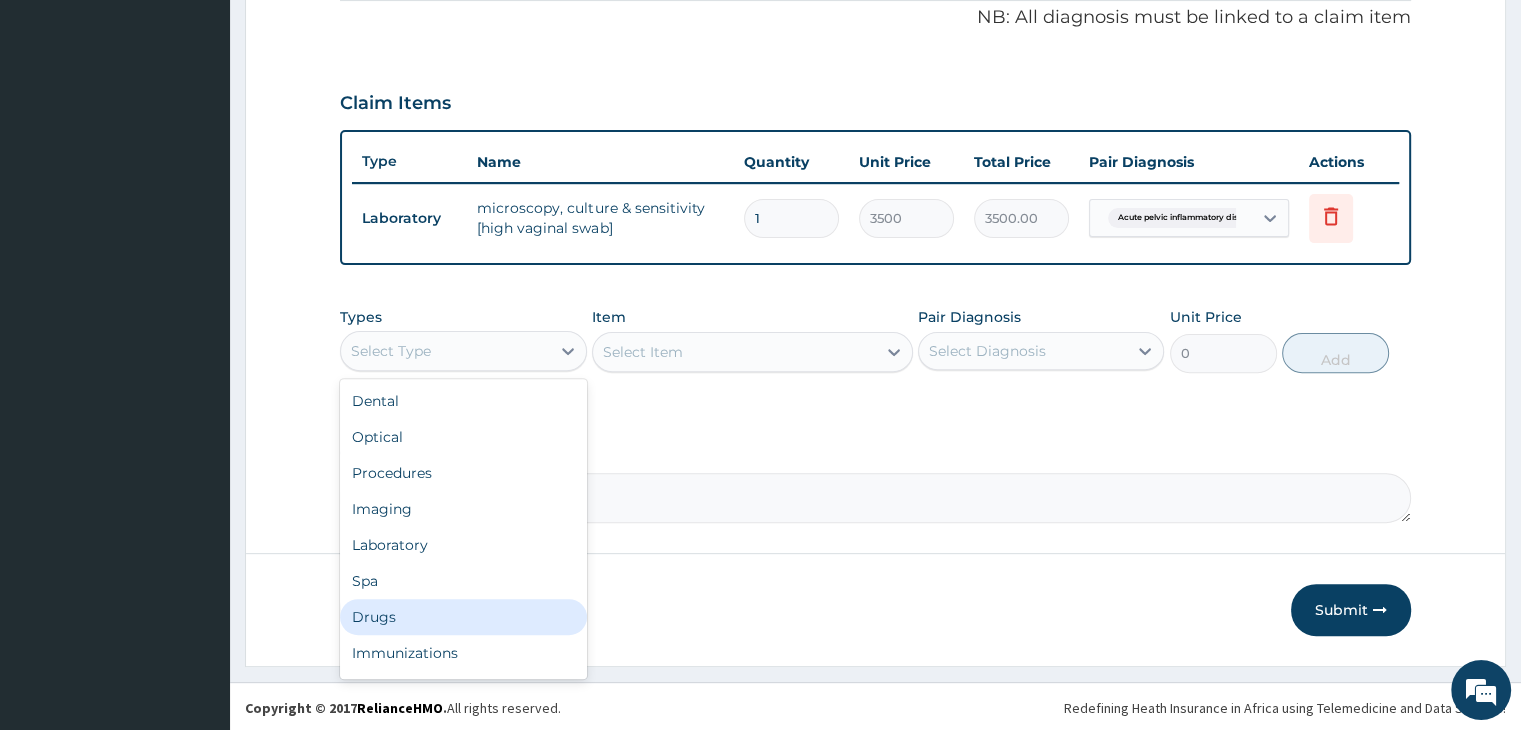 click on "Drugs" at bounding box center [463, 617] 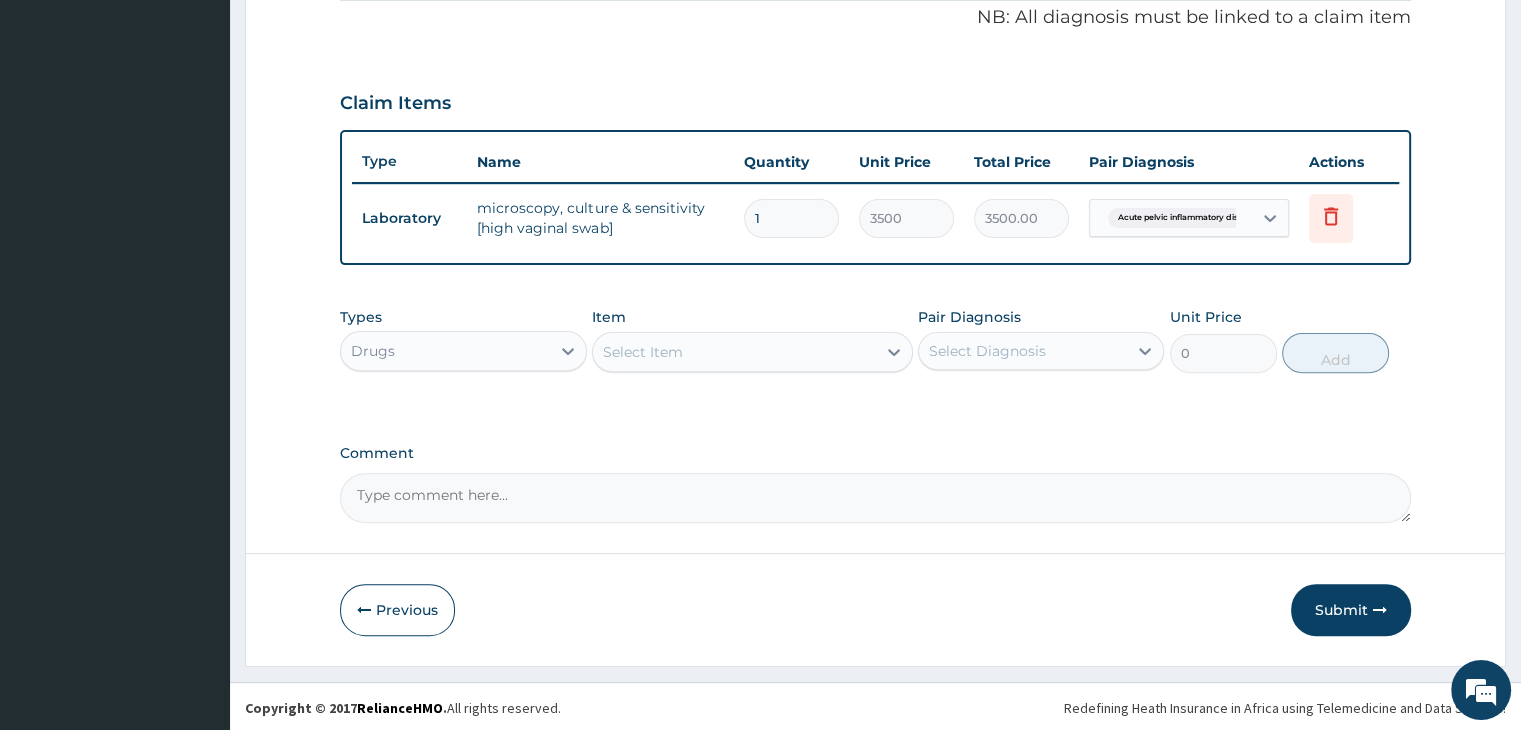 click on "Select Item" at bounding box center (734, 352) 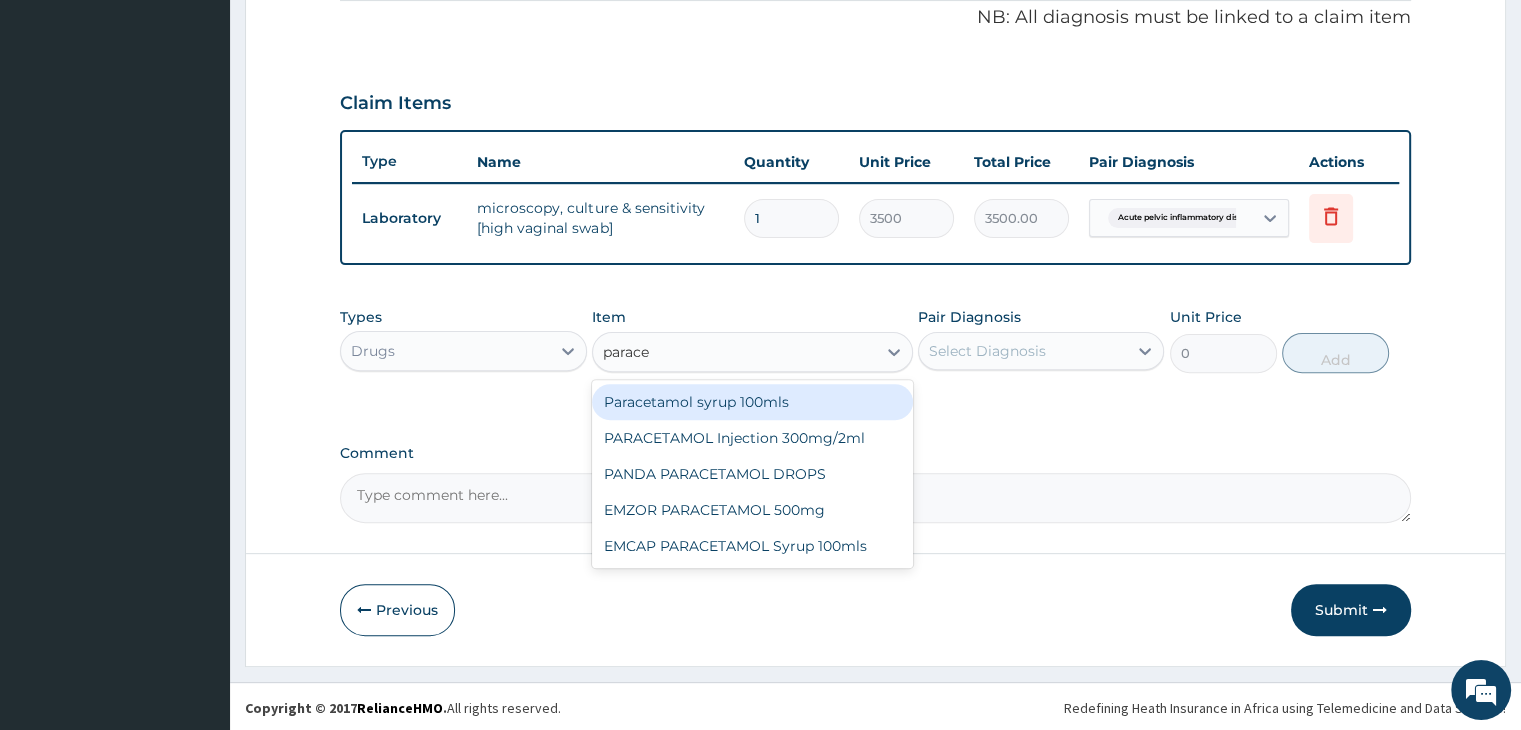 type on "paracet" 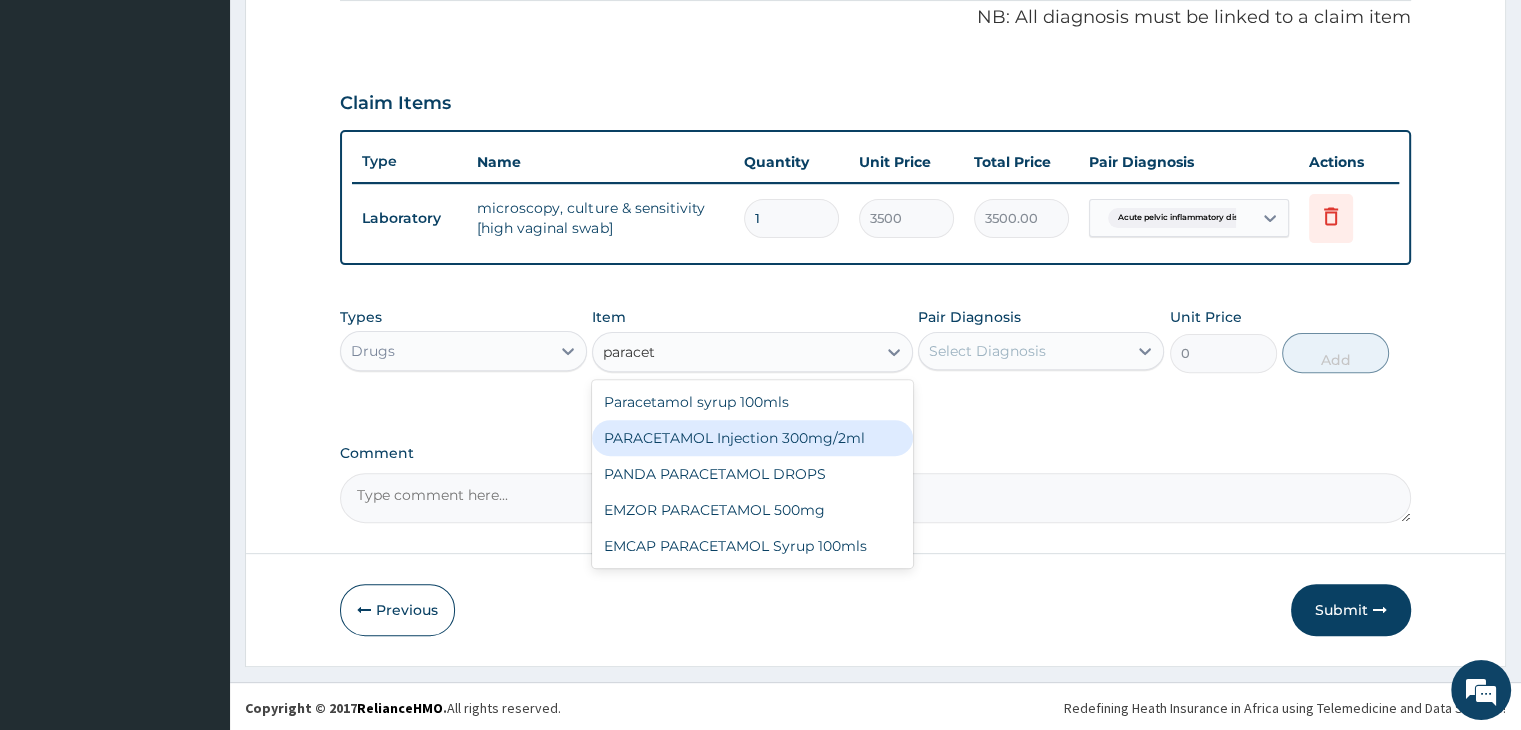 click on "PARACETAMOL Injection 300mg/2ml" at bounding box center (752, 438) 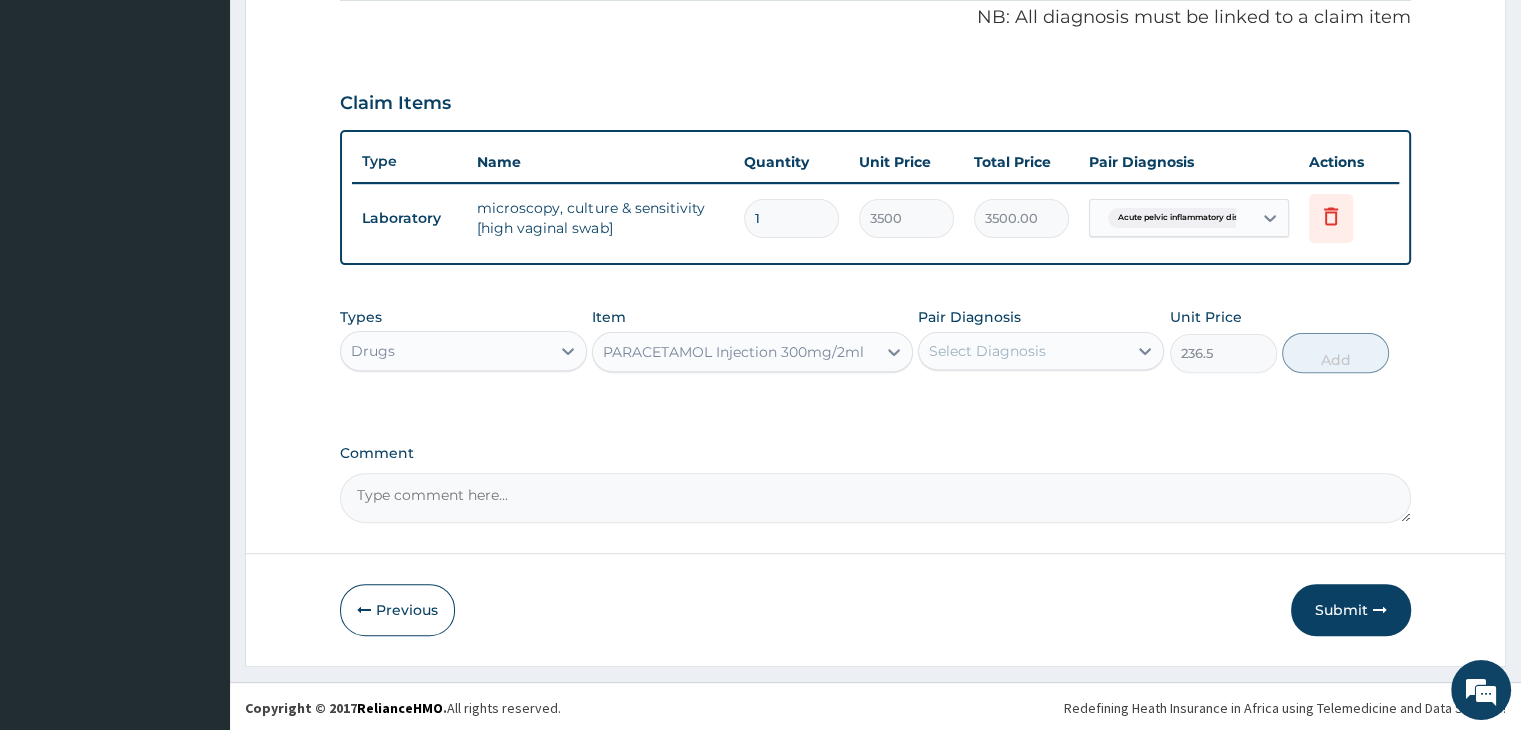 click on "Select Diagnosis" at bounding box center [1023, 351] 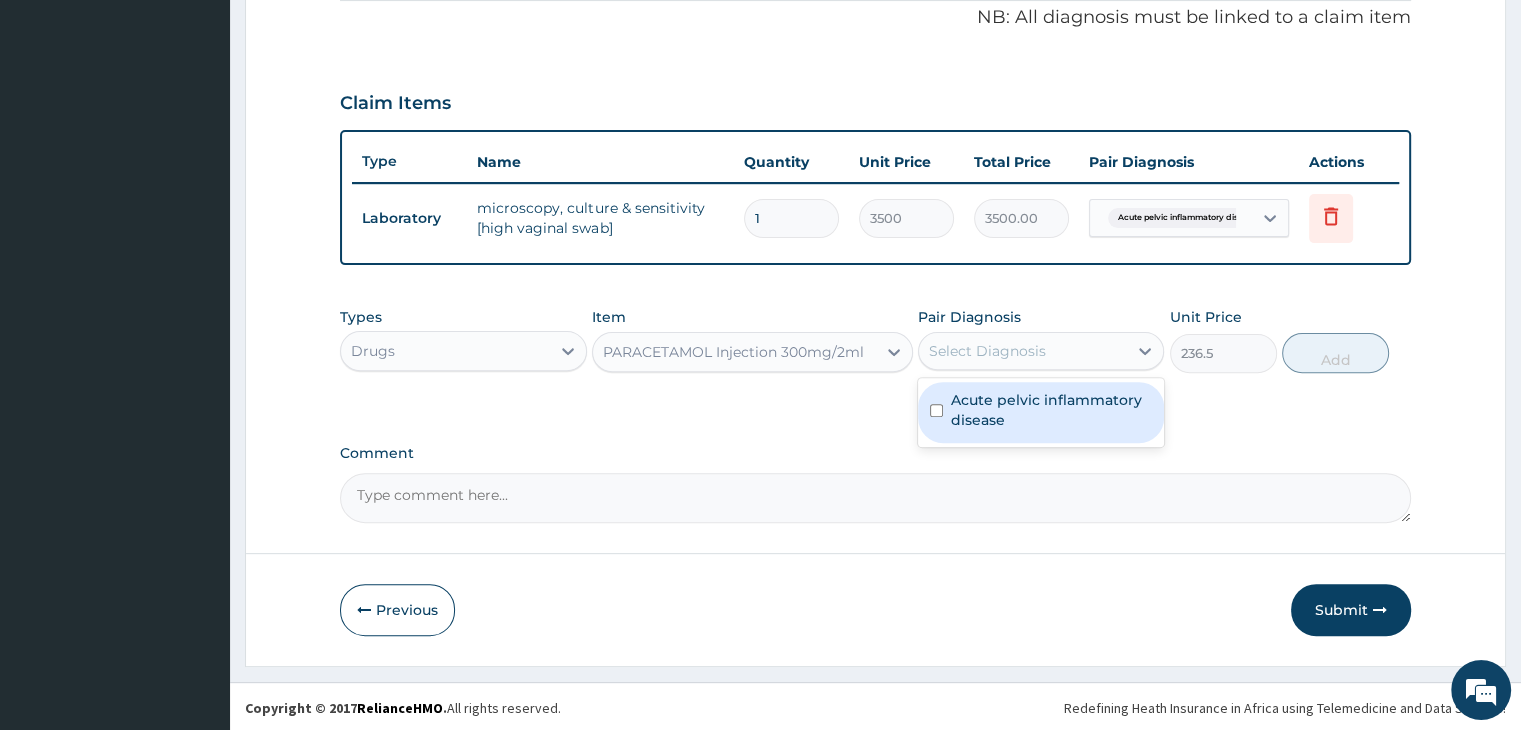 click on "Acute pelvic inflammatory disease" at bounding box center (1051, 410) 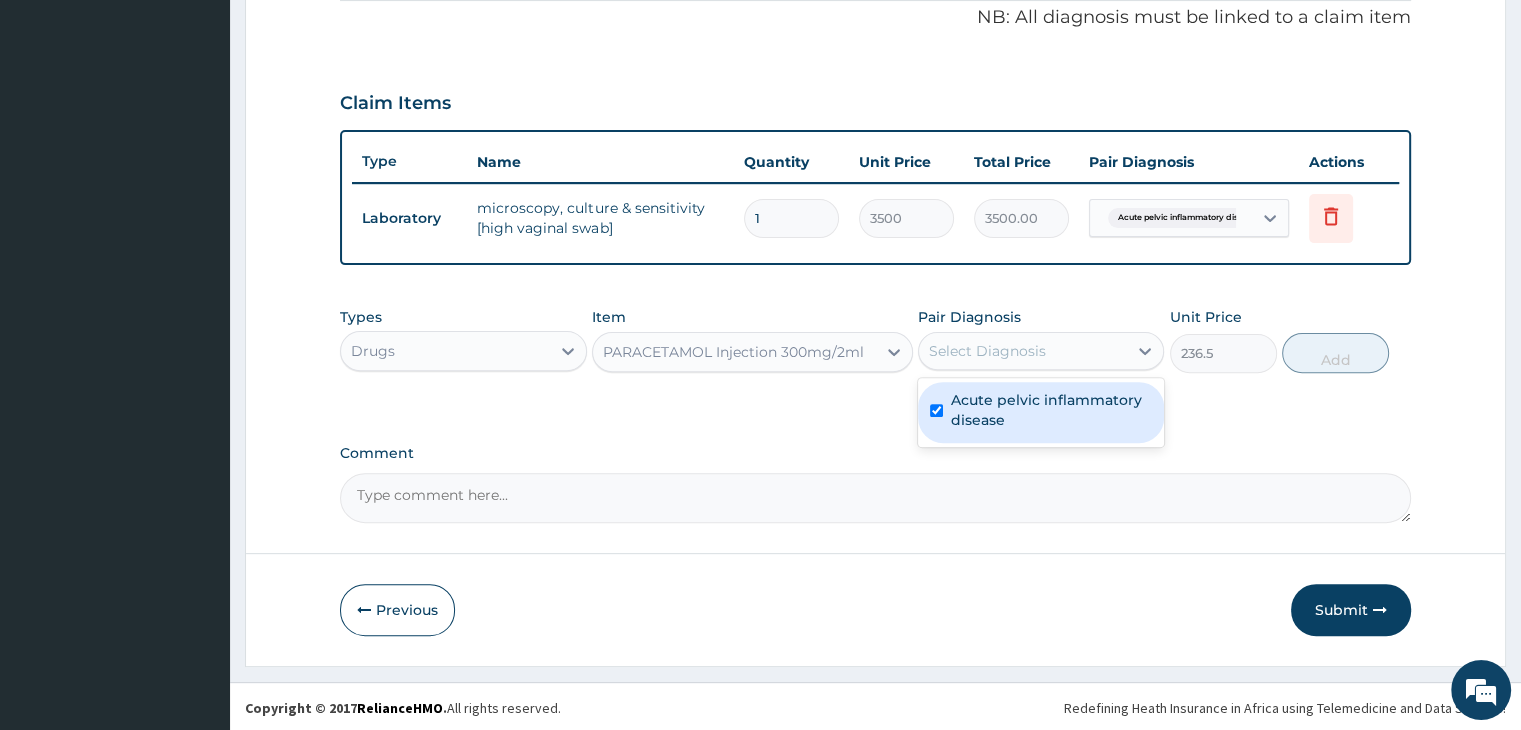 checkbox on "true" 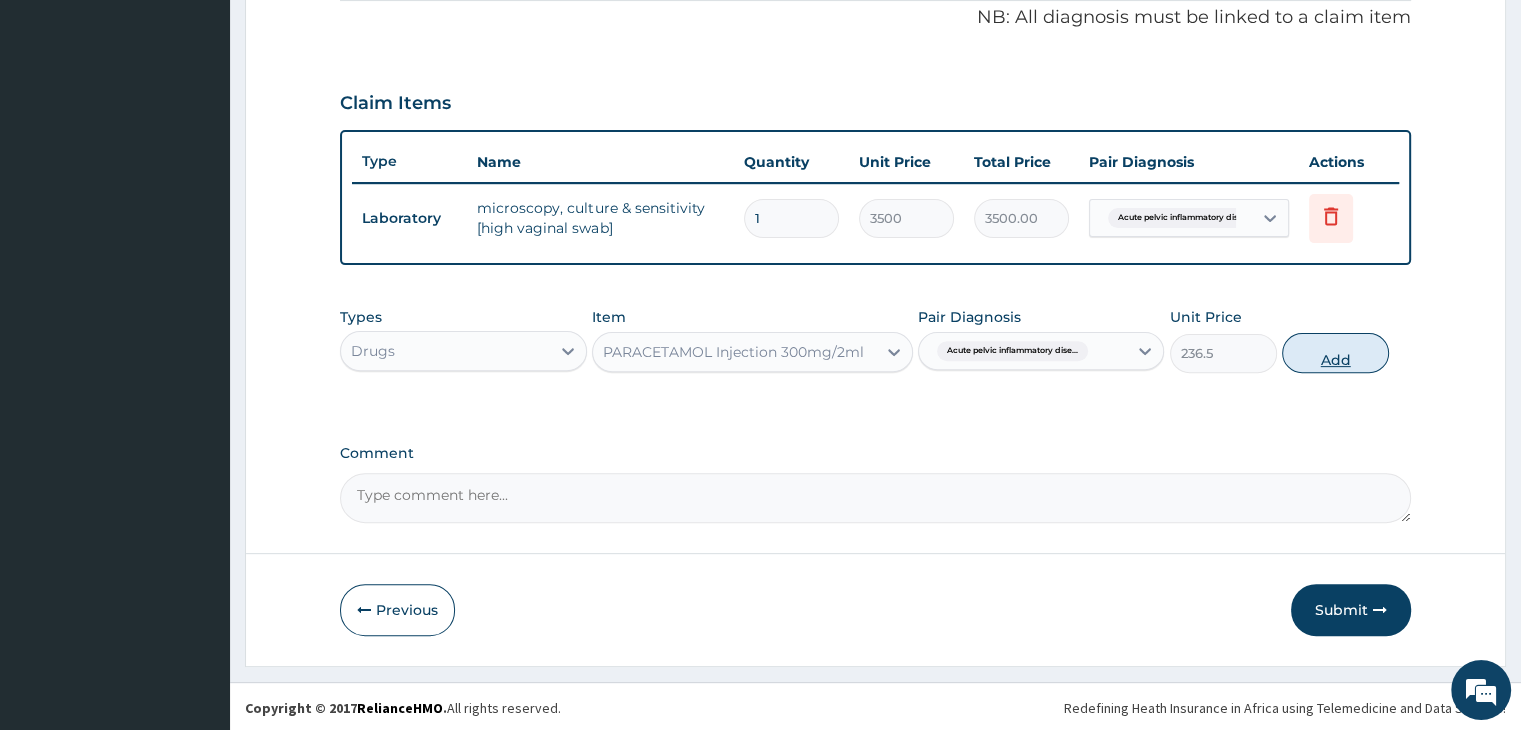 click on "Add" at bounding box center (1335, 353) 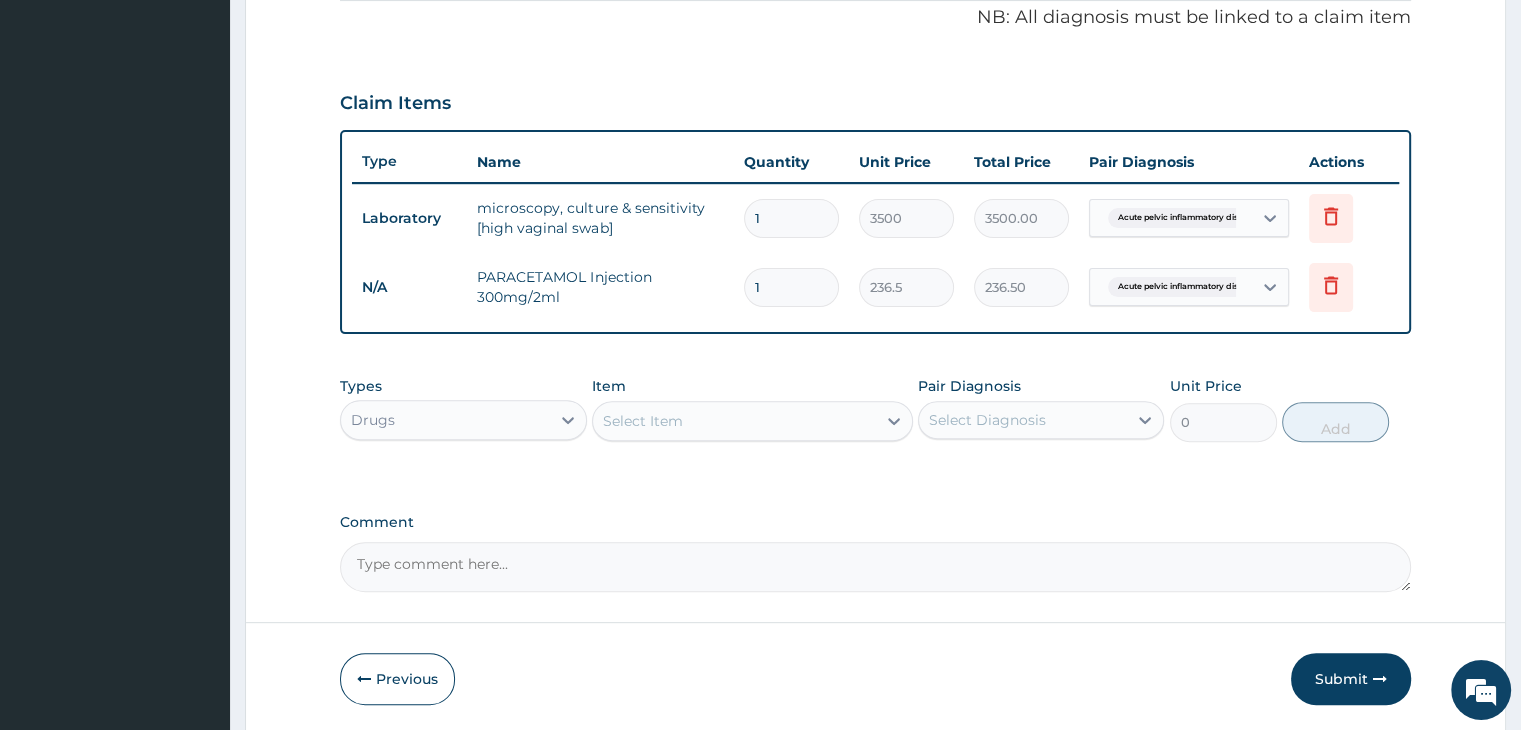click on "Select Item" at bounding box center [734, 421] 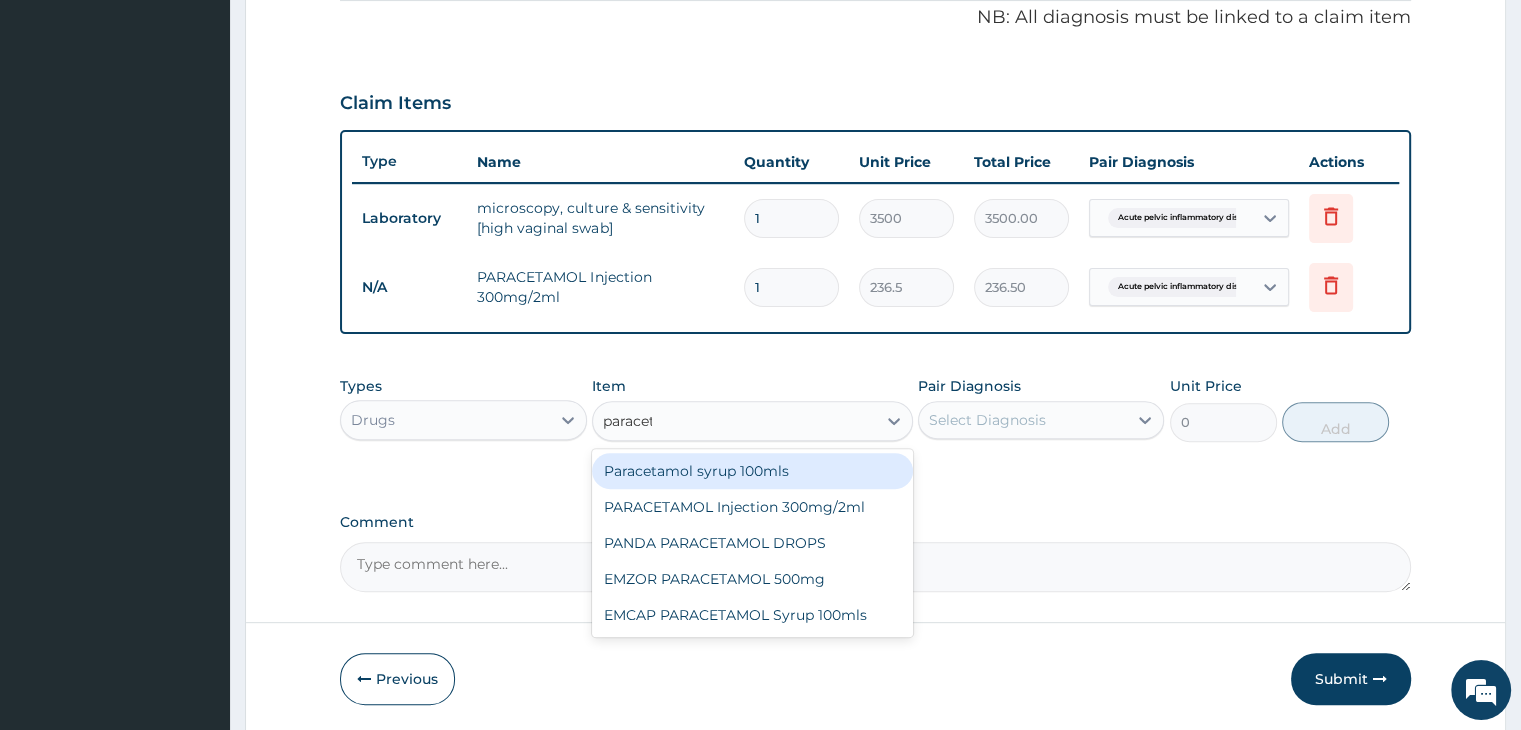 type on "paraceta" 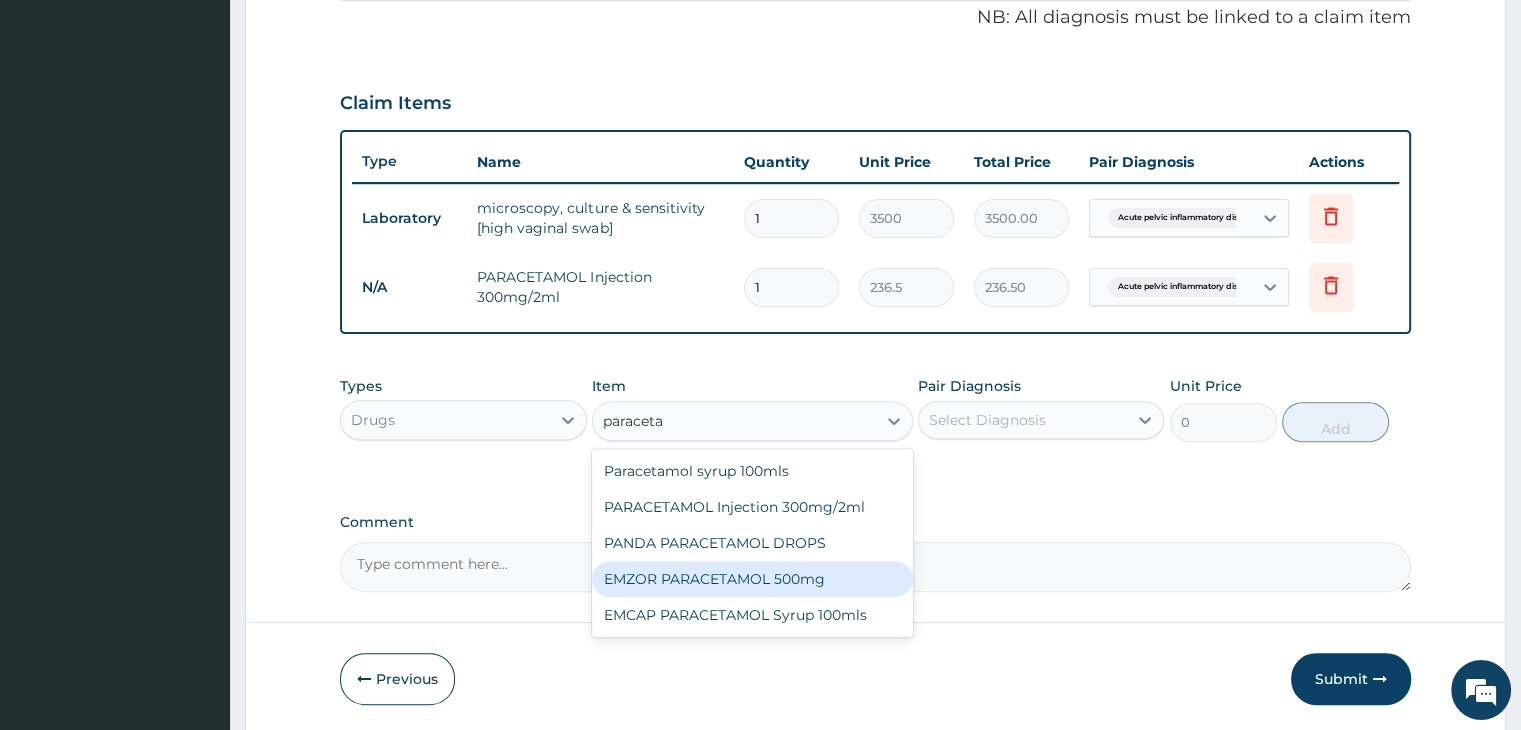 click on "EMZOR PARACETAMOL 500mg" at bounding box center (752, 579) 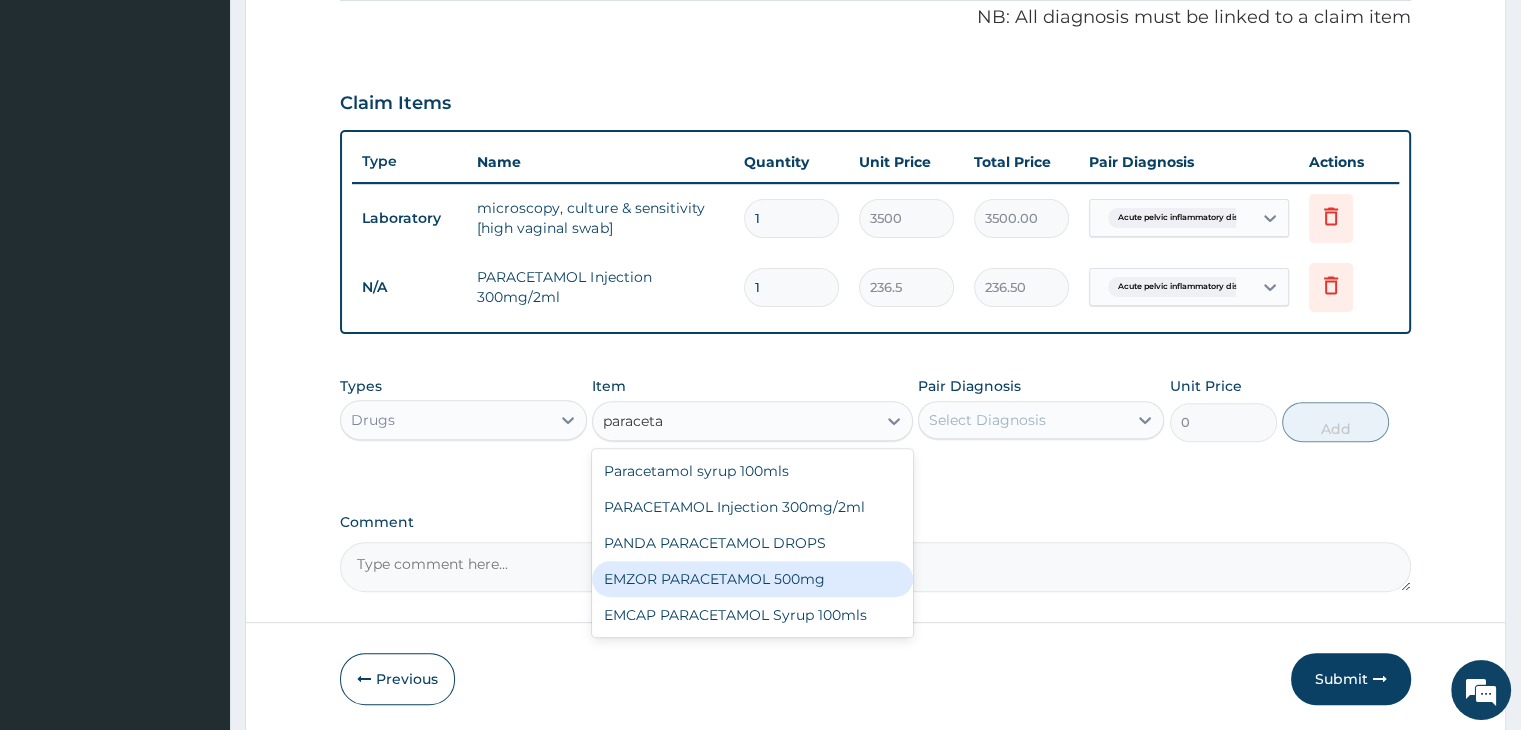 type 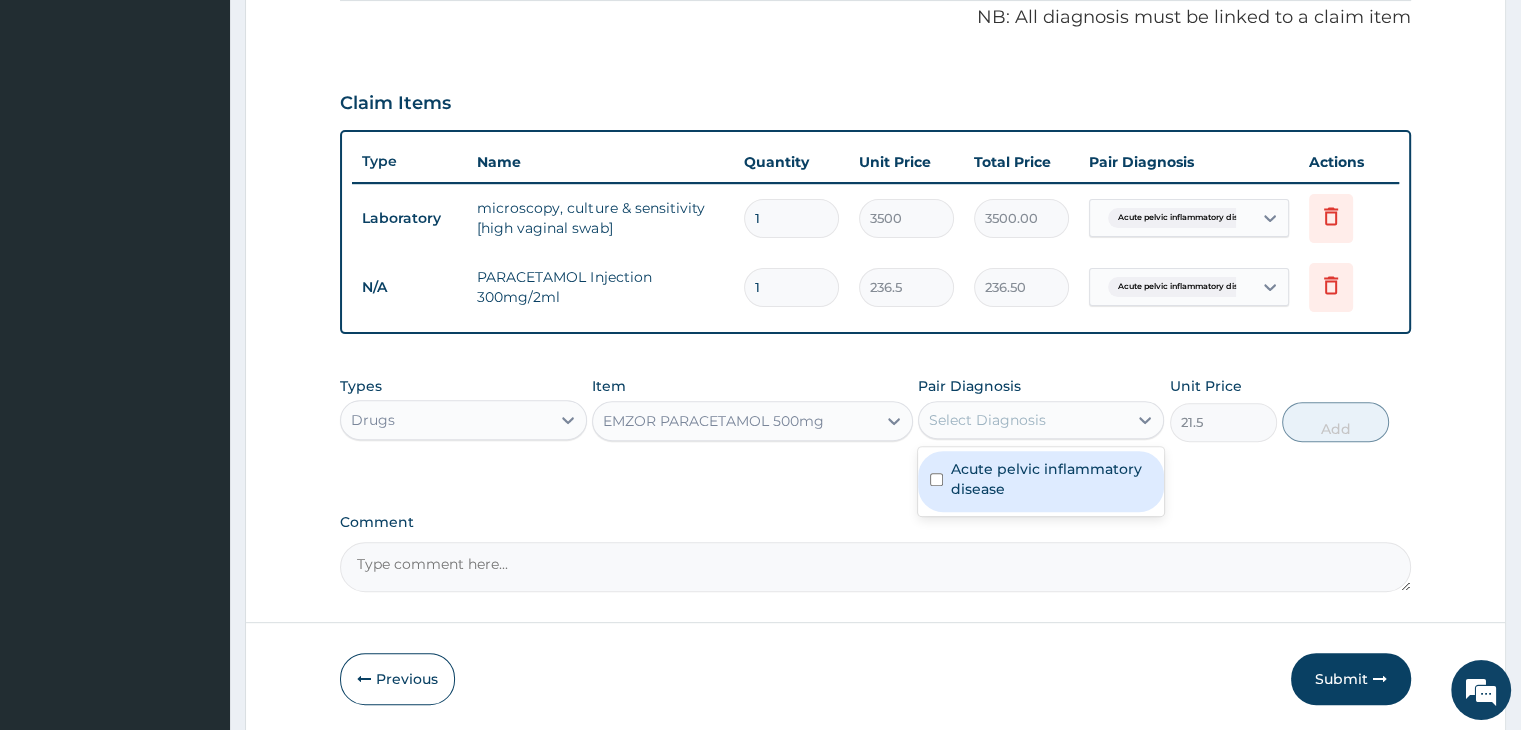 click on "Select Diagnosis" at bounding box center [1023, 420] 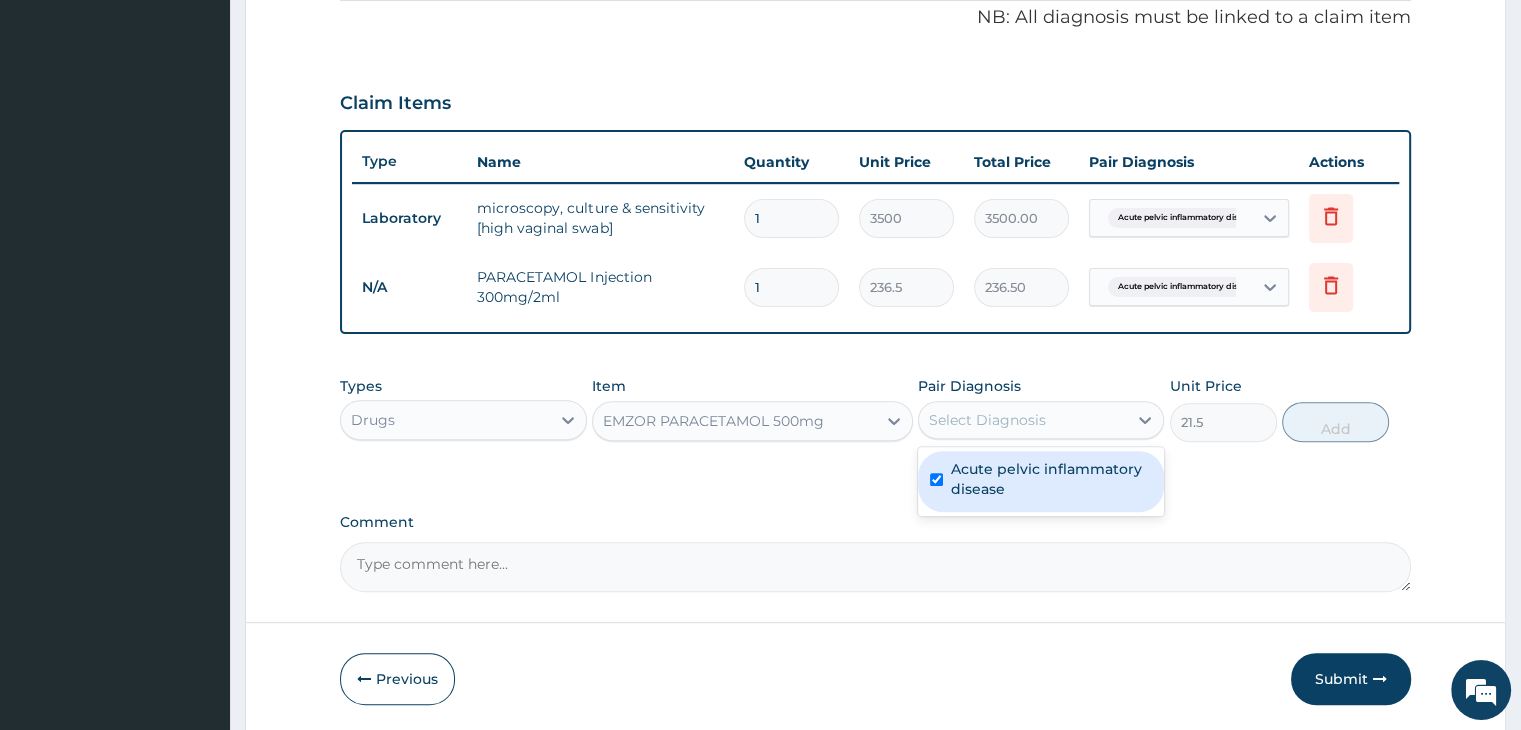 checkbox on "true" 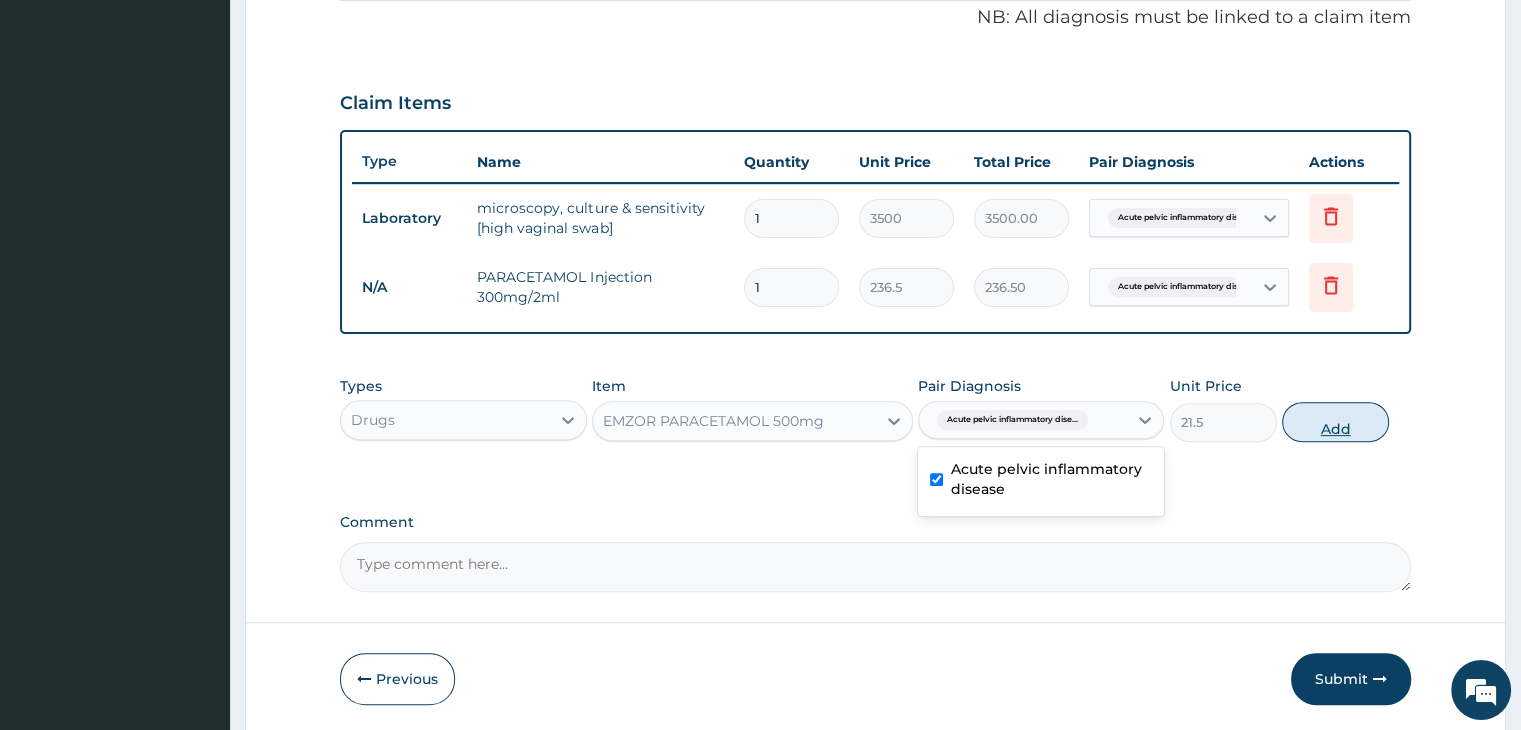 click on "Add" at bounding box center (1335, 422) 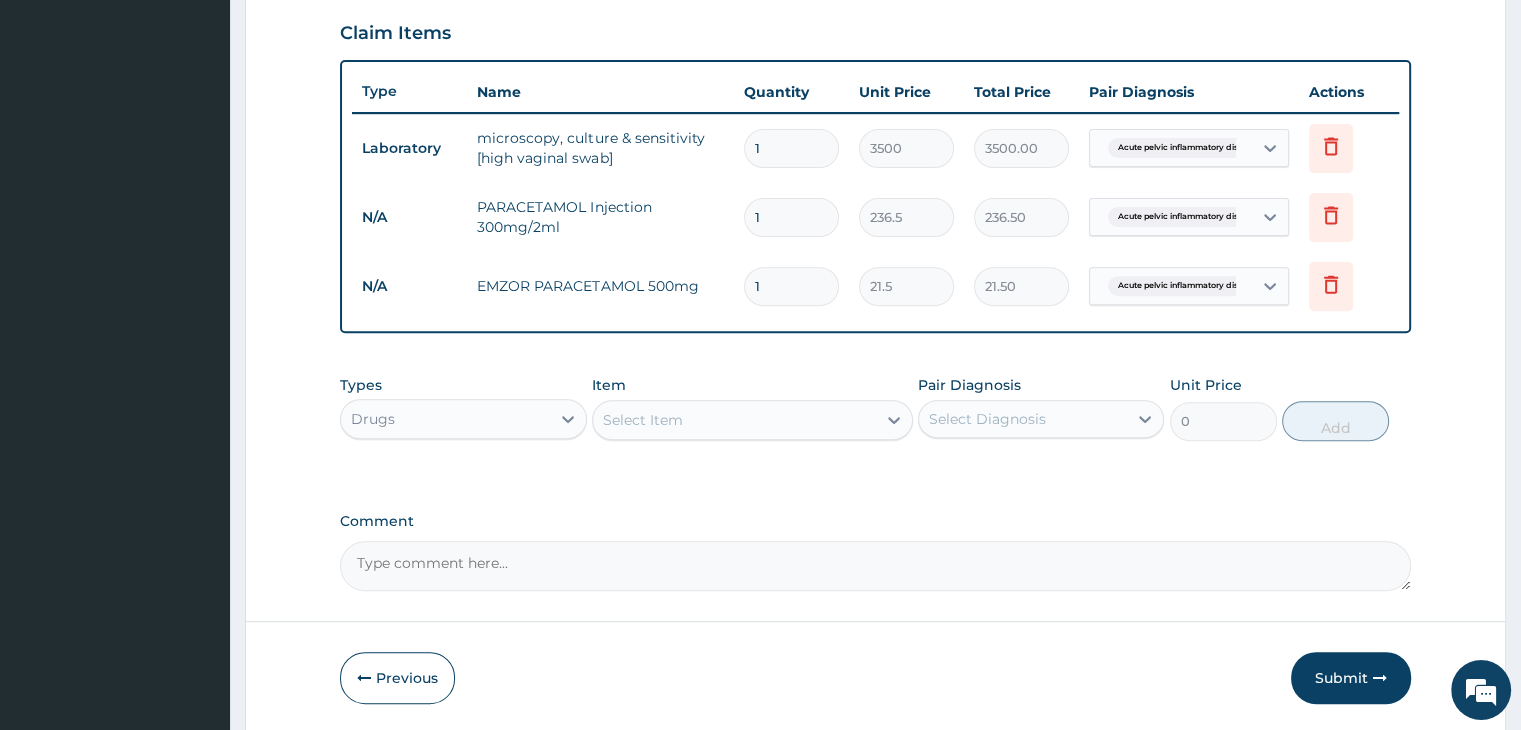 scroll, scrollTop: 714, scrollLeft: 0, axis: vertical 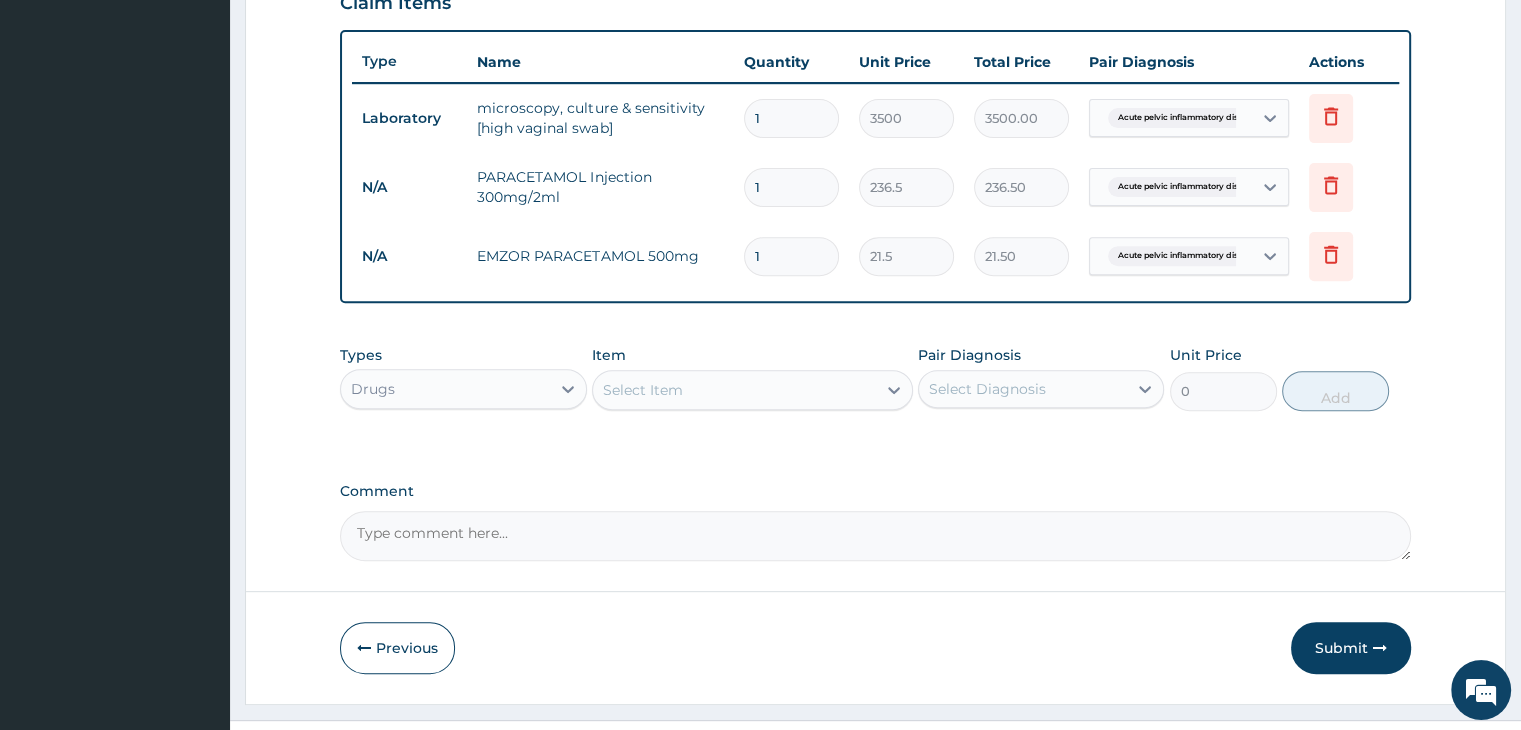 click on "Select Item" at bounding box center (734, 390) 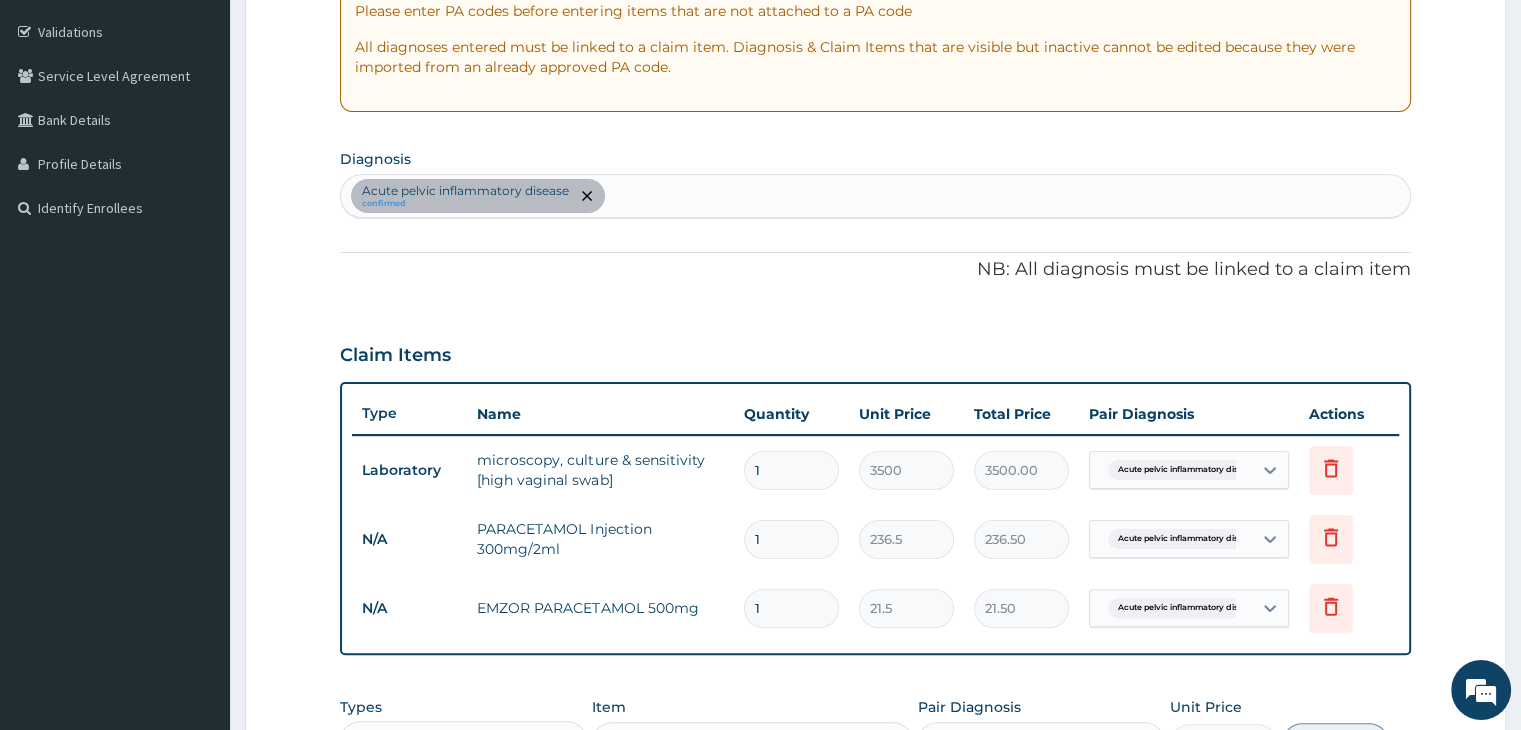 scroll, scrollTop: 314, scrollLeft: 0, axis: vertical 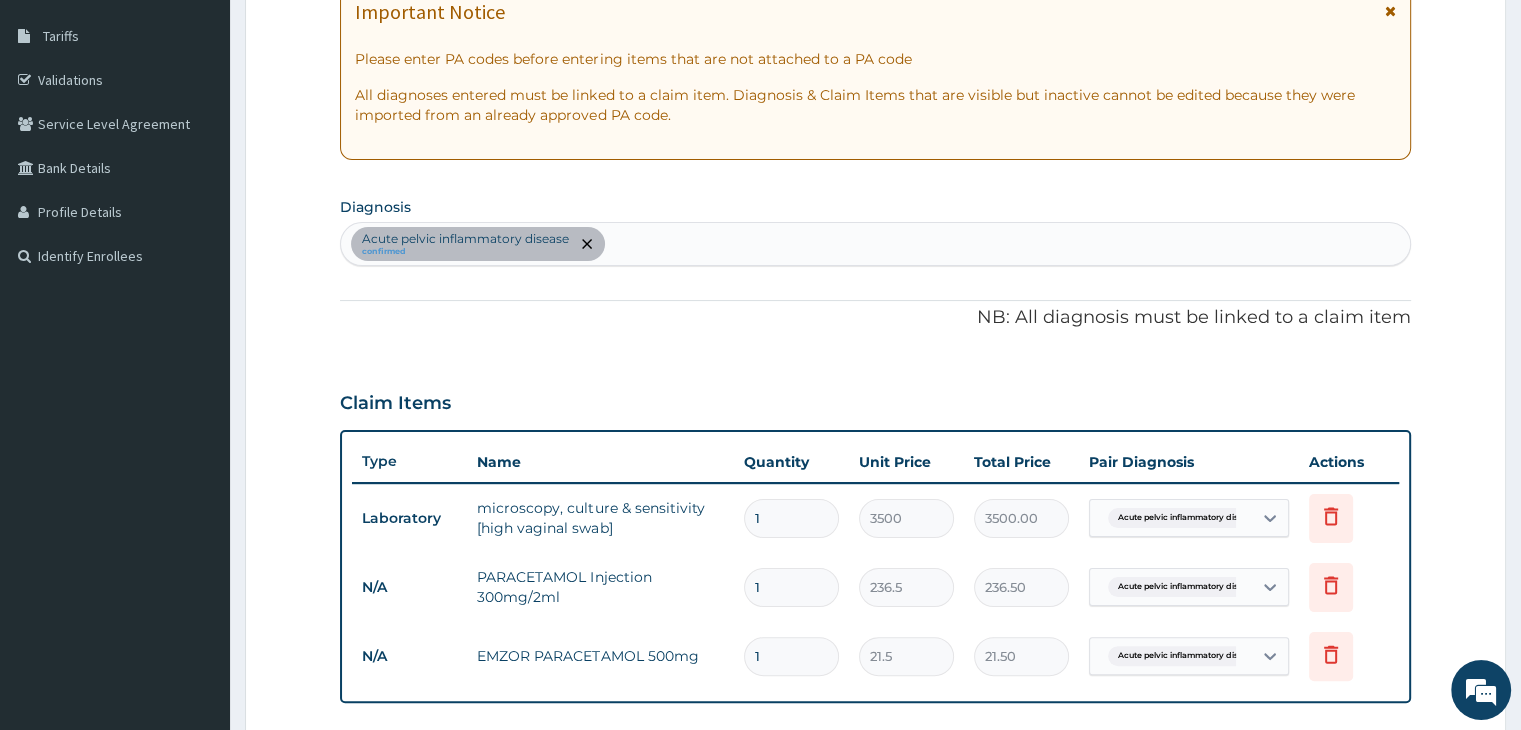 type on "omepra" 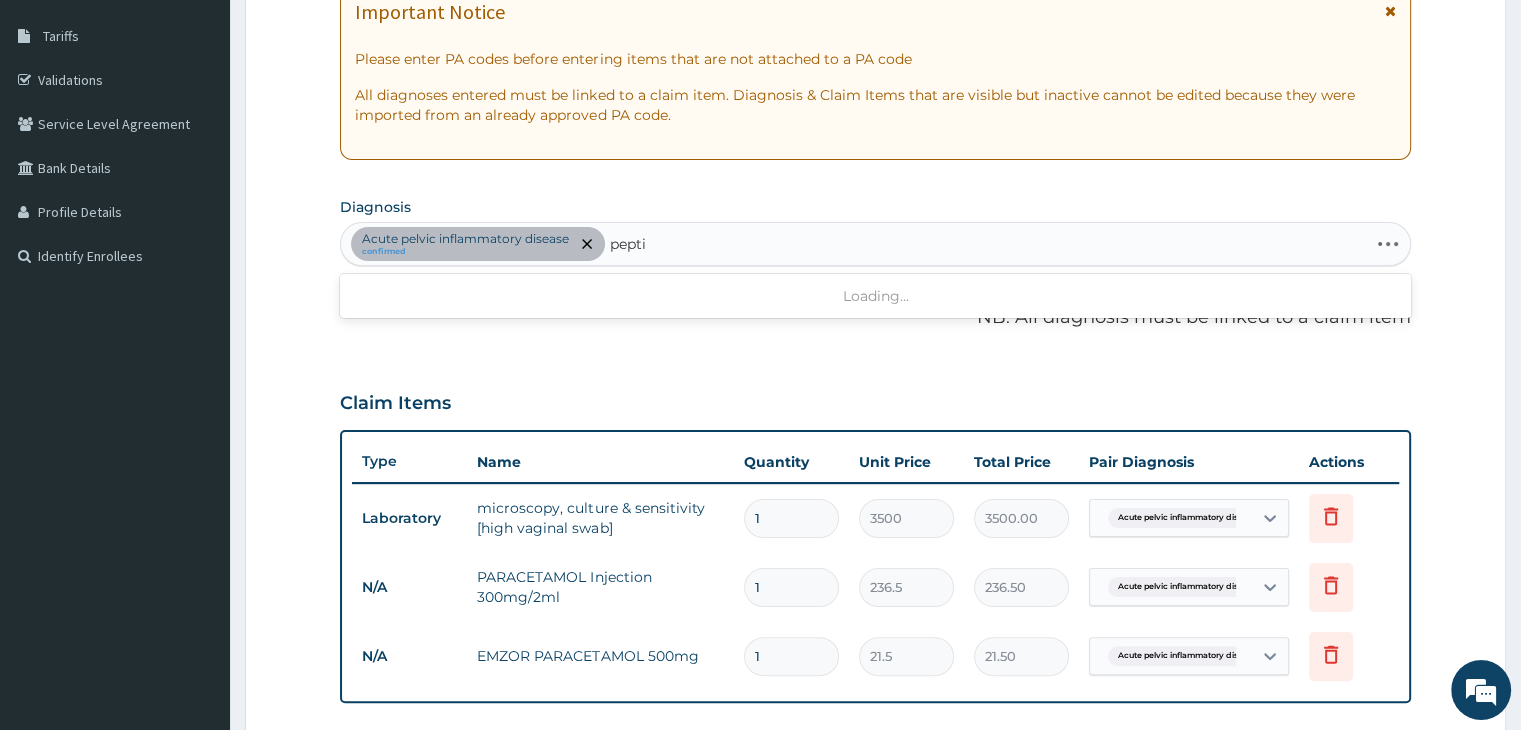 type on "peptic" 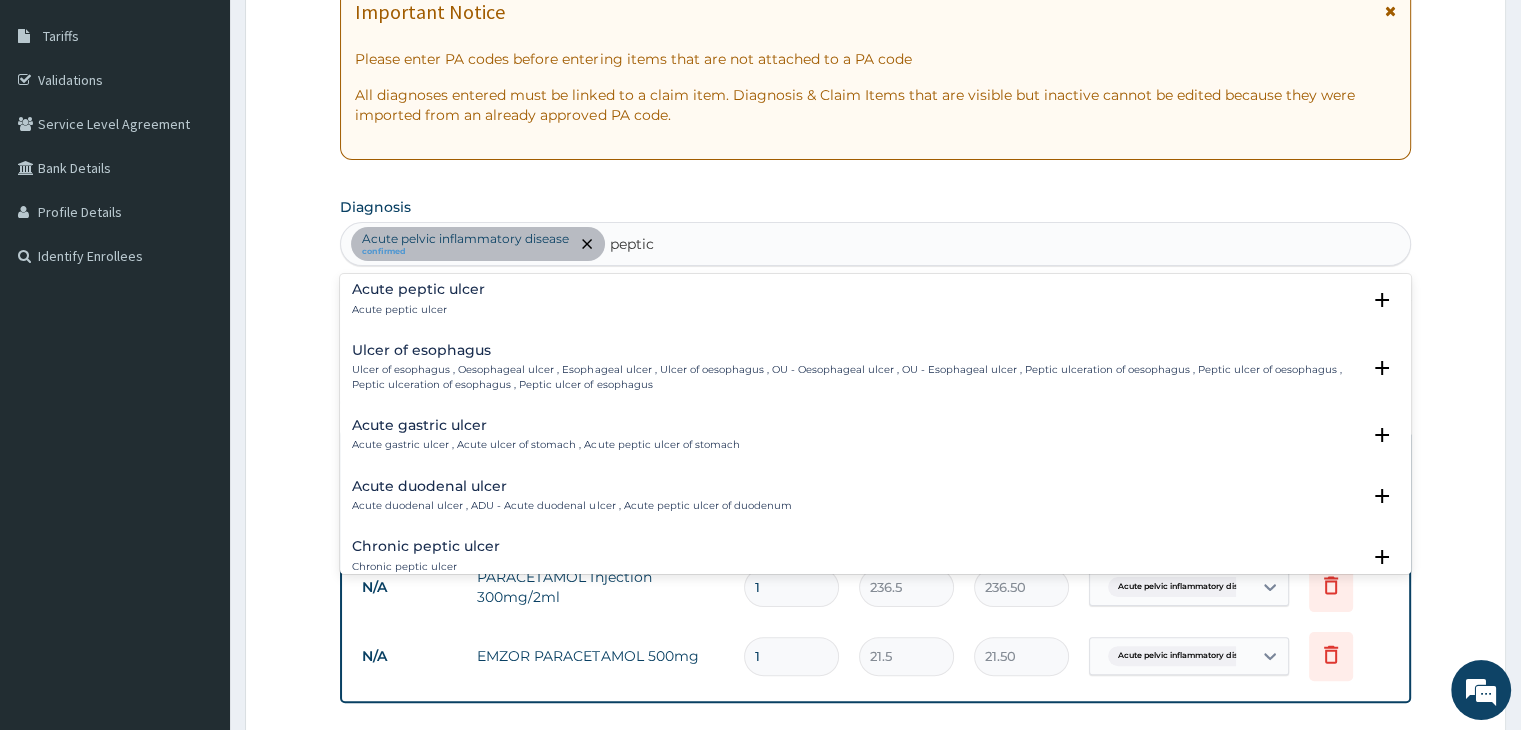 scroll, scrollTop: 0, scrollLeft: 0, axis: both 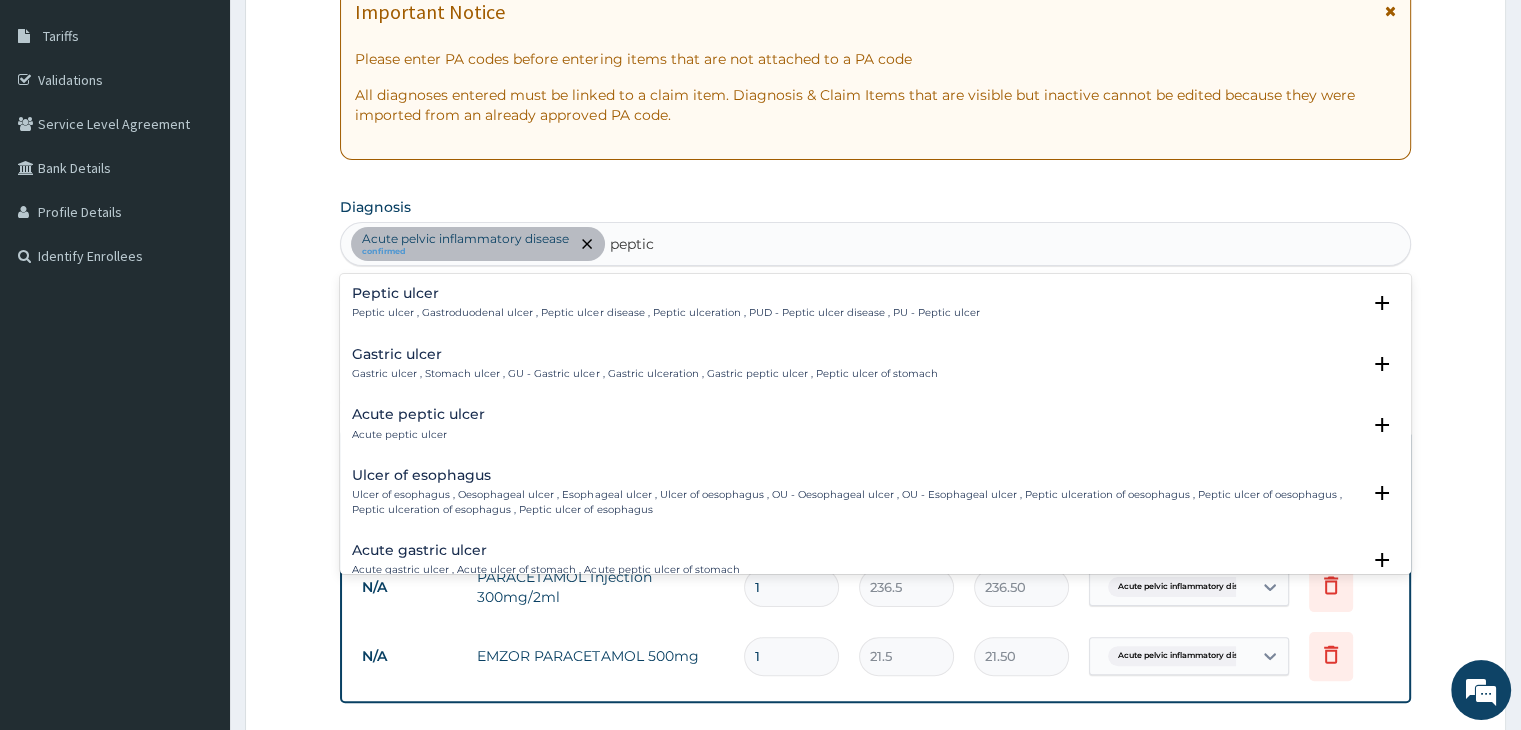 click on "Peptic ulcer Peptic ulcer , Gastroduodenal ulcer , Peptic ulcer disease , Peptic ulceration , PUD - Peptic ulcer disease , PU - Peptic ulcer" at bounding box center (665, 303) 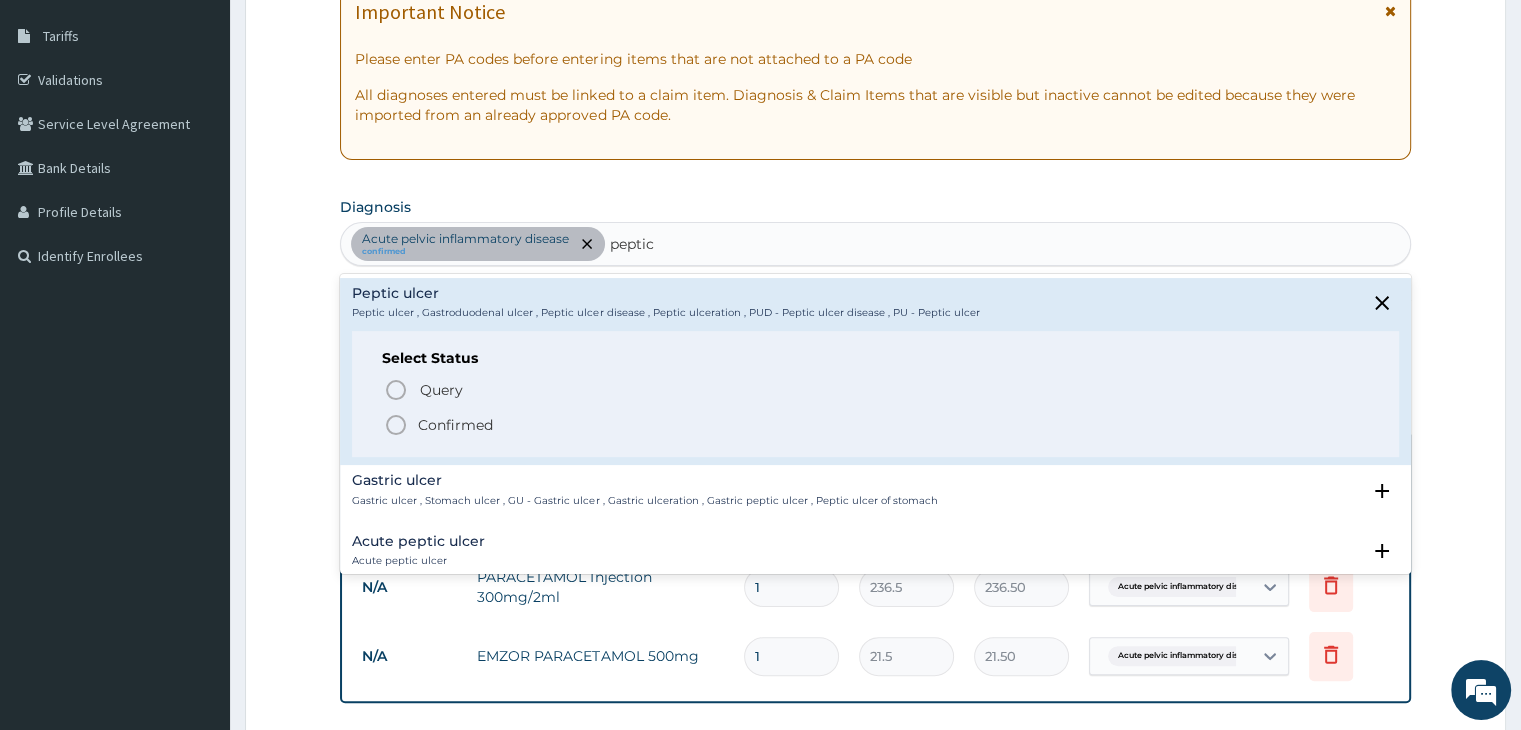 click 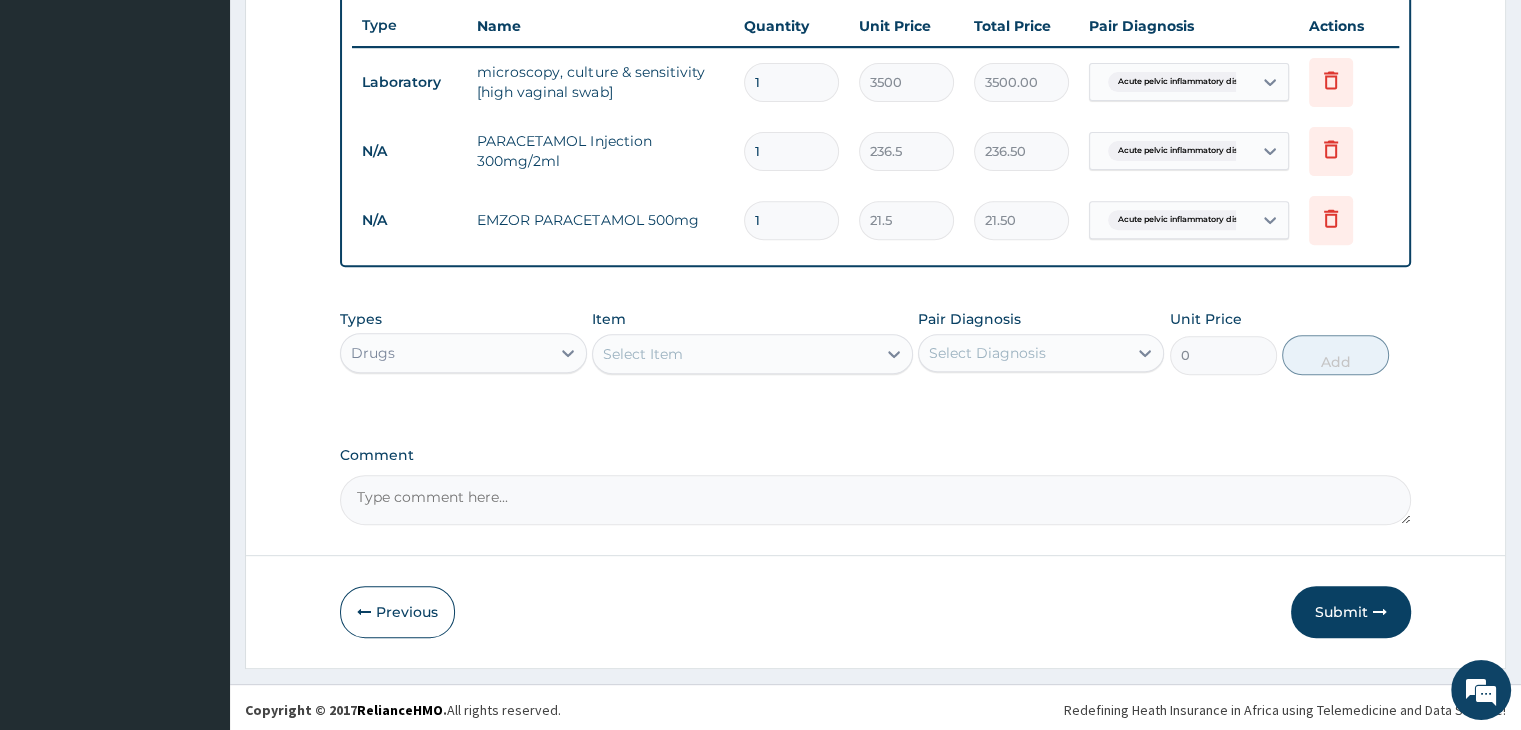 scroll, scrollTop: 752, scrollLeft: 0, axis: vertical 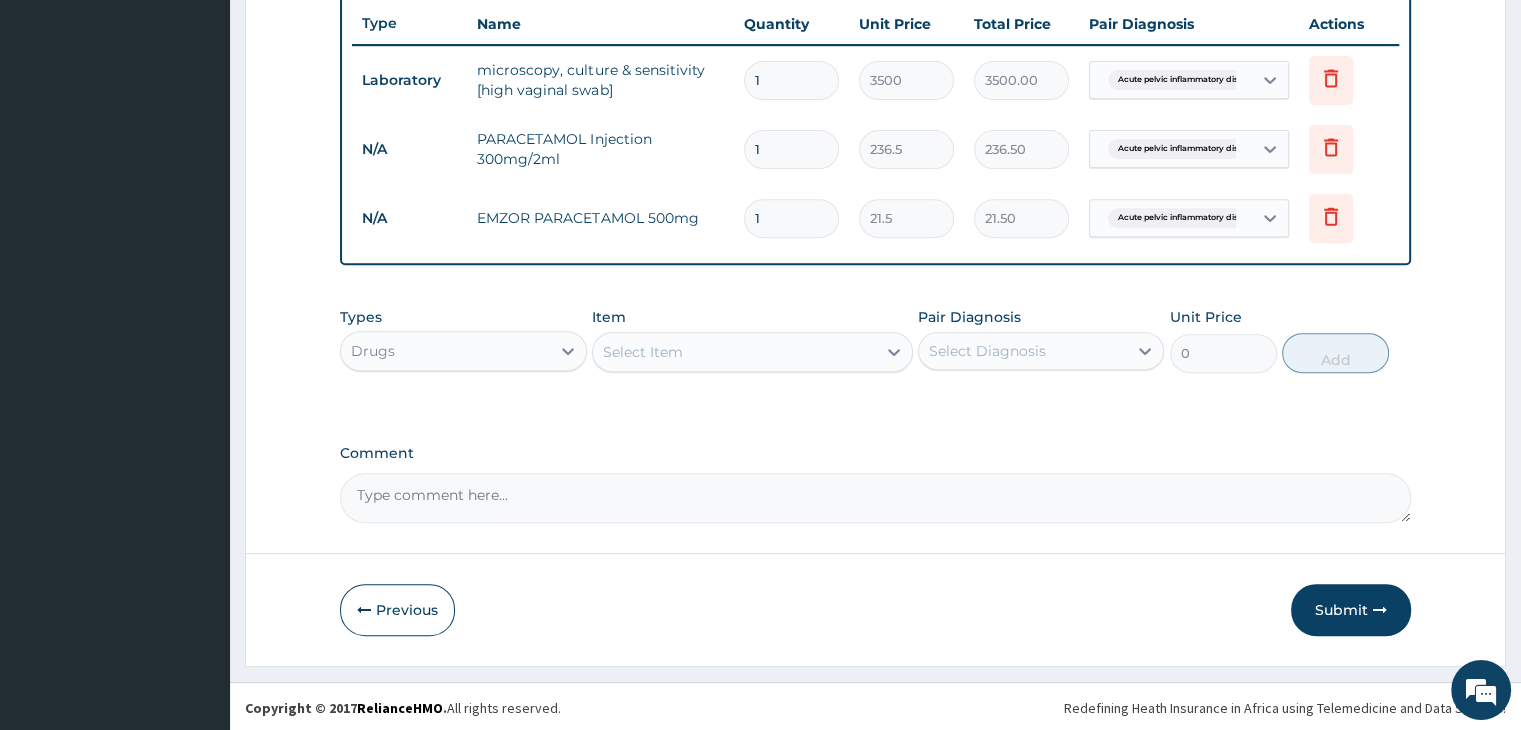 click on "Select Item" at bounding box center (734, 352) 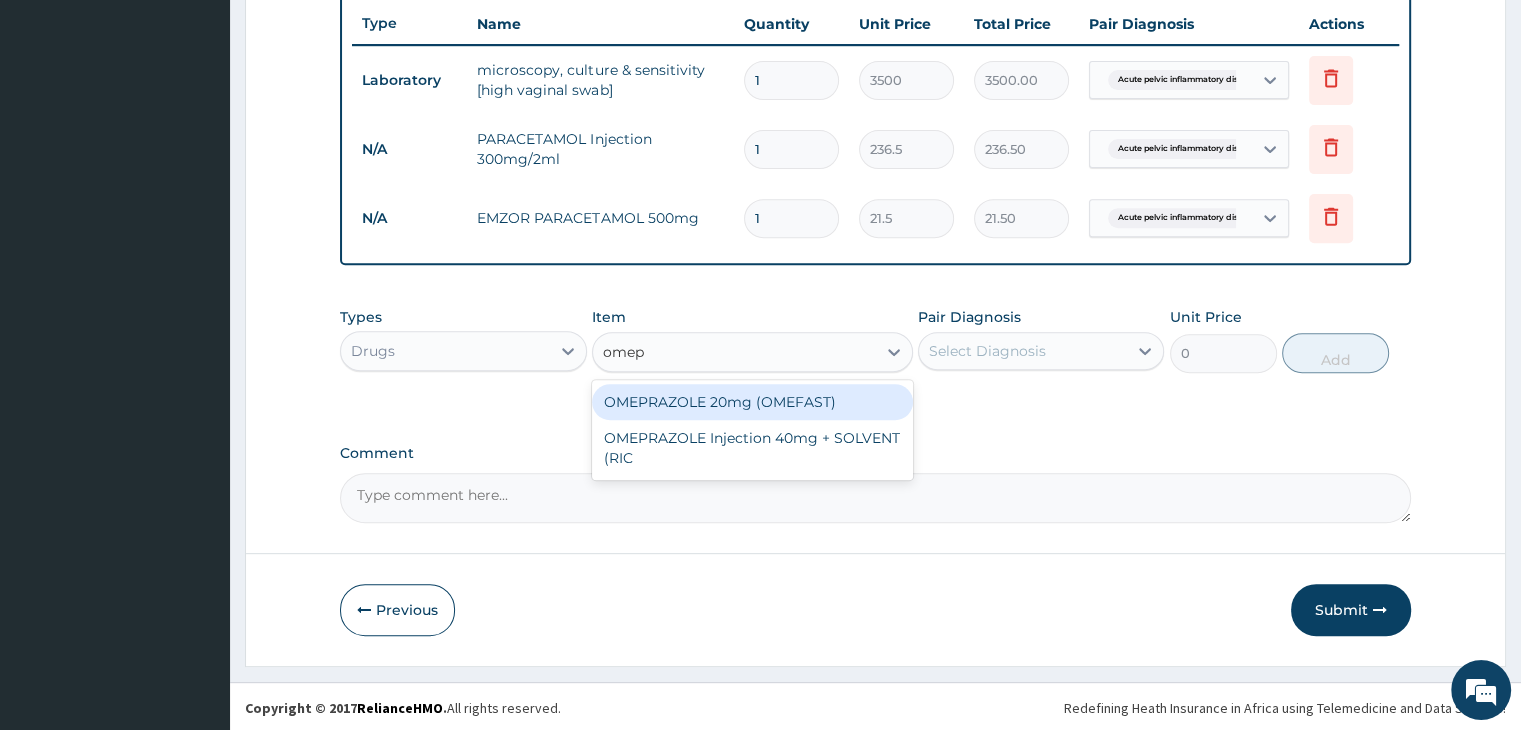 type on "omepr" 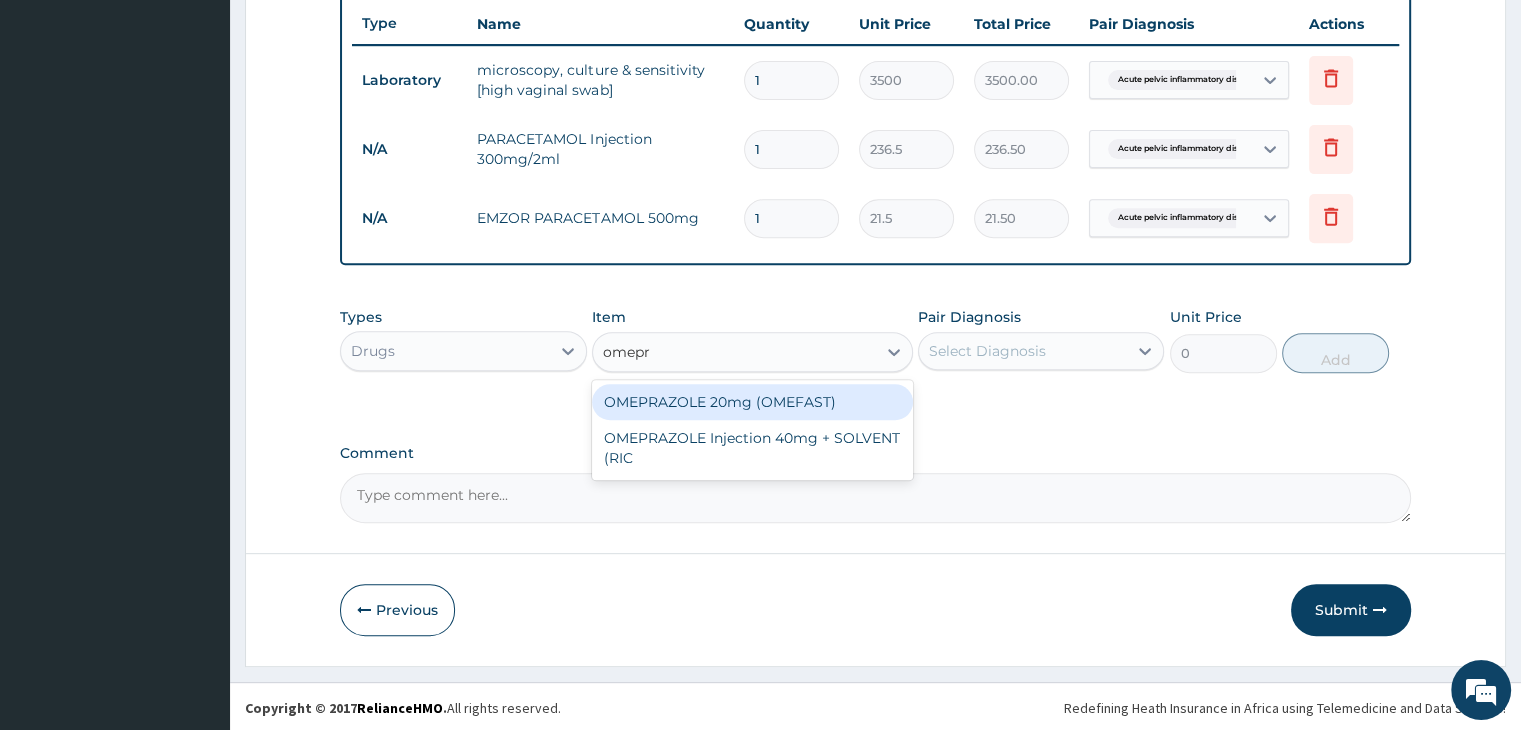 click on "OMEPRAZOLE 20mg (OMEFAST)" at bounding box center (752, 402) 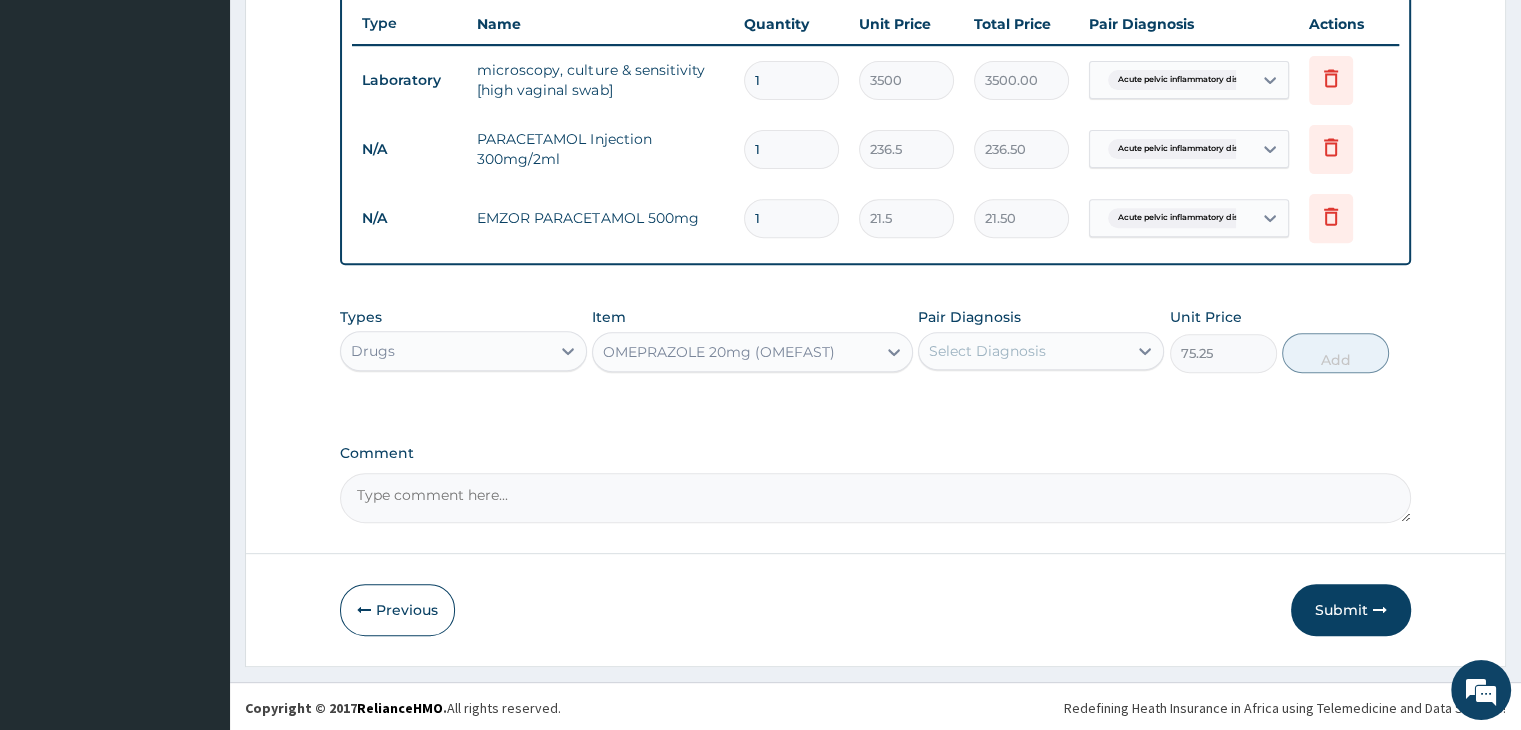 click on "Select Diagnosis" at bounding box center [1023, 351] 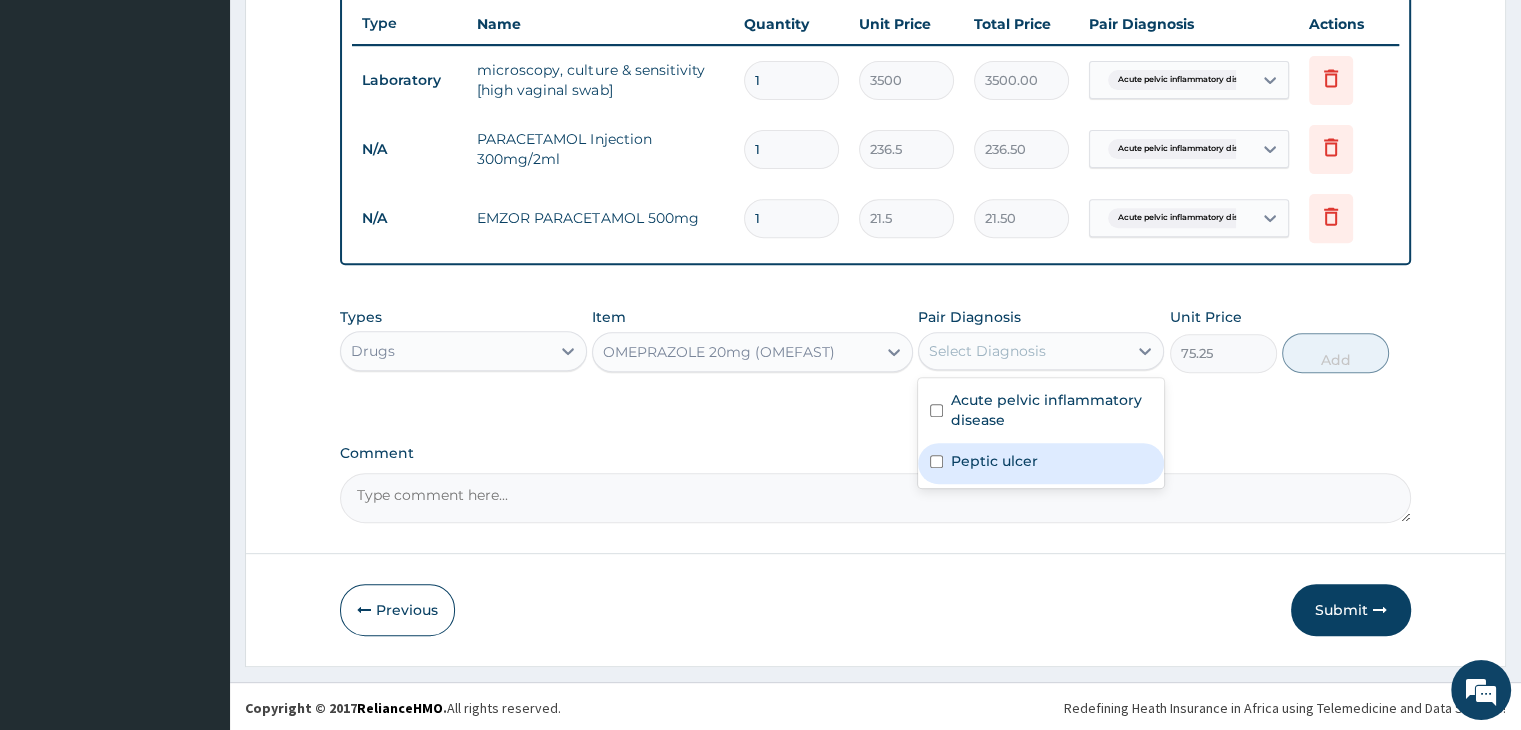 click on "Peptic ulcer" at bounding box center (1041, 463) 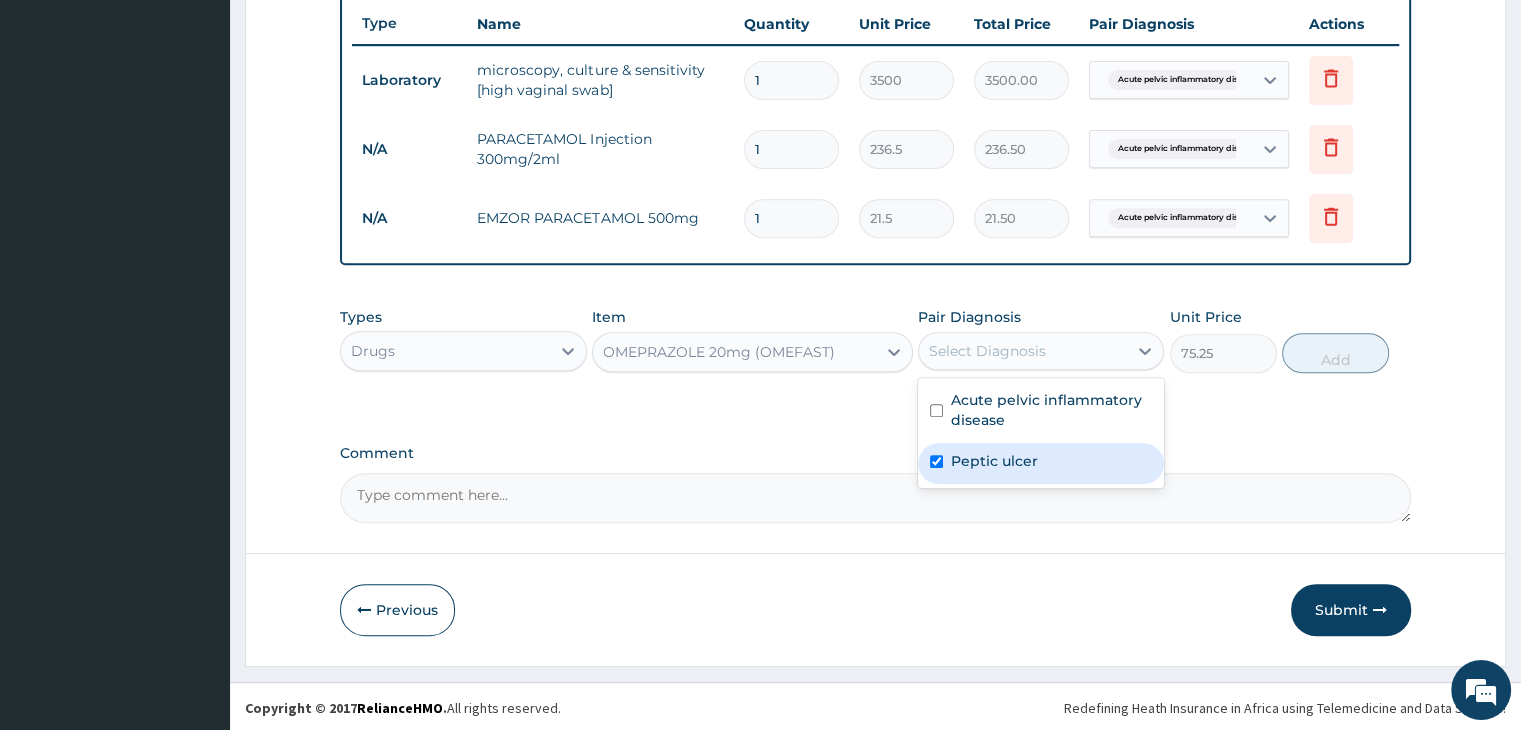 checkbox on "true" 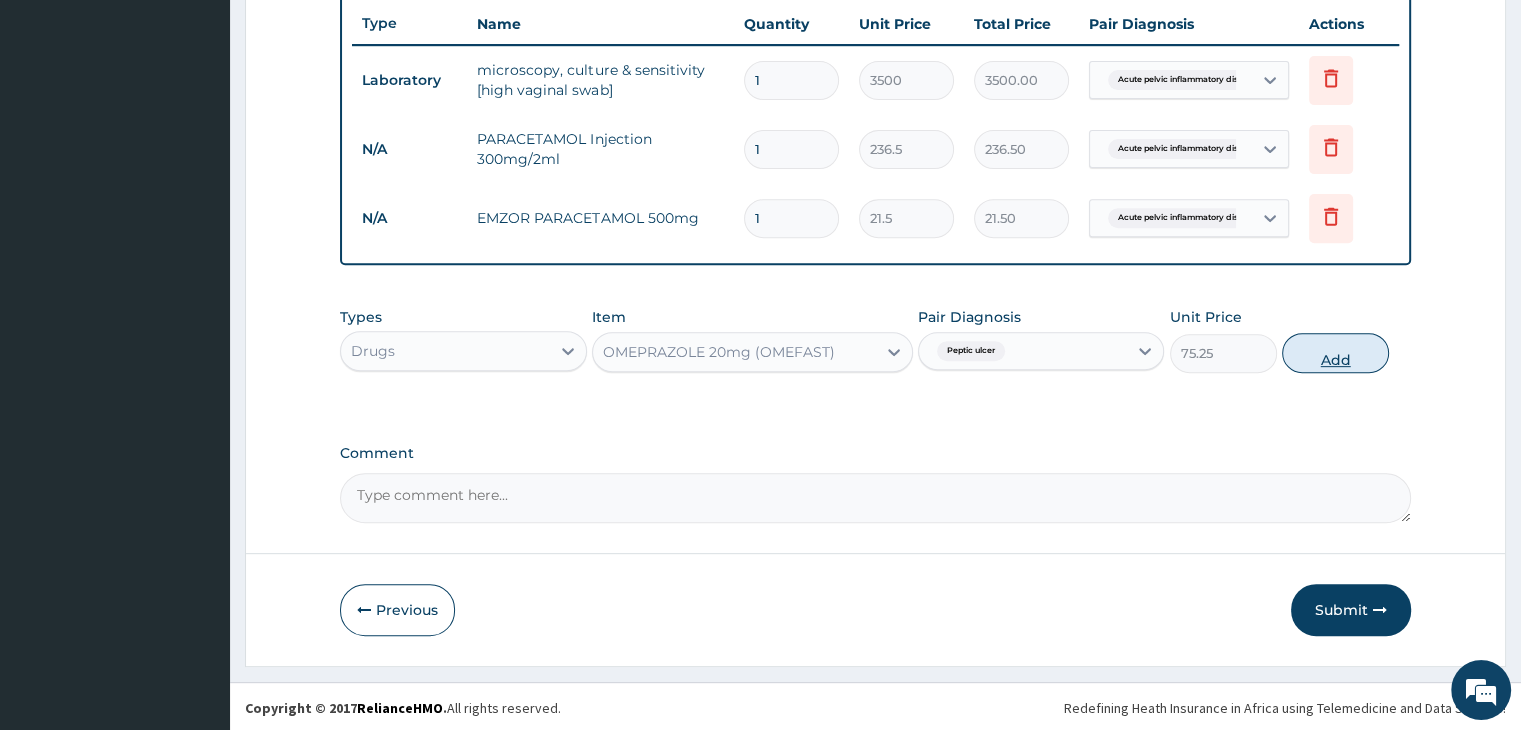 click on "Add" at bounding box center (1335, 353) 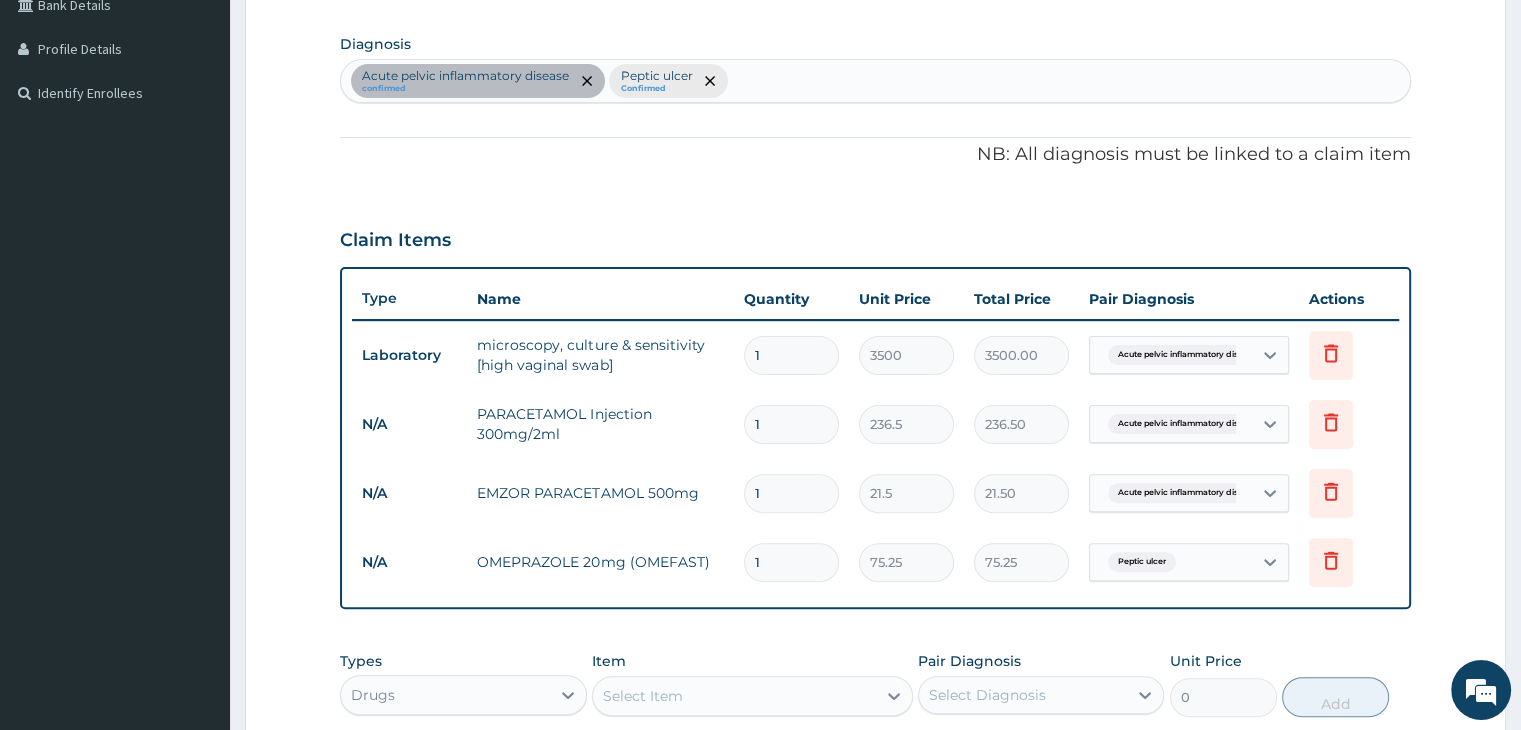scroll, scrollTop: 452, scrollLeft: 0, axis: vertical 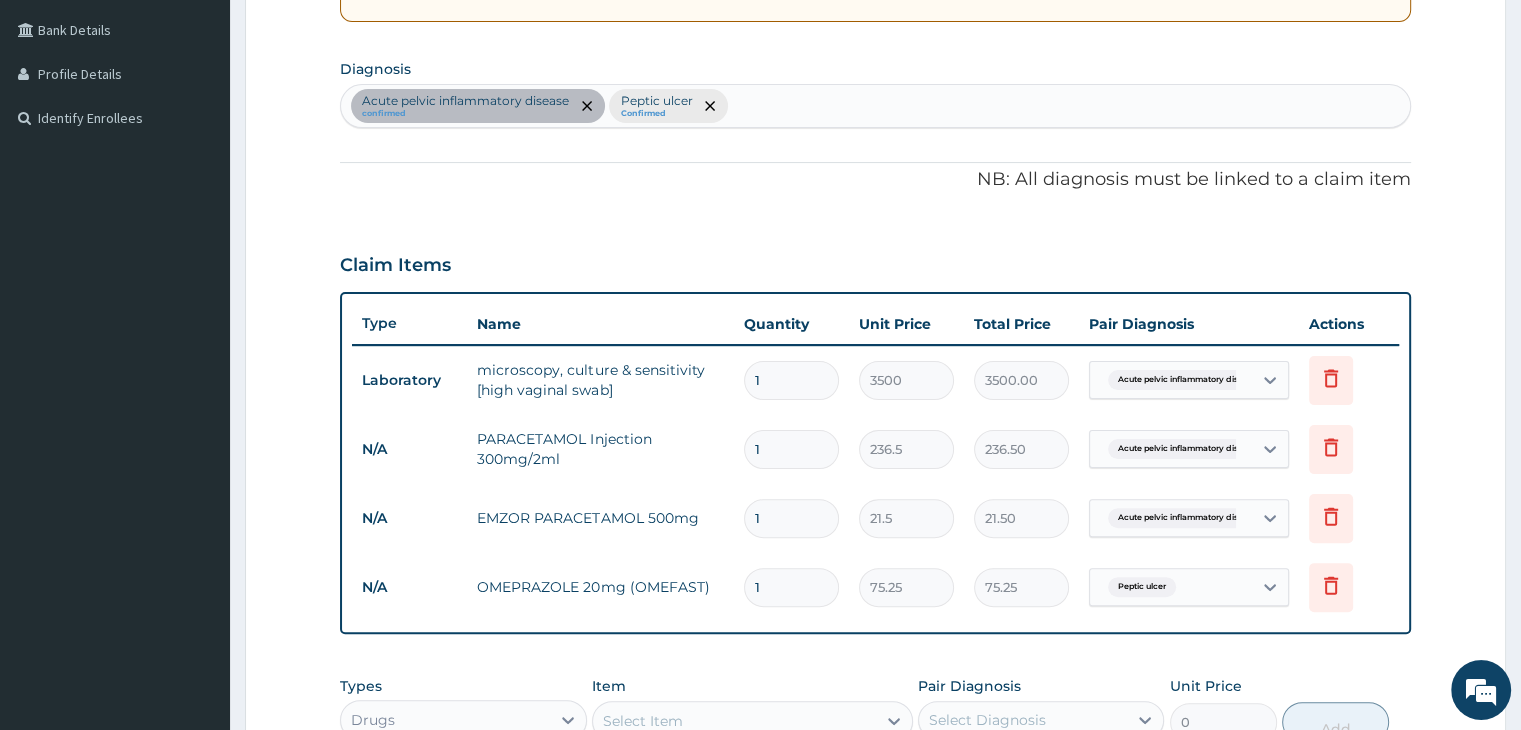 click on "Acute pelvic inflammatory disease confirmed Peptic ulcer Confirmed" at bounding box center [875, 106] 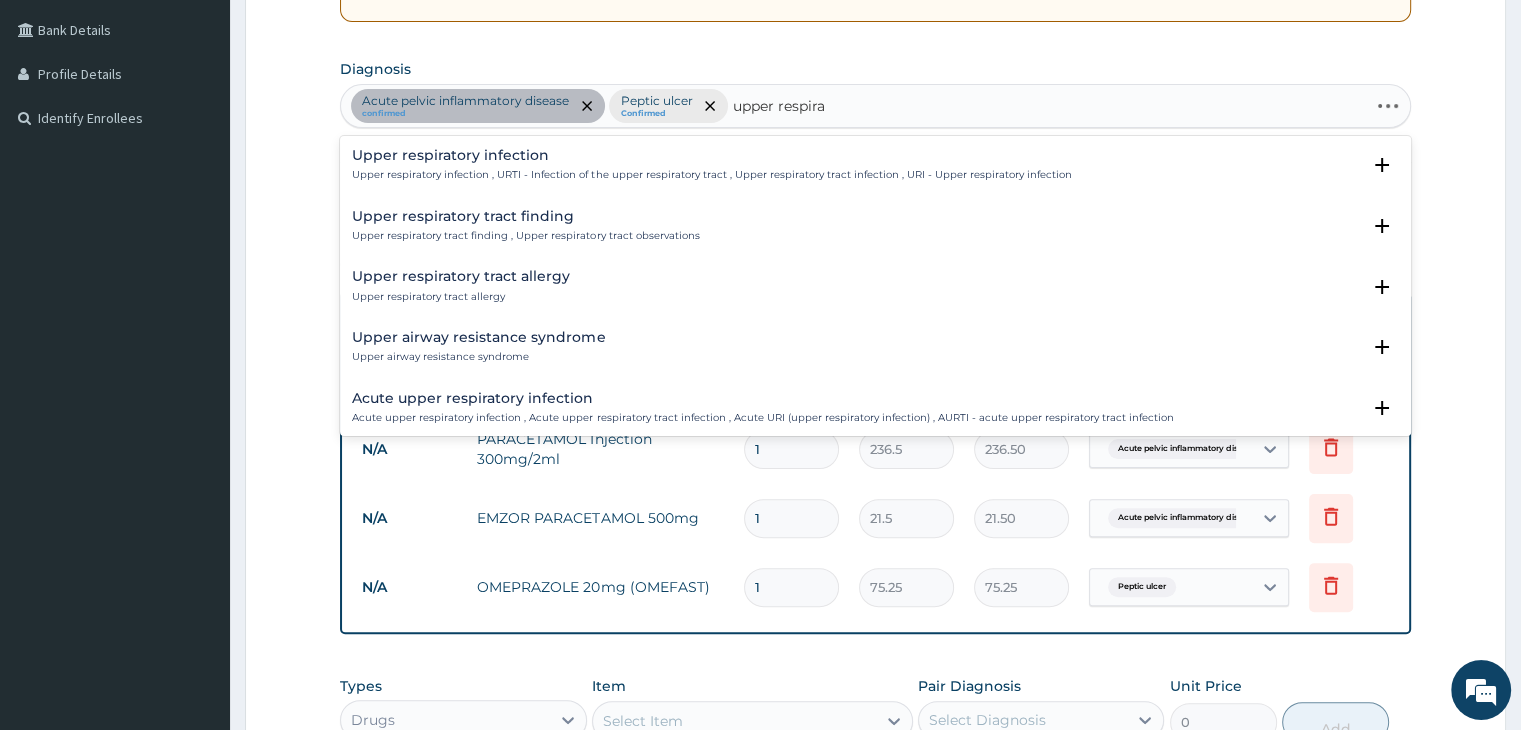 type on "upper respirat" 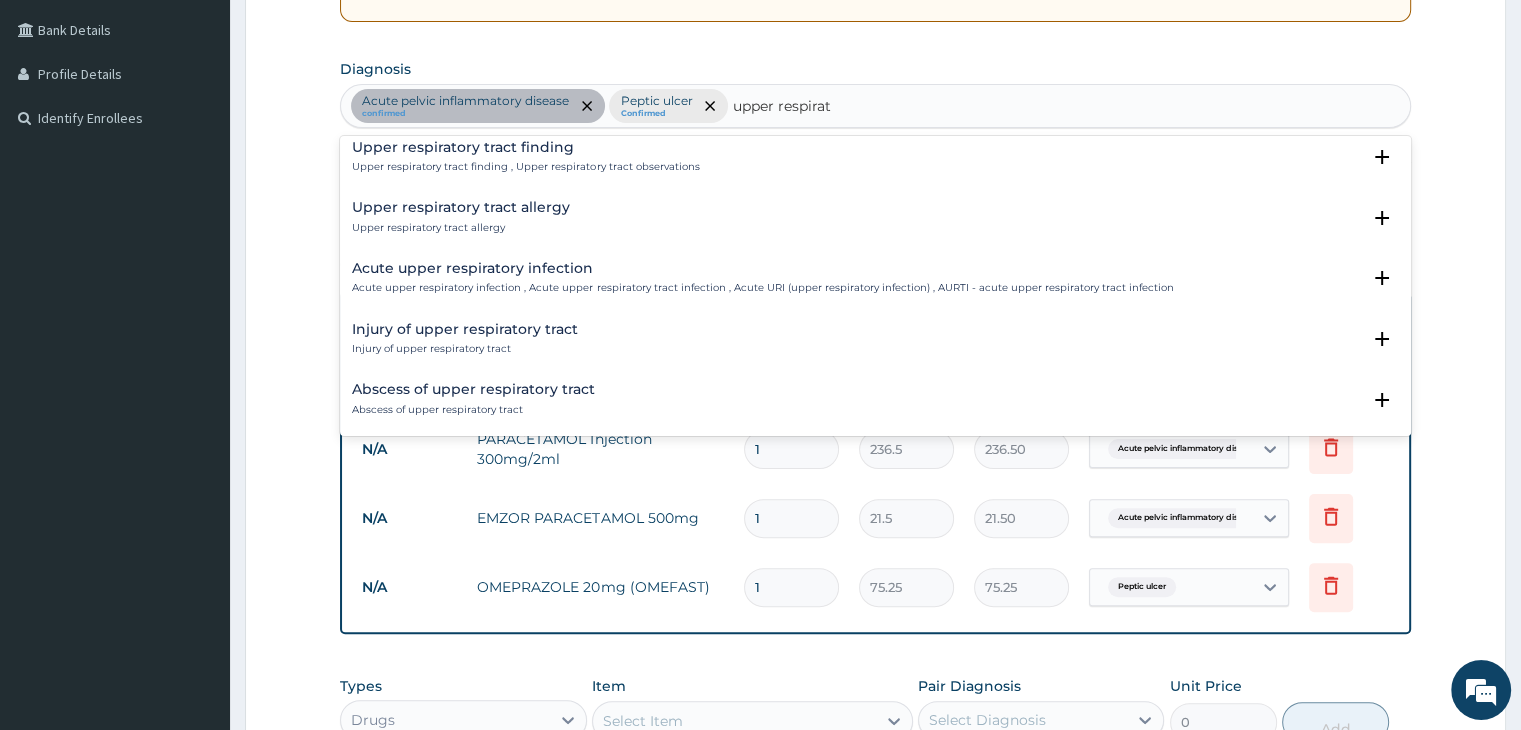 scroll, scrollTop: 100, scrollLeft: 0, axis: vertical 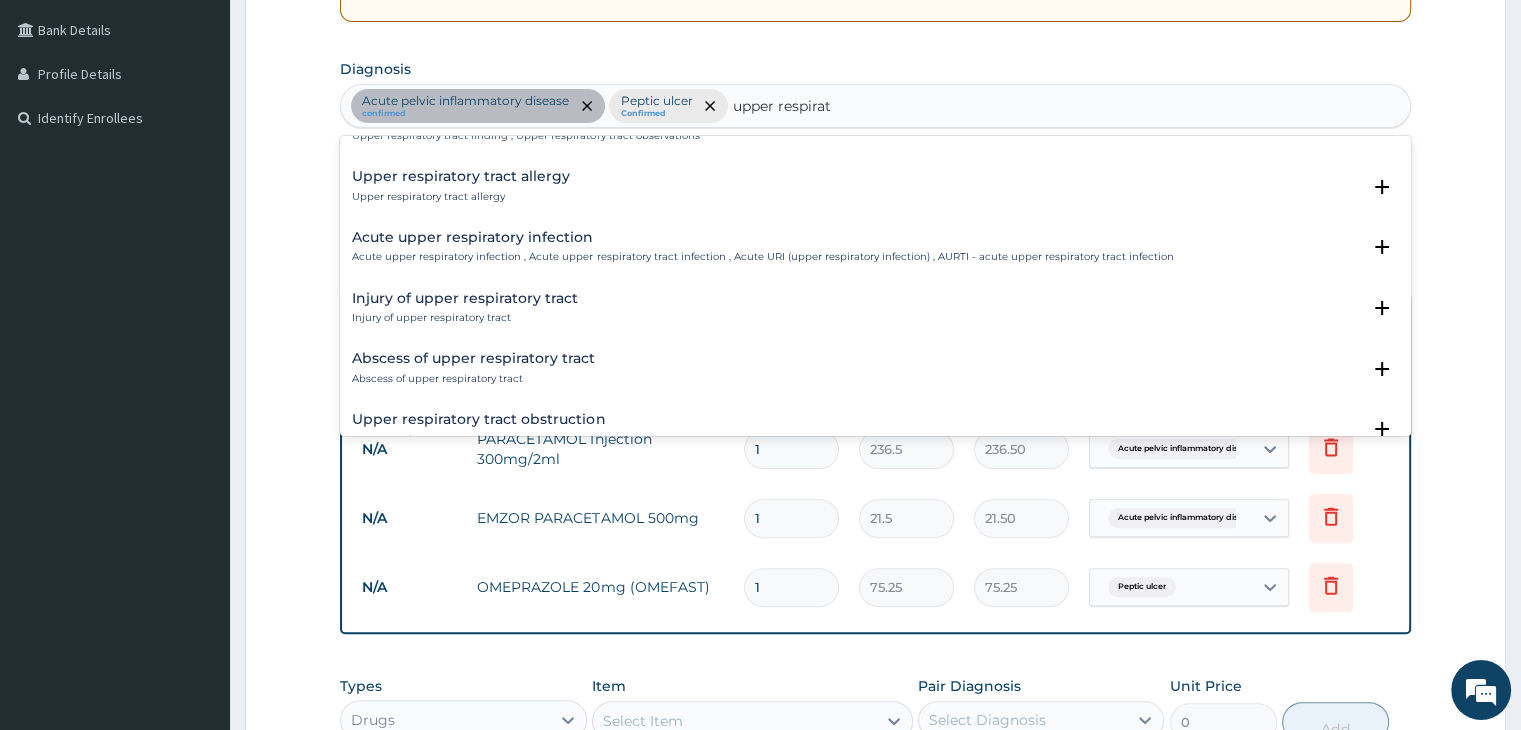 click on "Acute upper respiratory infection" at bounding box center [762, 237] 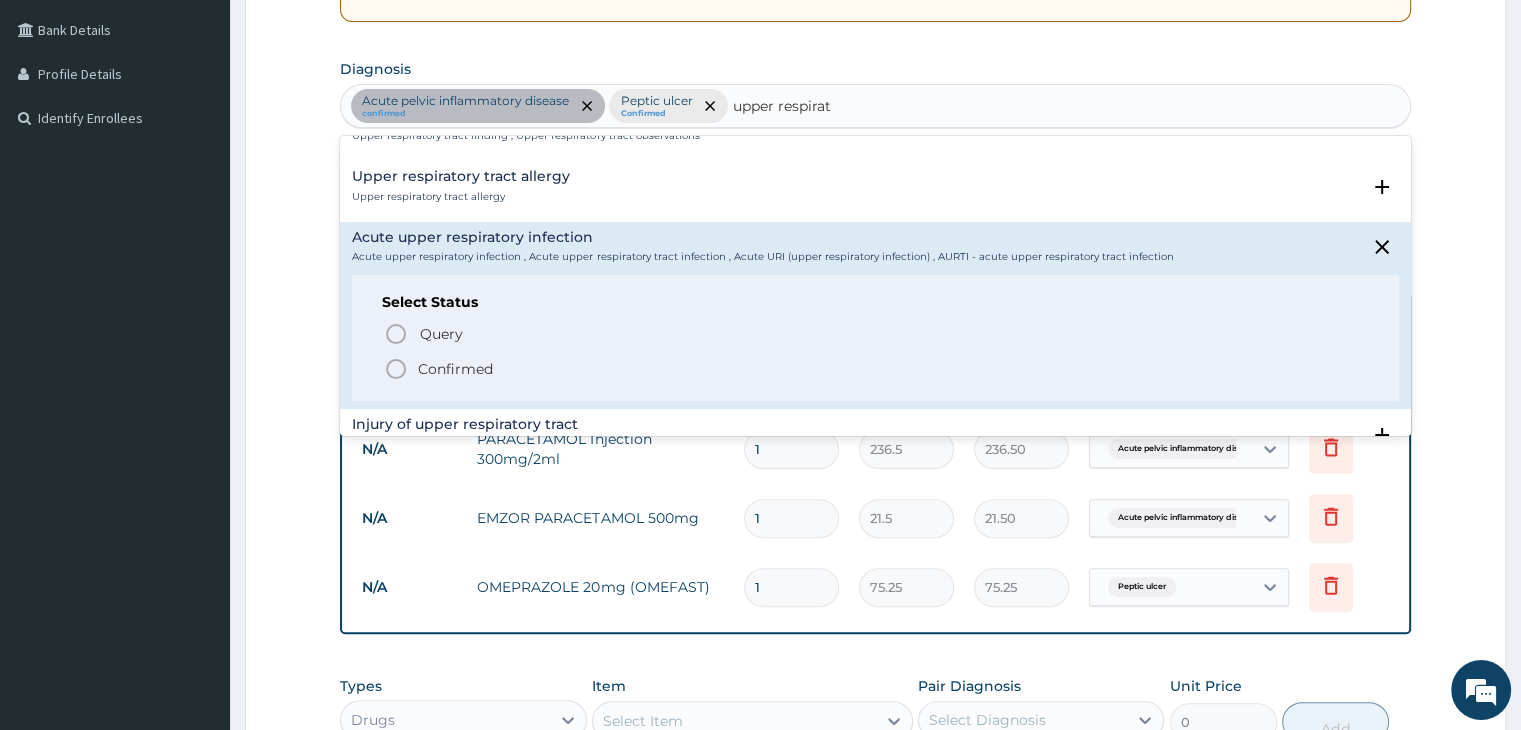 click 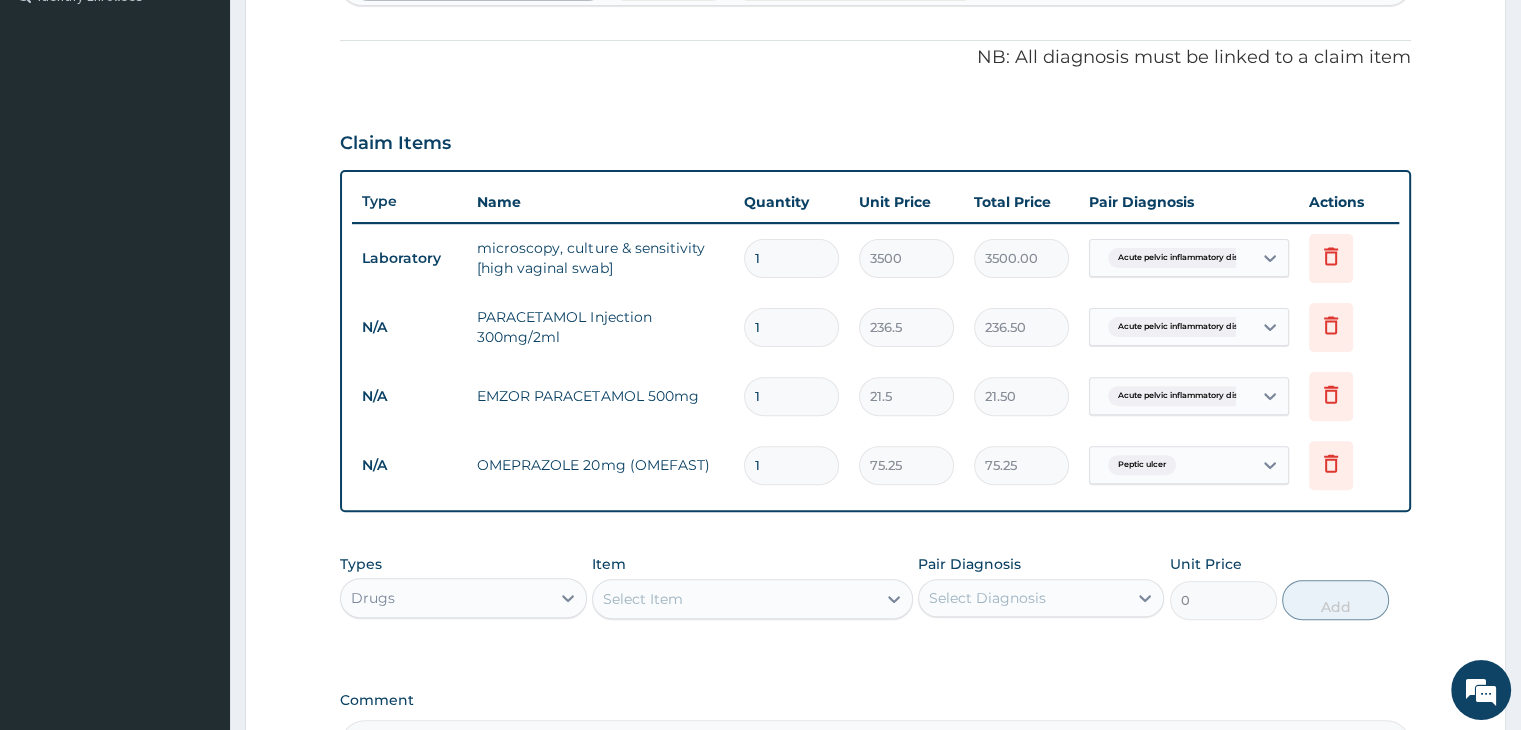 scroll, scrollTop: 820, scrollLeft: 0, axis: vertical 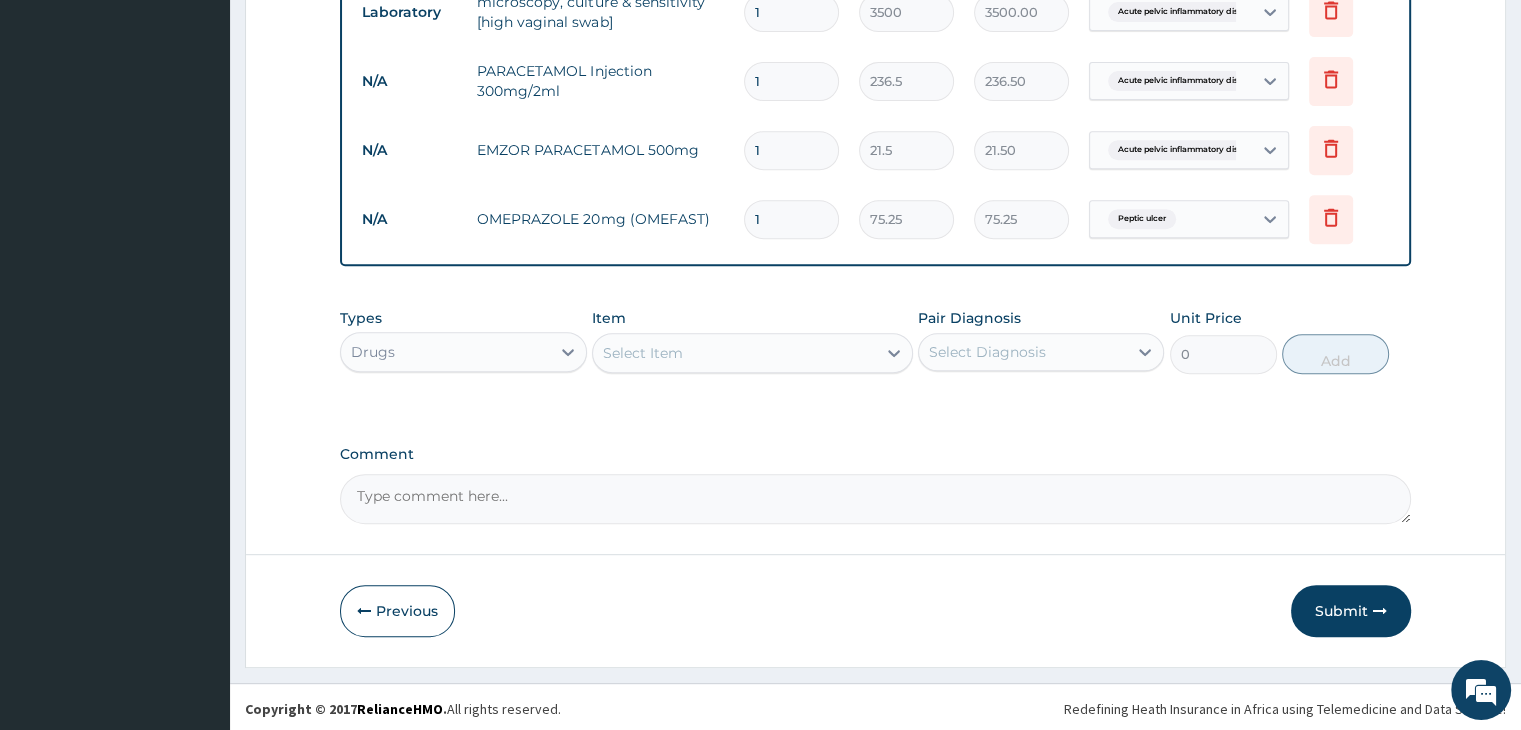 click on "Select Item" at bounding box center (734, 353) 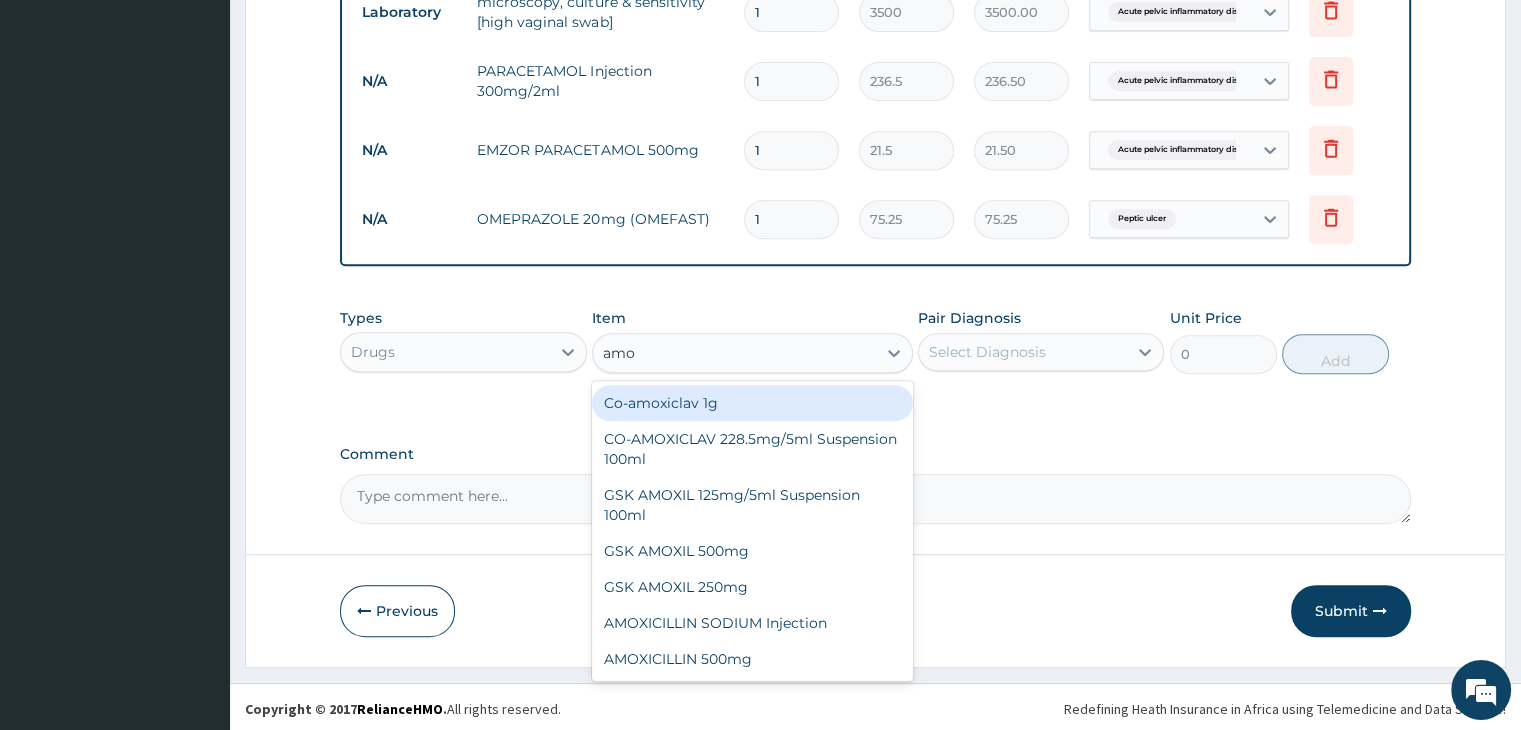 type on "amox" 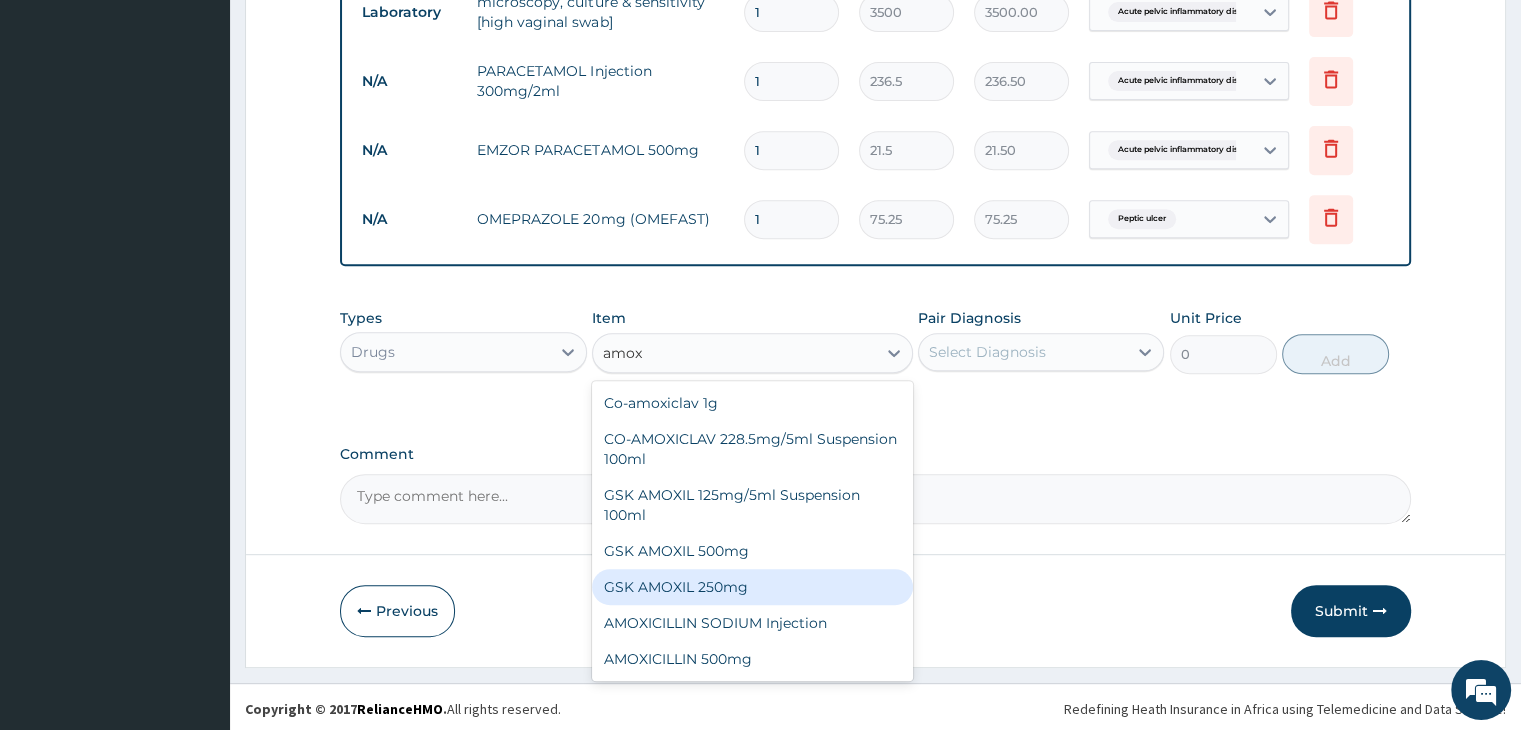 scroll, scrollTop: 36, scrollLeft: 0, axis: vertical 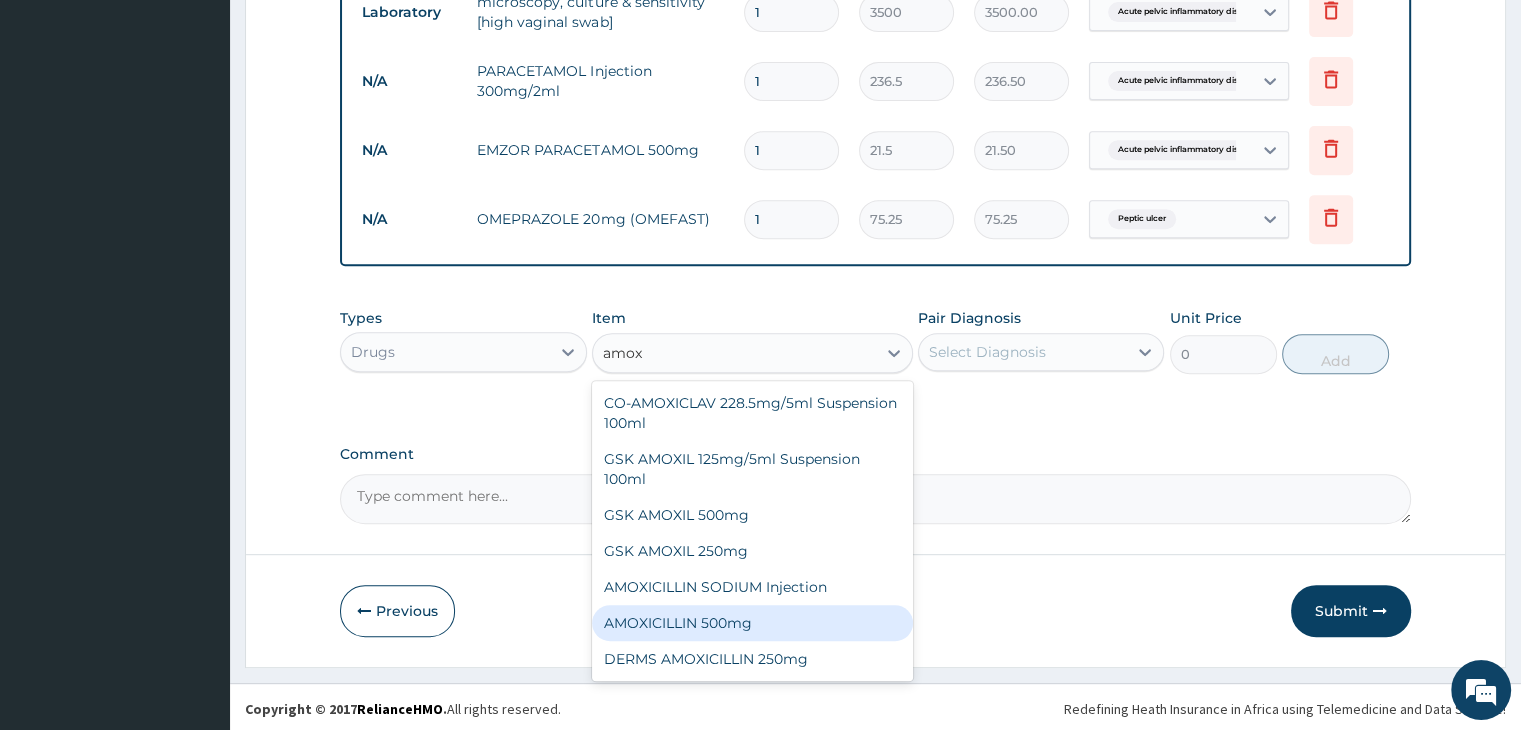 click on "AMOXICILLIN 500mg" at bounding box center (752, 623) 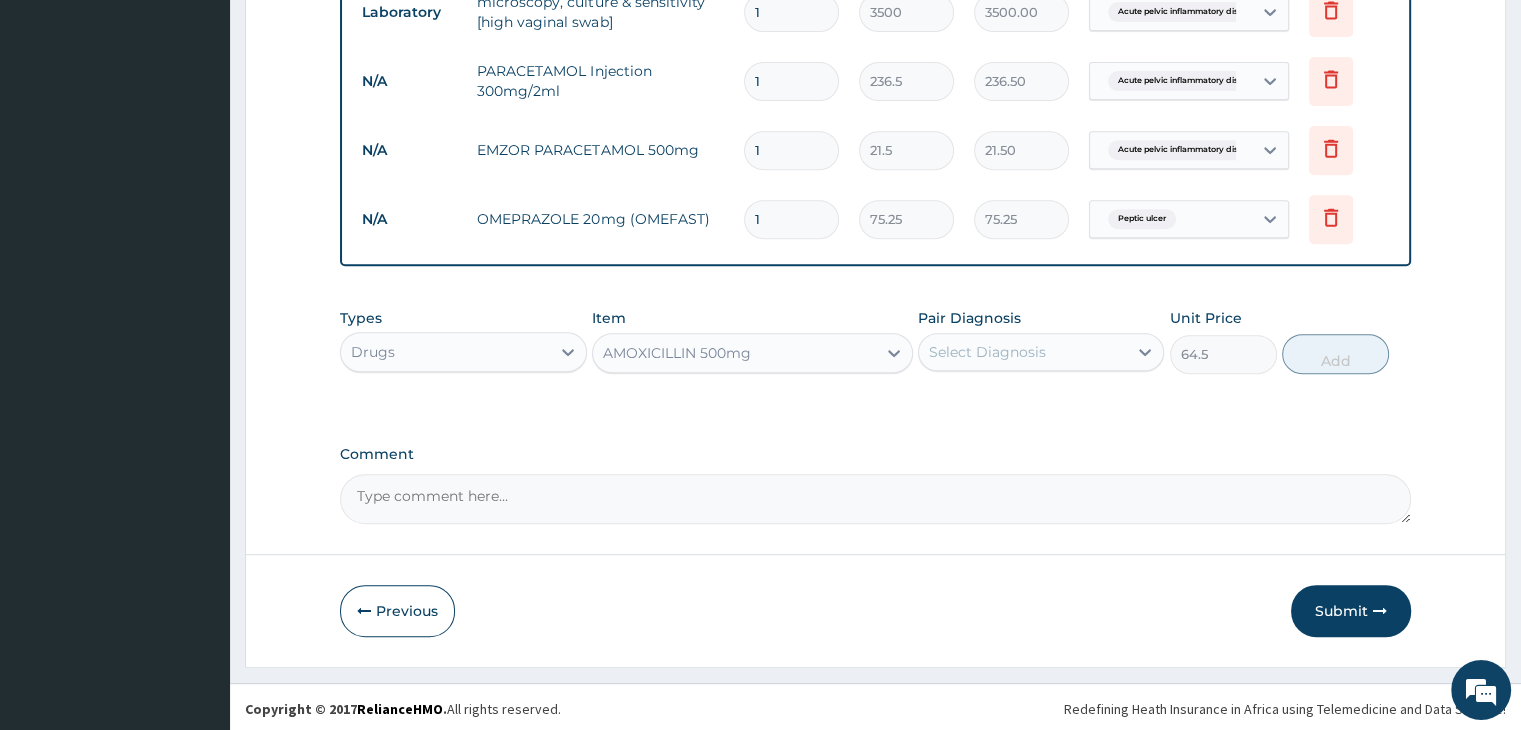 click on "Select Diagnosis" at bounding box center [1023, 352] 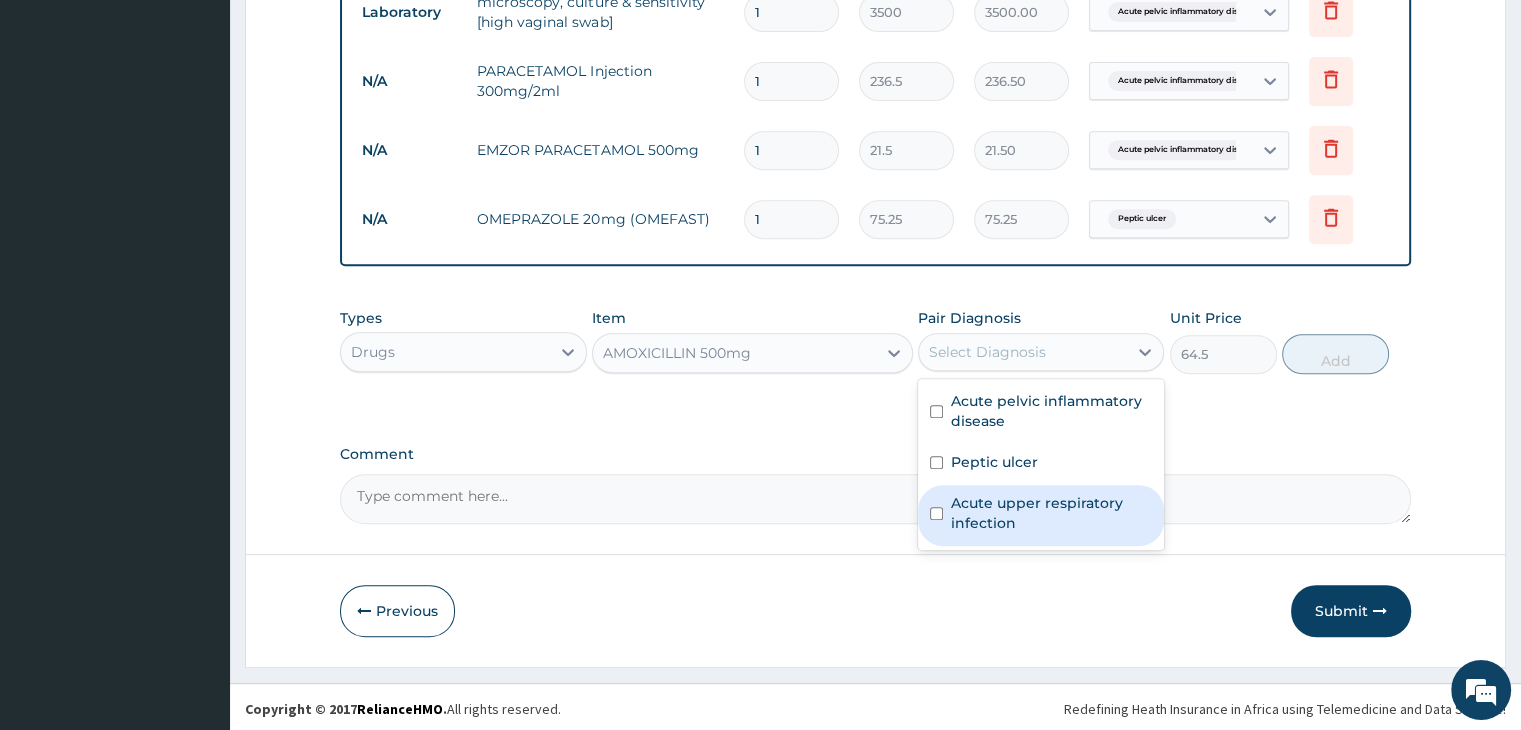 click on "Acute upper respiratory infection" at bounding box center [1051, 513] 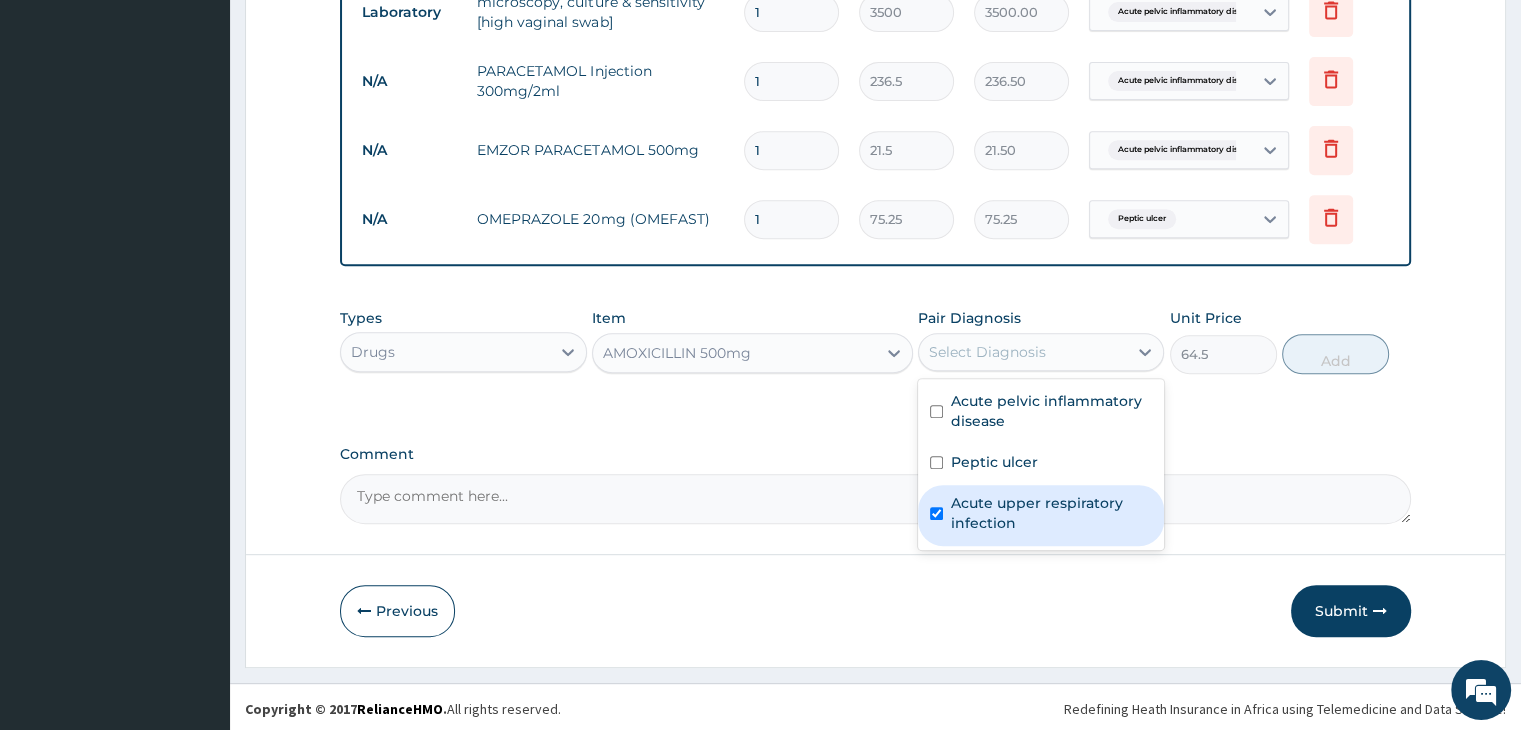 checkbox on "true" 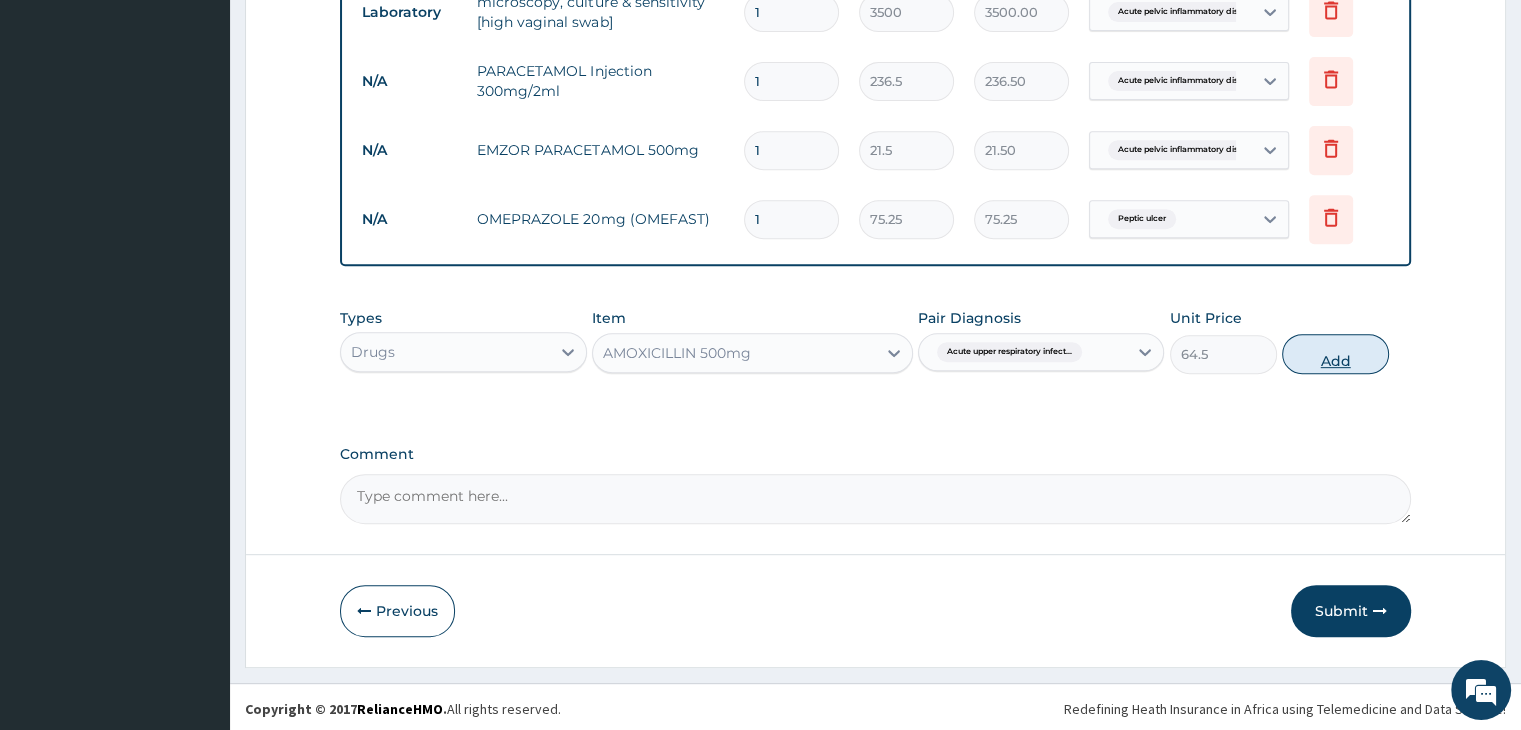 click on "Add" at bounding box center (1335, 354) 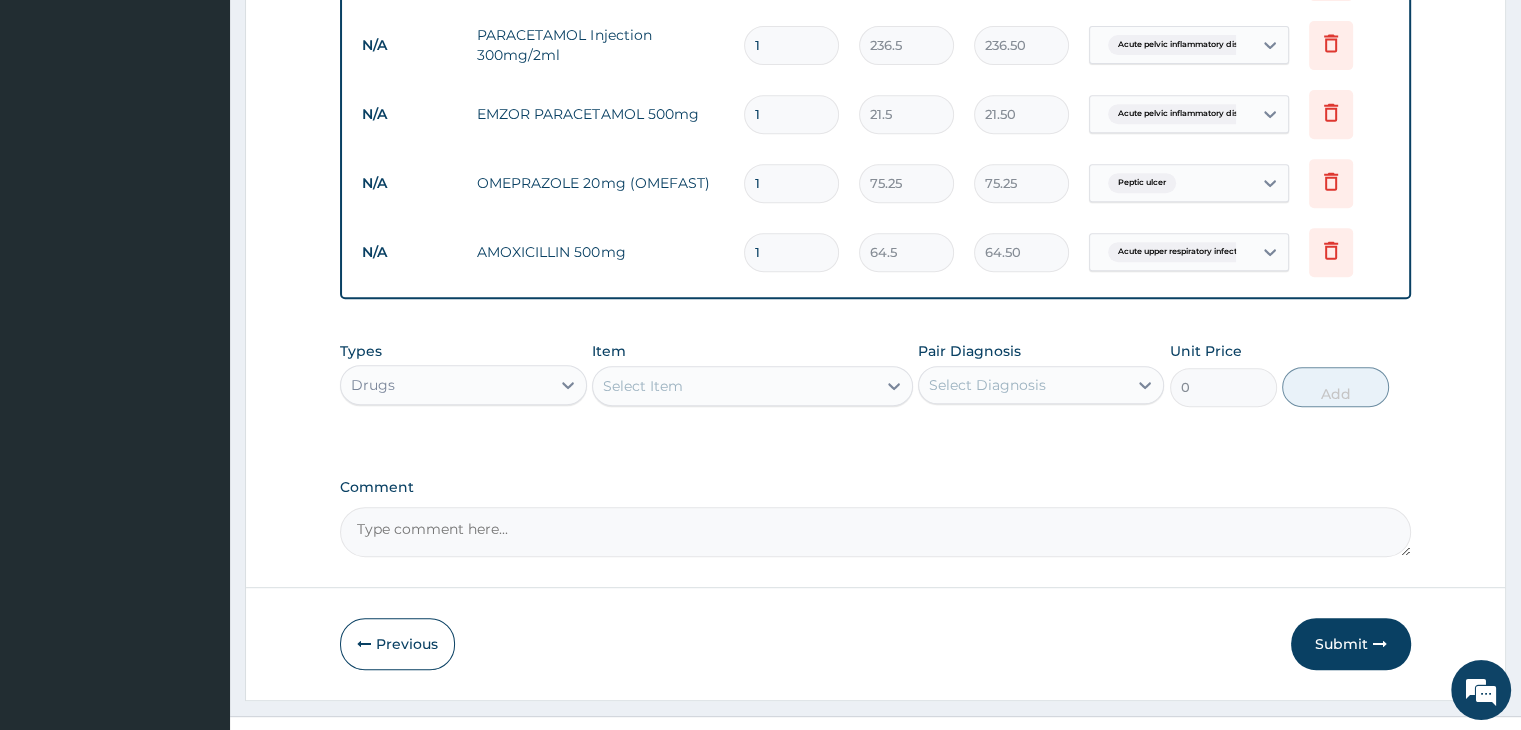scroll, scrollTop: 889, scrollLeft: 0, axis: vertical 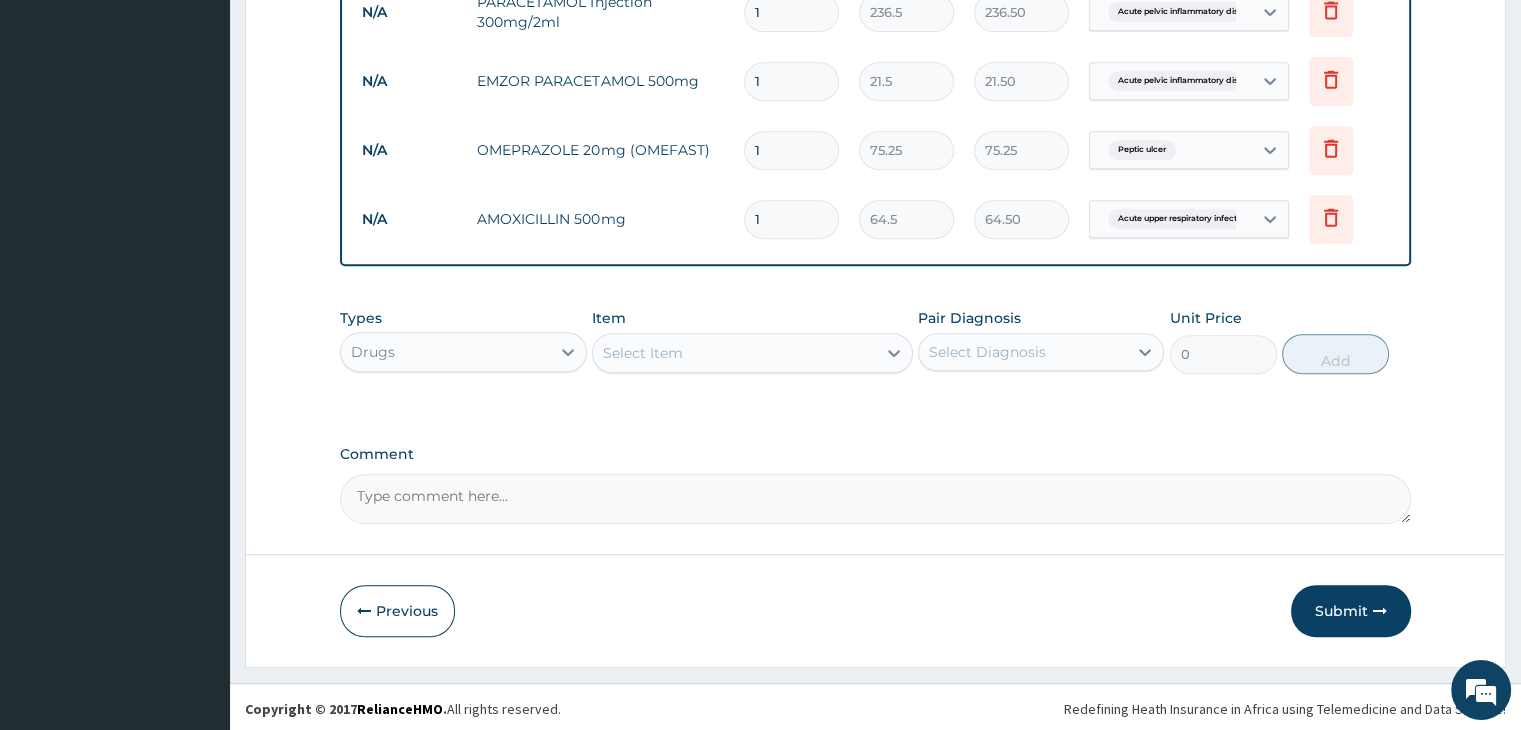 click on "Select Item" at bounding box center [734, 353] 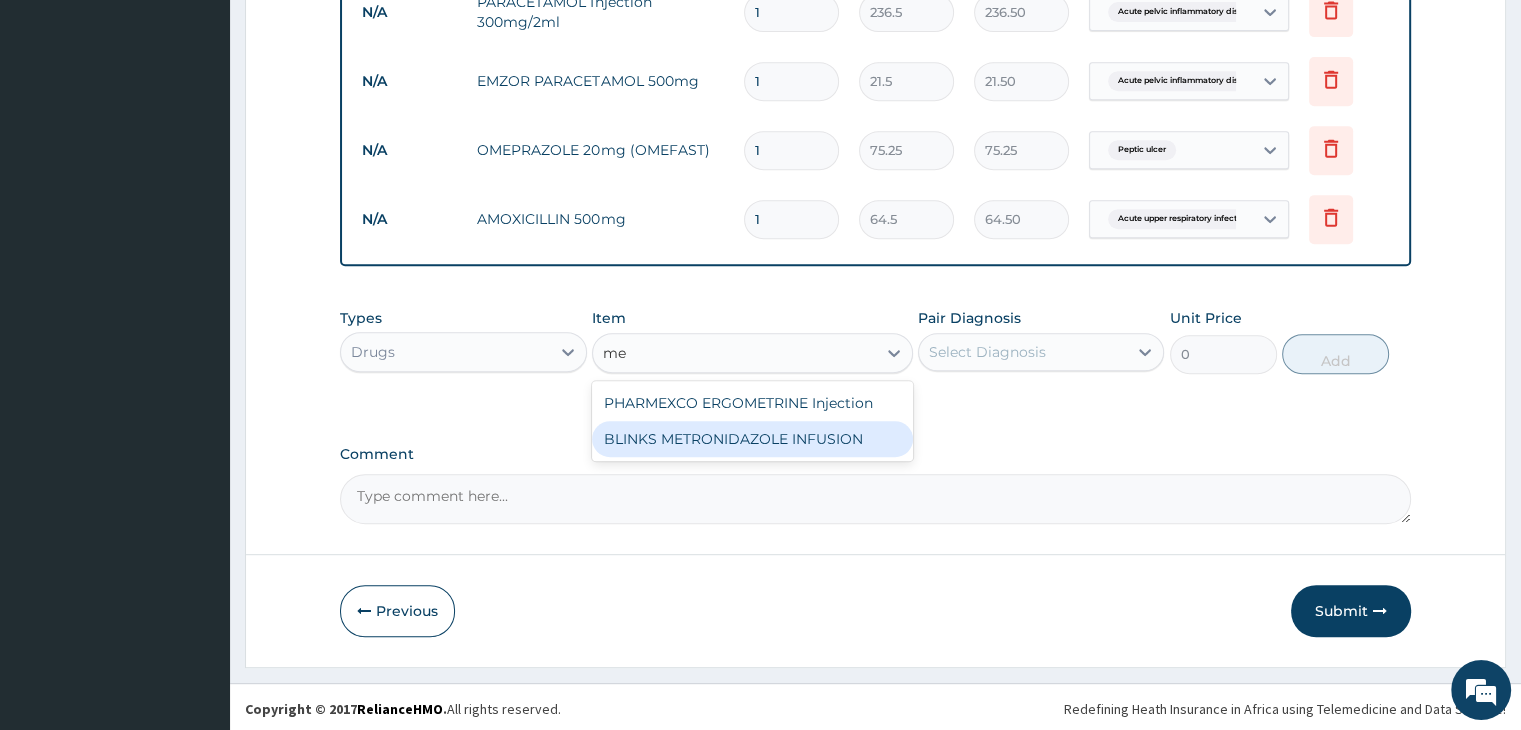 type on "m" 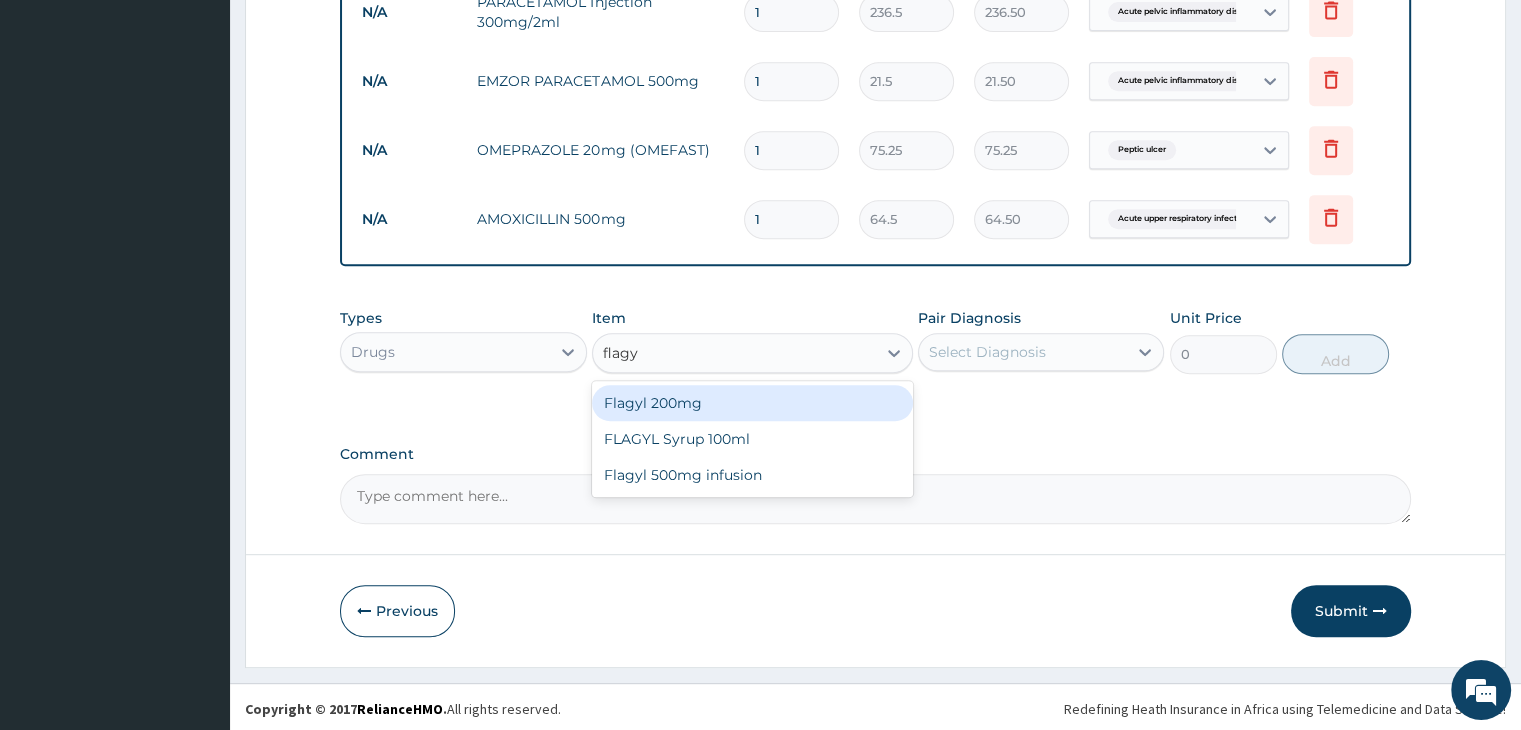 type on "flag" 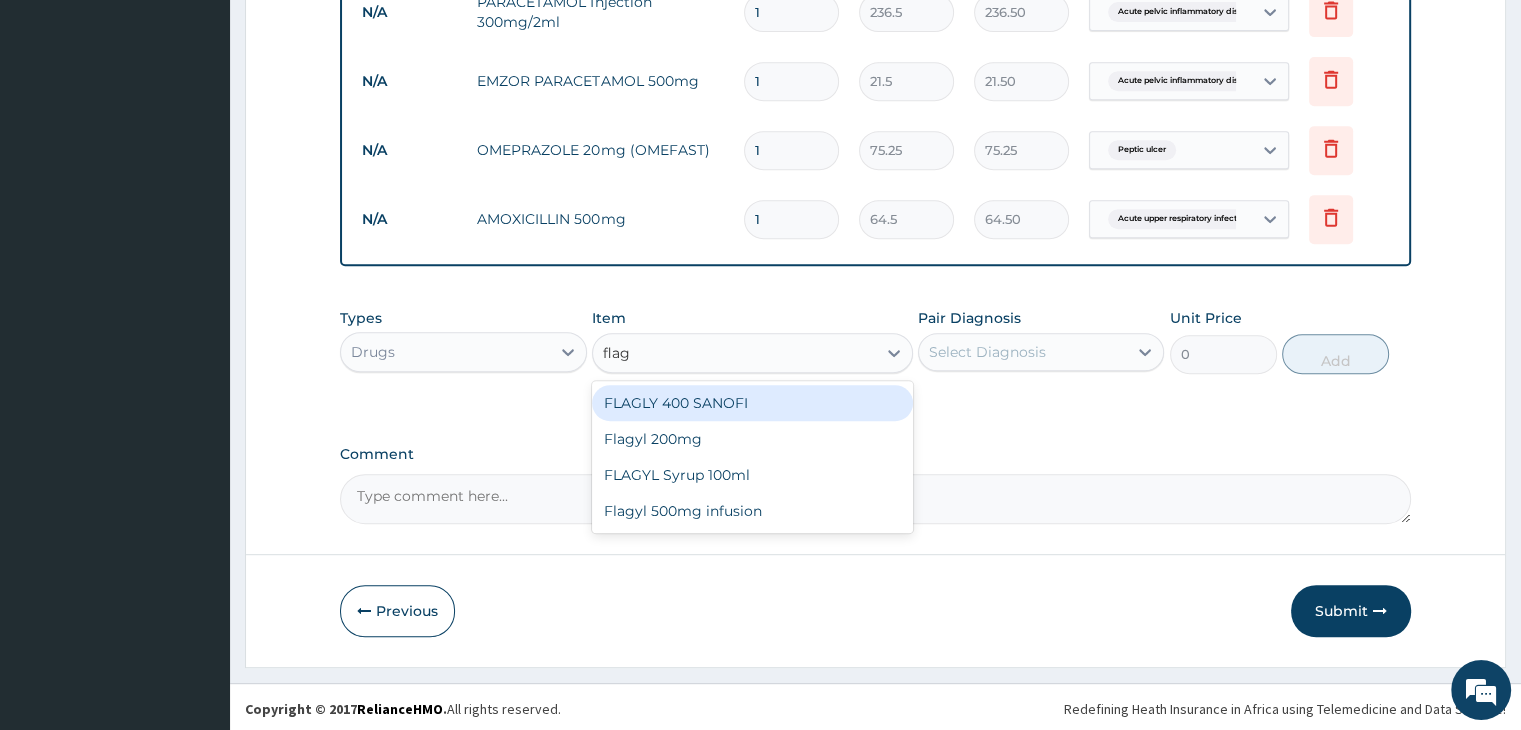 click on "FLAGLY 400 SANOFI" at bounding box center [752, 403] 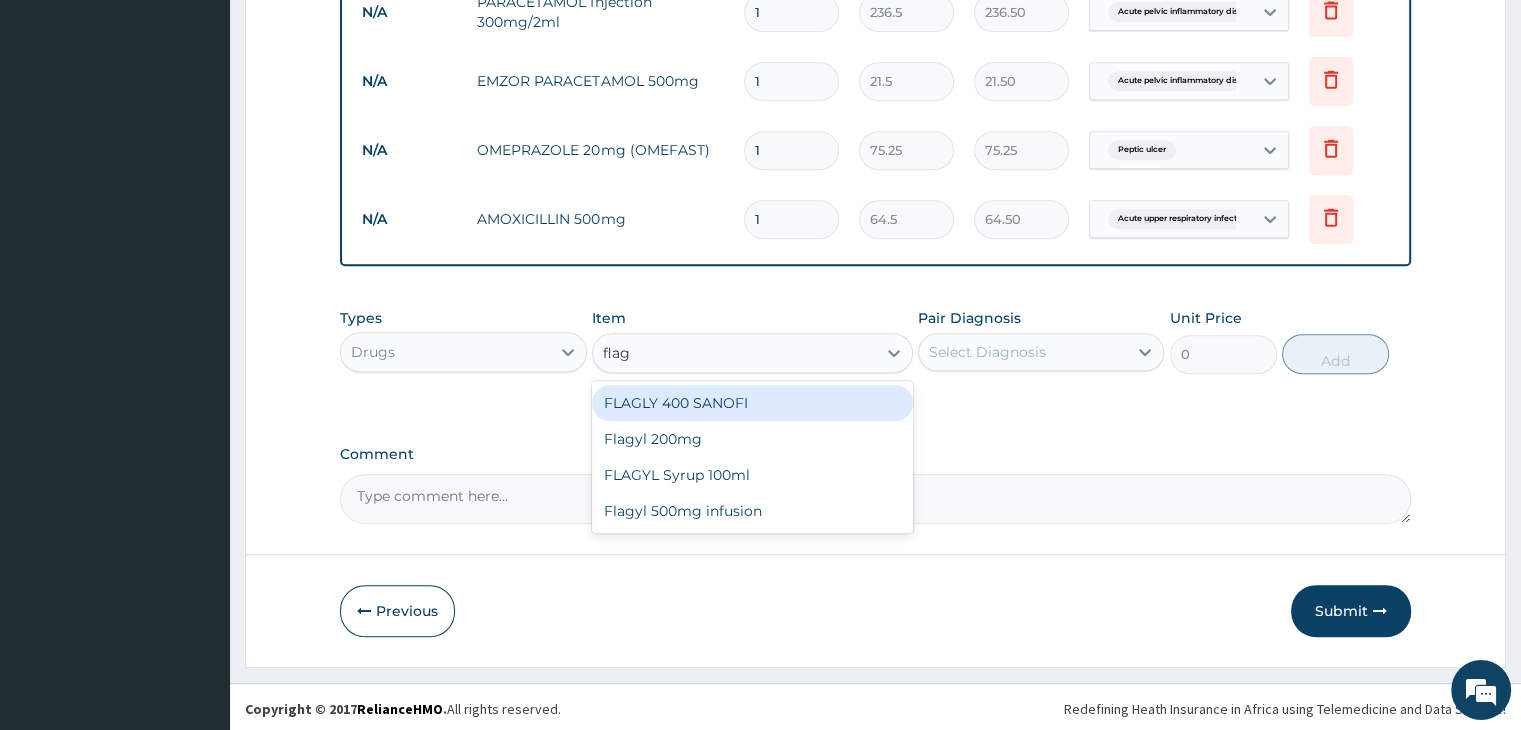 type 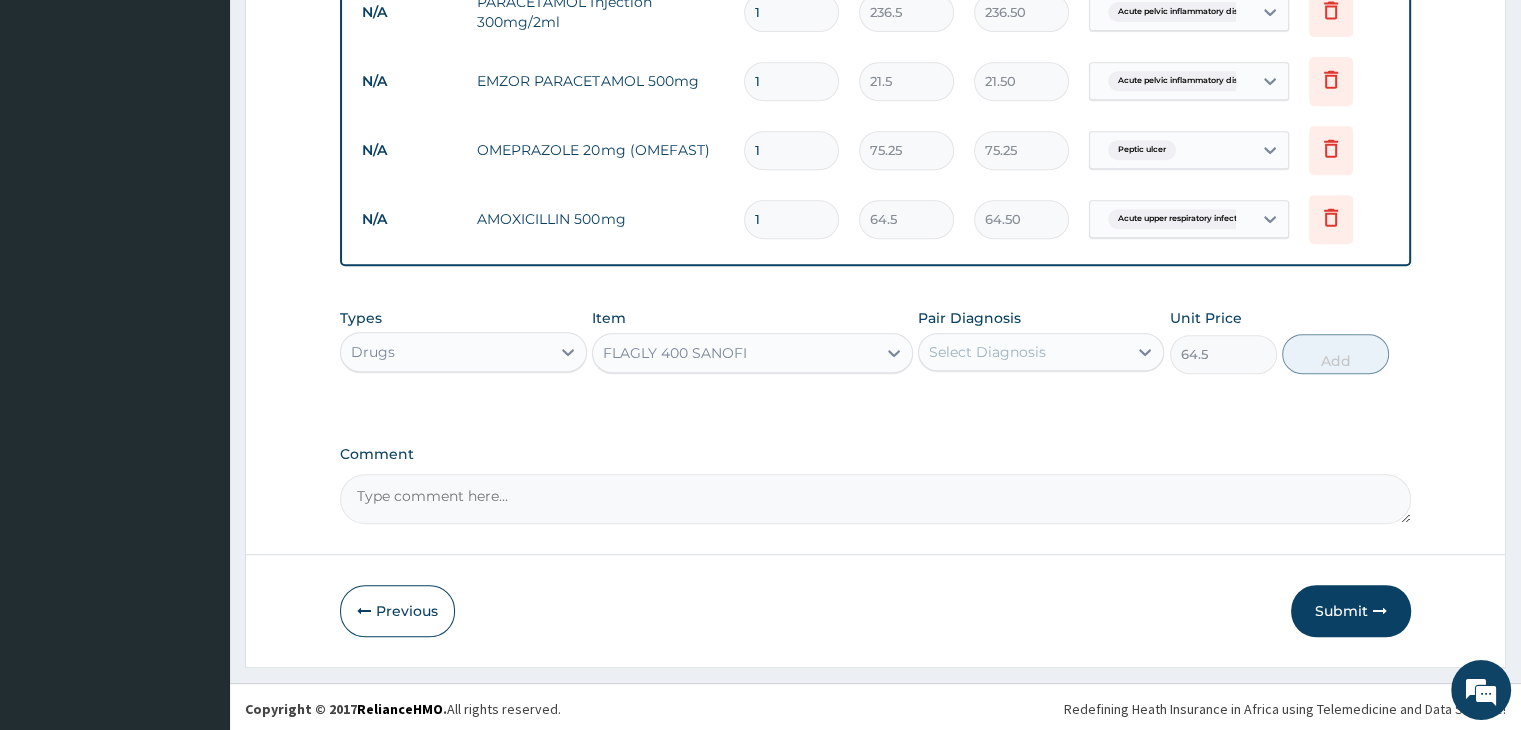 click on "Select Diagnosis" at bounding box center (1023, 352) 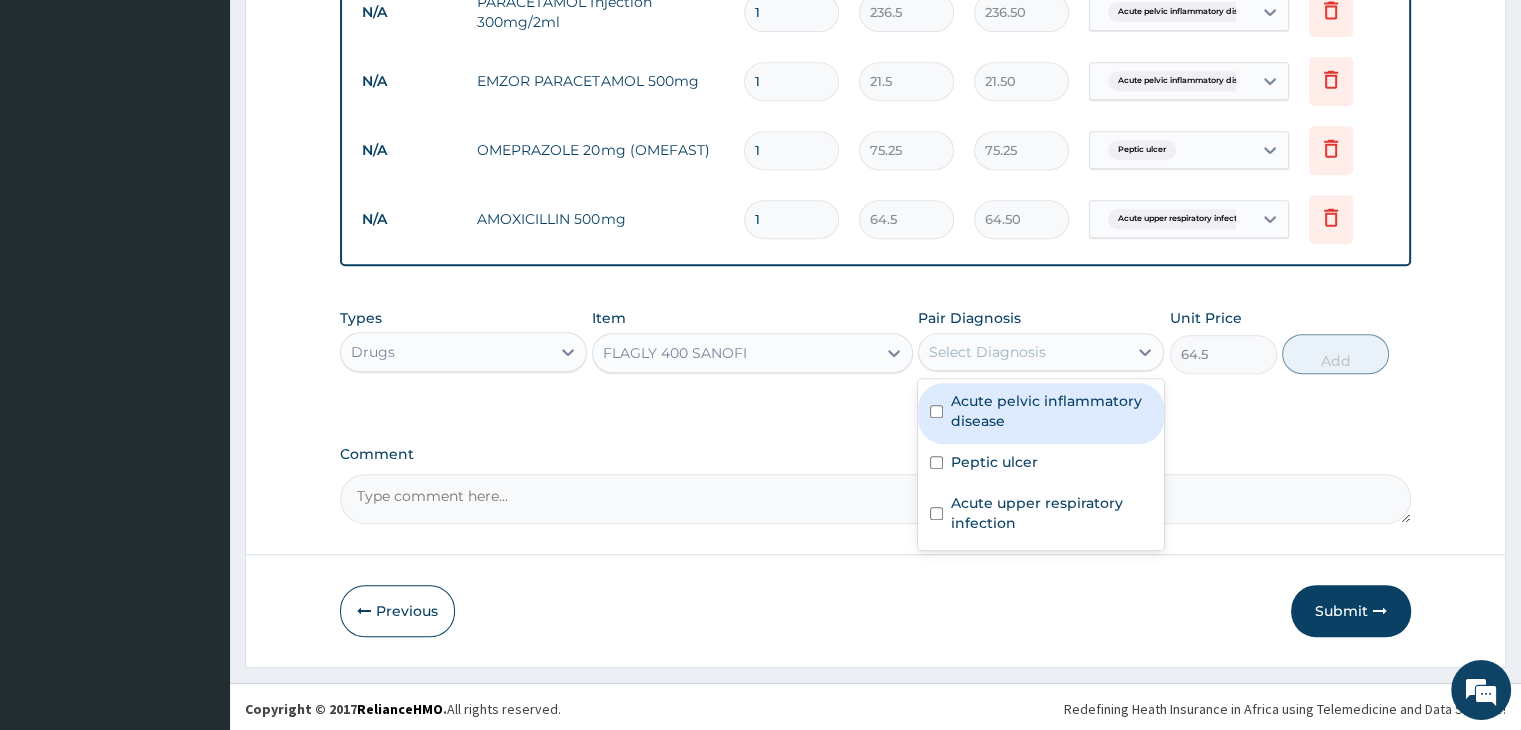 click on "Acute pelvic inflammatory disease" at bounding box center (1051, 411) 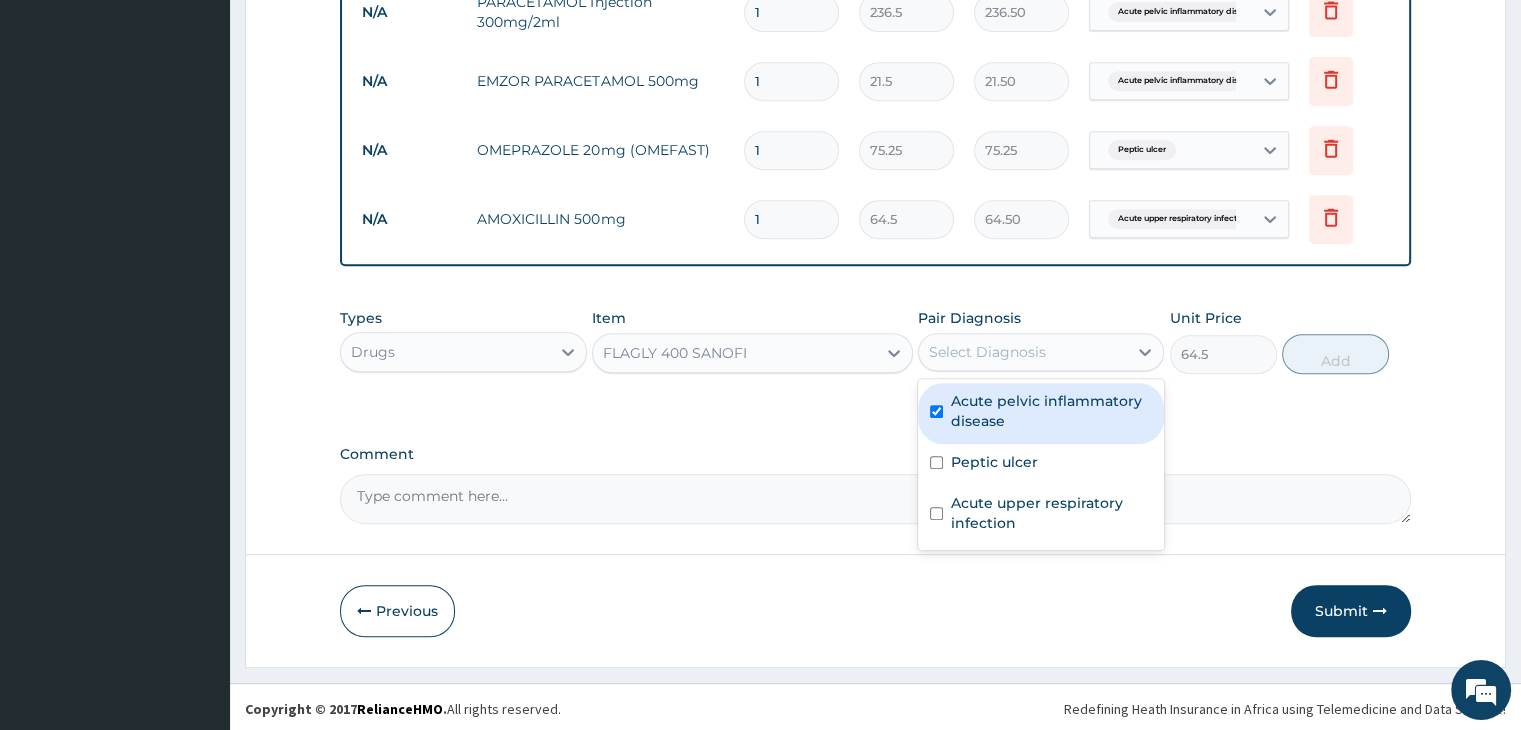 checkbox on "true" 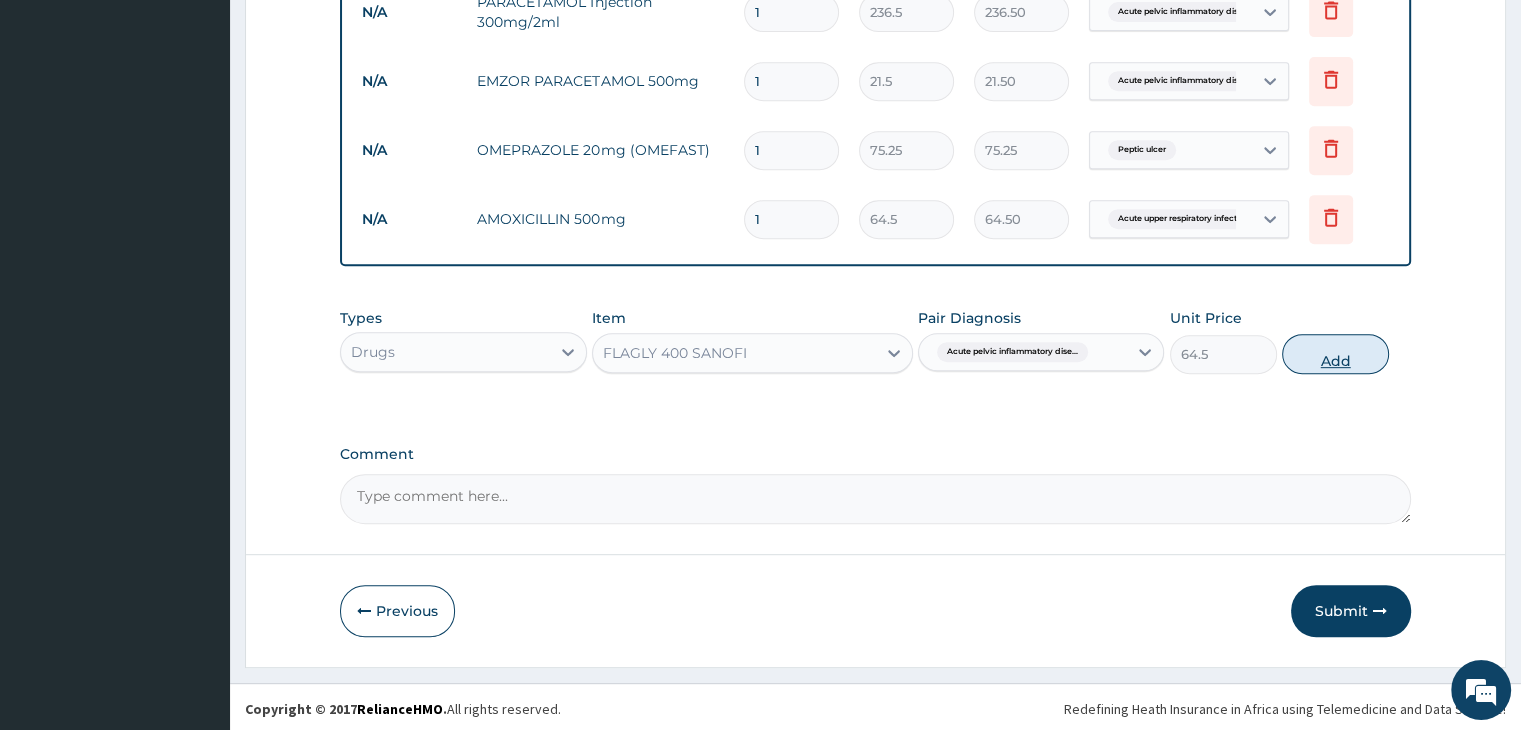 click on "Add" at bounding box center [1335, 354] 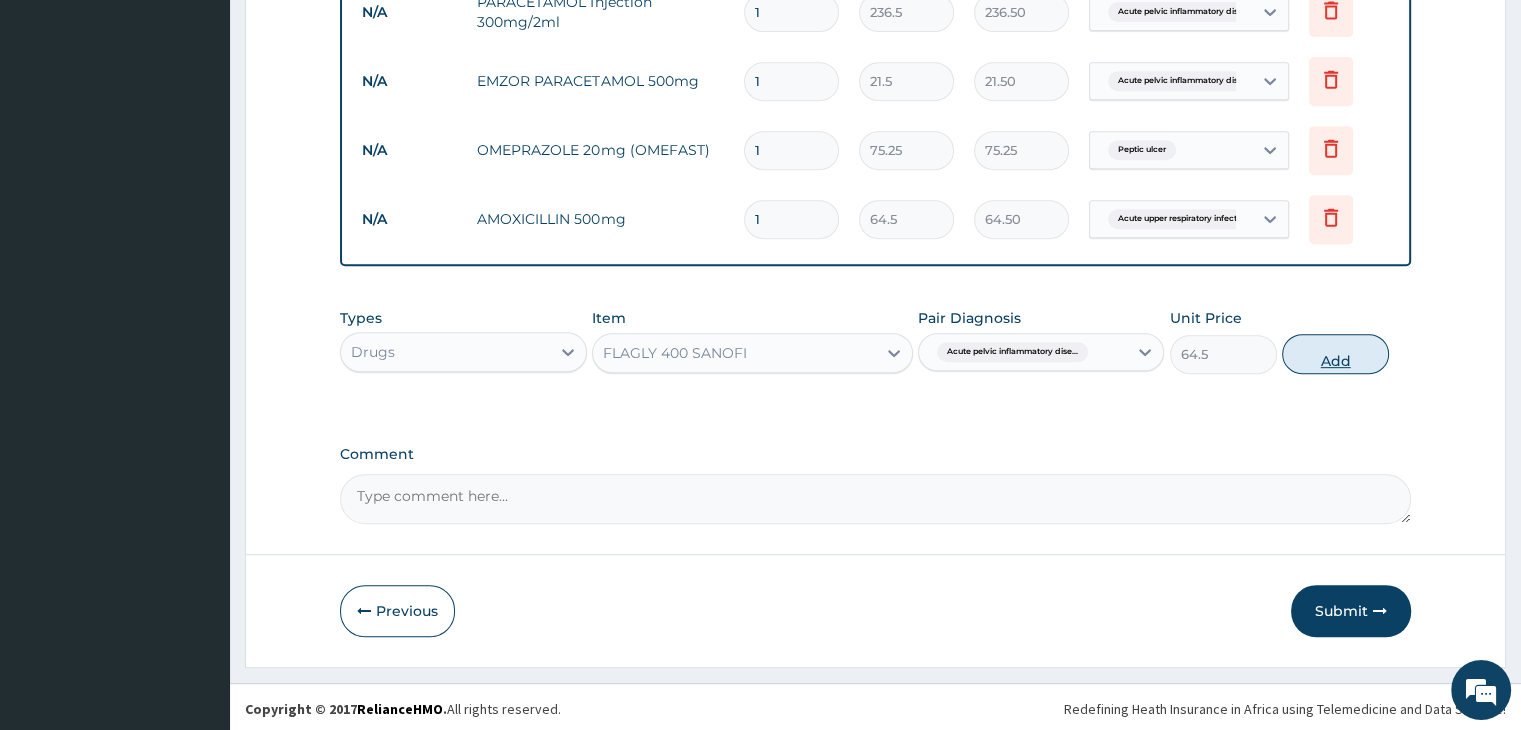 type on "0" 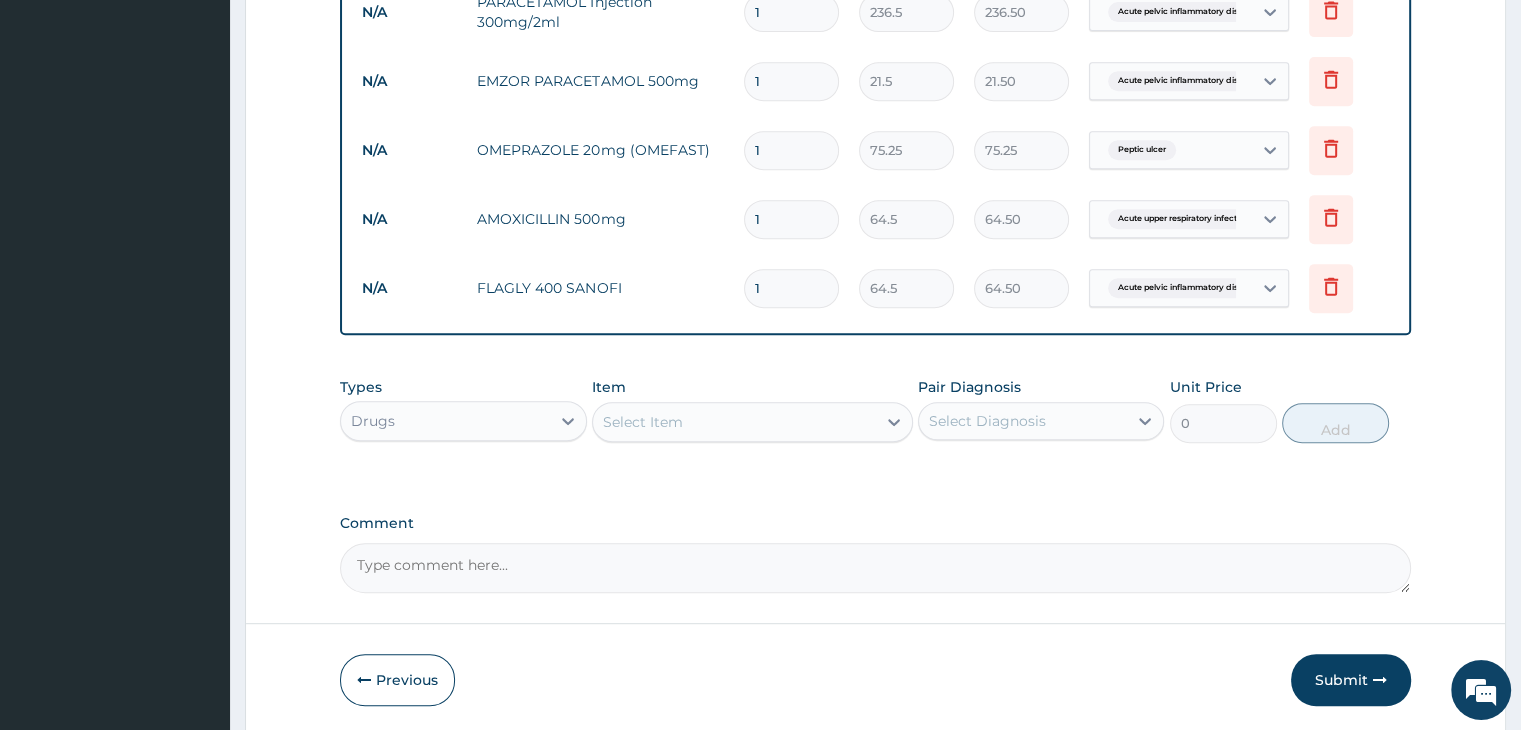 type on "15" 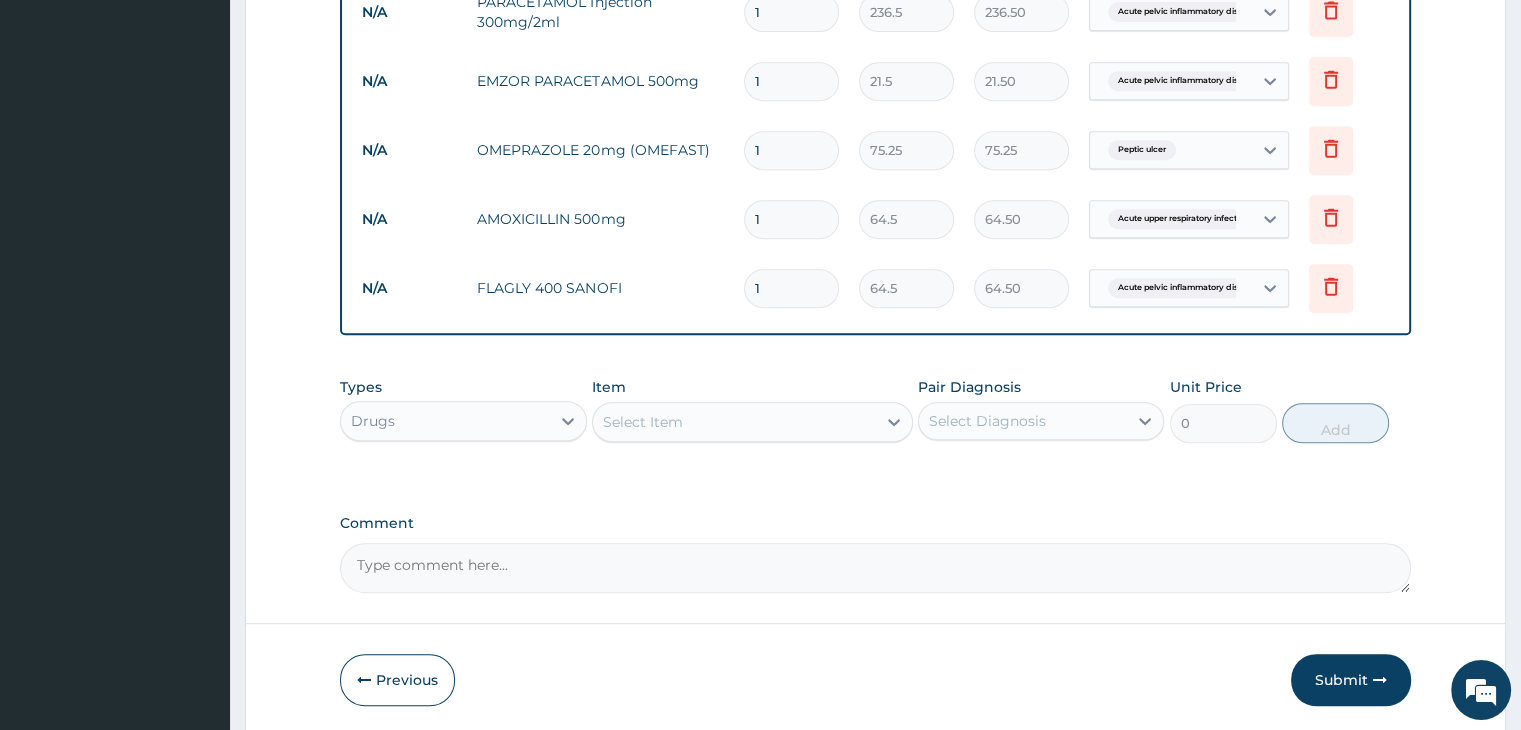 type on "967.50" 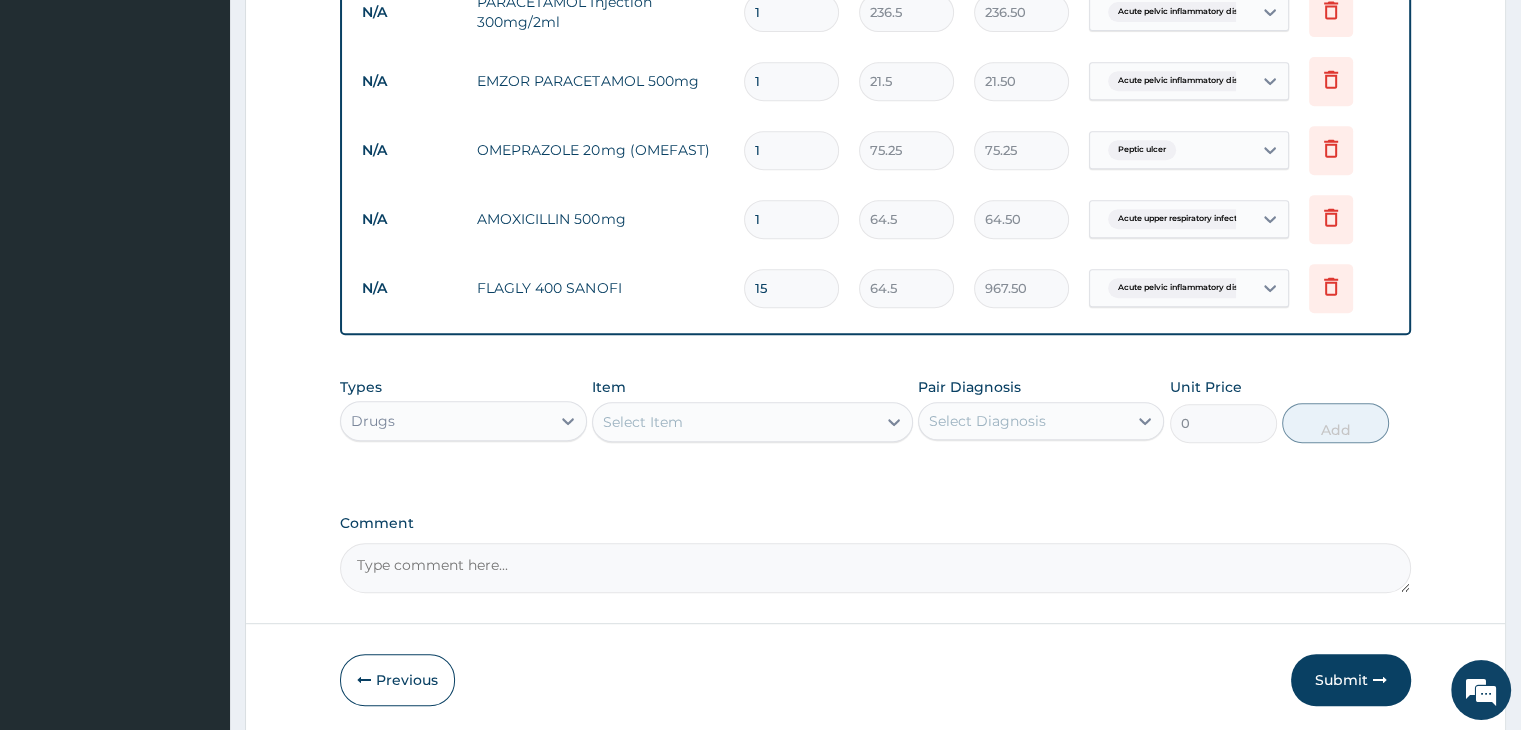type on "15" 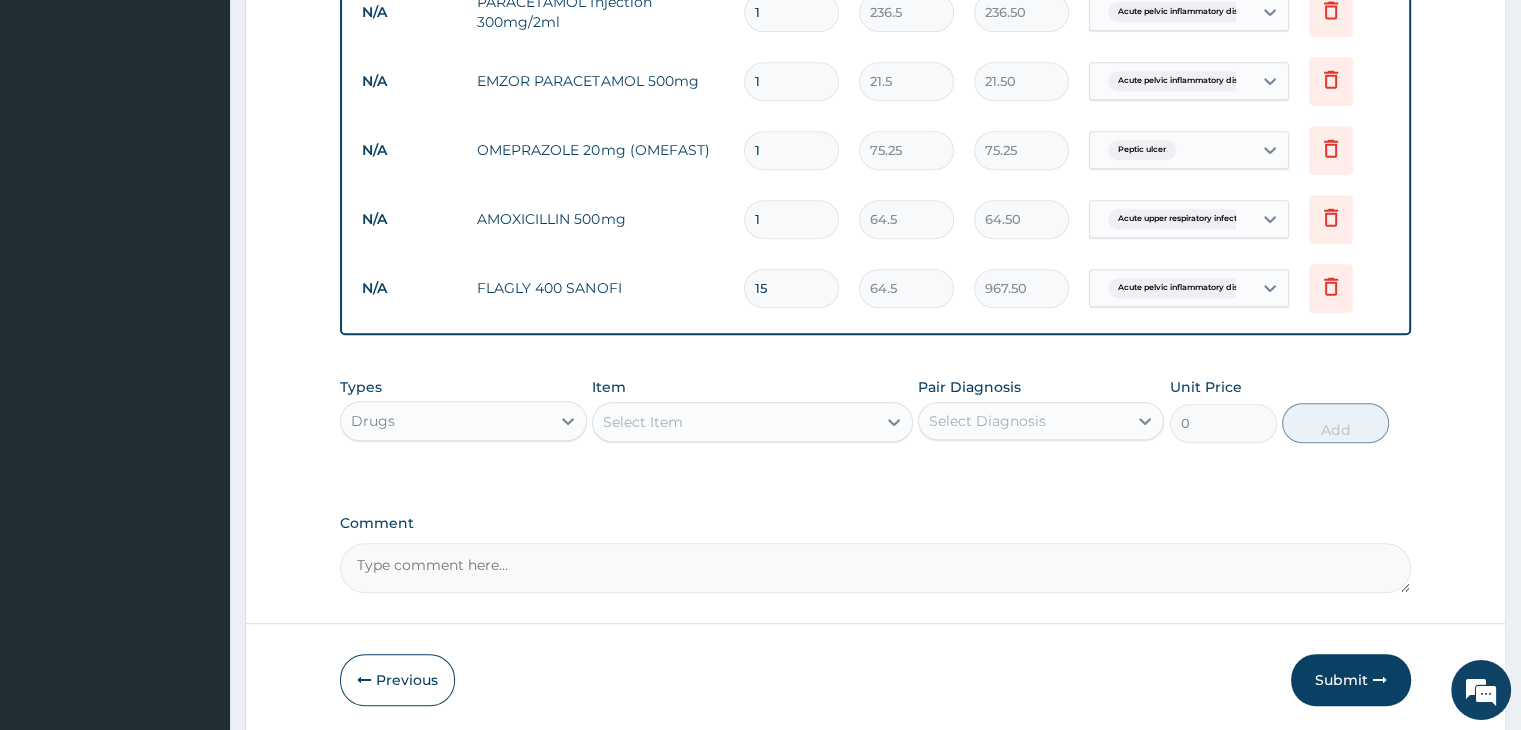 click on "1" at bounding box center (791, 219) 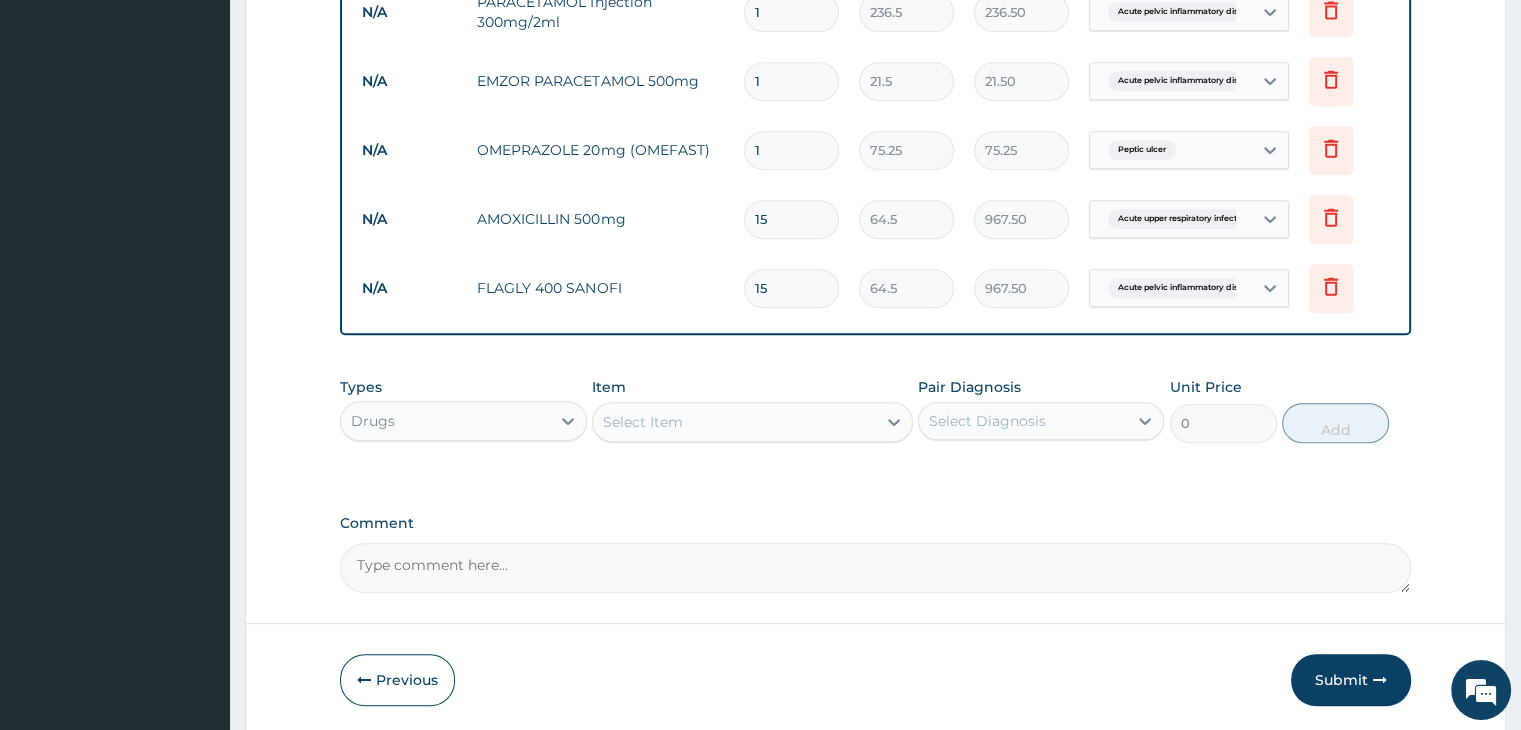 type on "15" 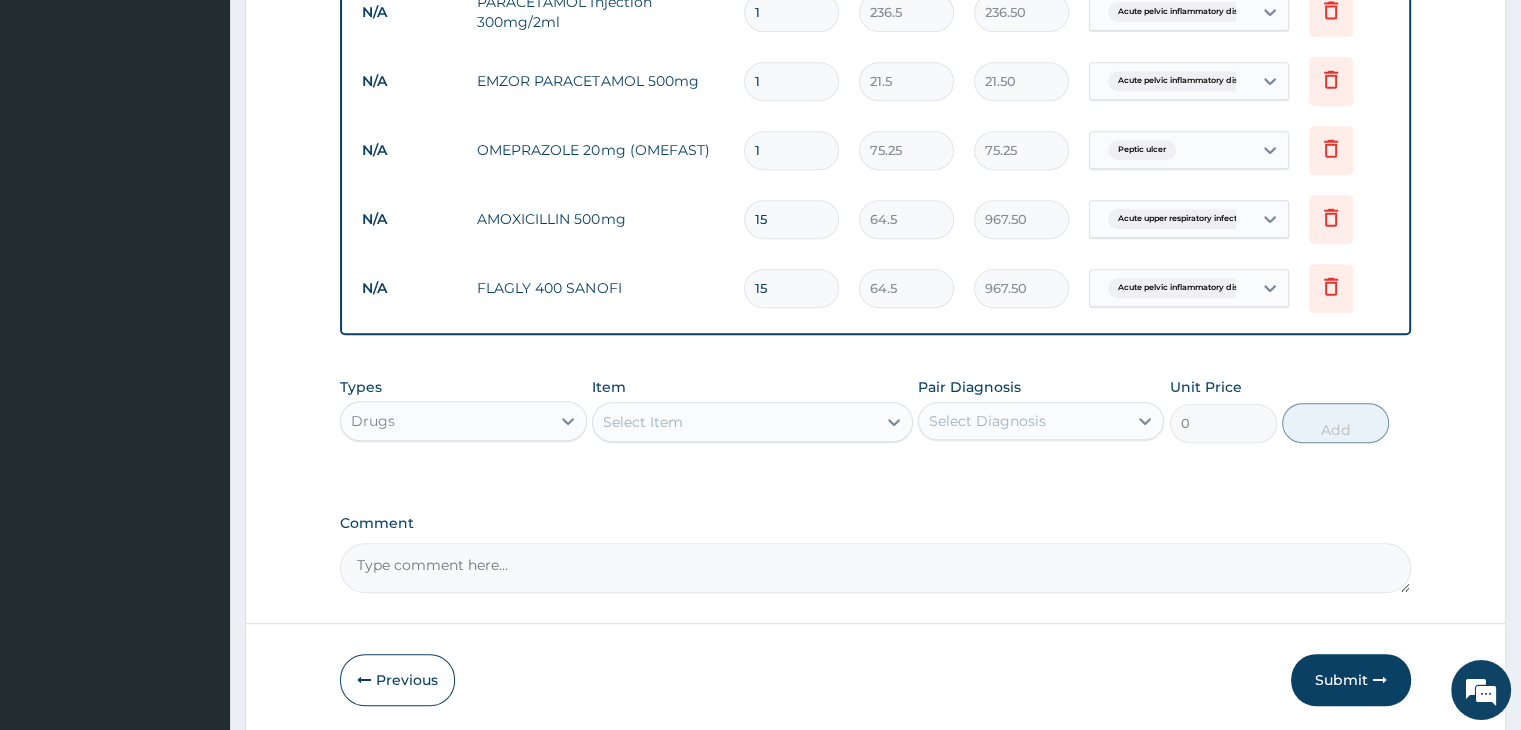 click on "PA Code / Prescription Code PA/A9E088 Encounter Date 28-07-2025 Important Notice Please enter PA codes before entering items that are not attached to a PA code   All diagnoses entered must be linked to a claim item. Diagnosis & Claim Items that are visible but inactive cannot be edited because they were imported from an already approved PA code. Diagnosis Acute pelvic inflammatory disease confirmed Peptic ulcer Confirmed Acute upper respiratory infection Confirmed NB: All diagnosis must be linked to a claim item Claim Items Type Name Quantity Unit Price Total Price Pair Diagnosis Actions Laboratory microscopy, culture & sensitivity [high vaginal swab] 1 3500 3500.00 Acute pelvic inflammatory dise... Delete N/A PARACETAMOL Injection 300mg/2ml 1 236.5 236.50 Acute pelvic inflammatory dise... Delete N/A EMZOR PARACETAMOL 500mg 1 21.5 21.50 Acute pelvic inflammatory dise... Delete N/A OMEPRAZOLE 20mg (OMEFAST)  1 75.25 75.25 Peptic ulcer Delete N/A AMOXICILLIN 500mg 15 64.5 967.50 Delete N/A FLAGLY 400 SANOFI 15" at bounding box center (875, -53) 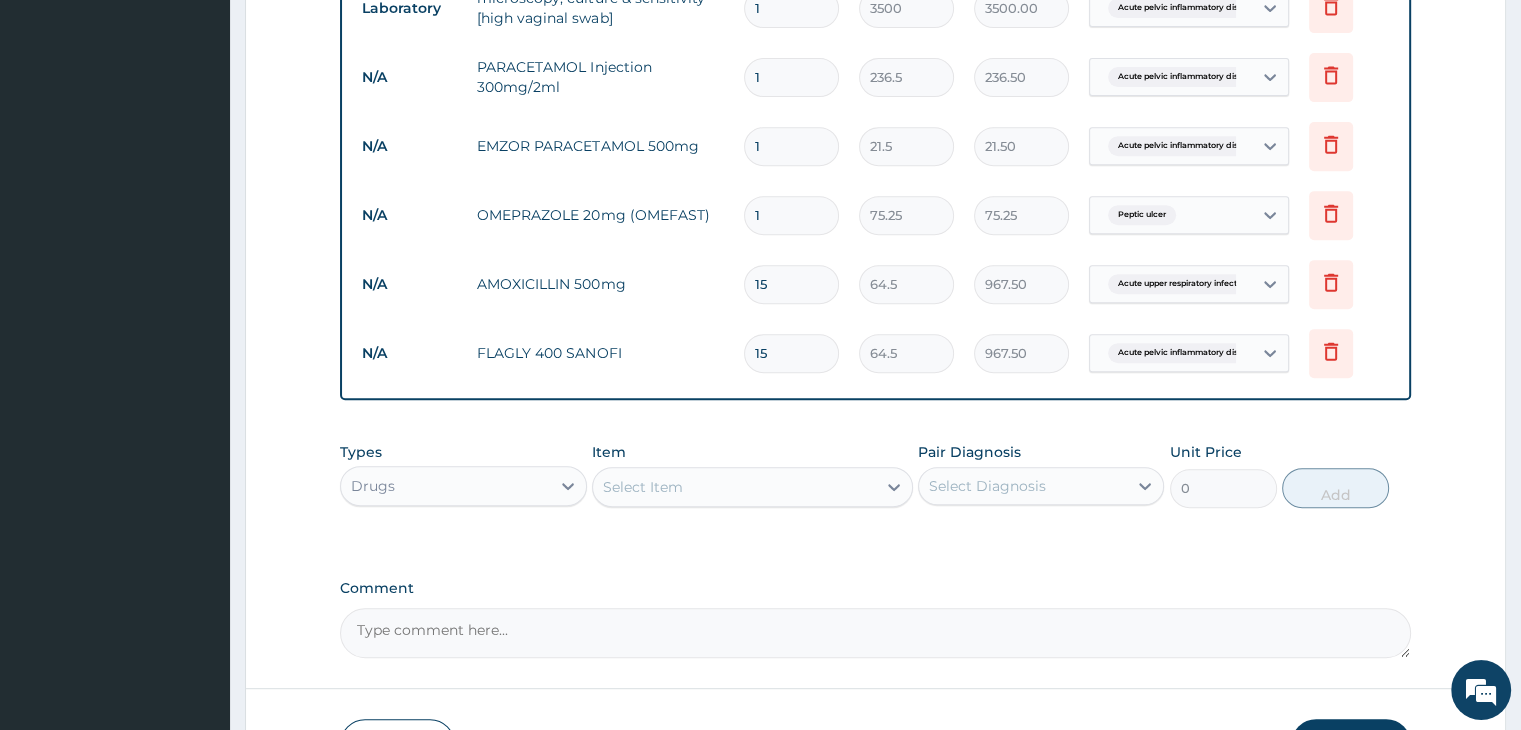 scroll, scrollTop: 789, scrollLeft: 0, axis: vertical 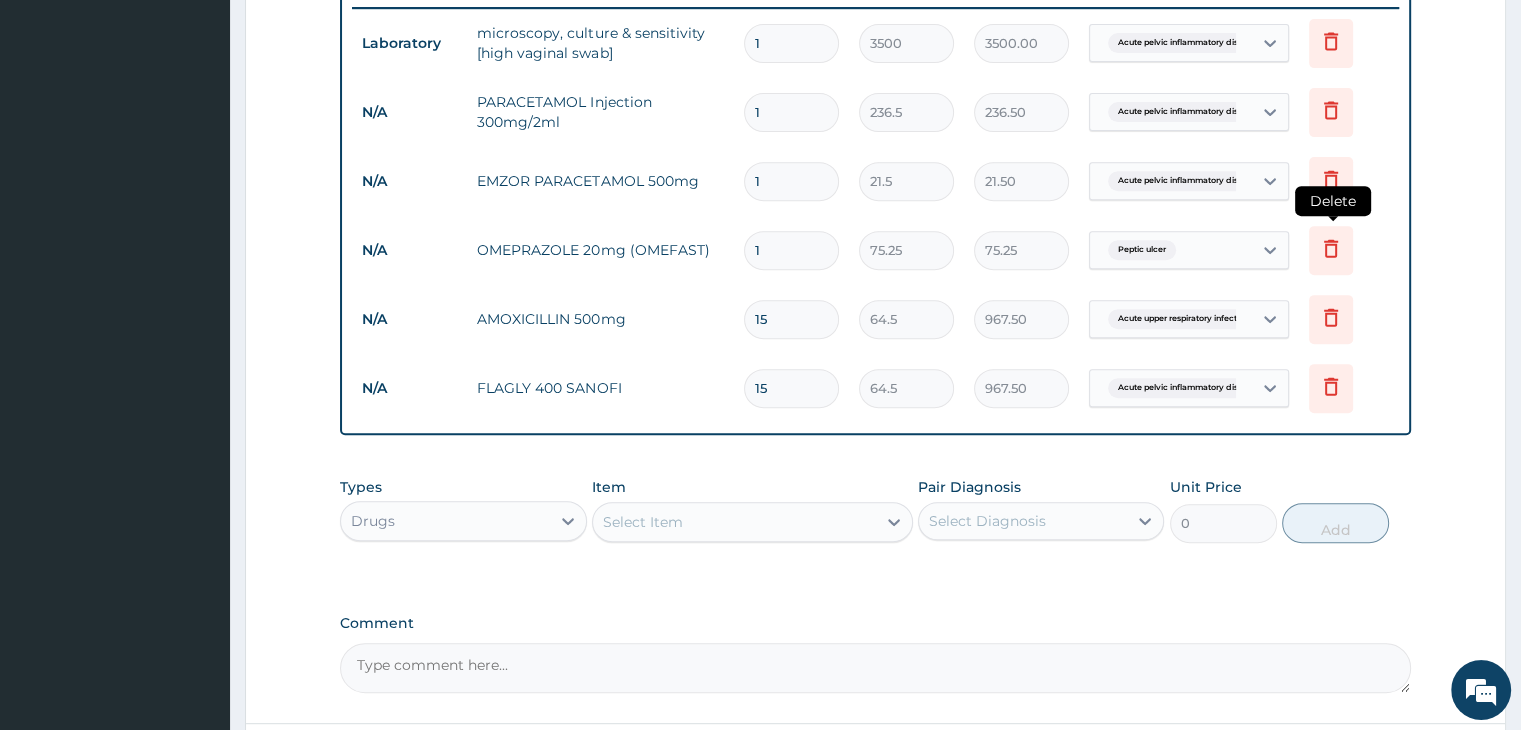 click 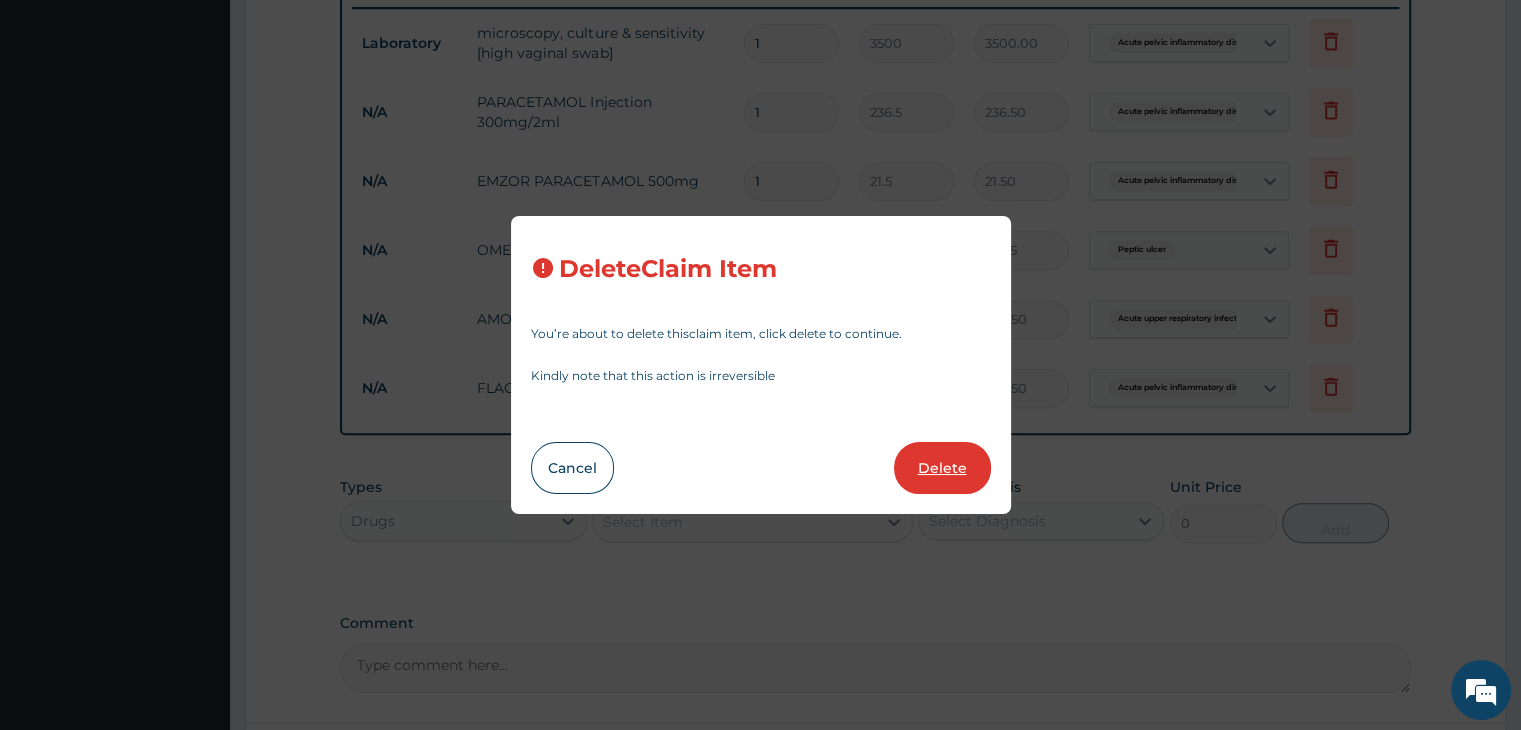 click on "Delete" at bounding box center [942, 468] 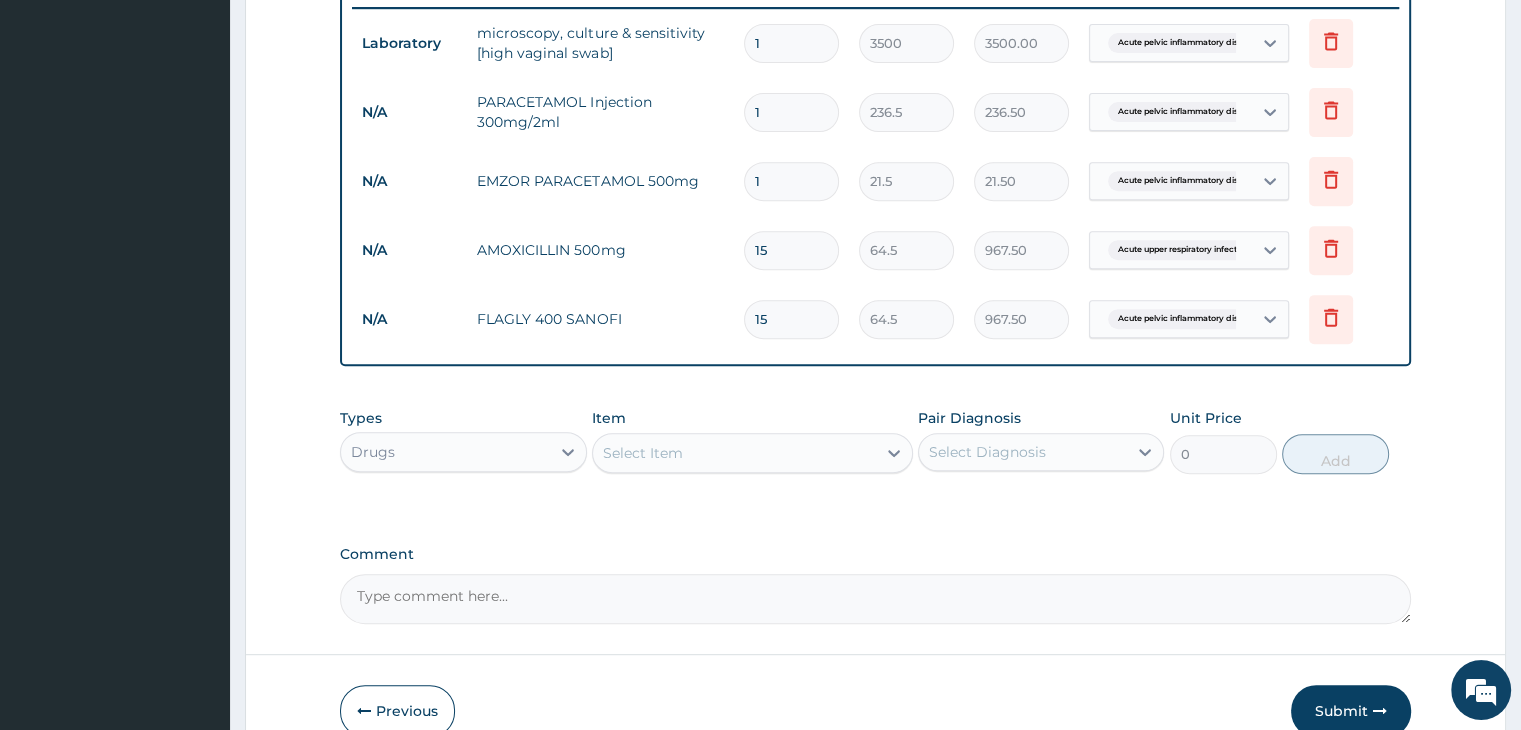 click on "Step  2  of 2 PA Code / Prescription Code PA/A9E088 Encounter Date 28-07-2025 Important Notice Please enter PA codes before entering items that are not attached to a PA code   All diagnoses entered must be linked to a claim item. Diagnosis & Claim Items that are visible but inactive cannot be edited because they were imported from an already approved PA code. Diagnosis Acute pelvic inflammatory disease confirmed Peptic ulcer Confirmed Acute upper respiratory infection Confirmed NB: All diagnosis must be linked to a claim item Claim Items Type Name Quantity Unit Price Total Price Pair Diagnosis Actions Laboratory microscopy, culture & sensitivity [high vaginal swab] 1 3500 3500.00 Acute pelvic inflammatory dise... Delete N/A PARACETAMOL Injection 300mg/2ml 1 236.5 236.50 Acute pelvic inflammatory dise... Delete N/A EMZOR PARACETAMOL 500mg 1 21.5 21.50 Acute pelvic inflammatory dise... Delete N/A AMOXICILLIN 500mg 15 64.5 967.50 Acute upper respiratory infect... Delete N/A FLAGLY 400 SANOFI 15 64.5 967.50 Types" at bounding box center (875, 42) 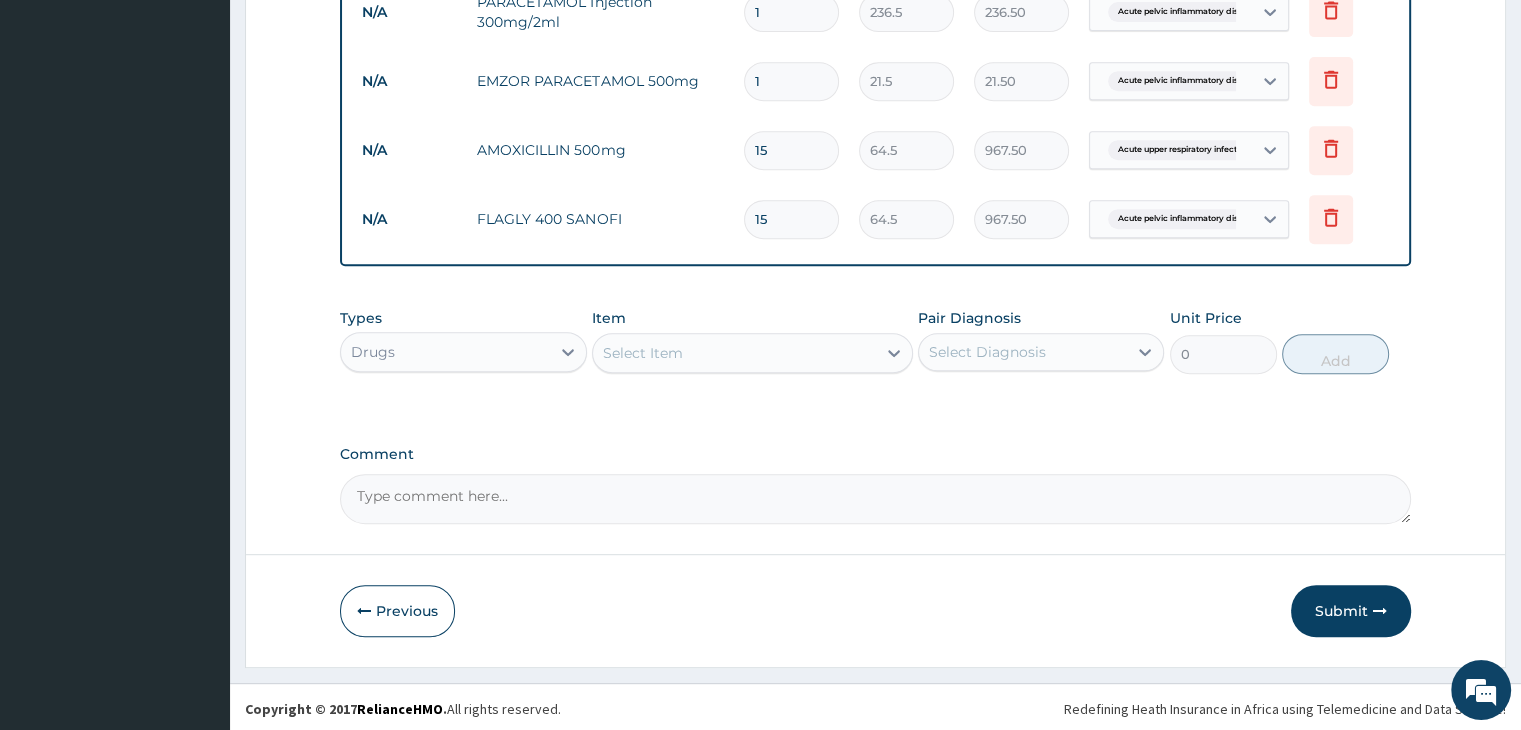 click on "Drugs" at bounding box center [445, 352] 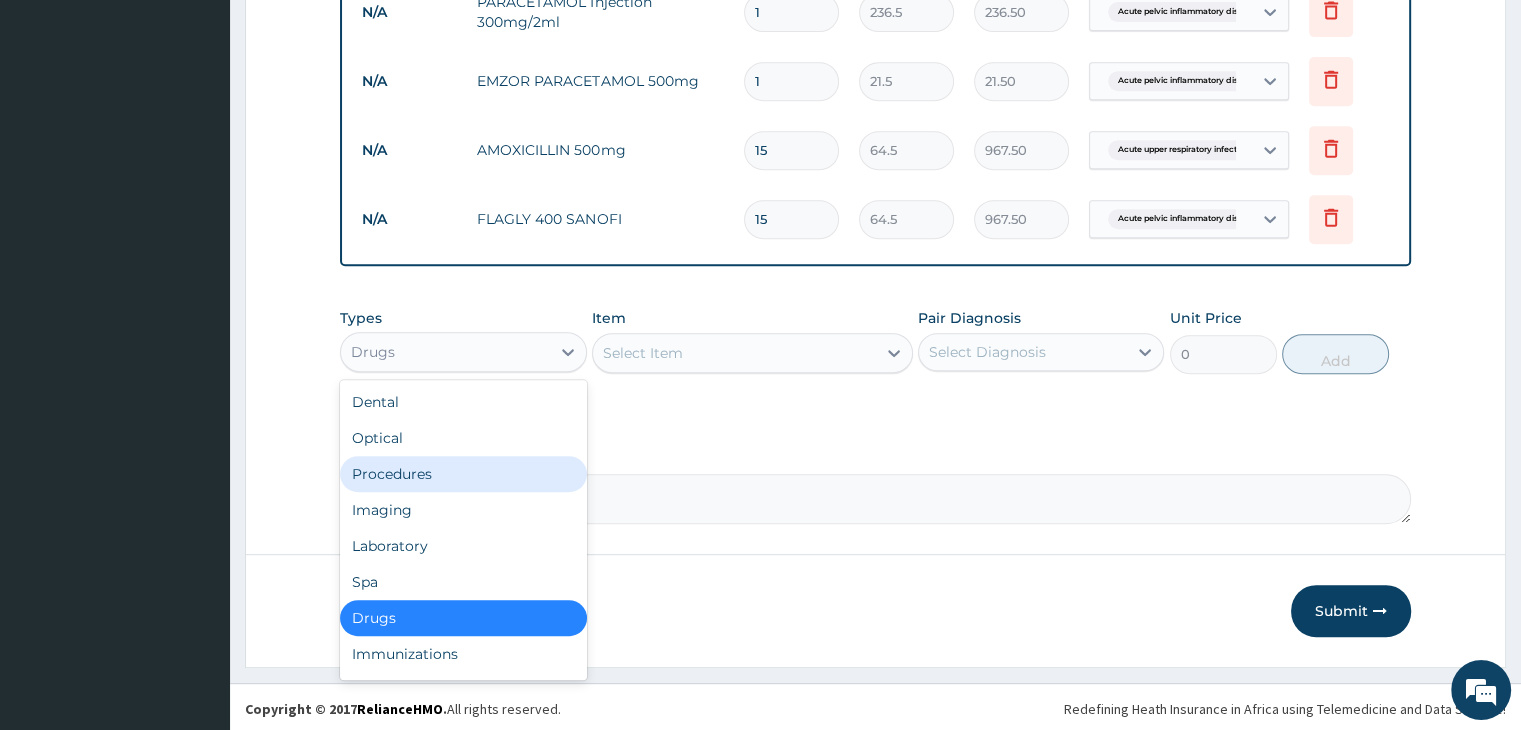 click on "Procedures" at bounding box center (463, 474) 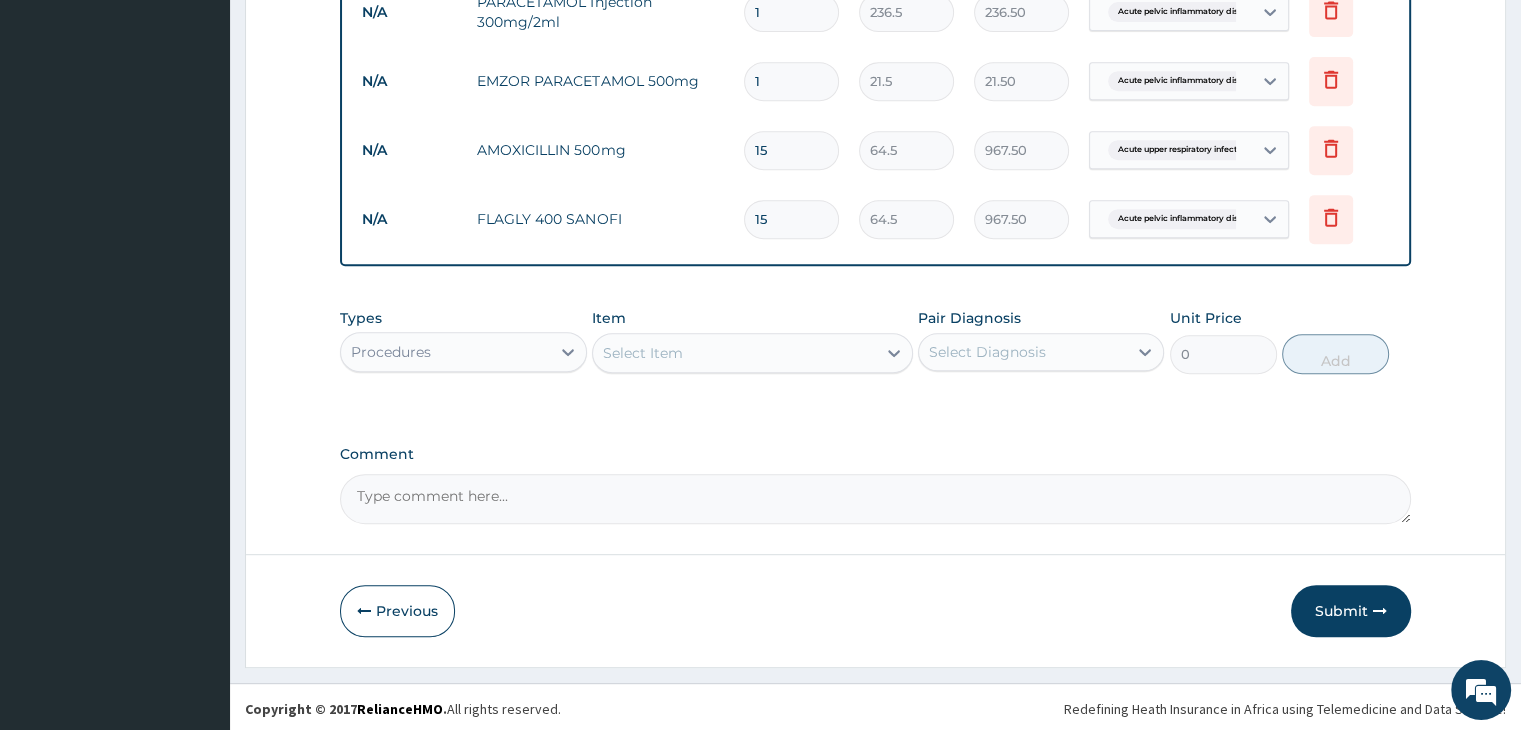 click on "Select Item" at bounding box center (734, 353) 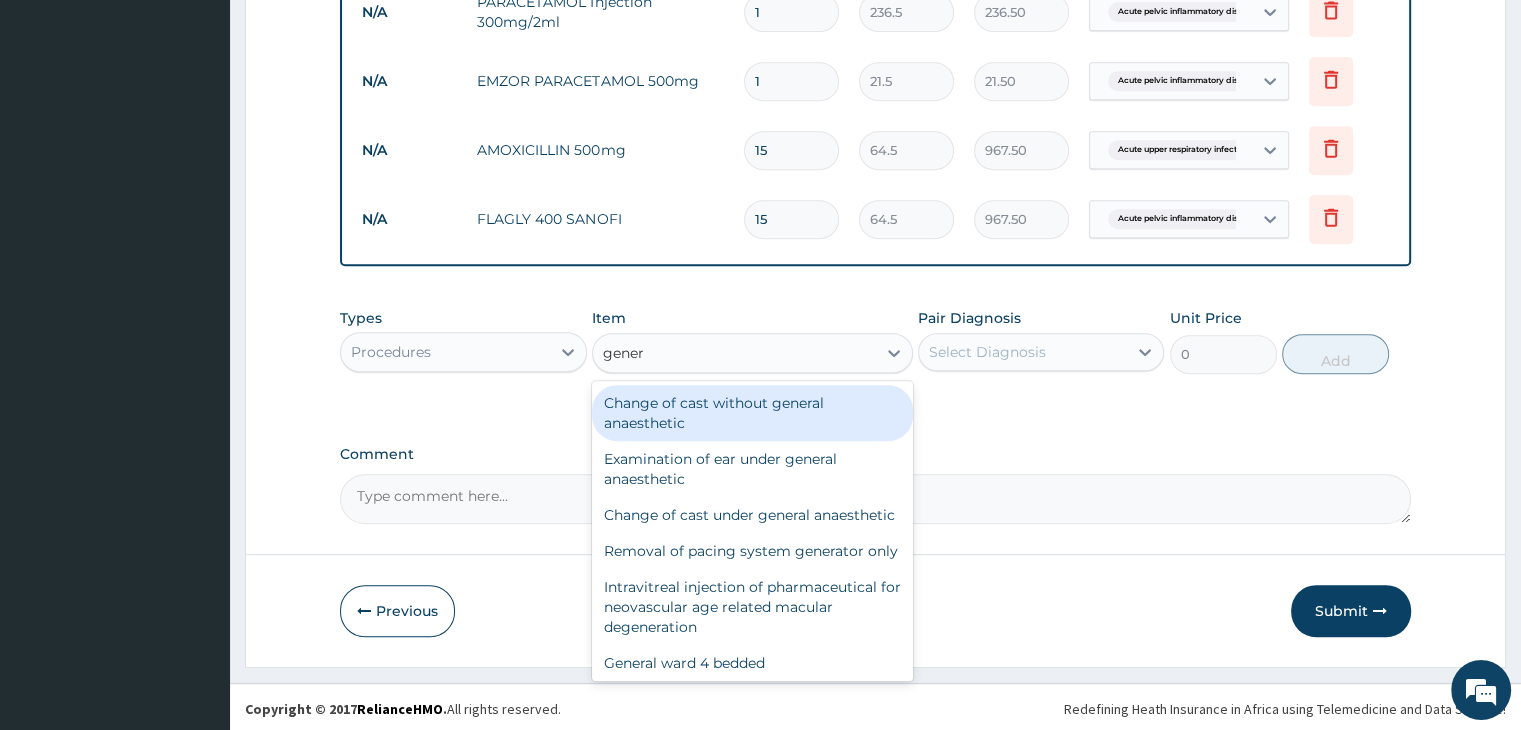 type on "genera" 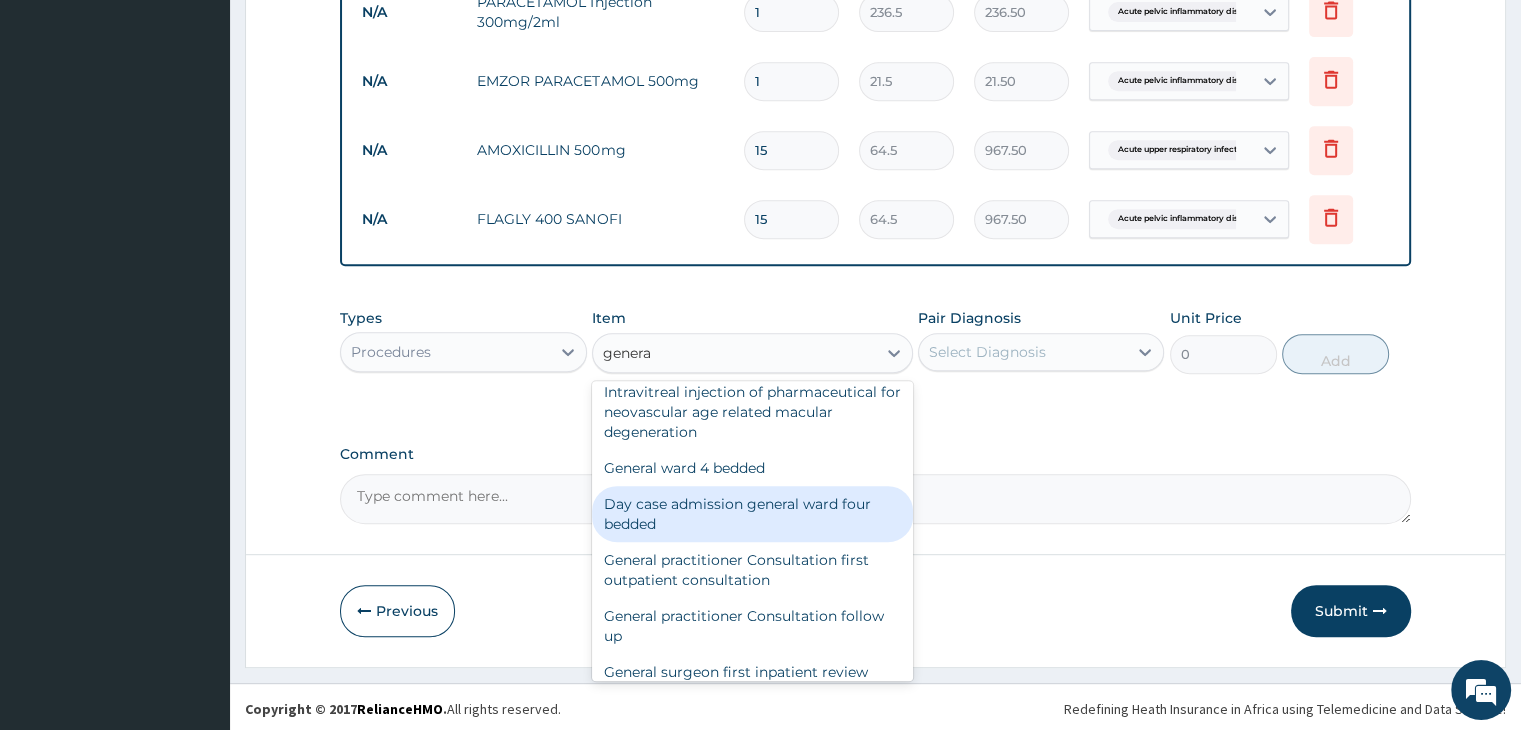 scroll, scrollTop: 200, scrollLeft: 0, axis: vertical 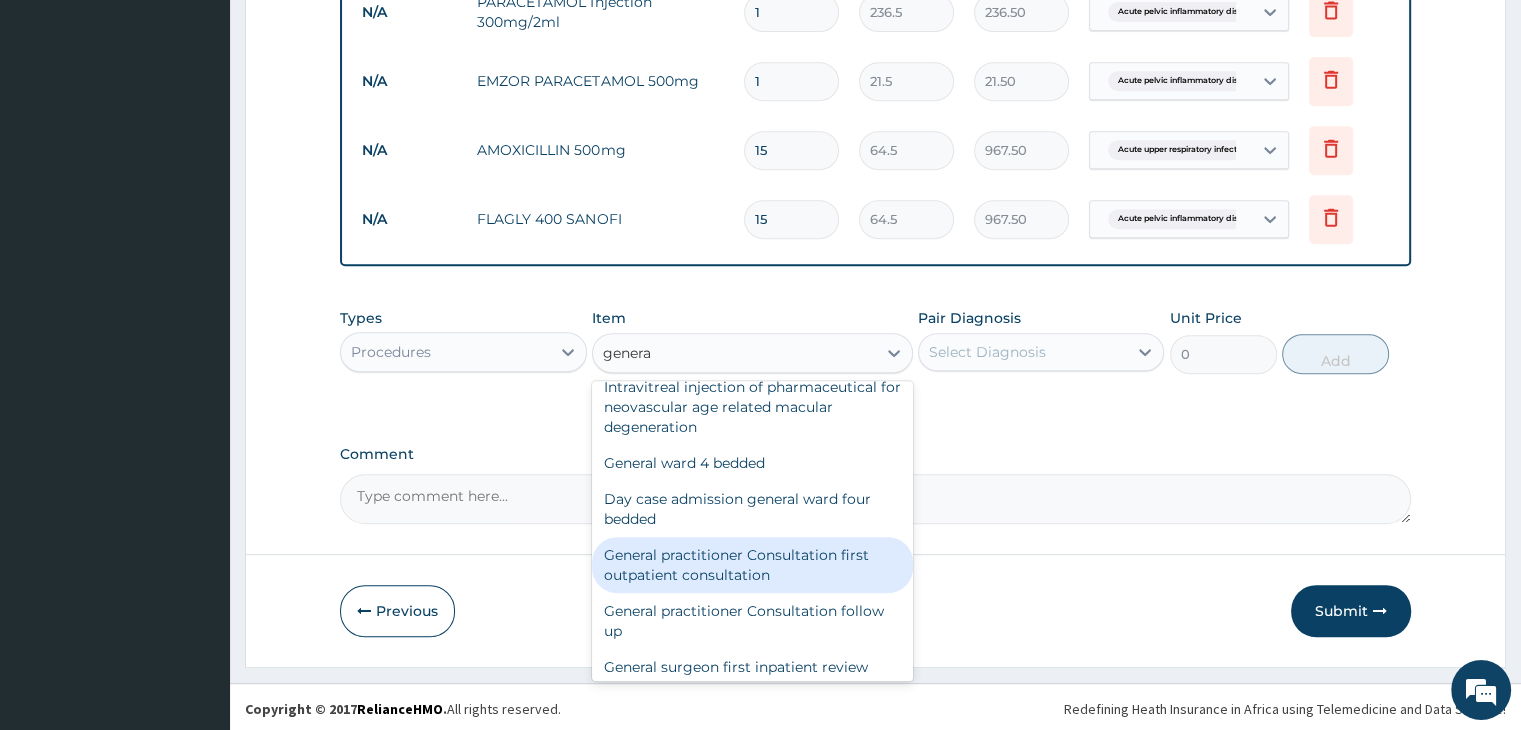 click on "General practitioner Consultation first outpatient consultation" at bounding box center [752, 565] 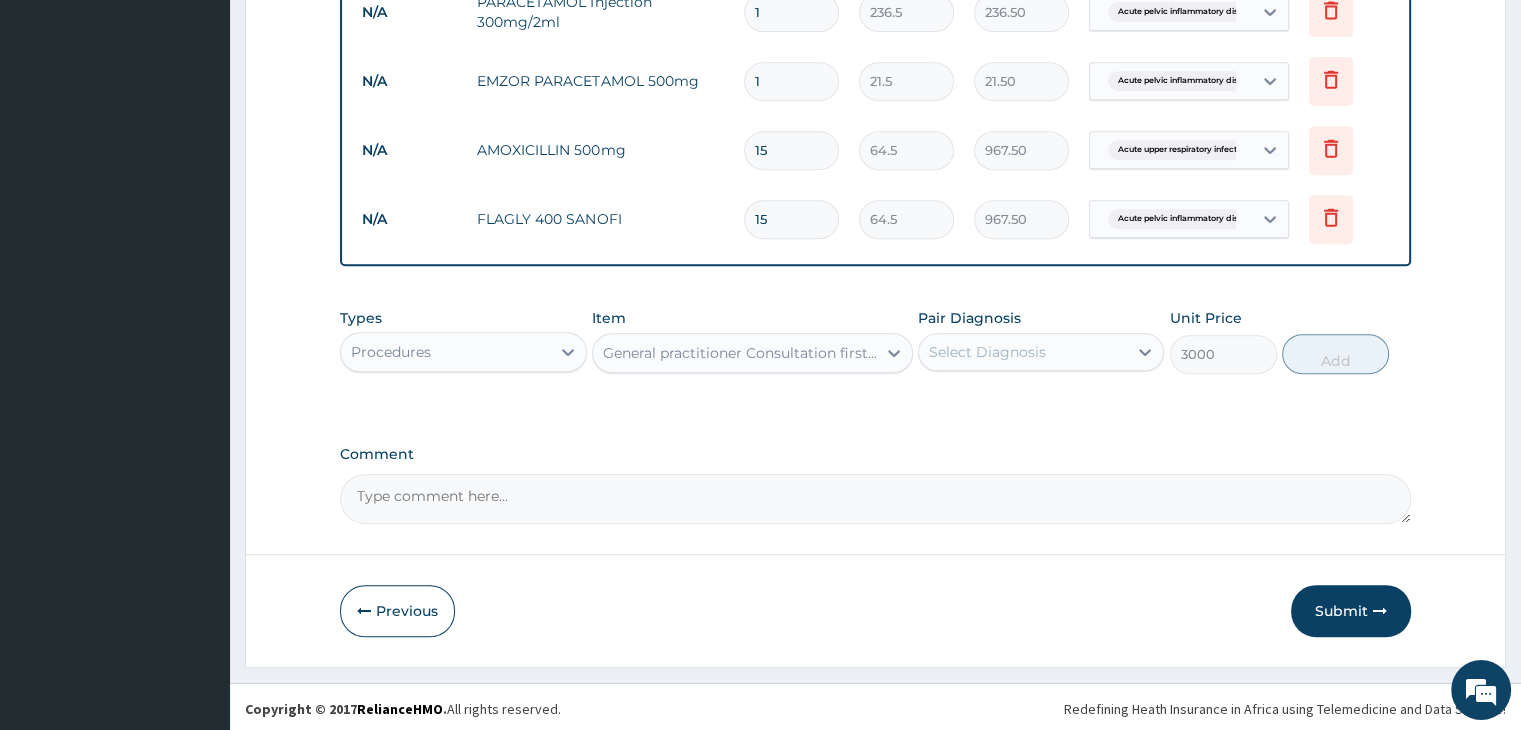 click on "Select Diagnosis" at bounding box center (1023, 352) 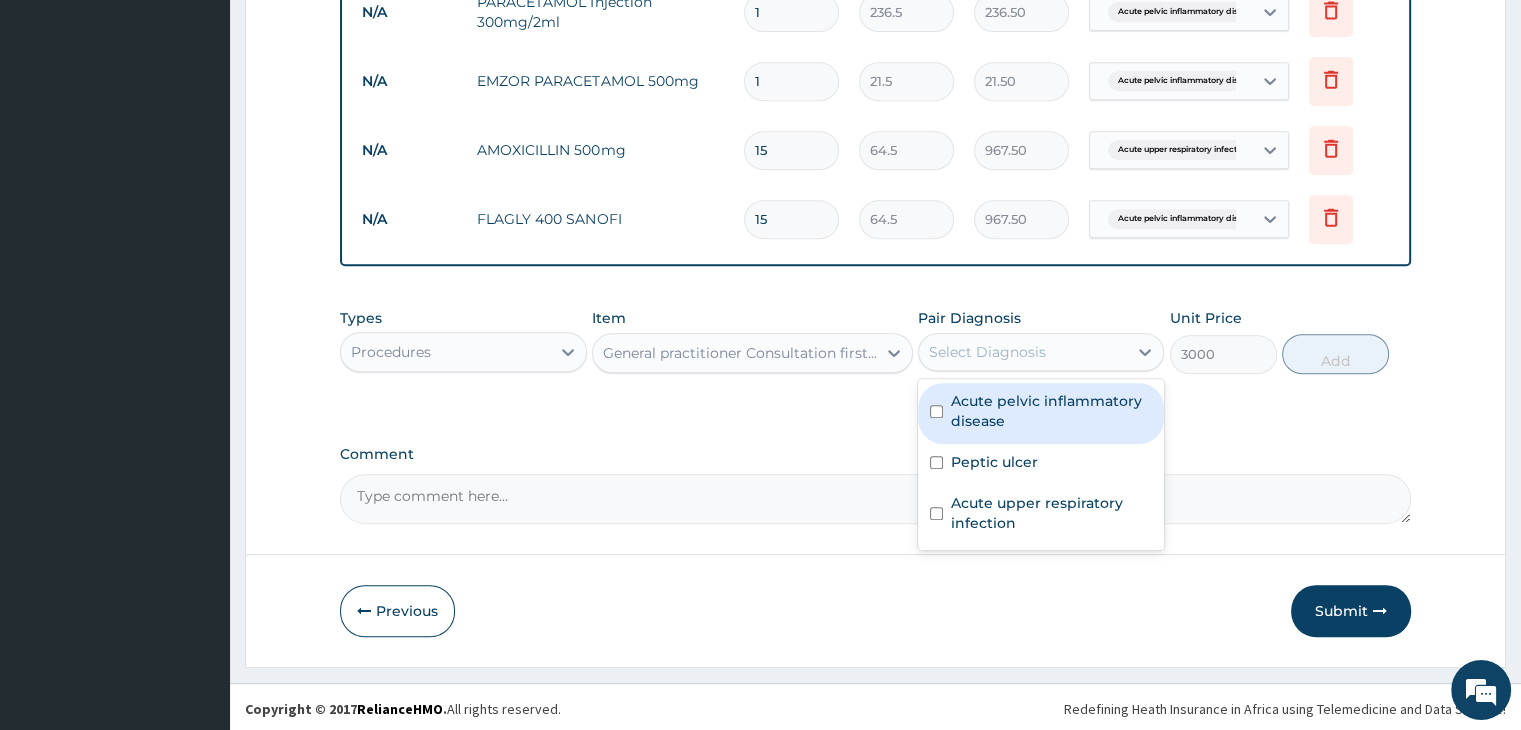 click on "Acute pelvic inflammatory disease" at bounding box center [1051, 411] 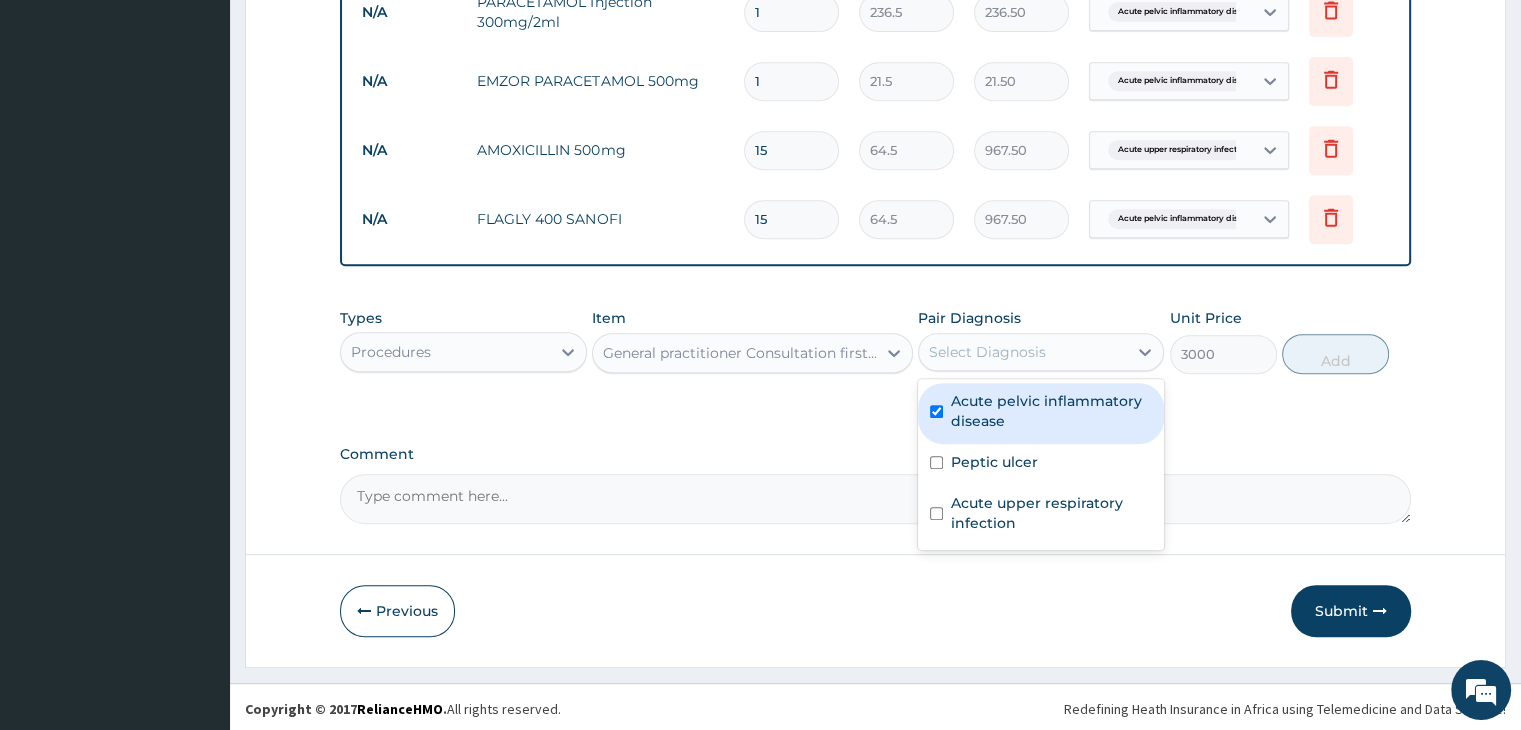 checkbox on "true" 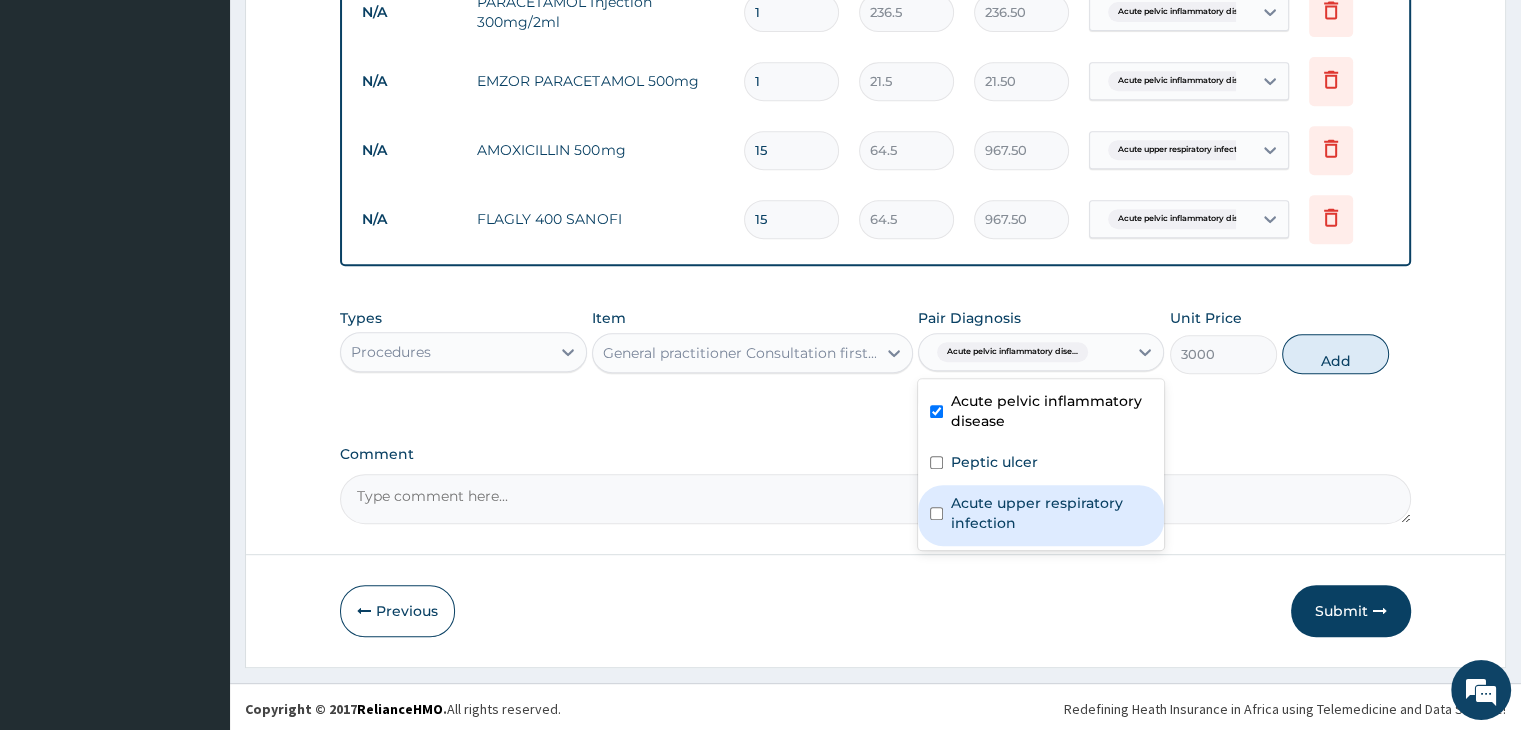 click on "Acute upper respiratory infection" at bounding box center (1051, 513) 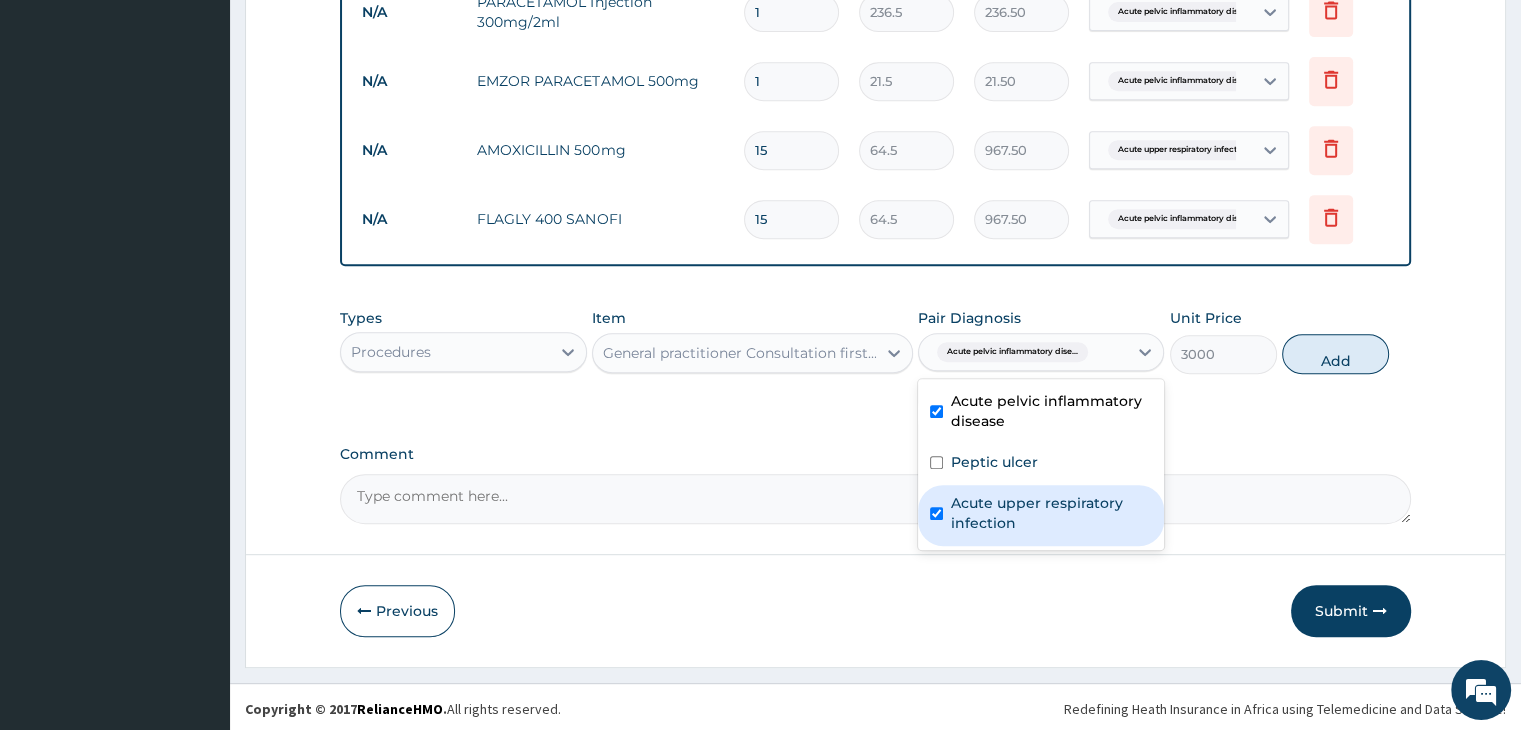 checkbox on "true" 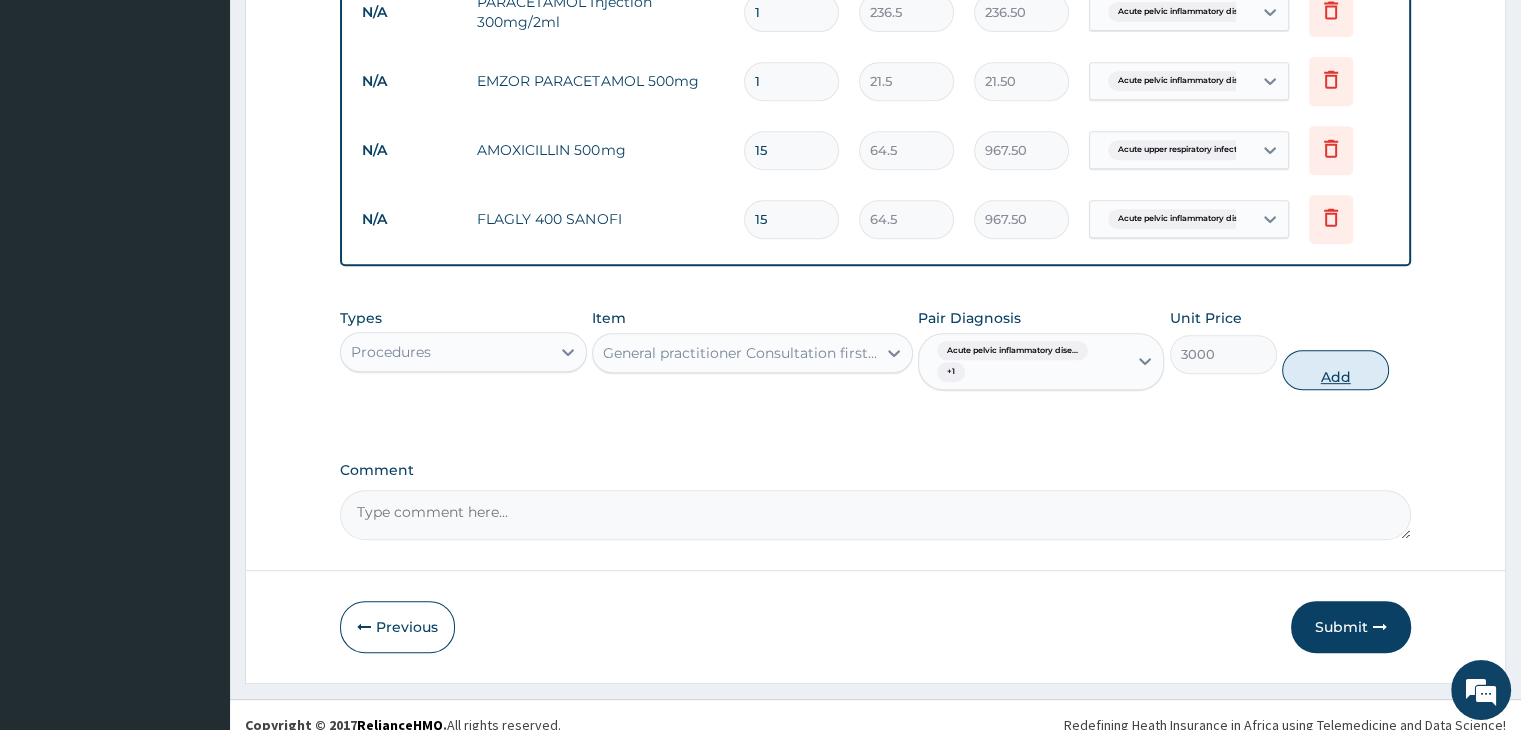 click on "Add" at bounding box center (1335, 370) 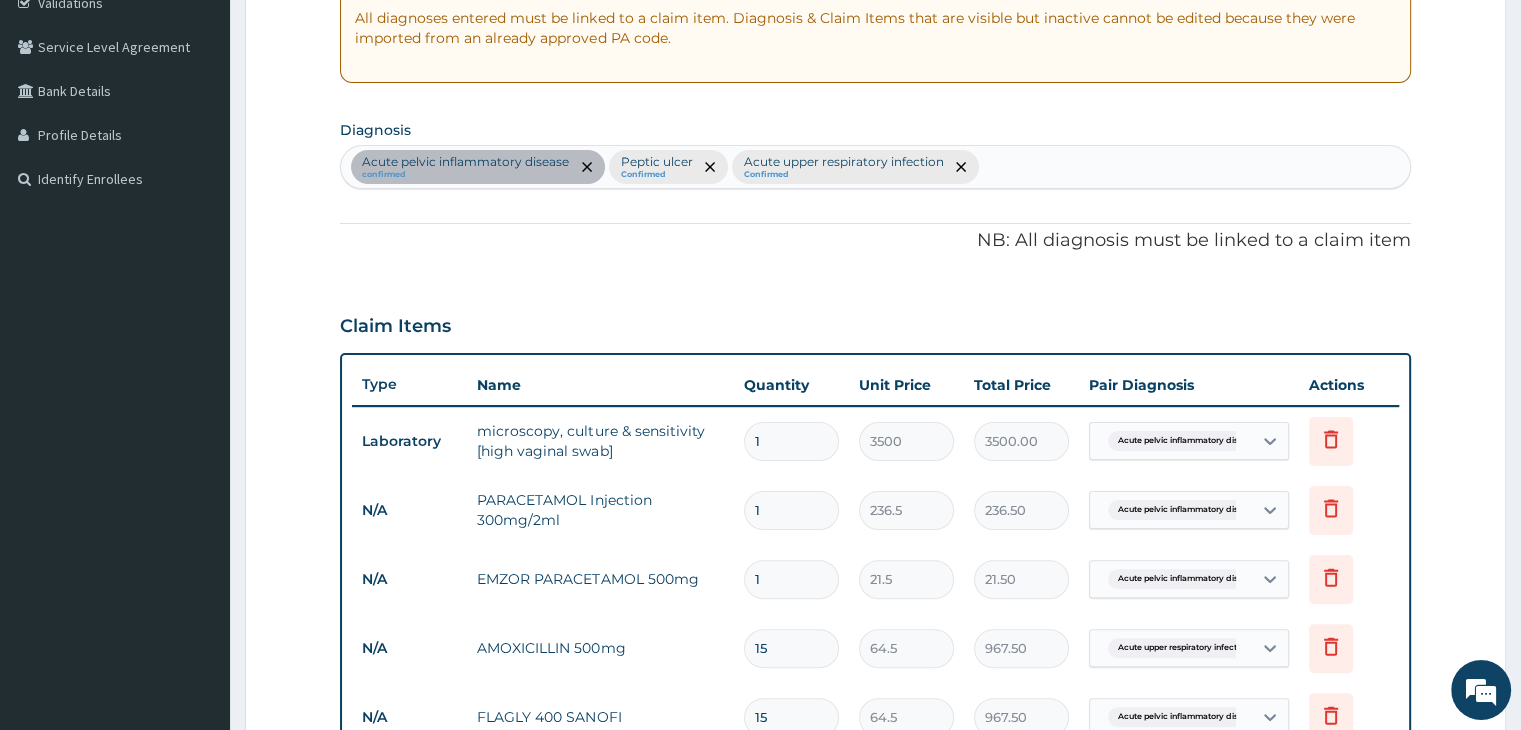 scroll, scrollTop: 389, scrollLeft: 0, axis: vertical 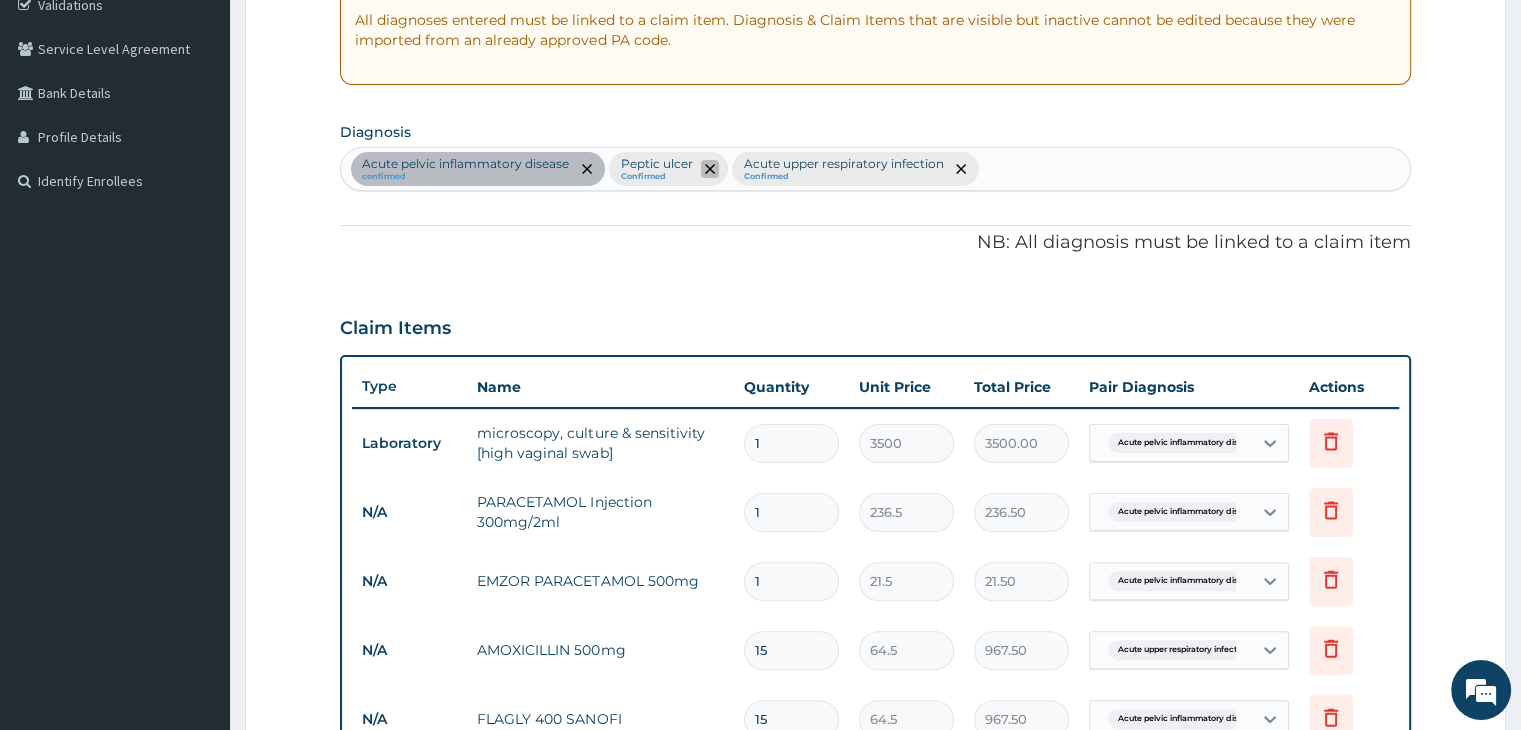 click 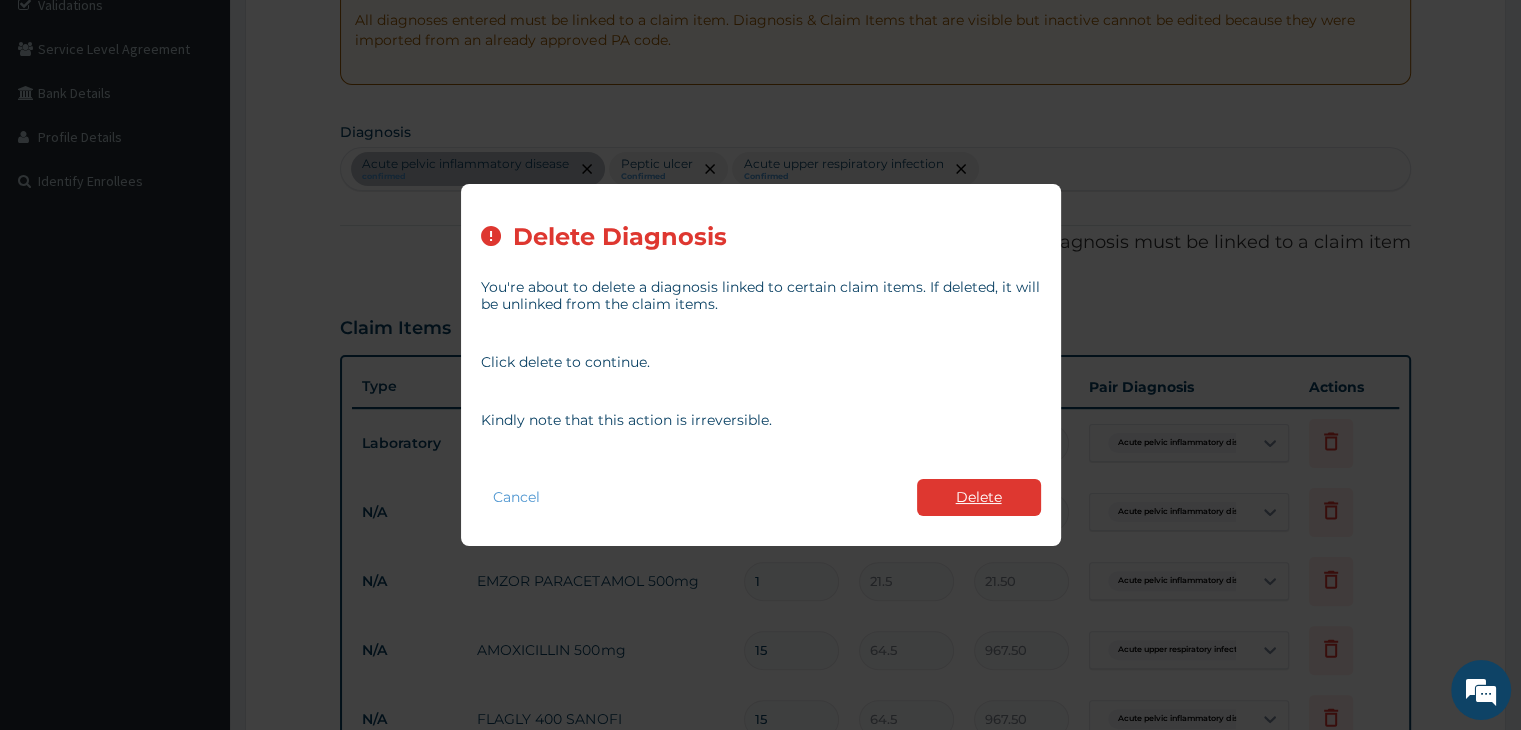 click on "Delete" at bounding box center (979, 497) 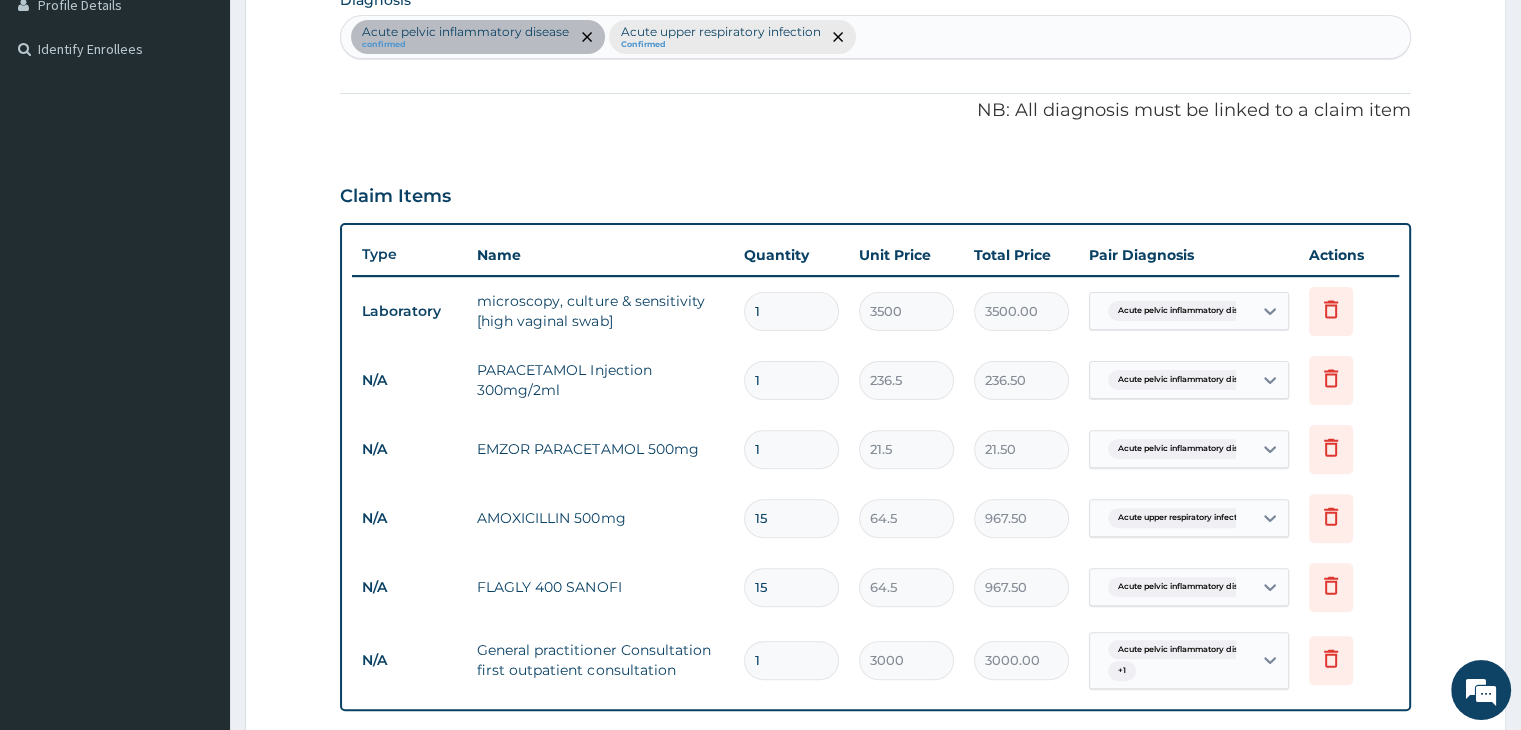 scroll, scrollTop: 789, scrollLeft: 0, axis: vertical 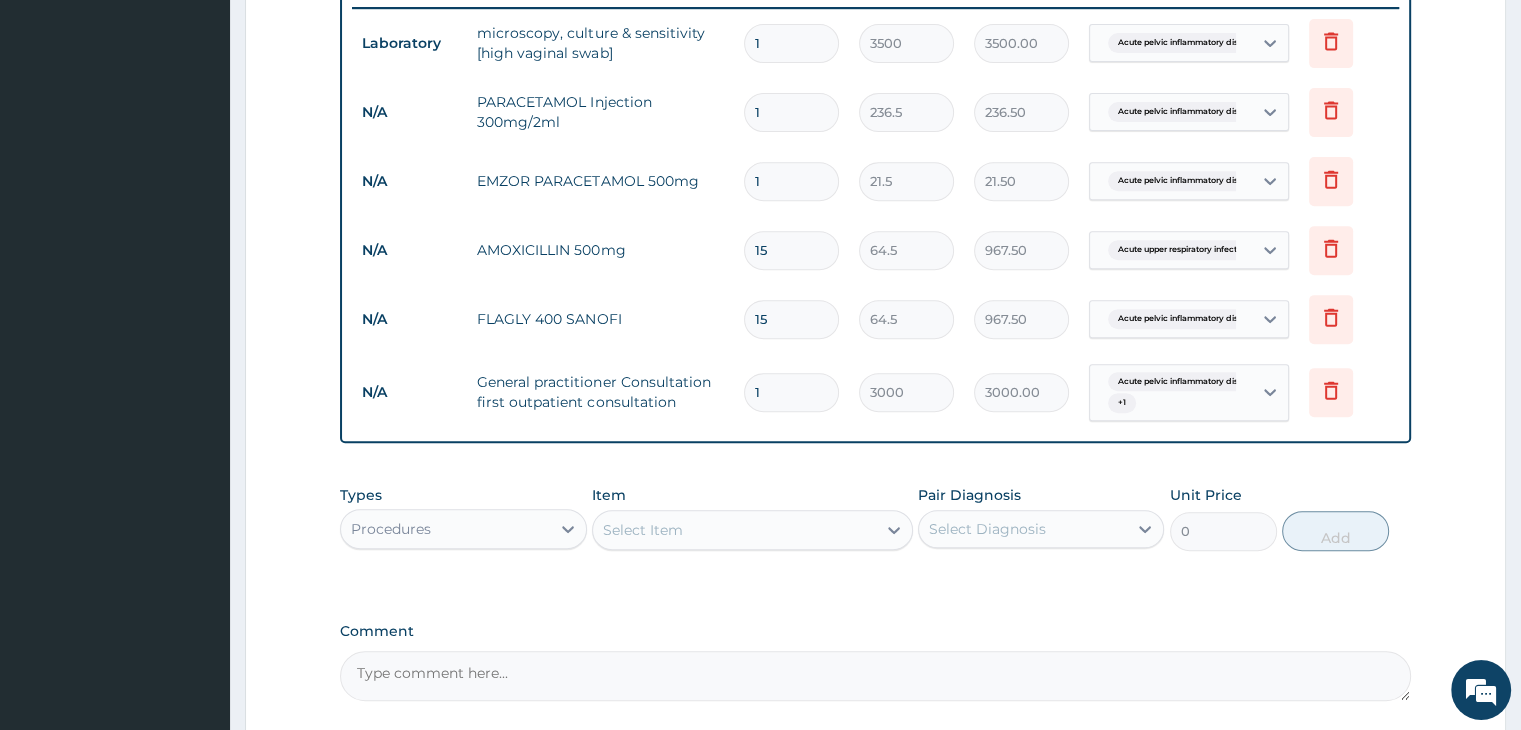 click on "1" at bounding box center [791, 181] 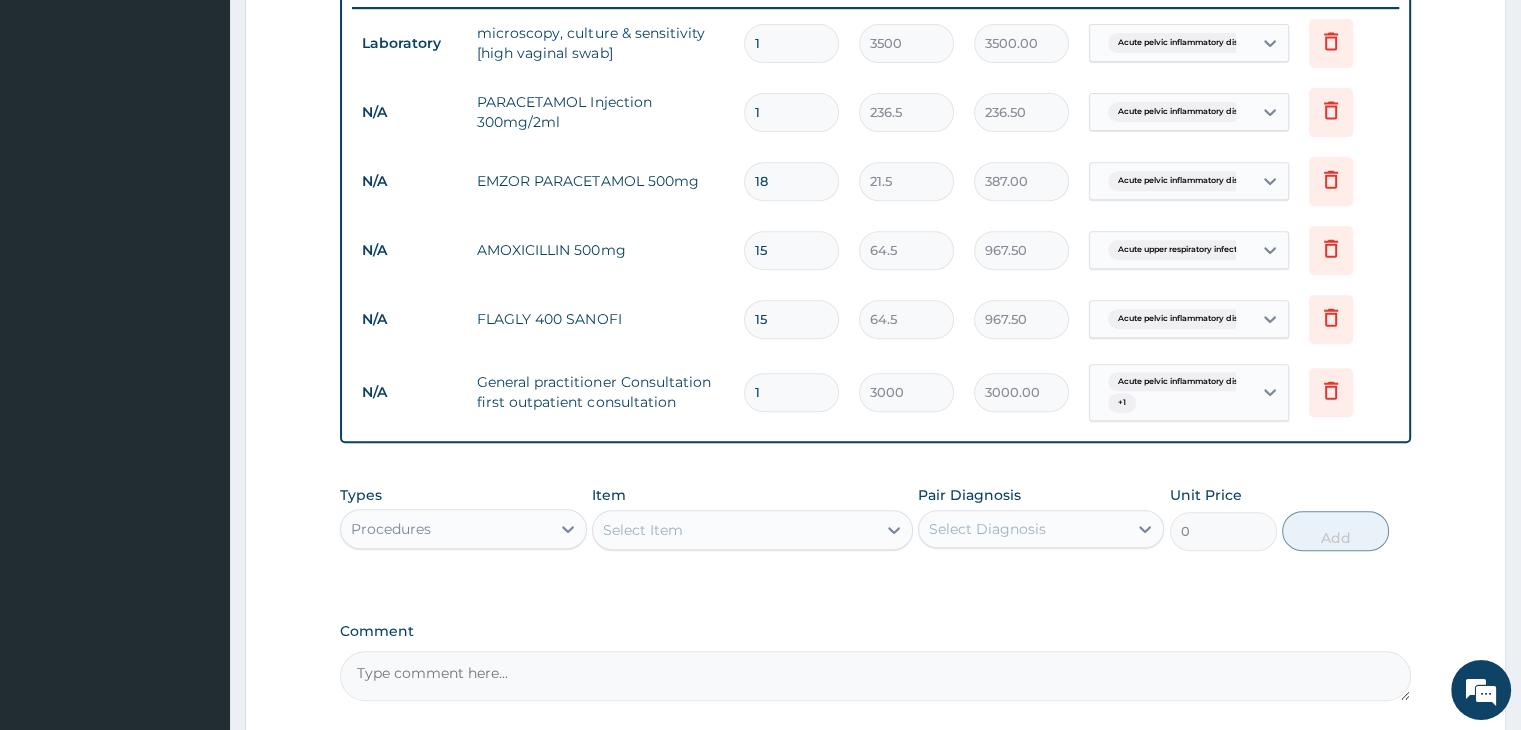 type on "18" 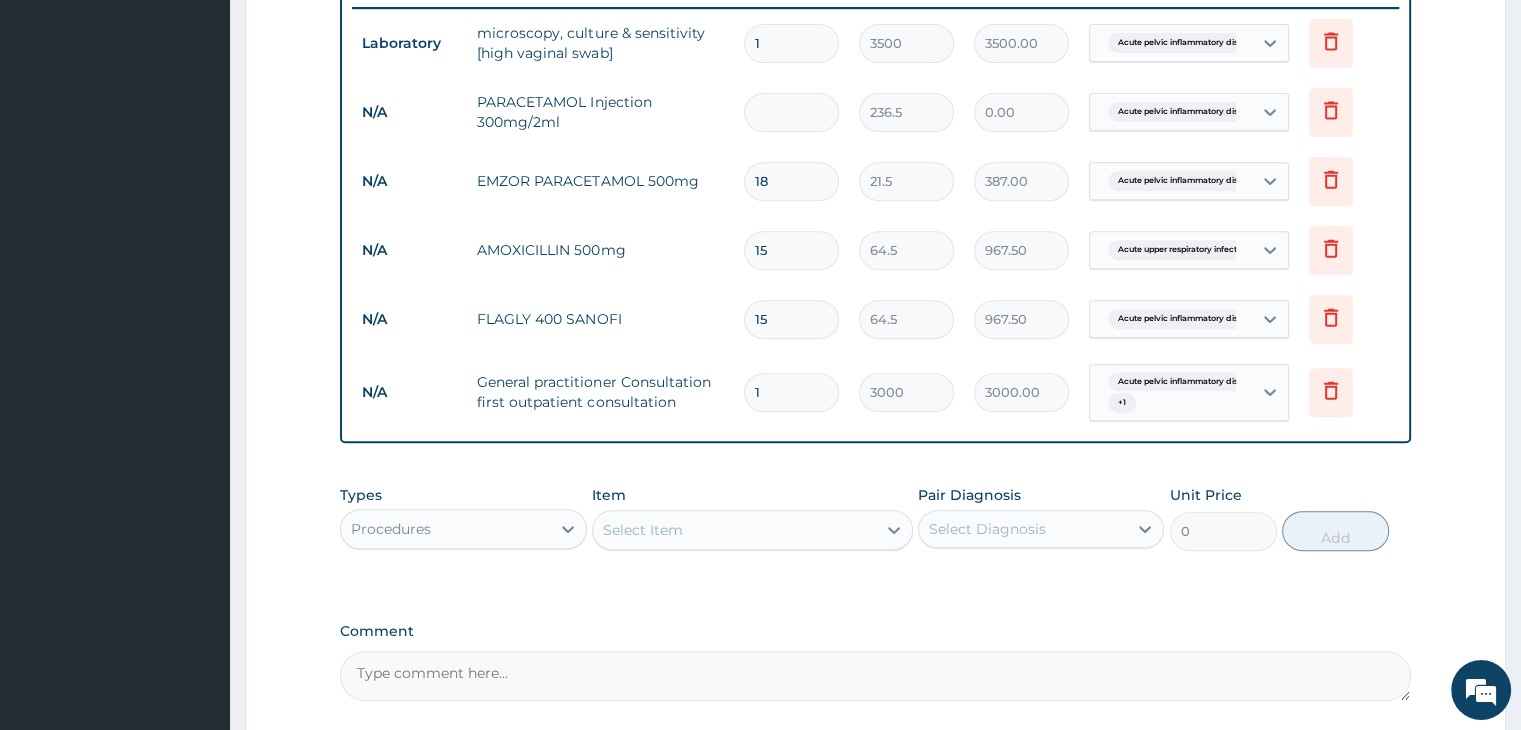 type on "2" 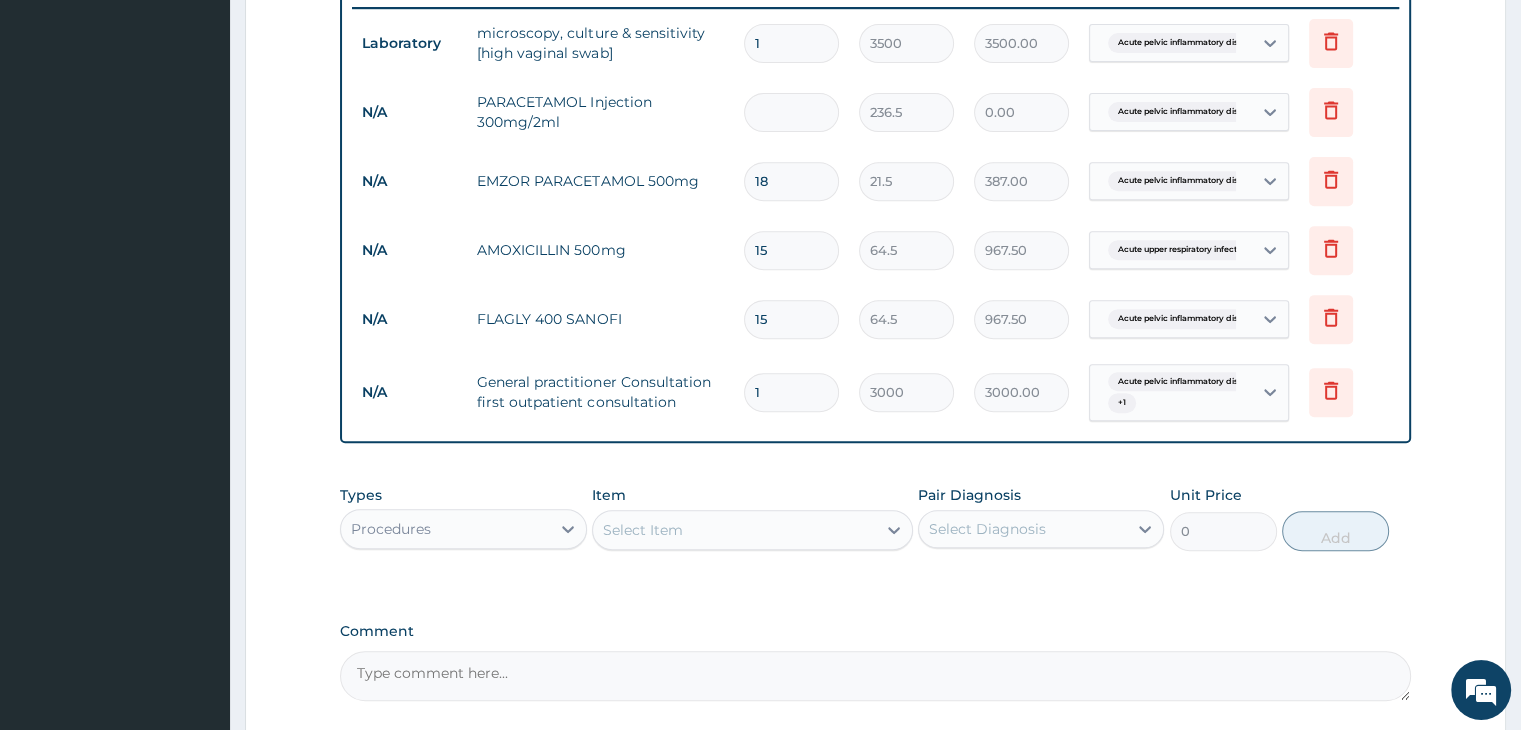 type on "473.00" 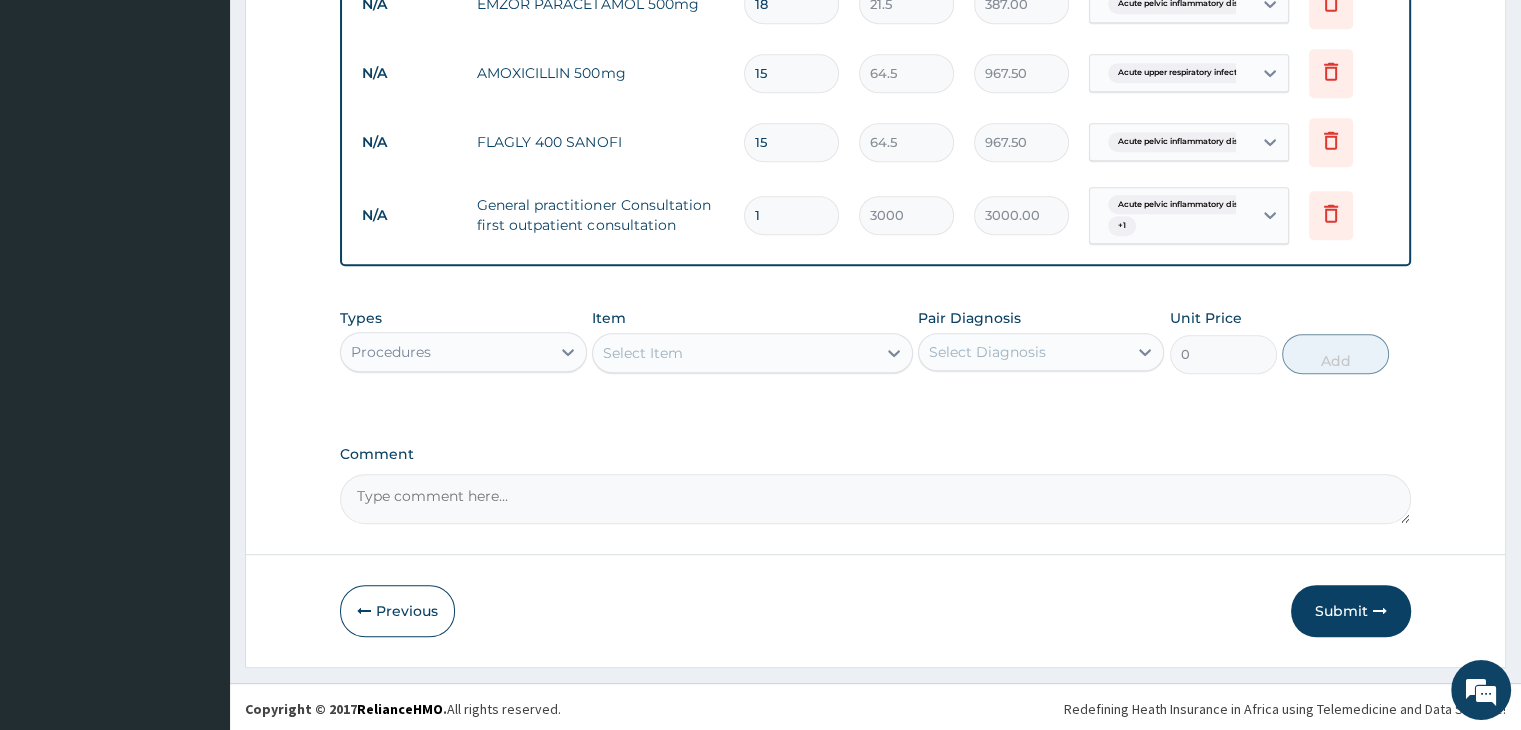 type on "2" 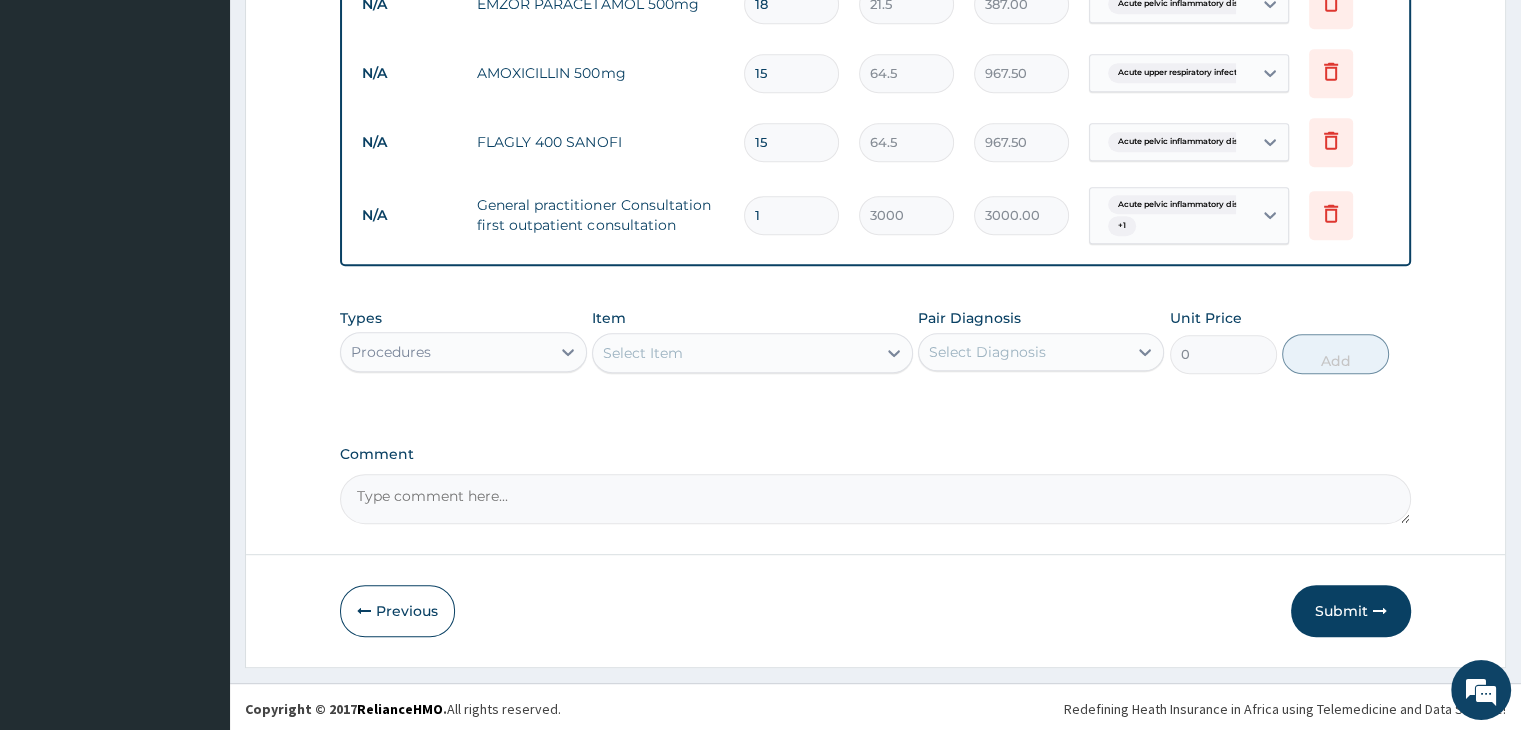 click on "PA Code / Prescription Code PA/A9E088 Encounter Date 28-07-2025 Important Notice Please enter PA codes before entering items that are not attached to a PA code   All diagnoses entered must be linked to a claim item. Diagnosis & Claim Items that are visible but inactive cannot be edited because they were imported from an already approved PA code. Diagnosis Acute pelvic inflammatory disease confirmed Acute upper respiratory infection Confirmed NB: All diagnosis must be linked to a claim item Claim Items Type Name Quantity Unit Price Total Price Pair Diagnosis Actions Laboratory microscopy, culture & sensitivity [high vaginal swab] 1 3500 3500.00 Acute pelvic inflammatory dise... Delete N/A PARACETAMOL Injection 300mg/2ml 2 236.5 473.00 Acute pelvic inflammatory dise... Delete N/A EMZOR PARACETAMOL 500mg 18 21.5 387.00 Acute pelvic inflammatory dise... Delete N/A AMOXICILLIN 500mg 15 64.5 967.50 Acute upper respiratory infect... Delete N/A FLAGLY 400 SANOFI 15 64.5 967.50 Acute pelvic inflammatory dise... Delete" at bounding box center [875, -126] 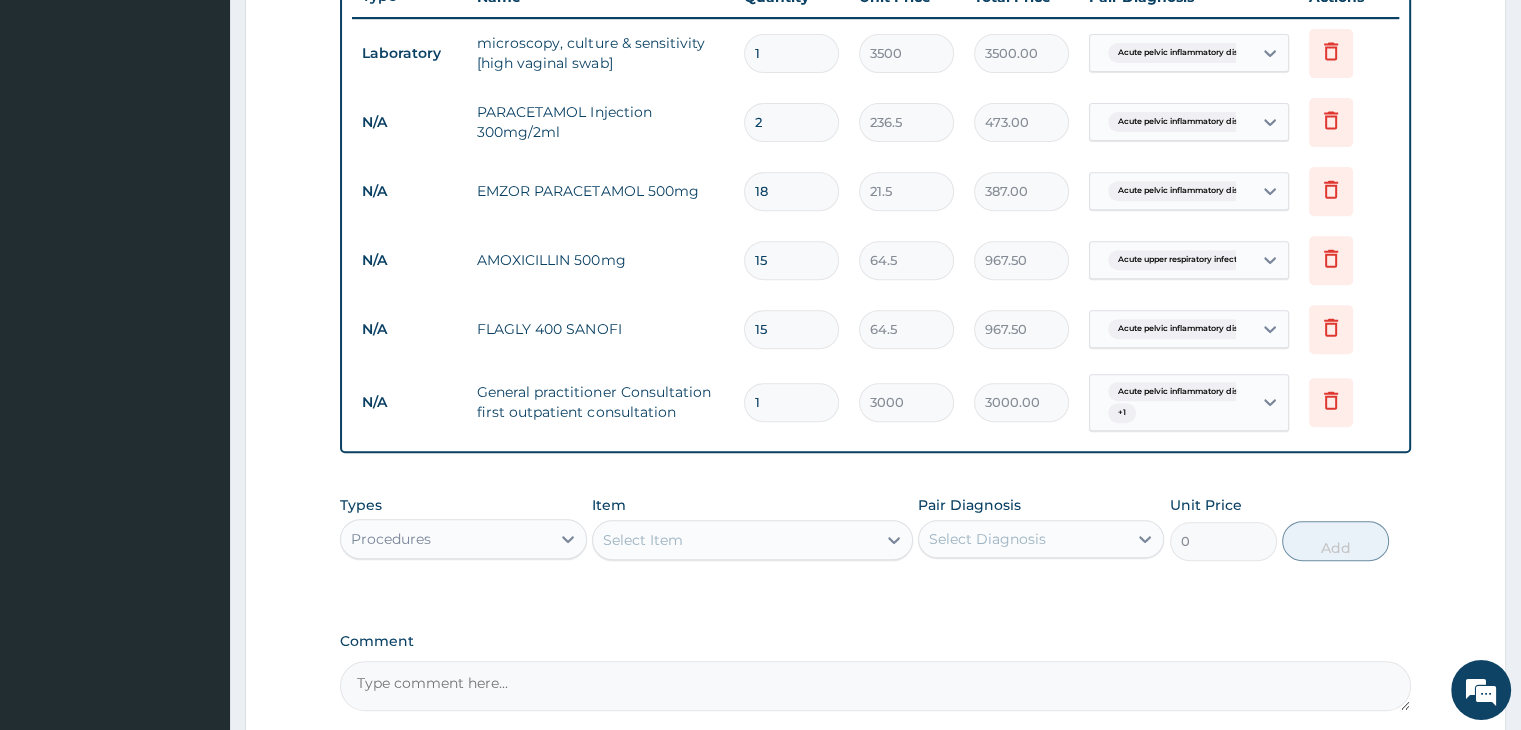 scroll, scrollTop: 766, scrollLeft: 0, axis: vertical 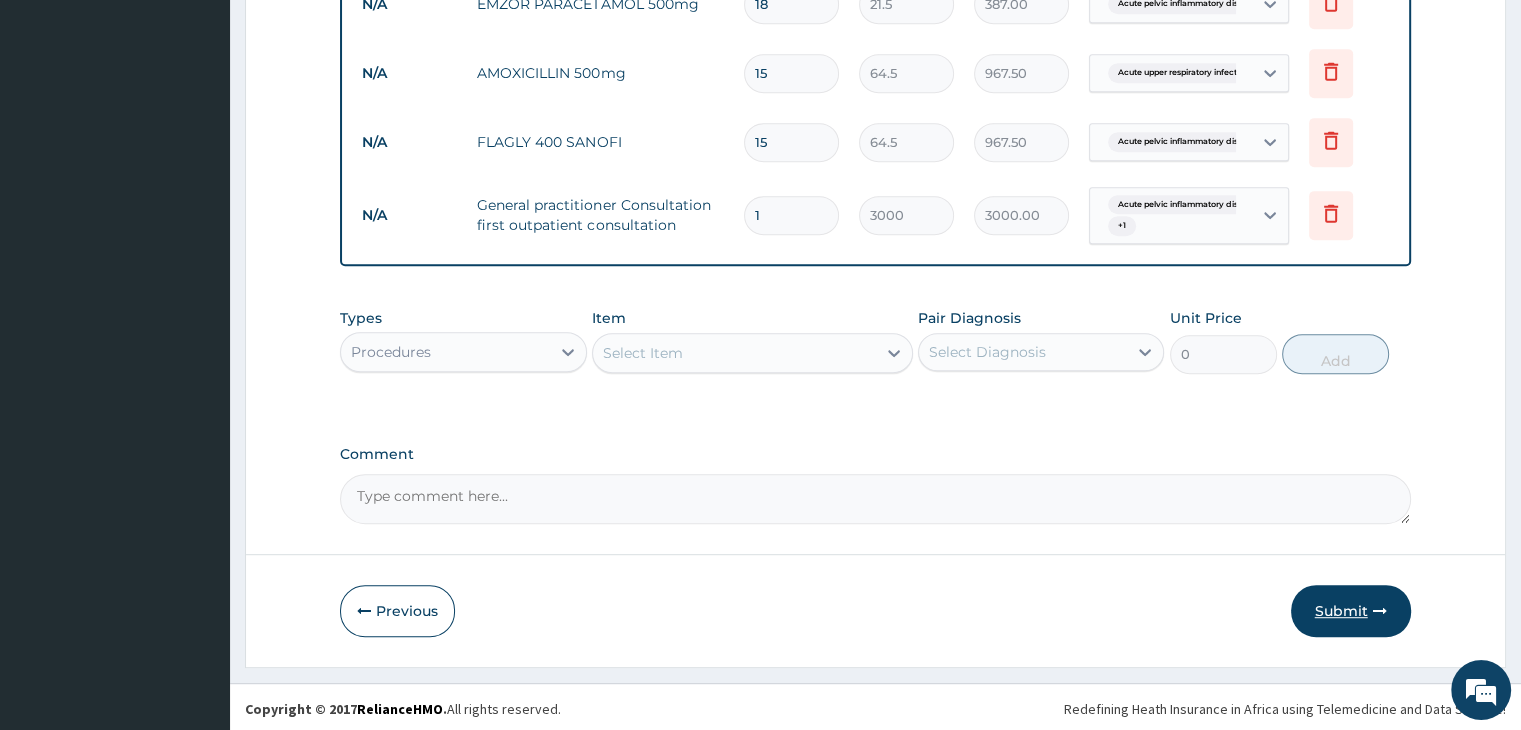 click on "Submit" at bounding box center [1351, 611] 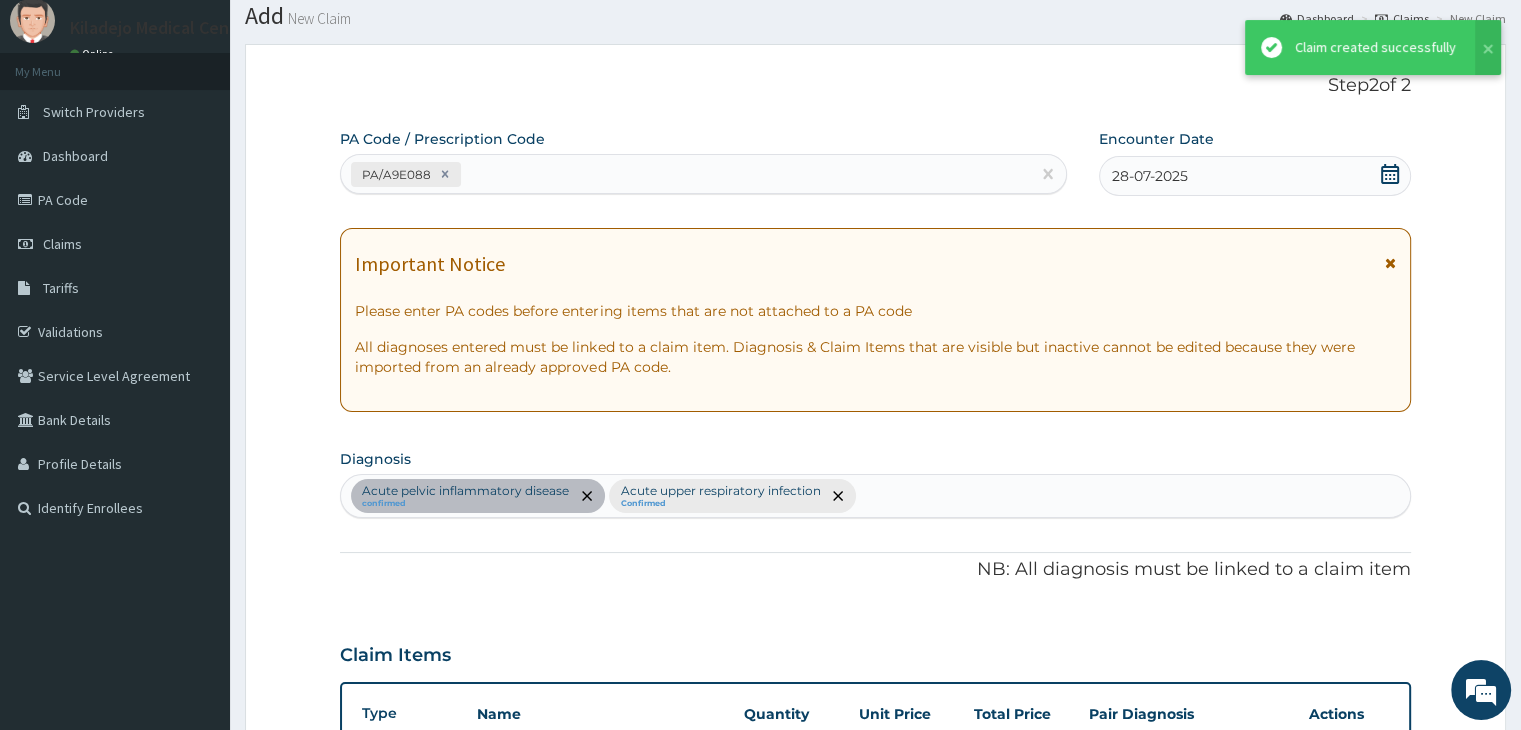 scroll, scrollTop: 966, scrollLeft: 0, axis: vertical 